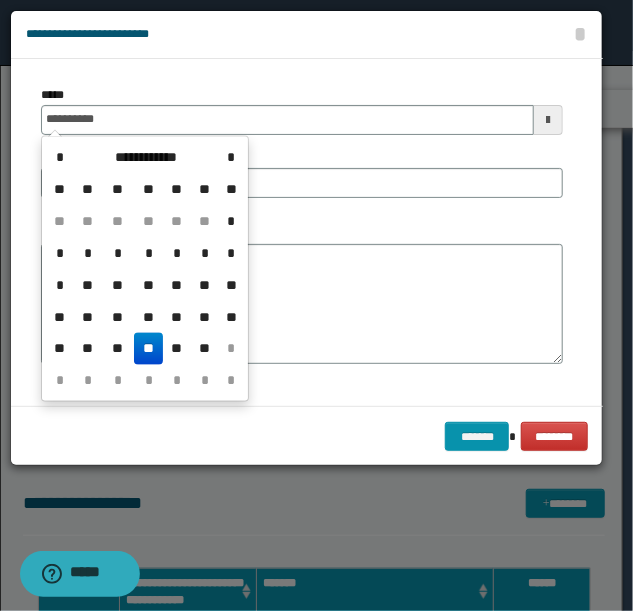 scroll, scrollTop: 0, scrollLeft: 0, axis: both 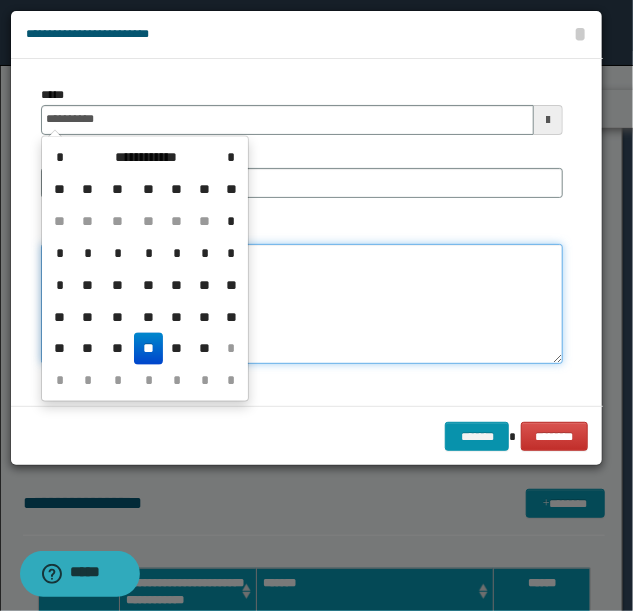 click on "*******" at bounding box center (302, 304) 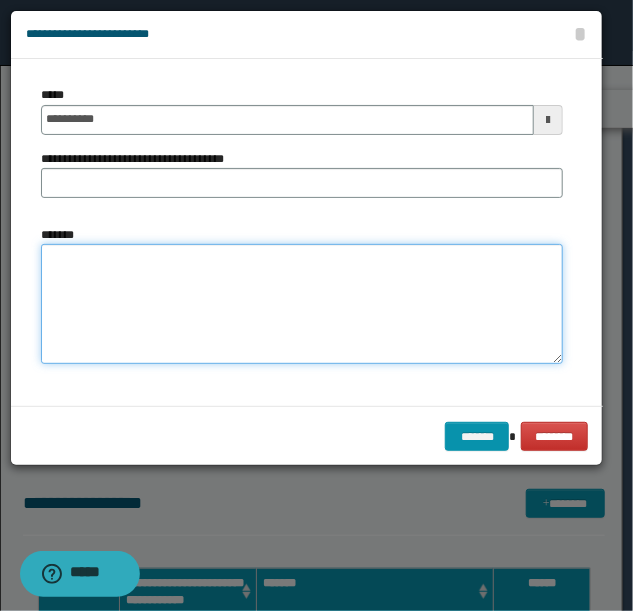paste on "**********" 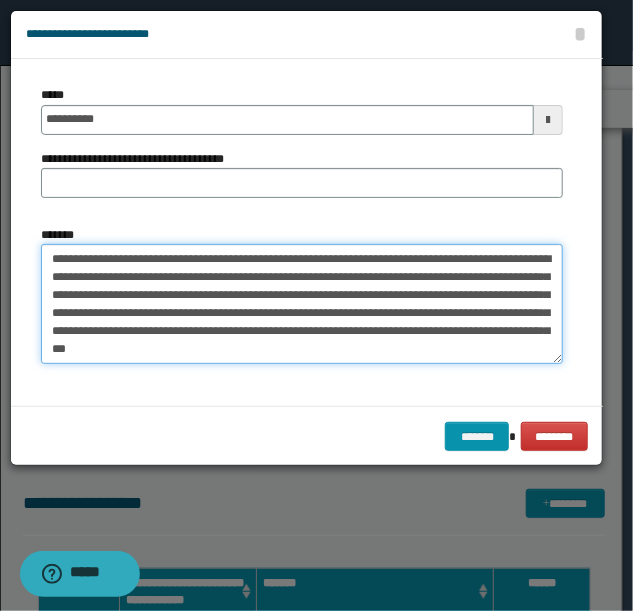 type on "**********" 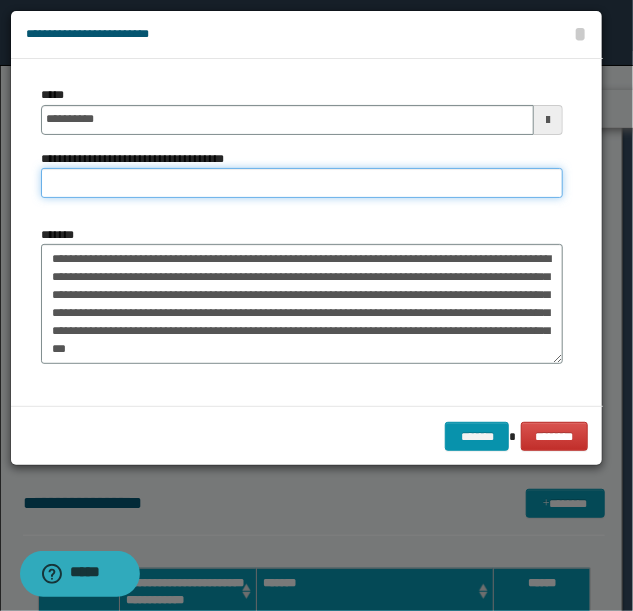 click on "**********" at bounding box center [302, 183] 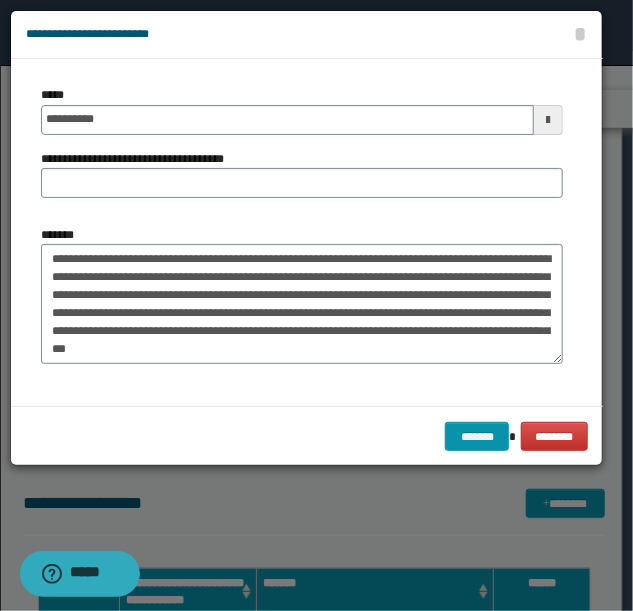 click on "**********" at bounding box center (302, 174) 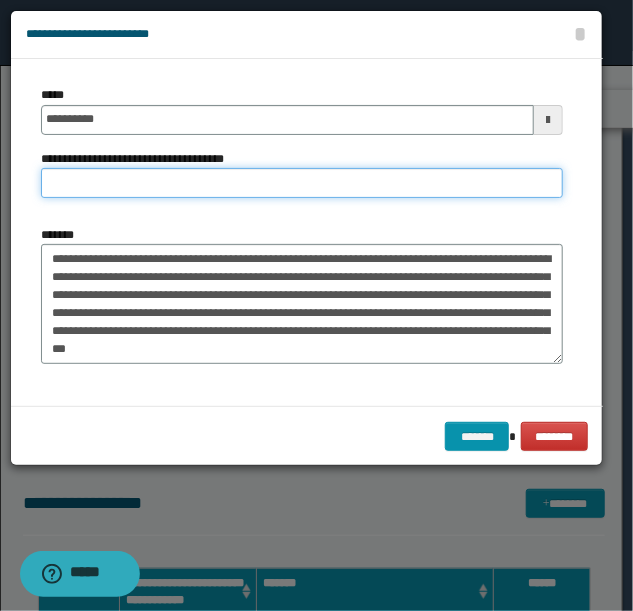 click on "**********" at bounding box center [302, 183] 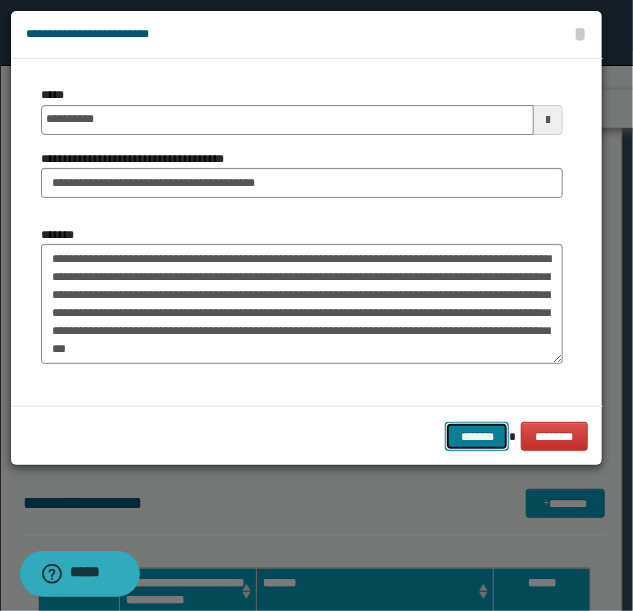 click on "*******" at bounding box center [477, 436] 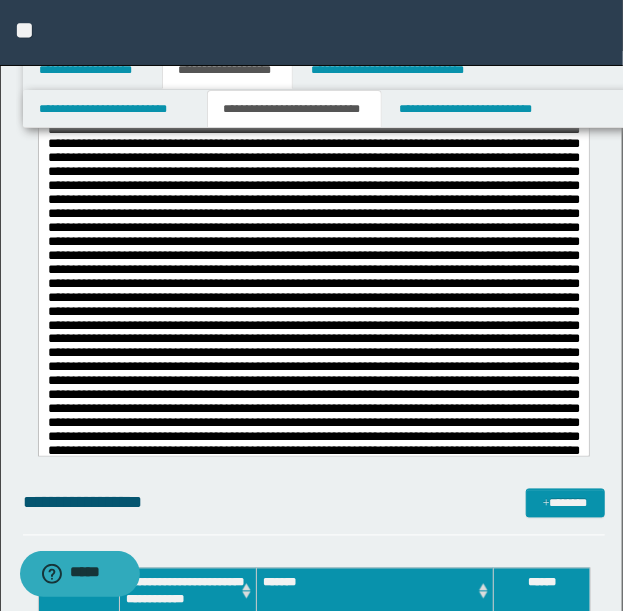 click at bounding box center [313, 282] 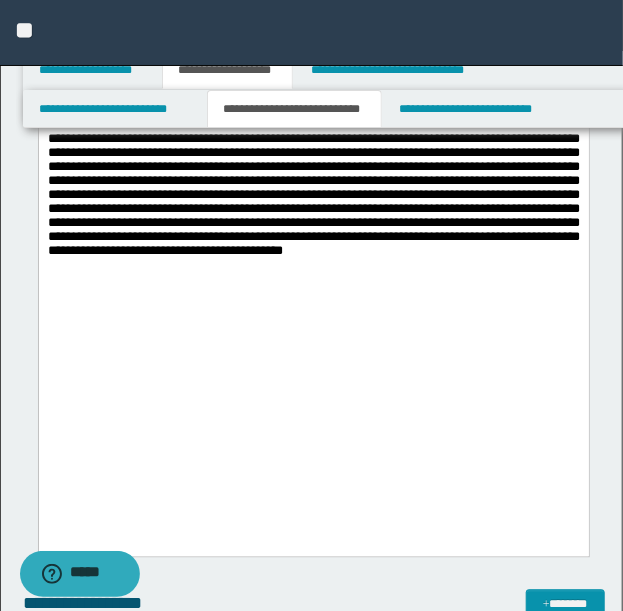 scroll, scrollTop: 2376, scrollLeft: 0, axis: vertical 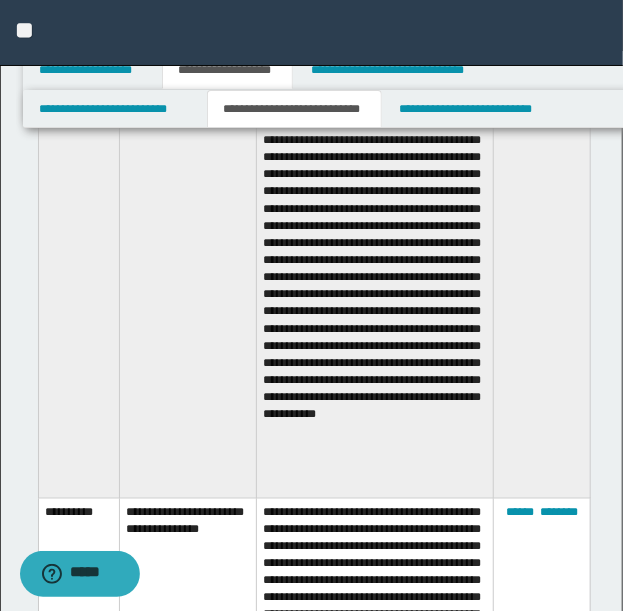 drag, startPoint x: 141, startPoint y: 324, endPoint x: 92, endPoint y: 350, distance: 55.470715 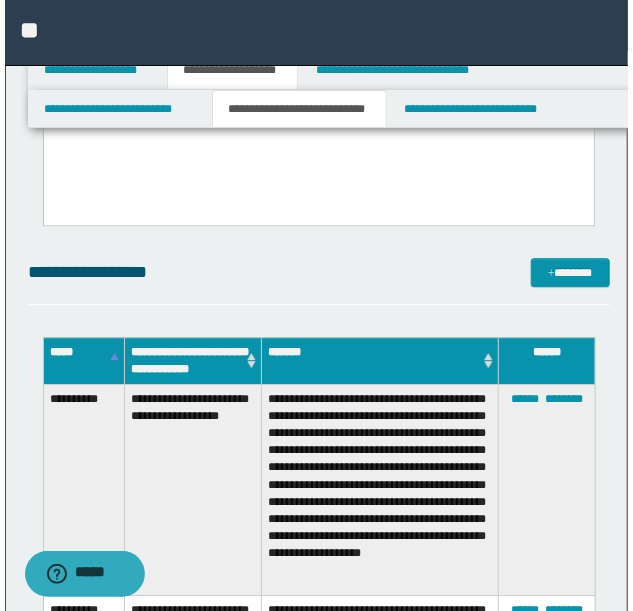 scroll, scrollTop: 1243, scrollLeft: 0, axis: vertical 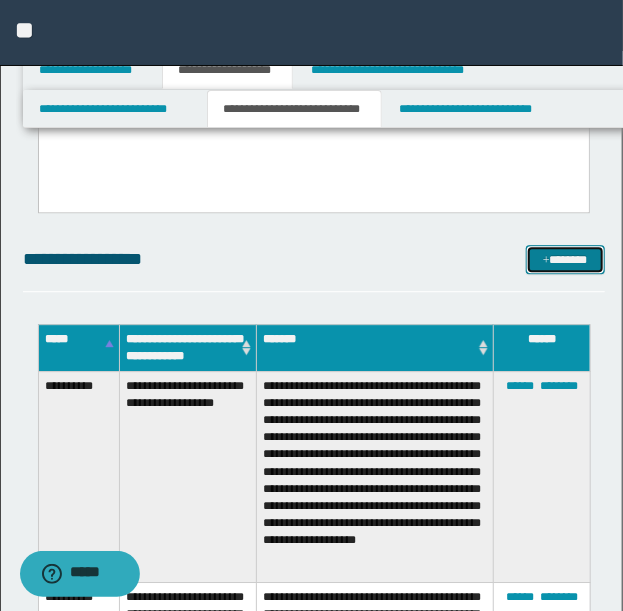 click on "*******" at bounding box center [565, 259] 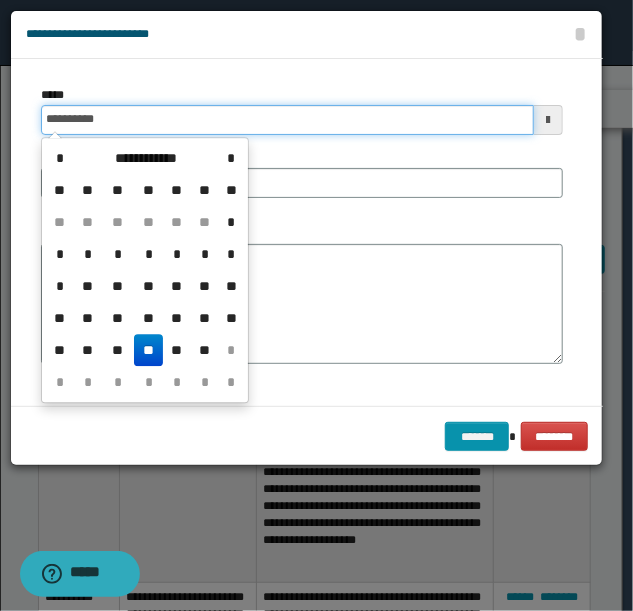 drag, startPoint x: 130, startPoint y: 119, endPoint x: -58, endPoint y: 123, distance: 188.04254 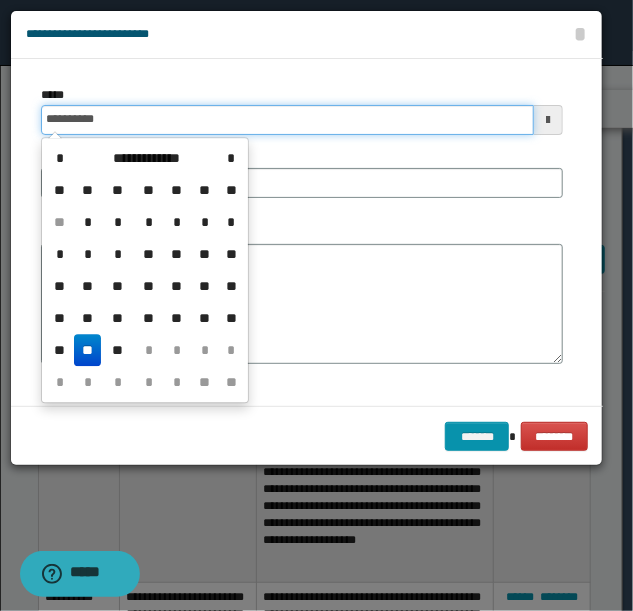 type on "**********" 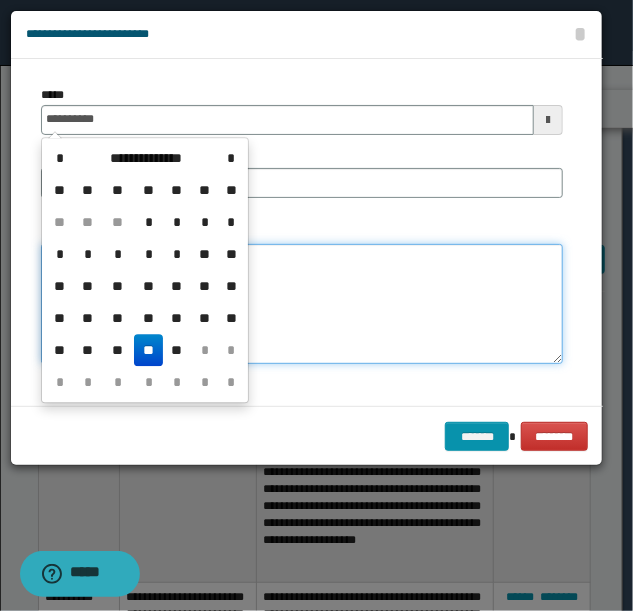 click on "*******" at bounding box center (302, 304) 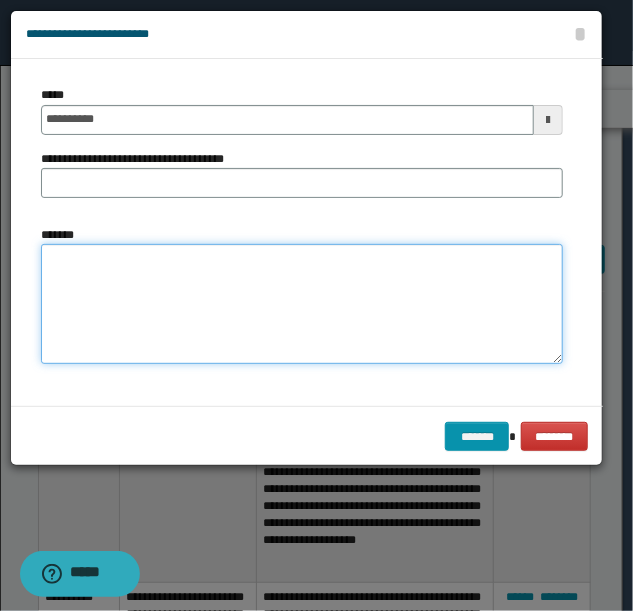 paste on "**********" 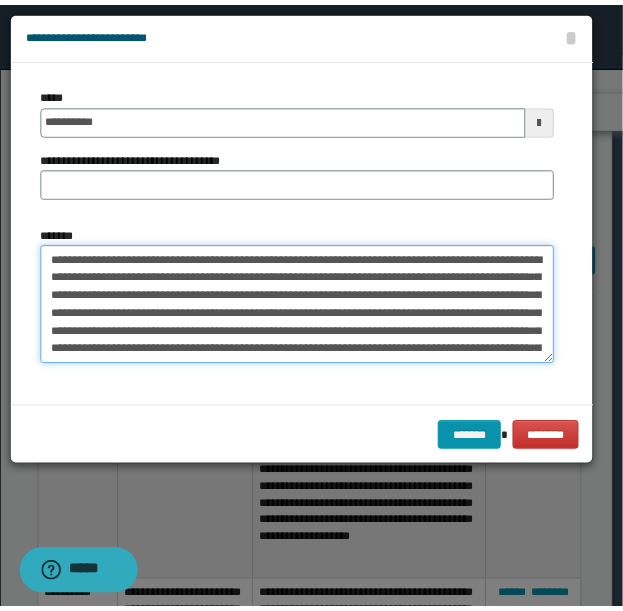 scroll, scrollTop: 48, scrollLeft: 0, axis: vertical 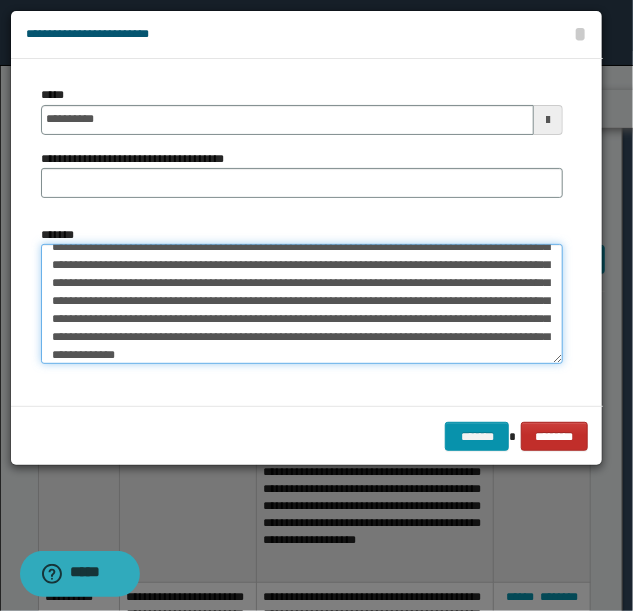 type on "**********" 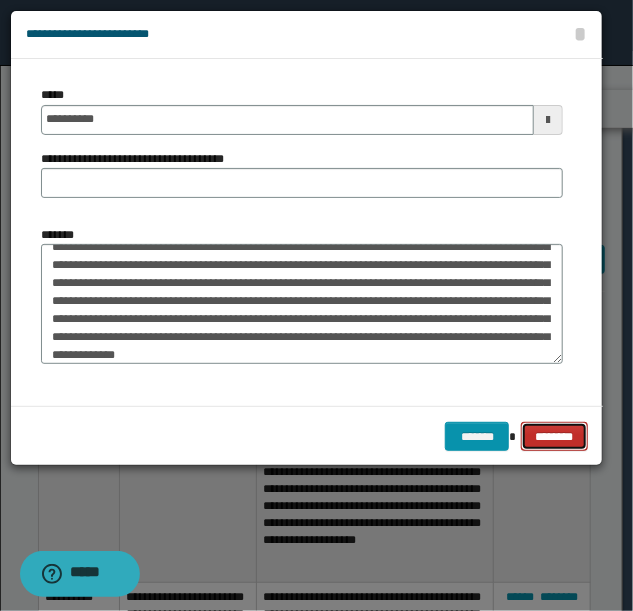 click on "********" at bounding box center [554, 436] 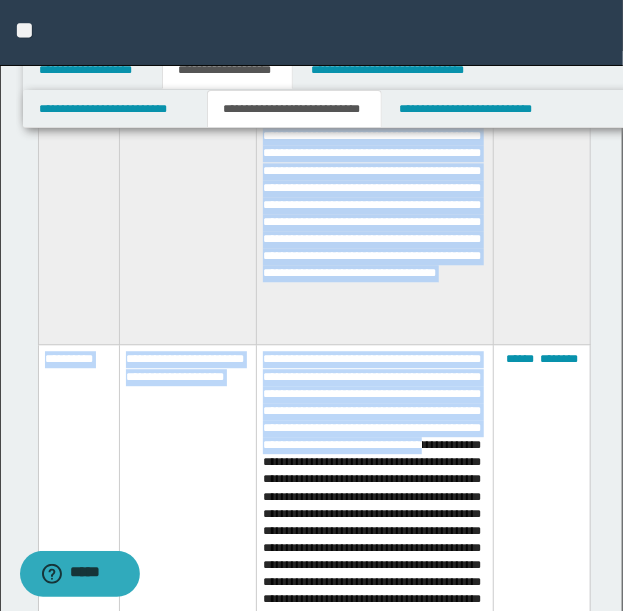 click on "**********" at bounding box center [314, 1386] 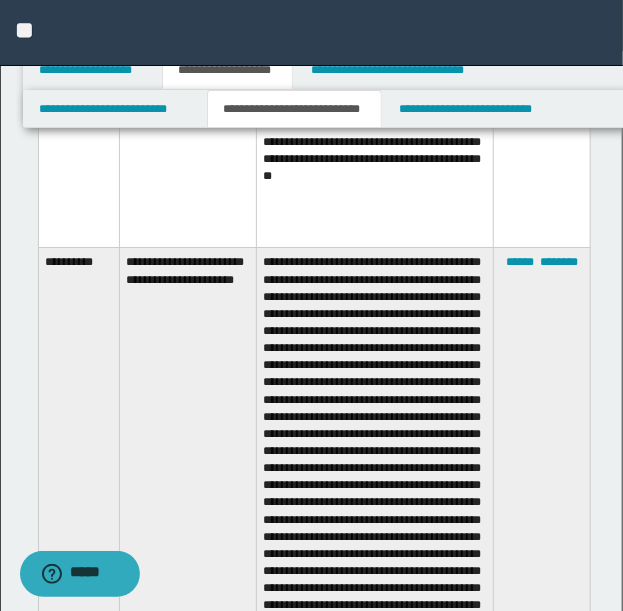 click at bounding box center [375, 520] 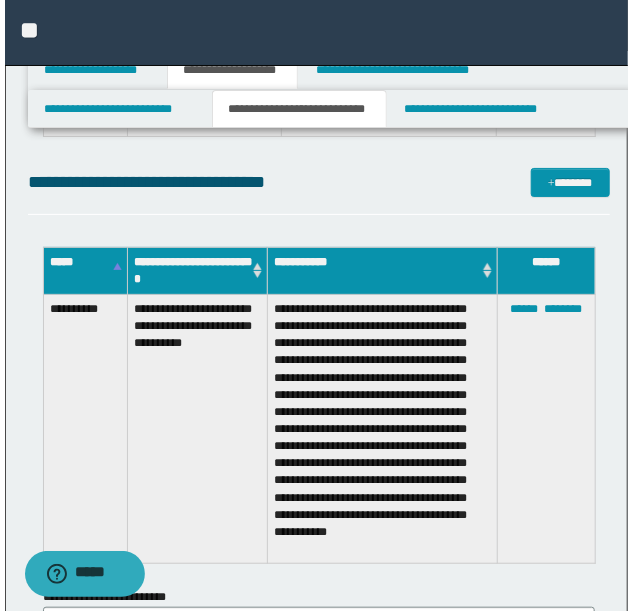 scroll, scrollTop: 11085, scrollLeft: 0, axis: vertical 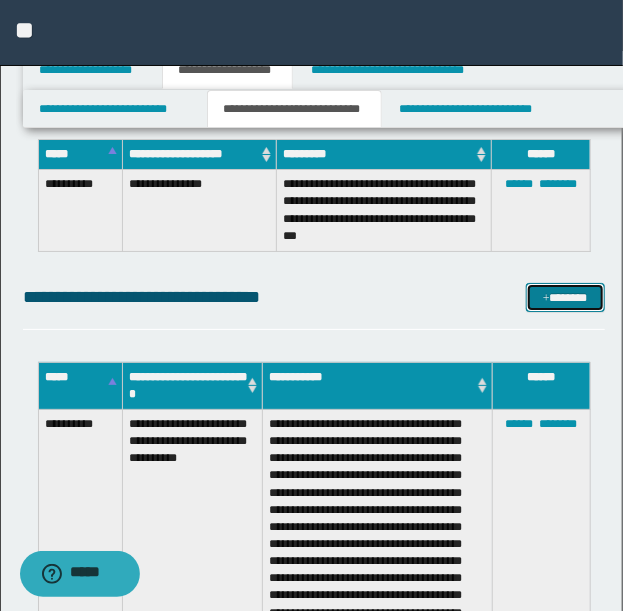 click on "*******" at bounding box center (565, 297) 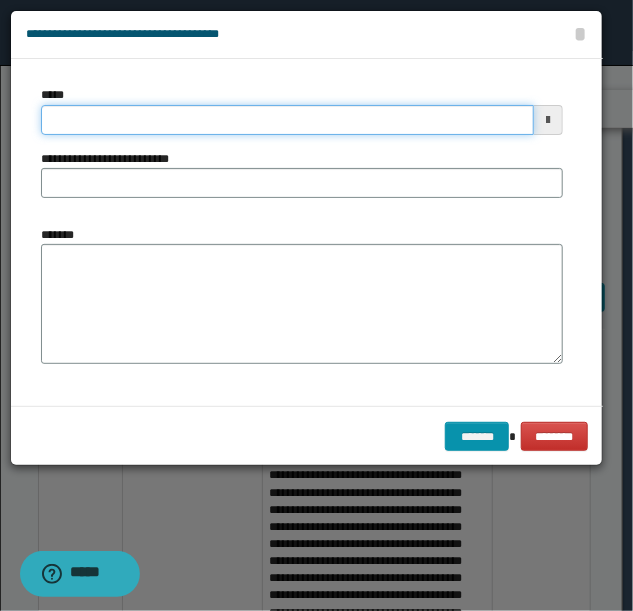 drag, startPoint x: 146, startPoint y: 126, endPoint x: -428, endPoint y: 116, distance: 574.0871 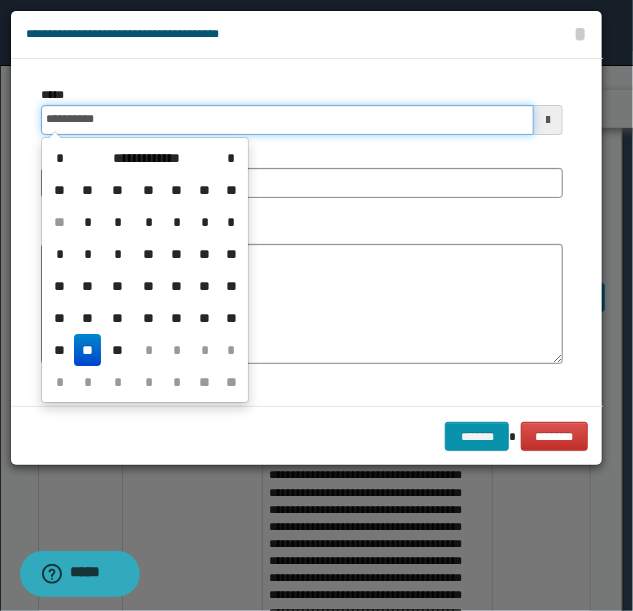 type on "**********" 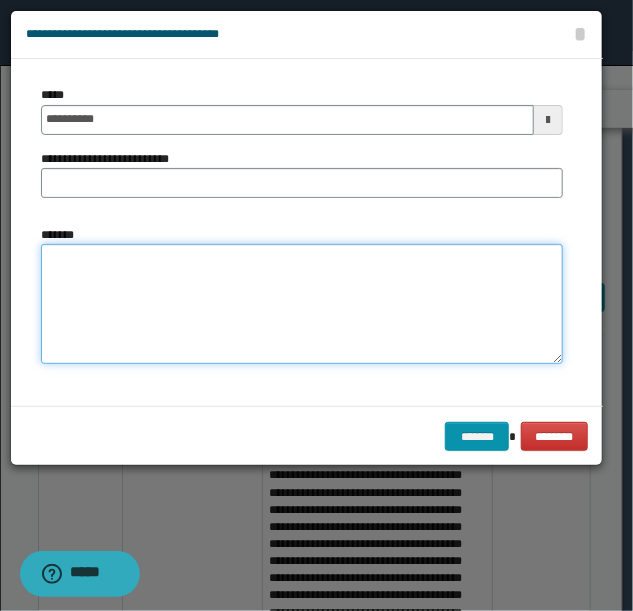 click on "*******" at bounding box center (302, 304) 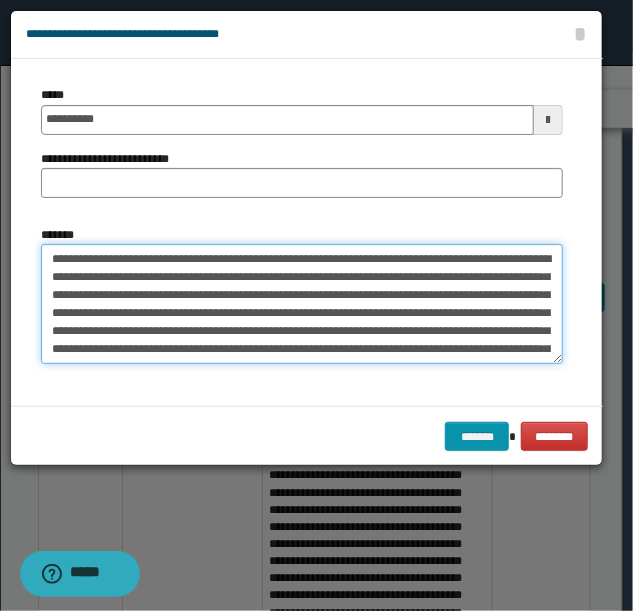 scroll, scrollTop: 48, scrollLeft: 0, axis: vertical 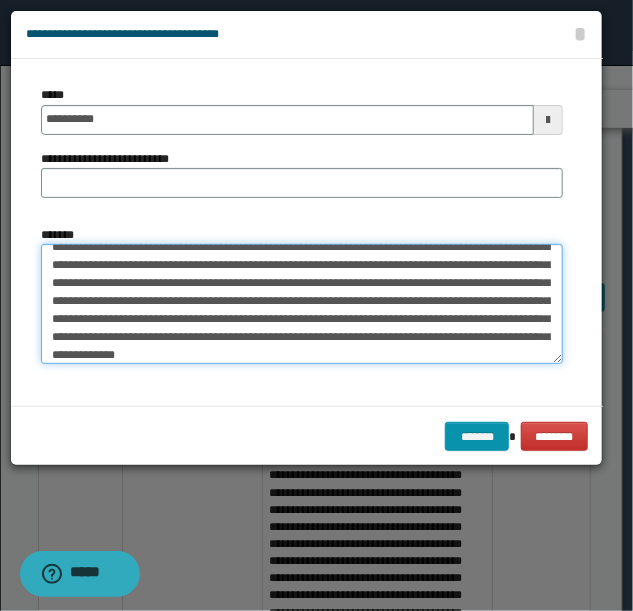 type on "**********" 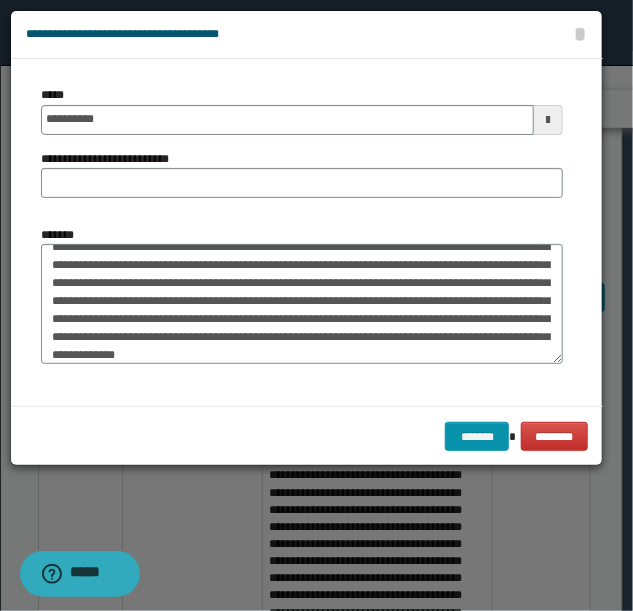 click on "**********" at bounding box center (302, 150) 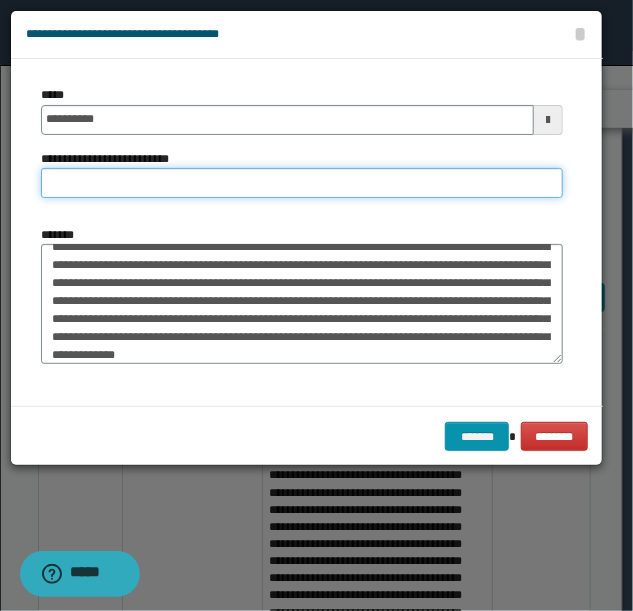 click on "**********" at bounding box center [302, 183] 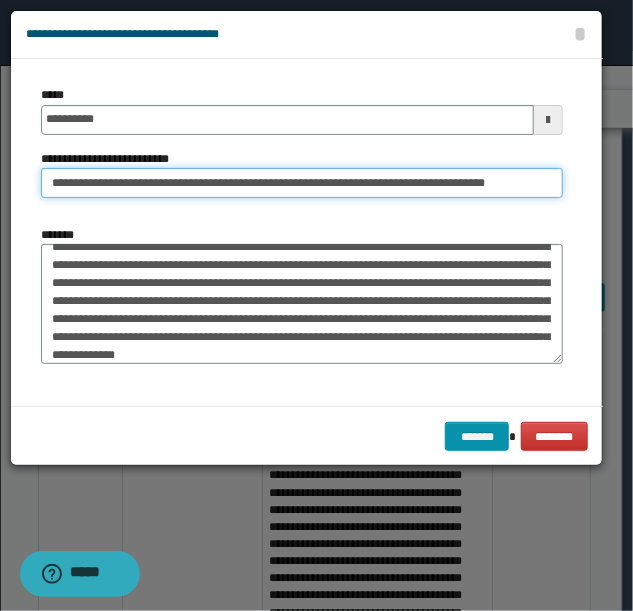 scroll, scrollTop: 0, scrollLeft: 16, axis: horizontal 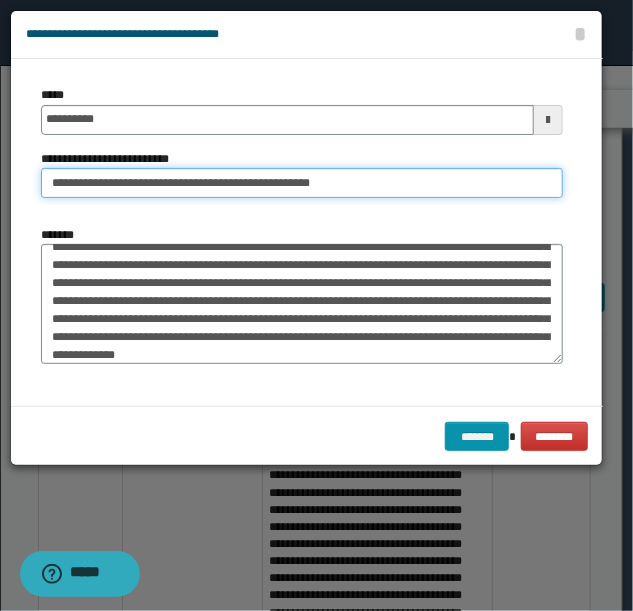 click on "**********" at bounding box center [302, 183] 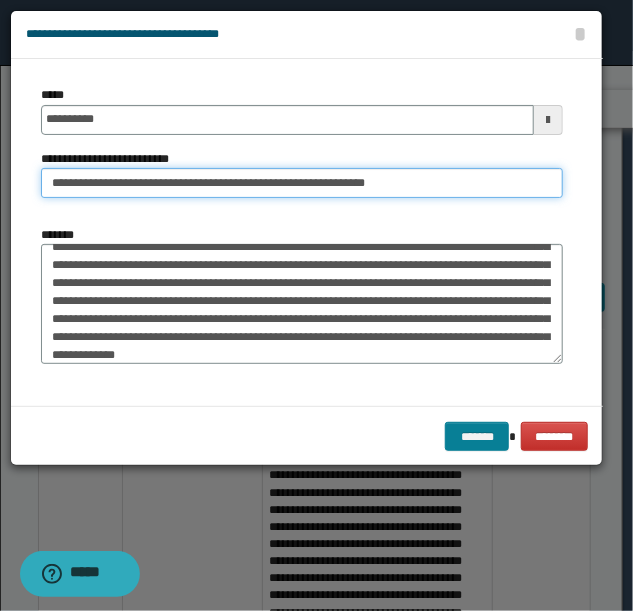 type on "**********" 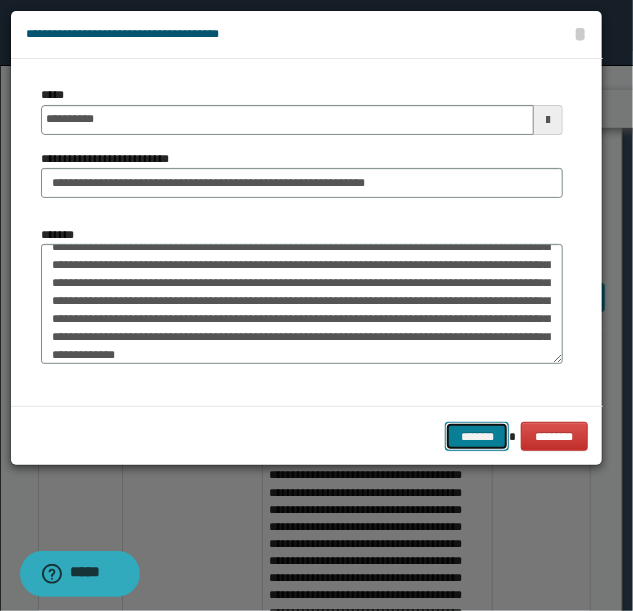 click on "*******" at bounding box center [477, 436] 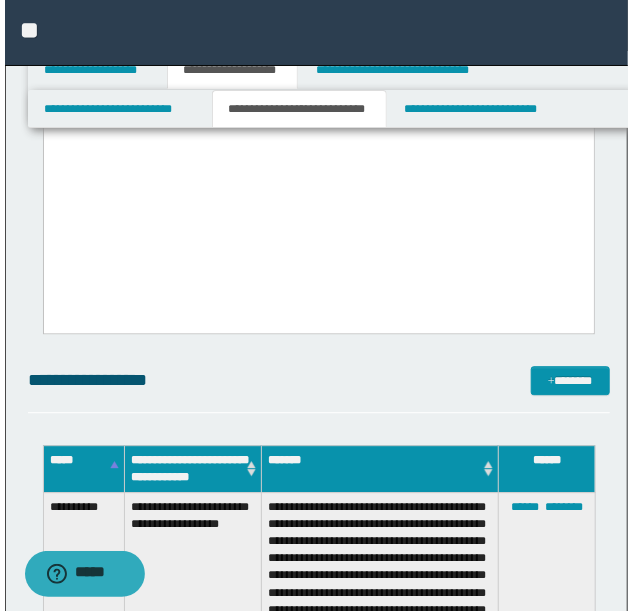 scroll, scrollTop: 1152, scrollLeft: 0, axis: vertical 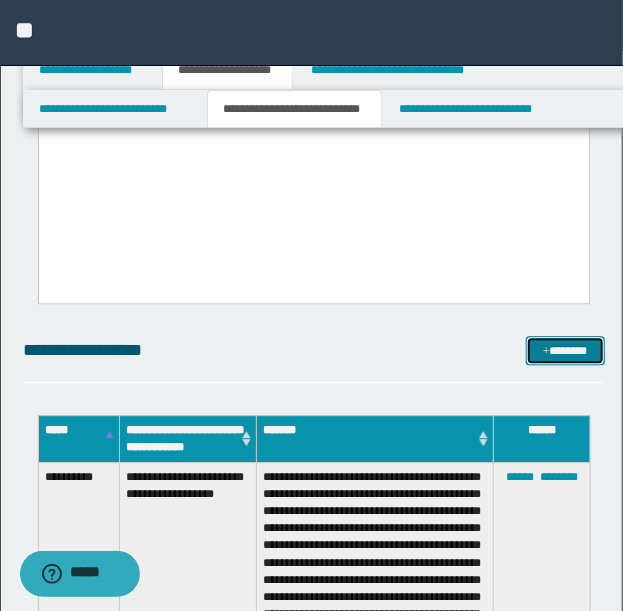 click at bounding box center [546, 352] 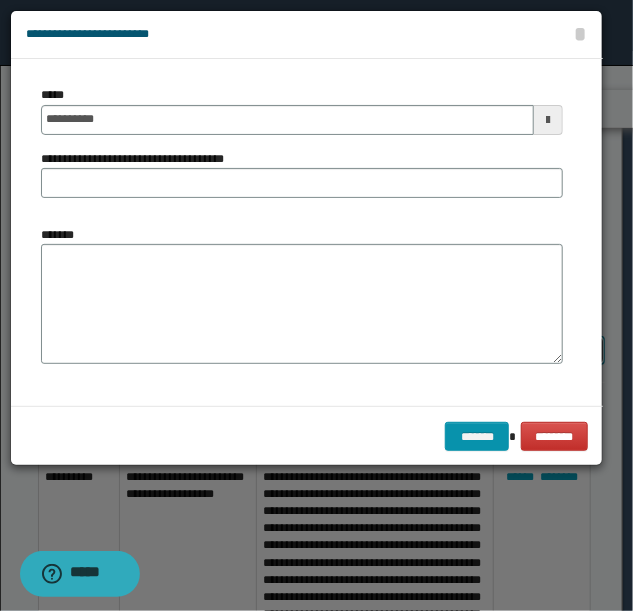 scroll, scrollTop: 0, scrollLeft: 0, axis: both 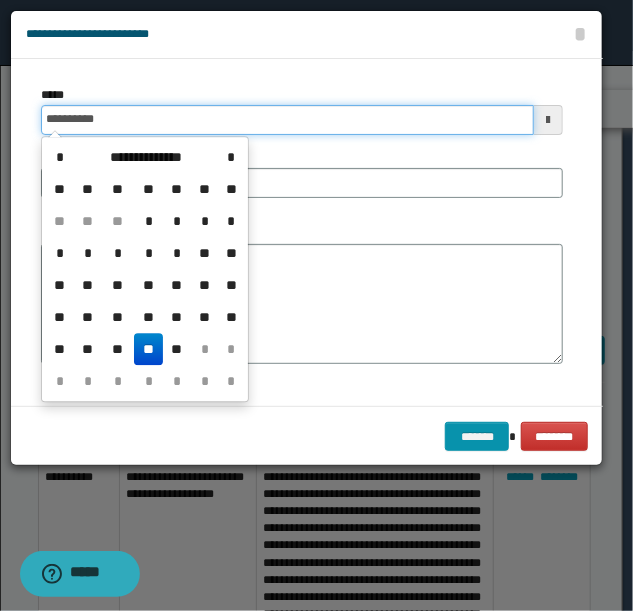 drag, startPoint x: 122, startPoint y: 106, endPoint x: -128, endPoint y: 106, distance: 250 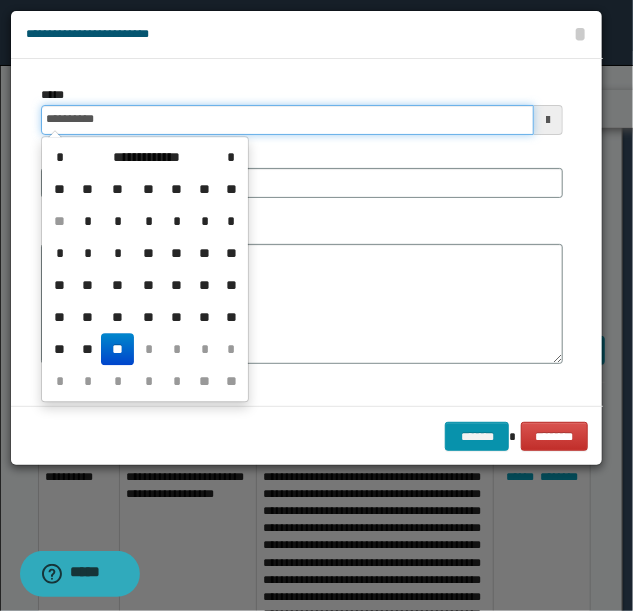 type on "**********" 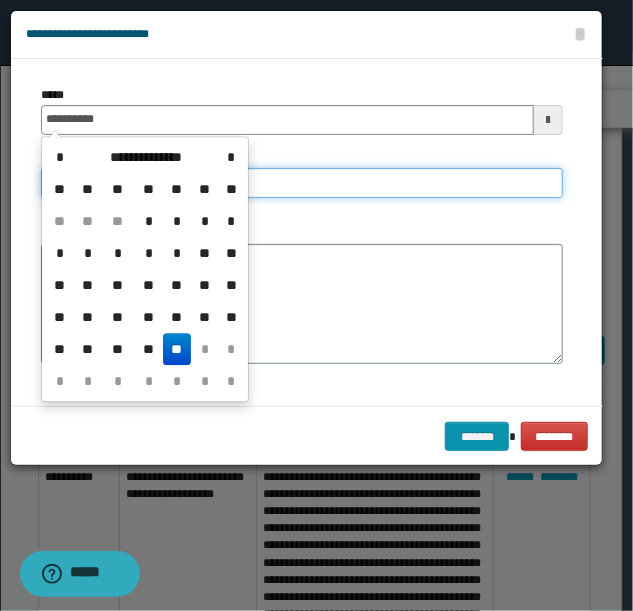 drag, startPoint x: 392, startPoint y: 184, endPoint x: 376, endPoint y: 184, distance: 16 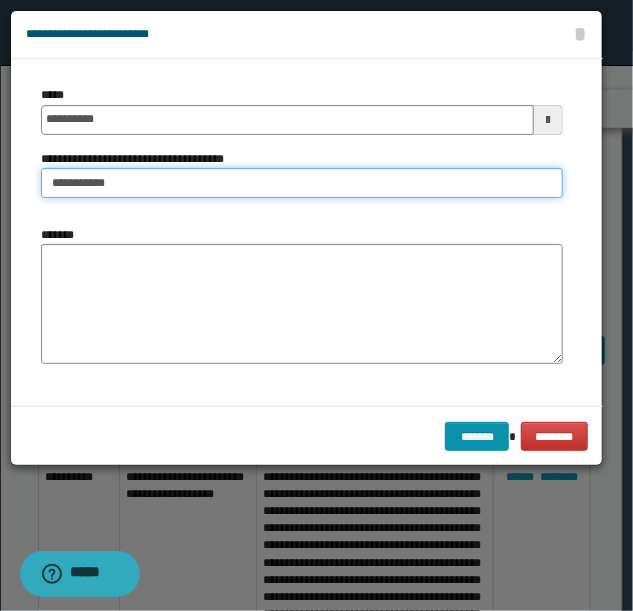 type on "**********" 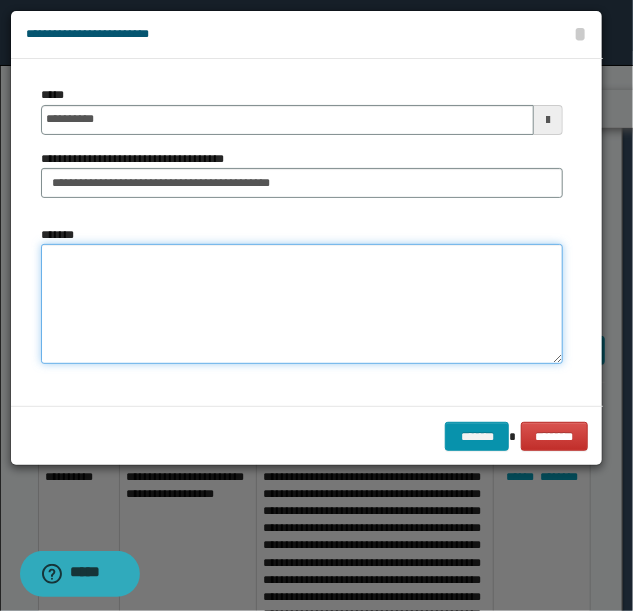 click on "*******" at bounding box center (302, 303) 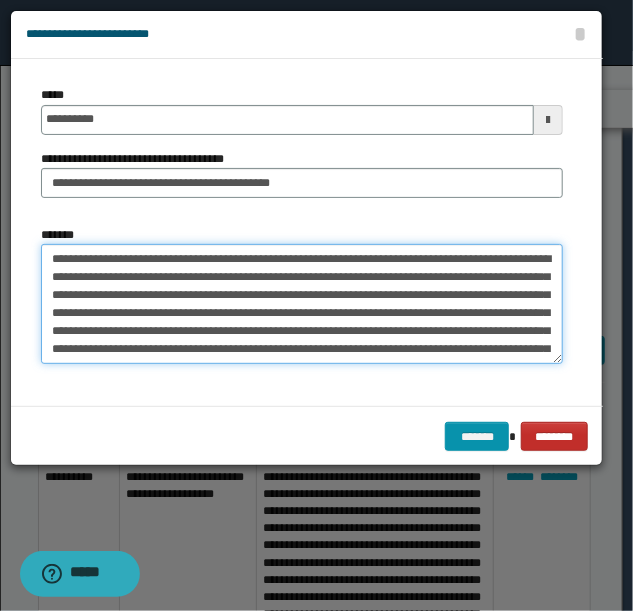 scroll, scrollTop: 48, scrollLeft: 0, axis: vertical 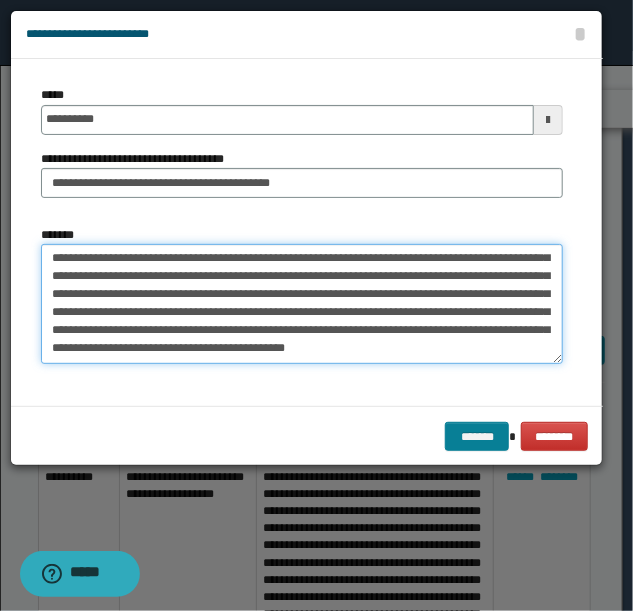 type on "**********" 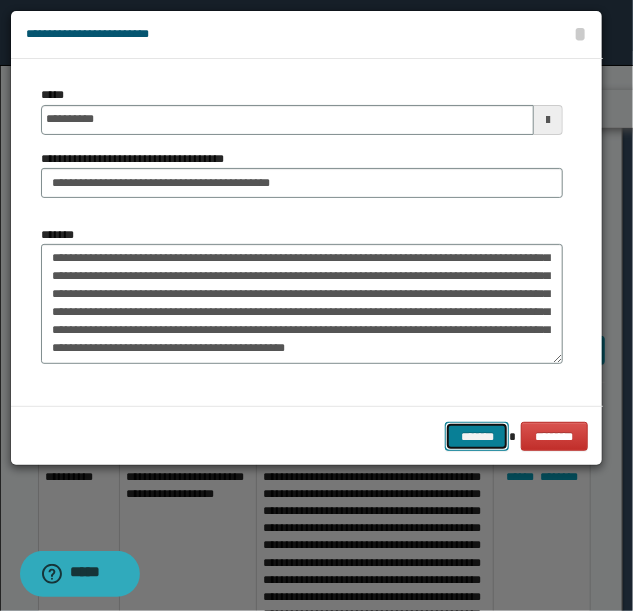 click on "*******" at bounding box center [477, 436] 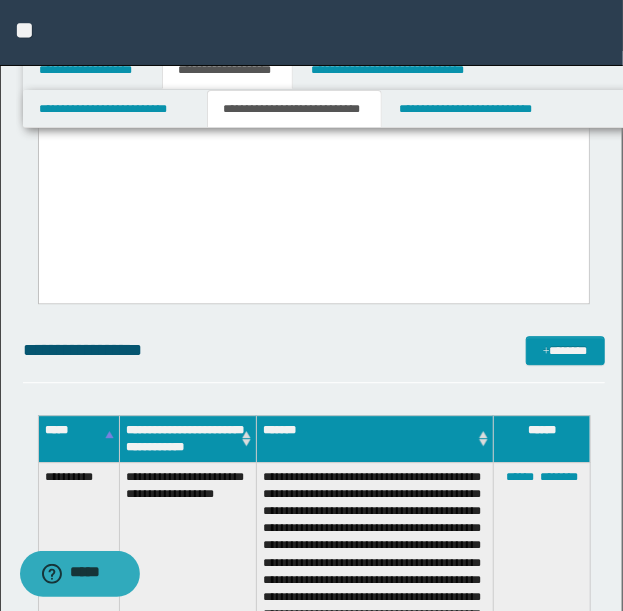 drag, startPoint x: 517, startPoint y: 348, endPoint x: 537, endPoint y: 354, distance: 20.880613 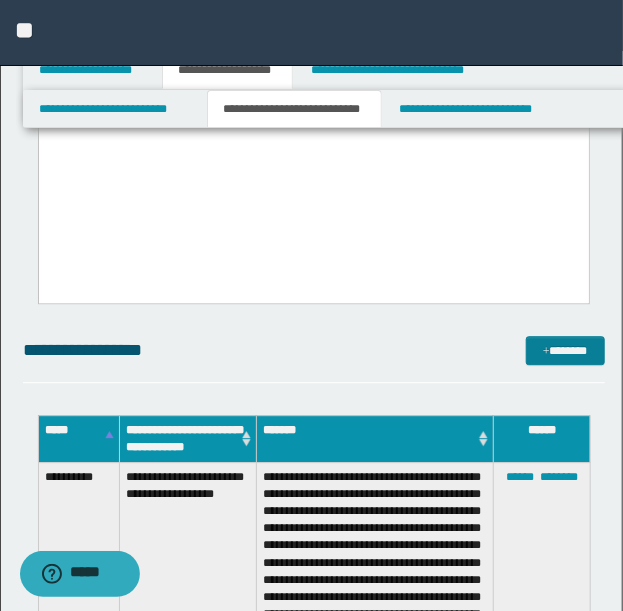 click on "**********" at bounding box center [314, 350] 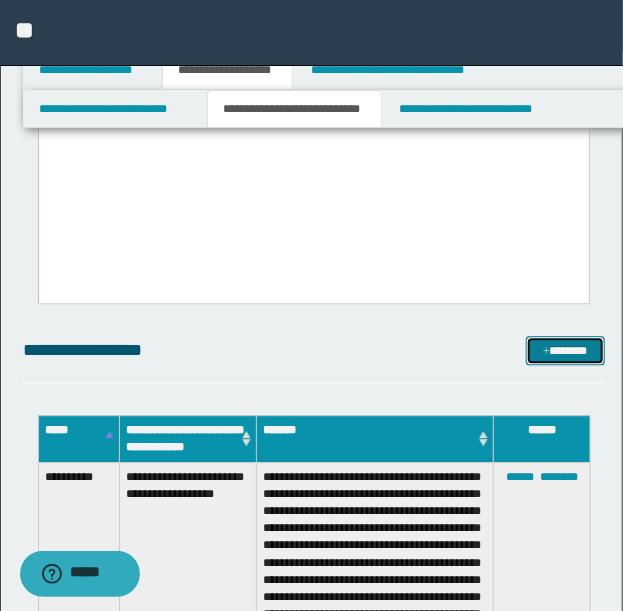 click at bounding box center [546, 352] 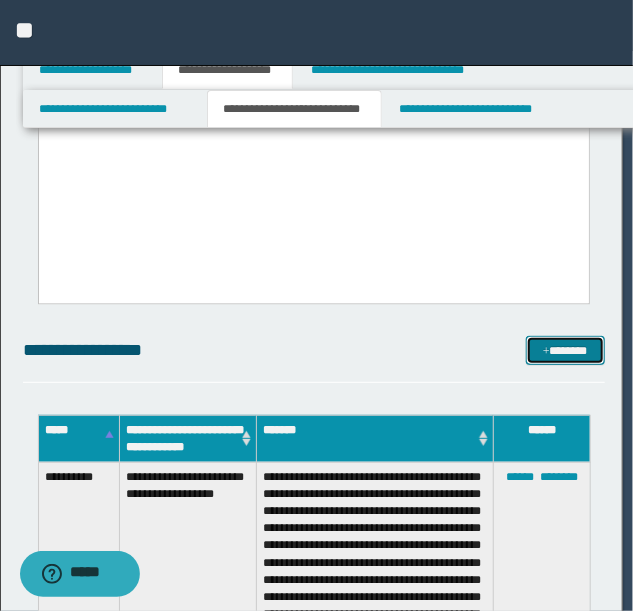 scroll, scrollTop: 0, scrollLeft: 0, axis: both 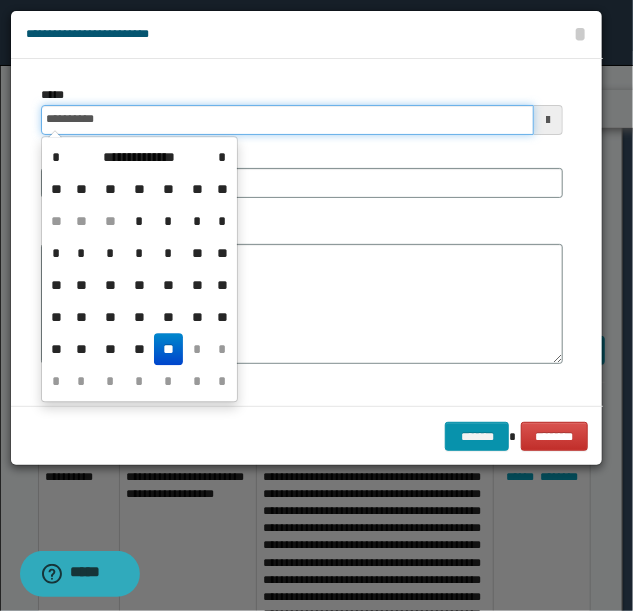 drag, startPoint x: 252, startPoint y: 126, endPoint x: -150, endPoint y: 128, distance: 402.00497 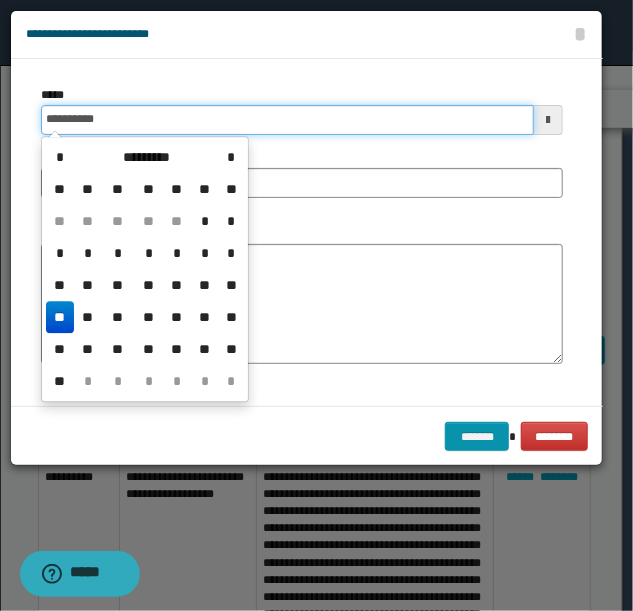 type on "**********" 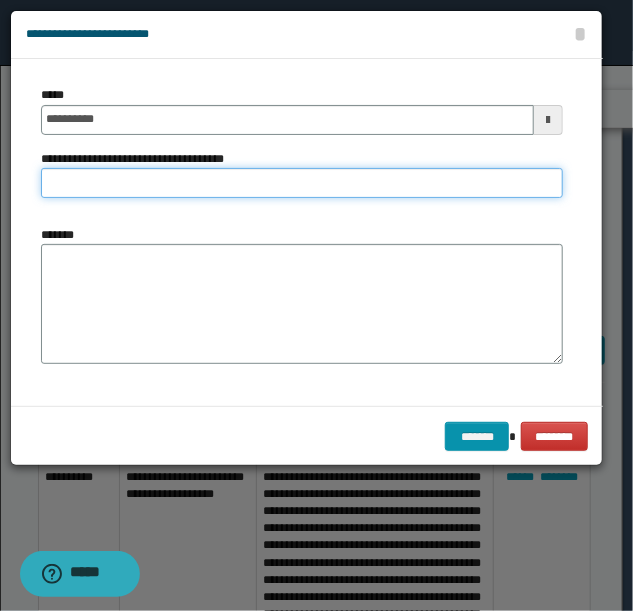 click on "**********" at bounding box center (302, 183) 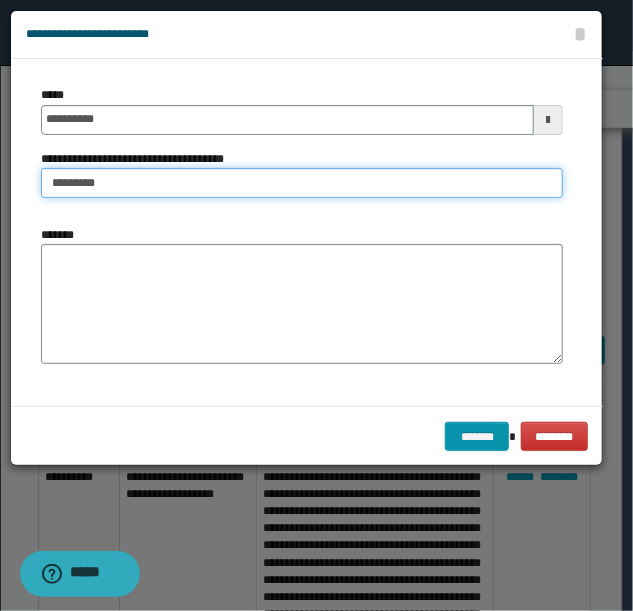 type on "**********" 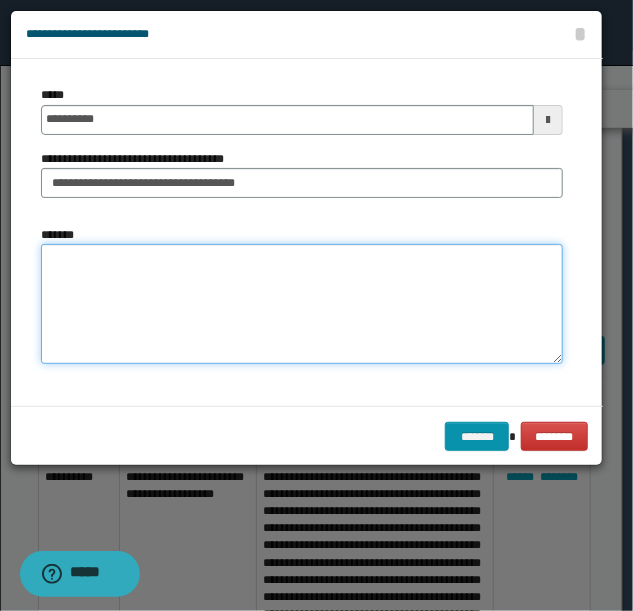 click on "*******" at bounding box center [302, 303] 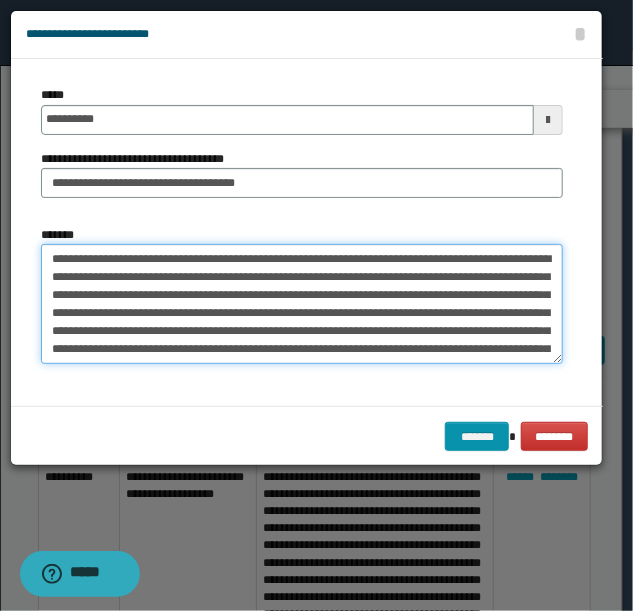 scroll, scrollTop: 84, scrollLeft: 0, axis: vertical 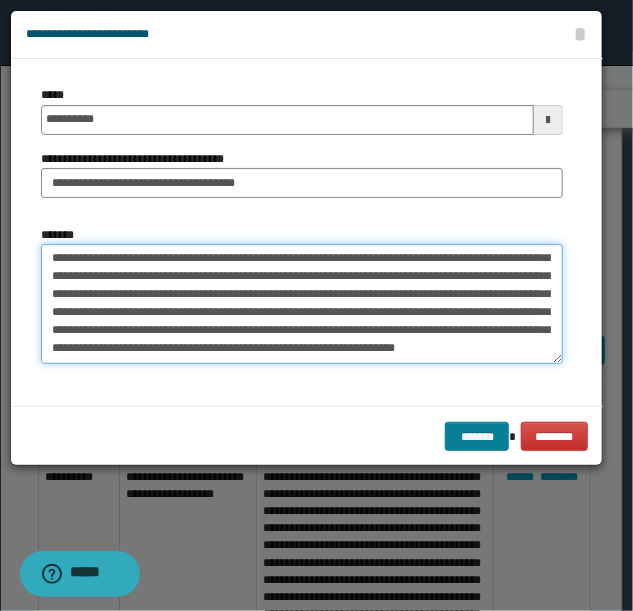 type on "**********" 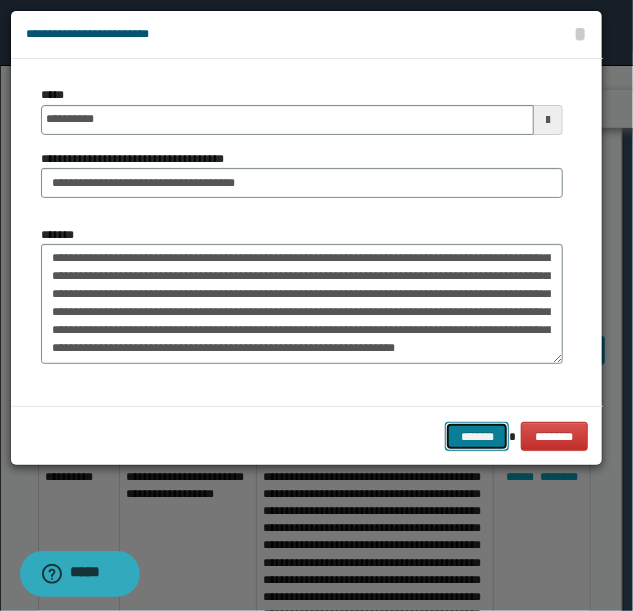 click on "*******" at bounding box center [477, 436] 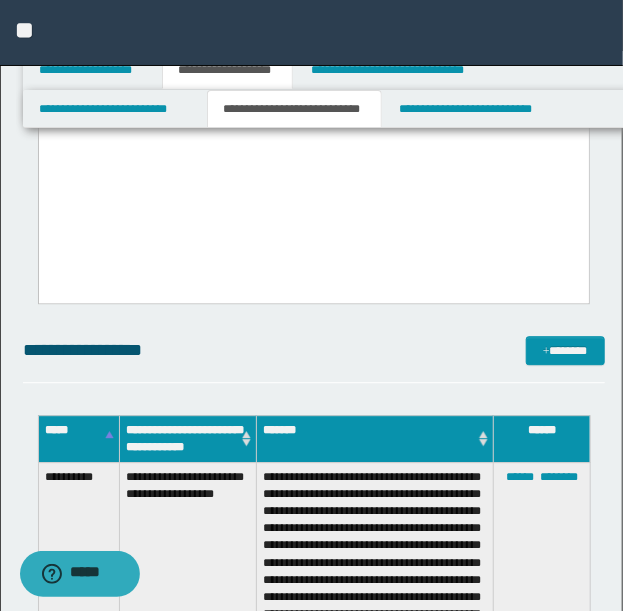 drag, startPoint x: 404, startPoint y: 376, endPoint x: 436, endPoint y: 376, distance: 32 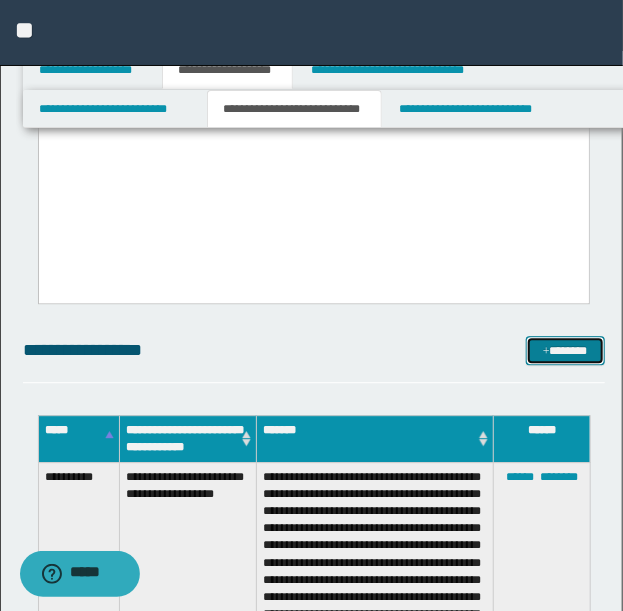 click on "*******" at bounding box center (565, 350) 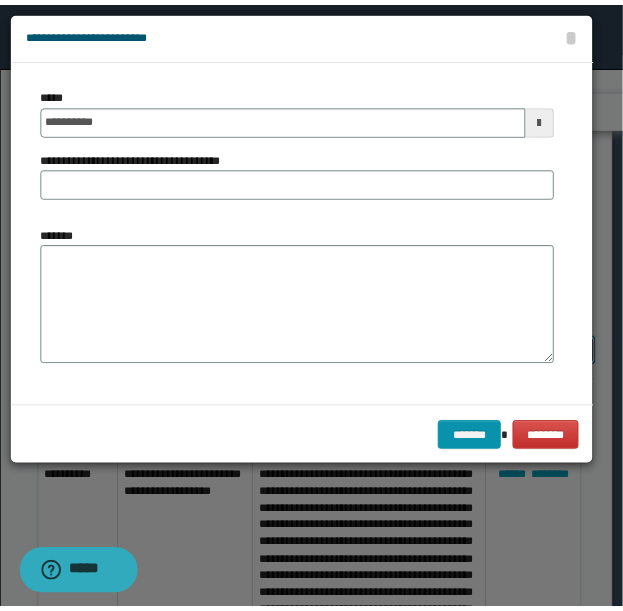 scroll, scrollTop: 0, scrollLeft: 0, axis: both 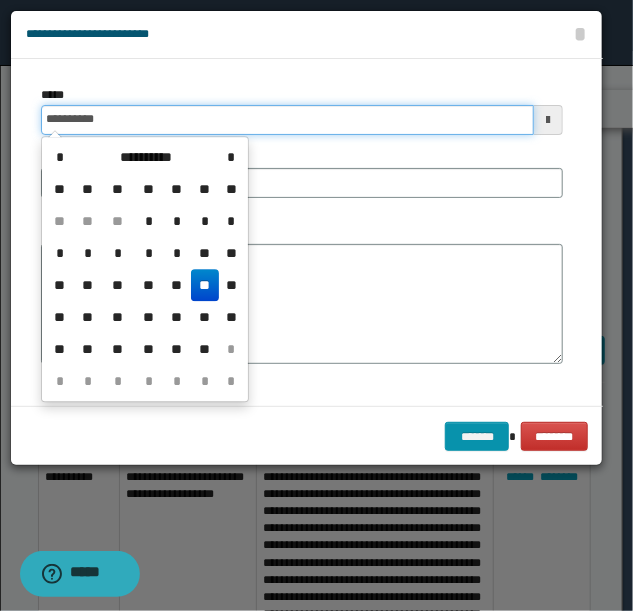 drag, startPoint x: 170, startPoint y: 119, endPoint x: -61, endPoint y: 124, distance: 231.05411 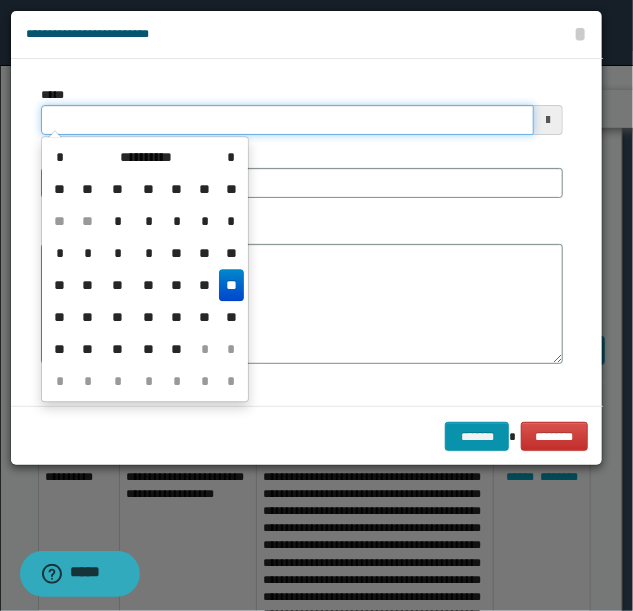 drag, startPoint x: 110, startPoint y: 124, endPoint x: 6, endPoint y: 119, distance: 104.120125 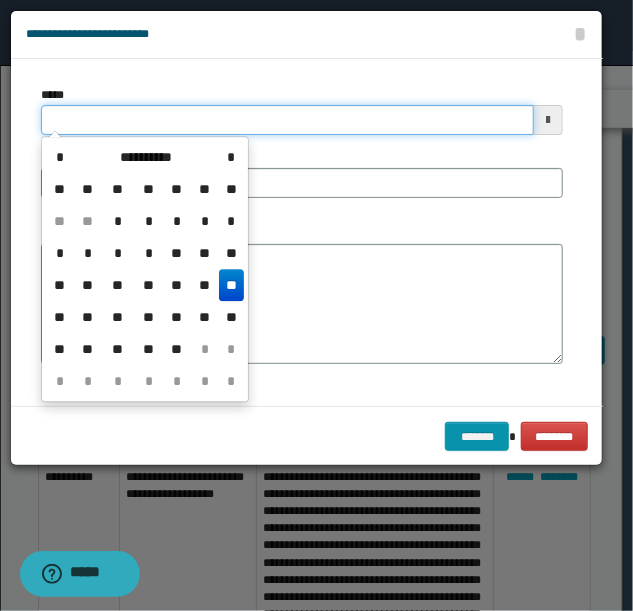 drag, startPoint x: 186, startPoint y: 118, endPoint x: 25, endPoint y: 108, distance: 161.31026 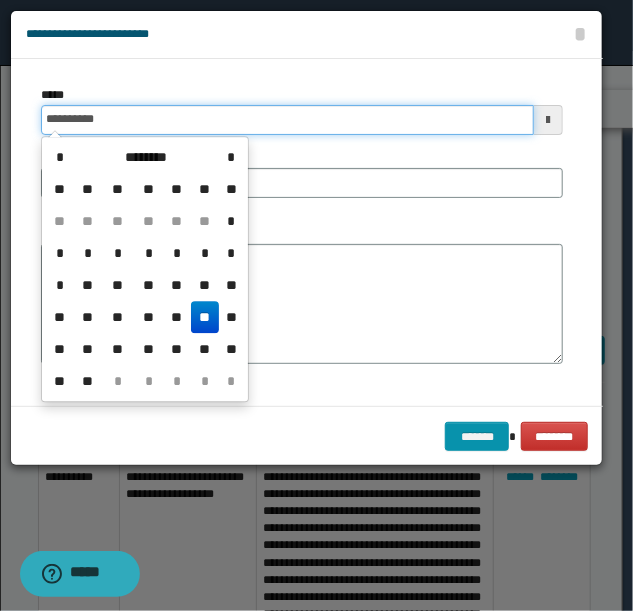 type on "**********" 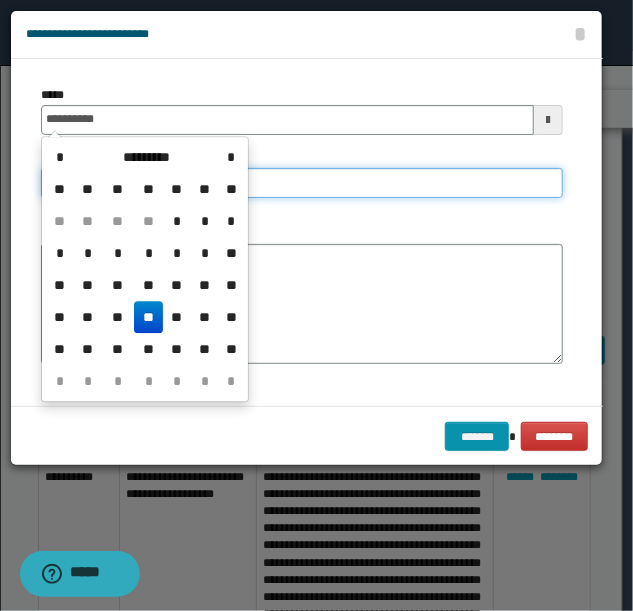 click on "**********" at bounding box center [302, 183] 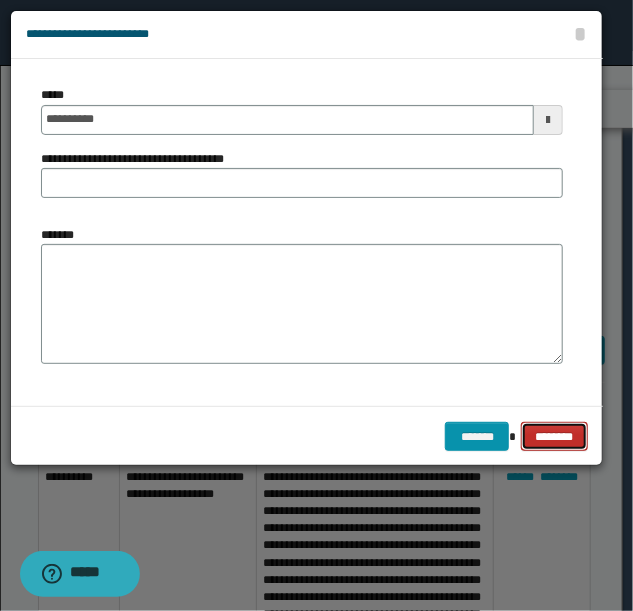 click on "********" at bounding box center [554, 436] 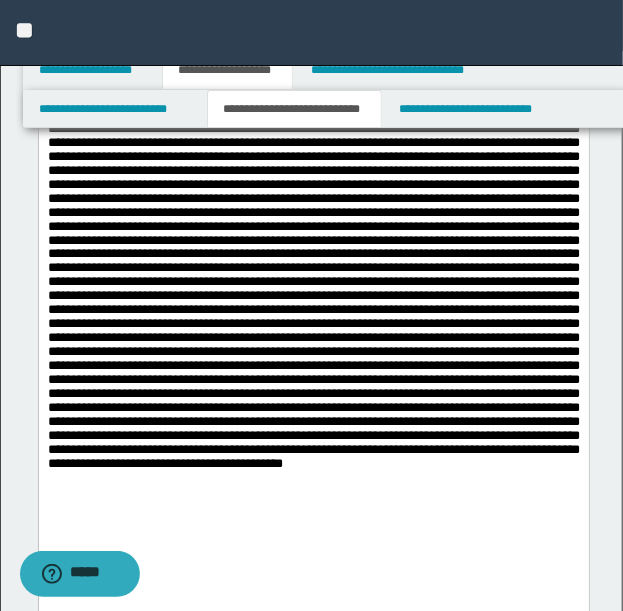 scroll, scrollTop: 8940, scrollLeft: 0, axis: vertical 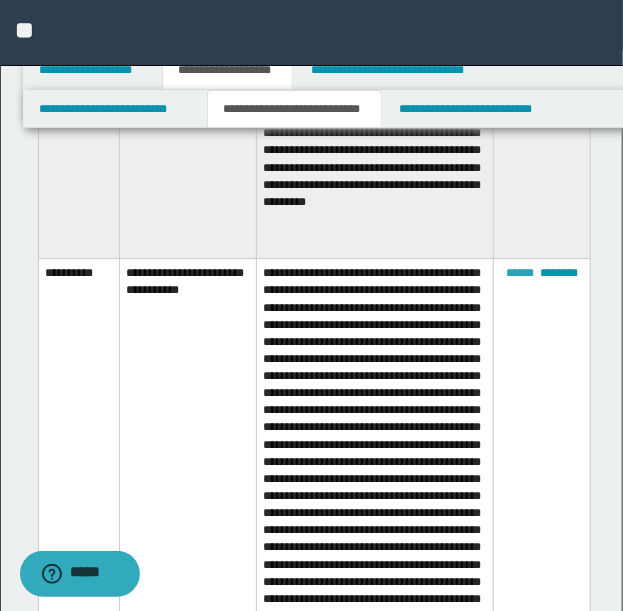 click on "******" at bounding box center [520, 273] 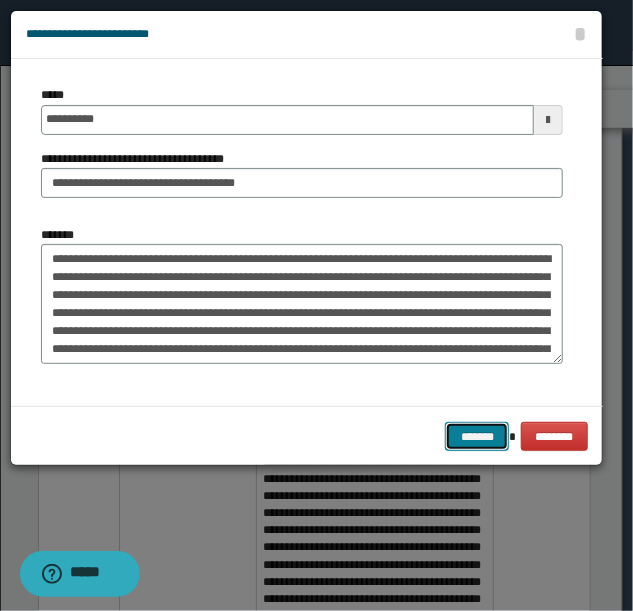 click on "*******" at bounding box center (477, 436) 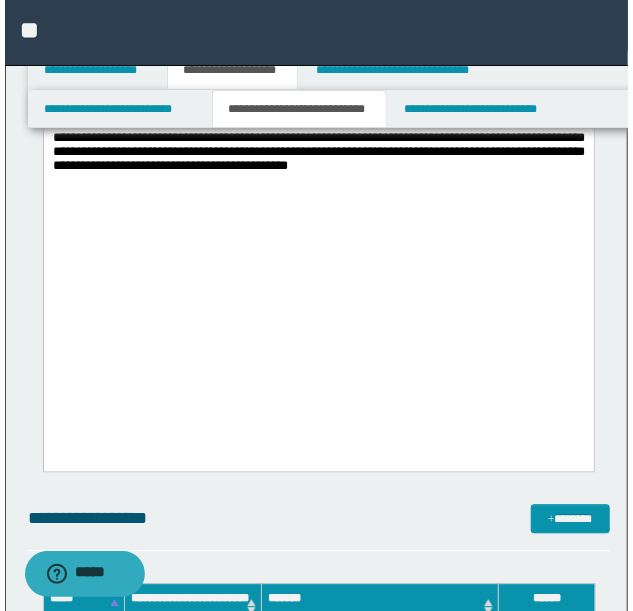 scroll, scrollTop: 940, scrollLeft: 0, axis: vertical 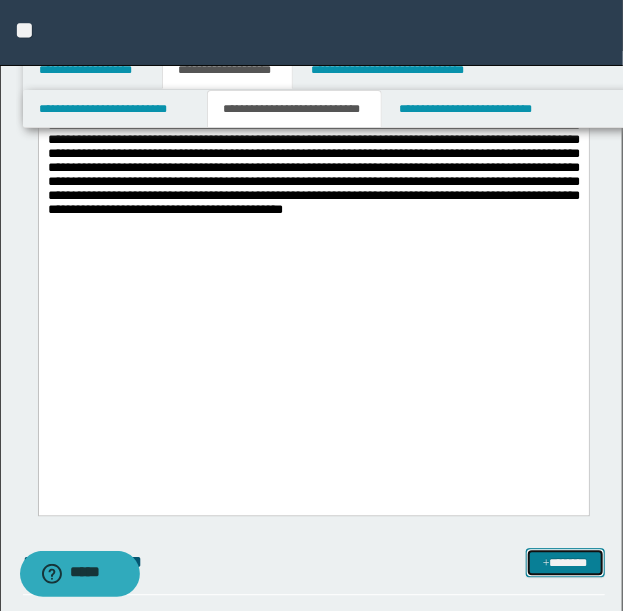 click on "*******" at bounding box center (565, 562) 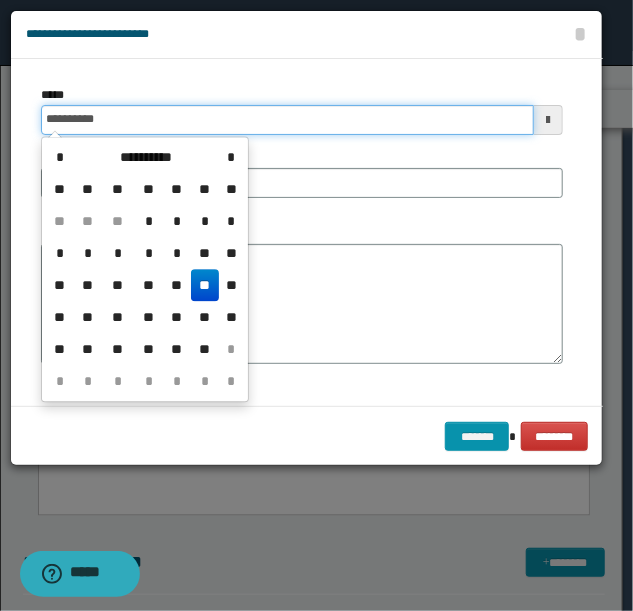 drag, startPoint x: 150, startPoint y: 114, endPoint x: -192, endPoint y: 81, distance: 343.5884 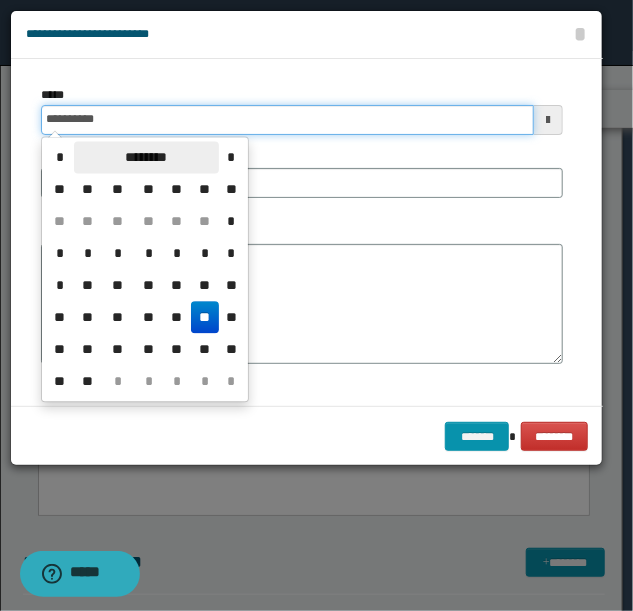 type on "**********" 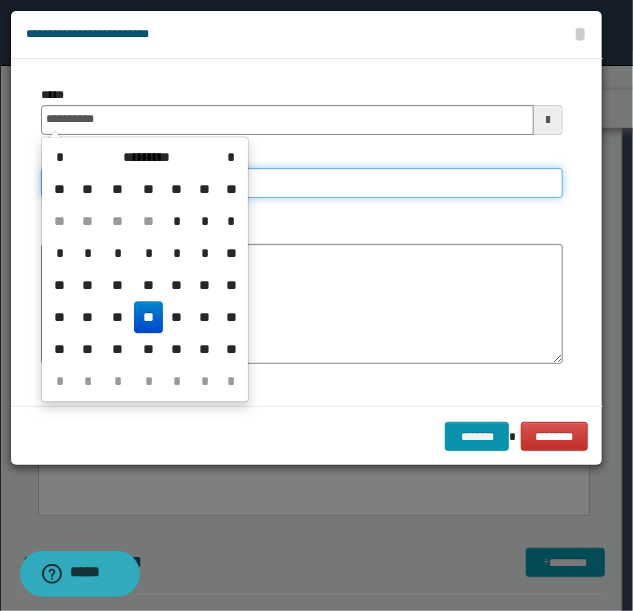 click on "**********" at bounding box center (302, 183) 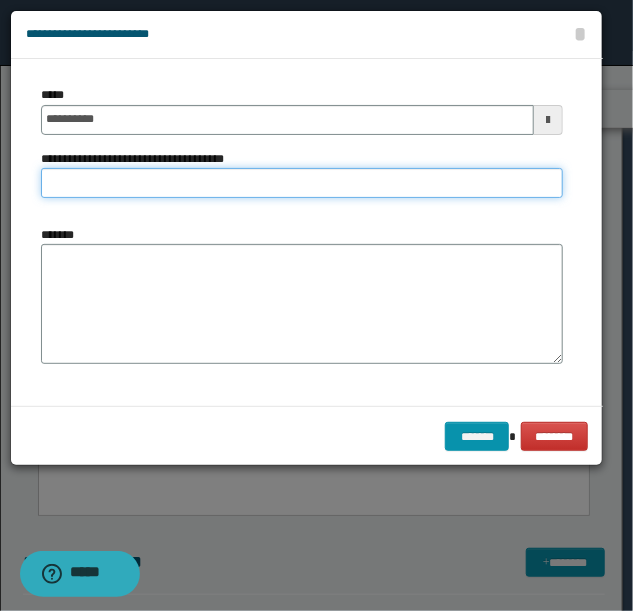type on "**********" 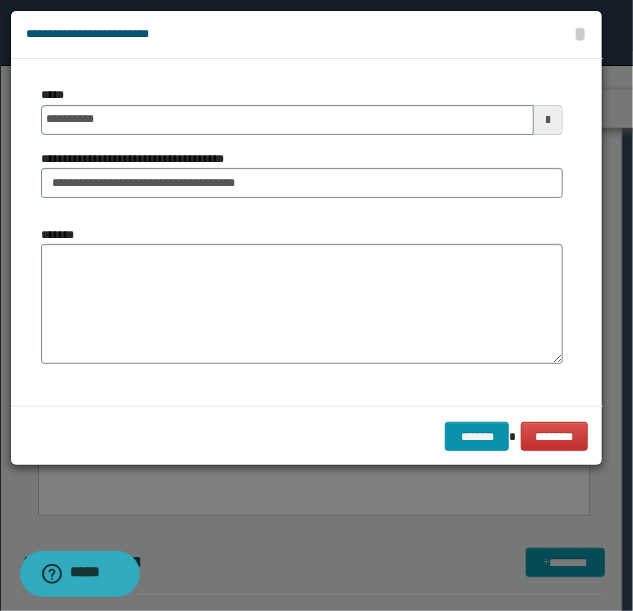 click on "*******" at bounding box center [302, 302] 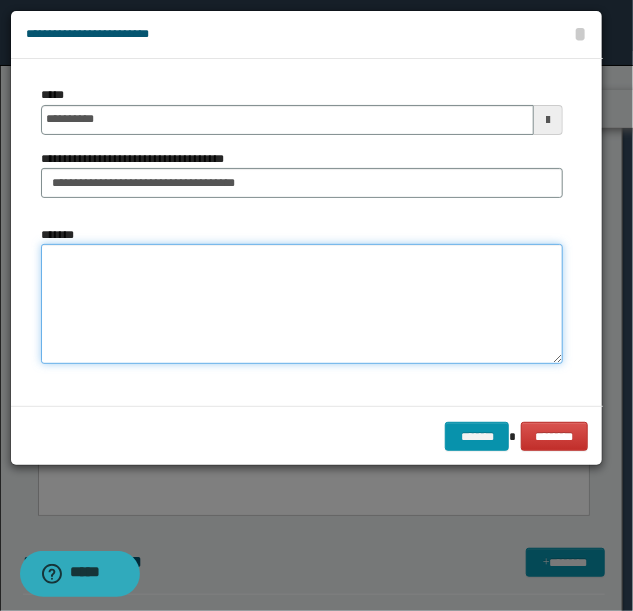 click on "*******" at bounding box center (302, 303) 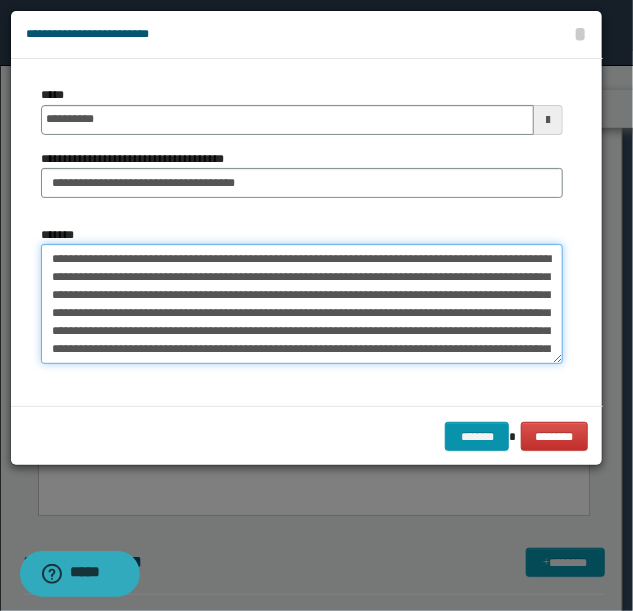 scroll, scrollTop: 138, scrollLeft: 0, axis: vertical 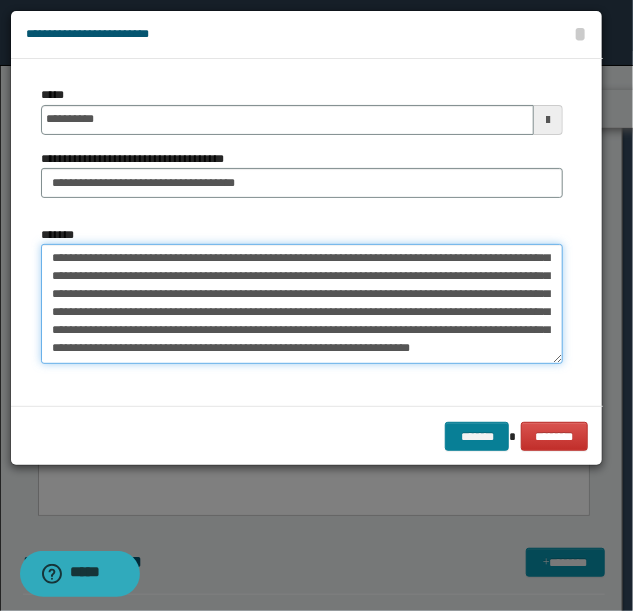 type on "**********" 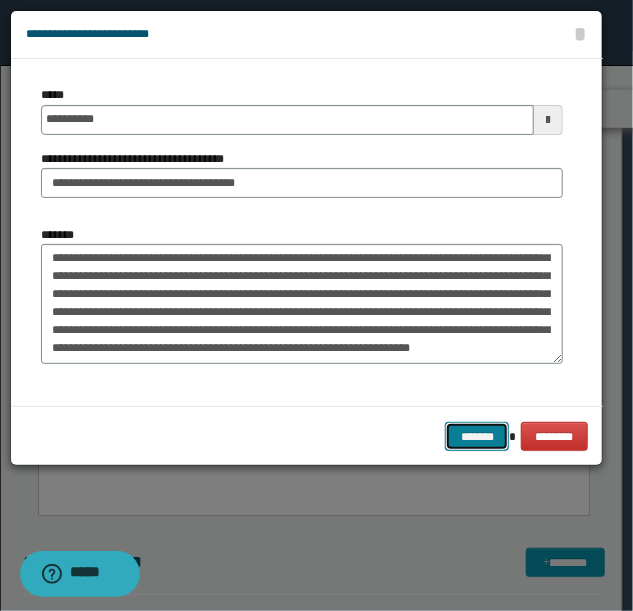 click on "*******" at bounding box center (477, 436) 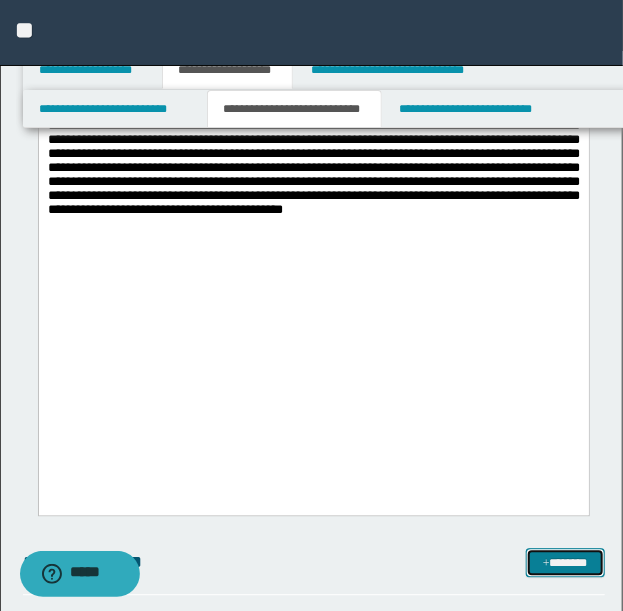 click on "*******" at bounding box center (565, 562) 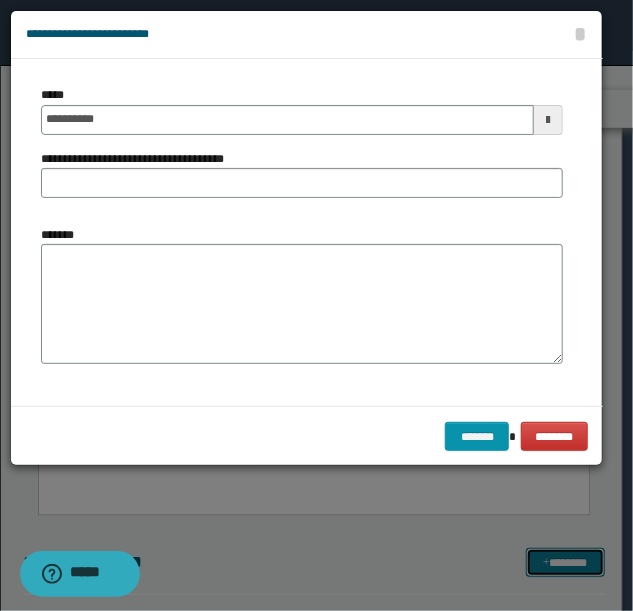 scroll, scrollTop: 0, scrollLeft: 0, axis: both 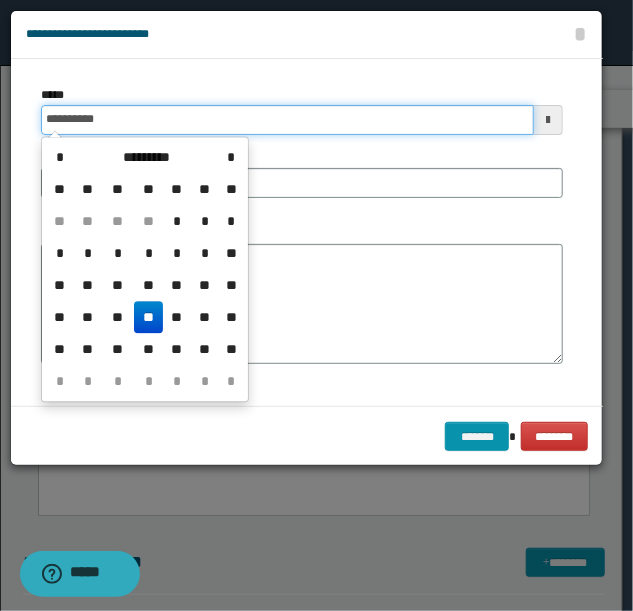 drag, startPoint x: 124, startPoint y: 124, endPoint x: -456, endPoint y: 124, distance: 580 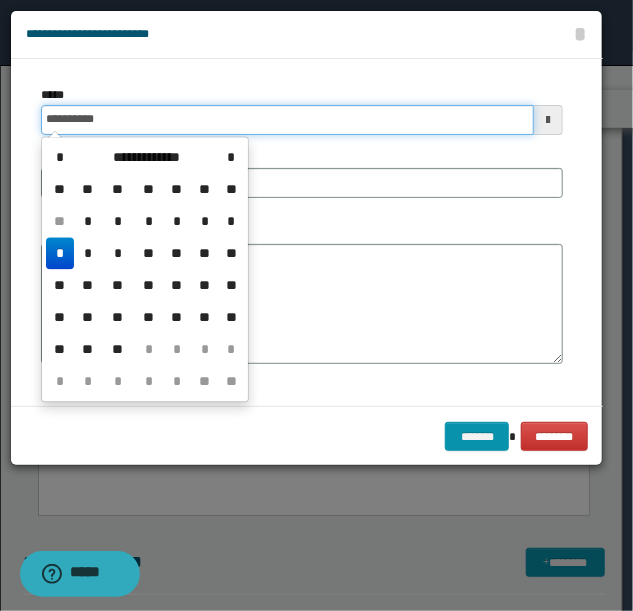 type on "**********" 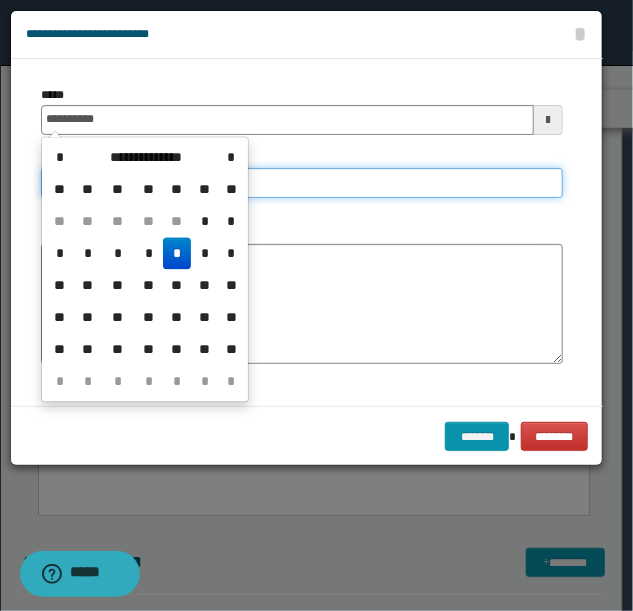click on "**********" at bounding box center [302, 183] 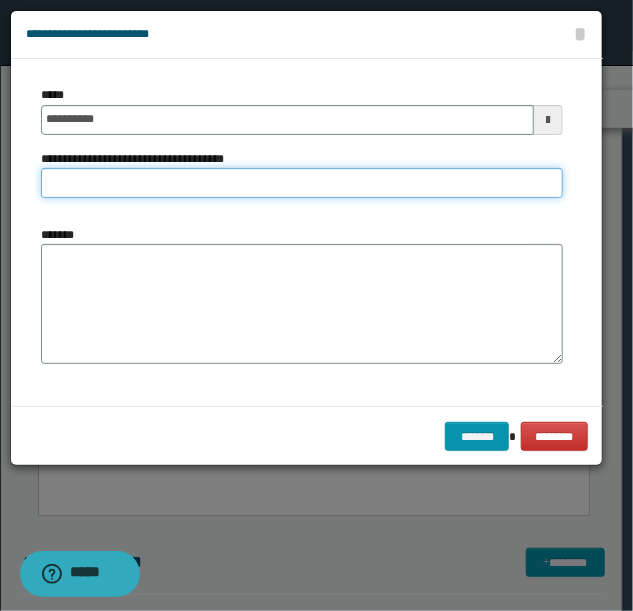 click on "**********" at bounding box center [302, 183] 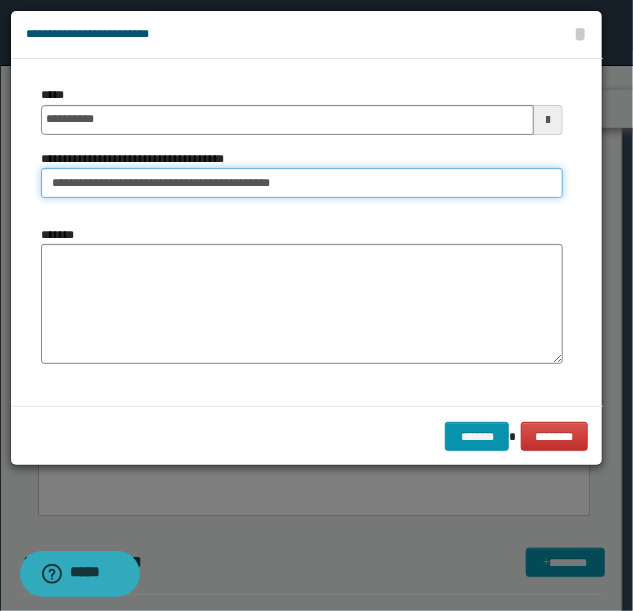 type on "**********" 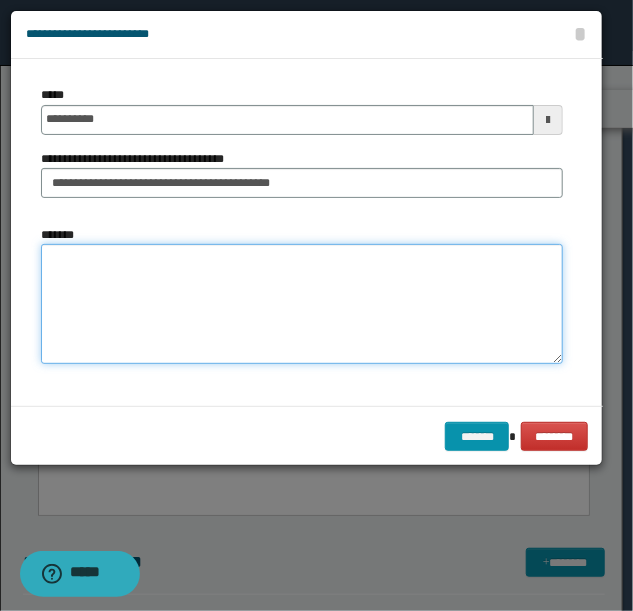click on "*******" at bounding box center (302, 303) 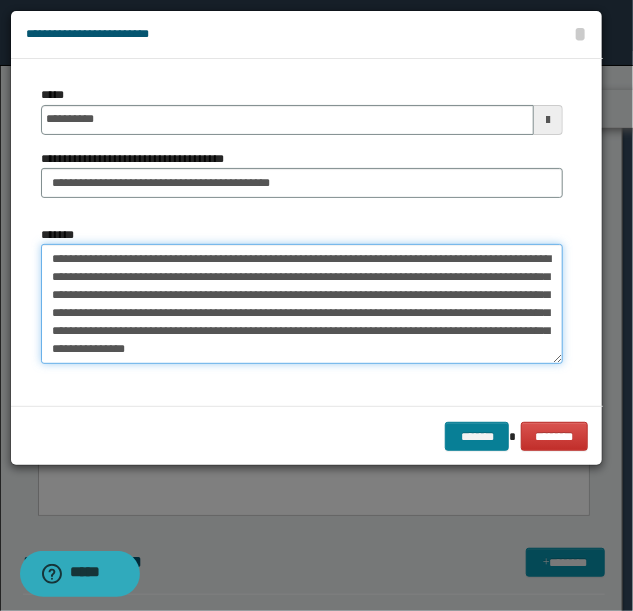 type on "**********" 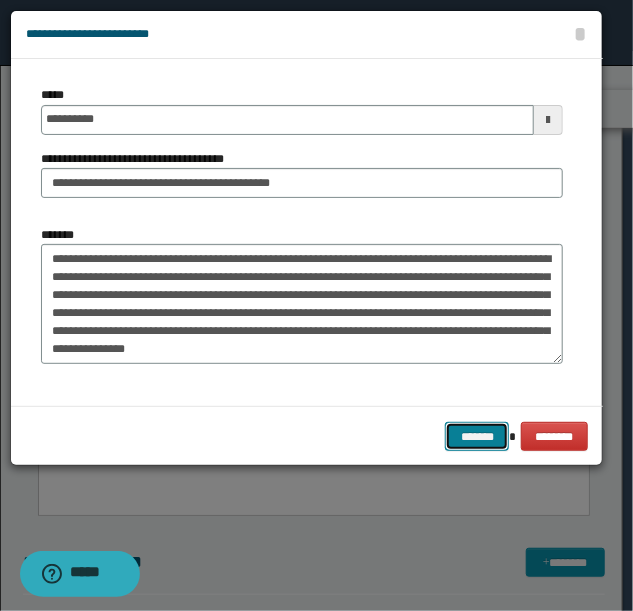 click on "*******" at bounding box center (477, 436) 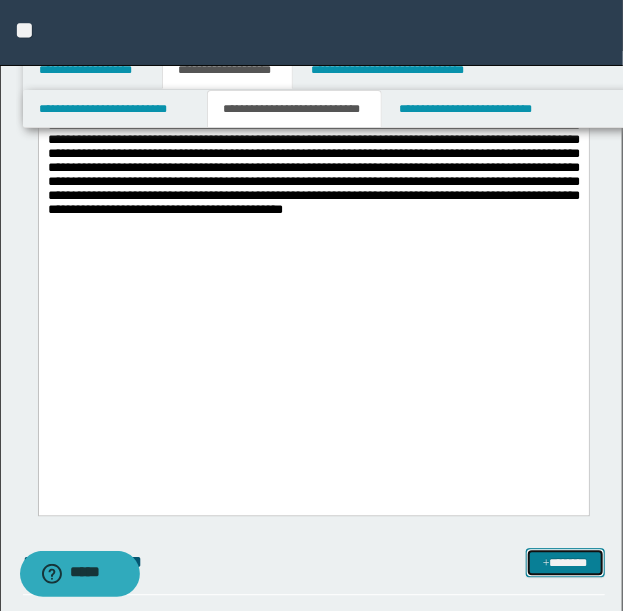 click on "*******" at bounding box center (565, 562) 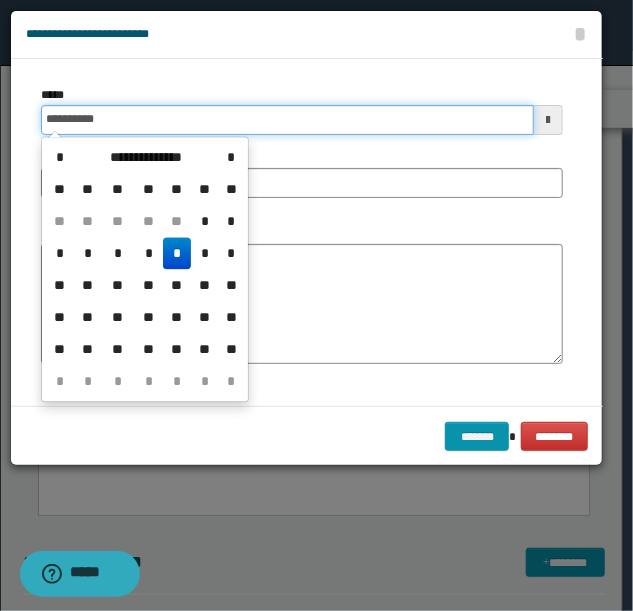 drag, startPoint x: 162, startPoint y: 126, endPoint x: -82, endPoint y: 98, distance: 245.6013 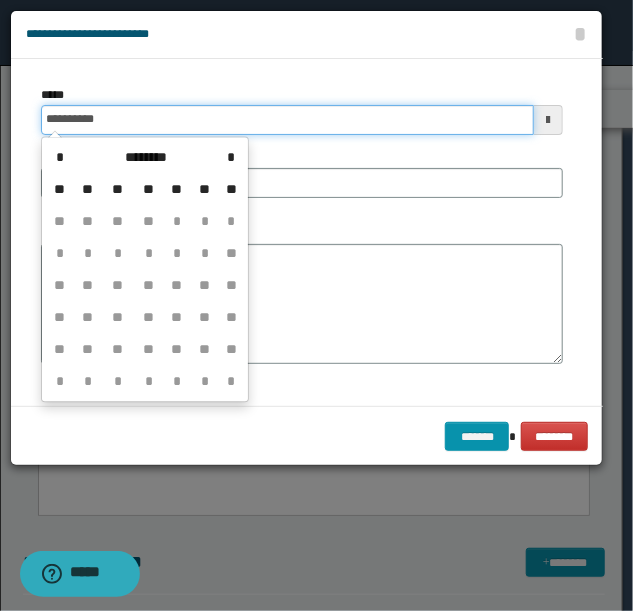 type on "**********" 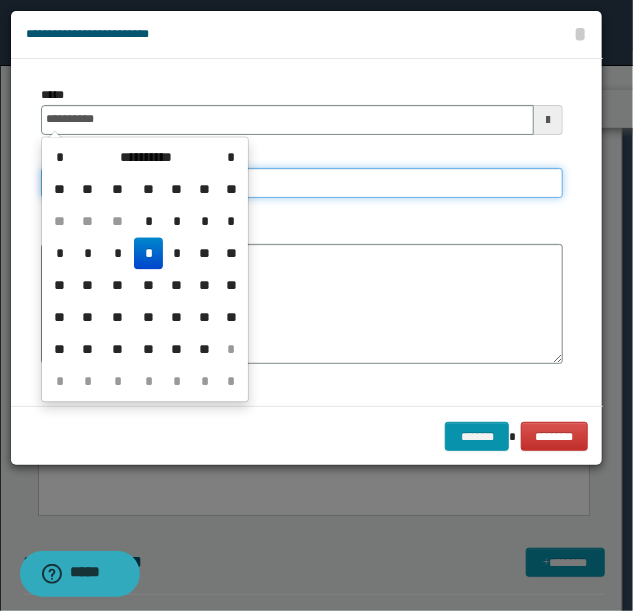 click on "**********" at bounding box center [302, 183] 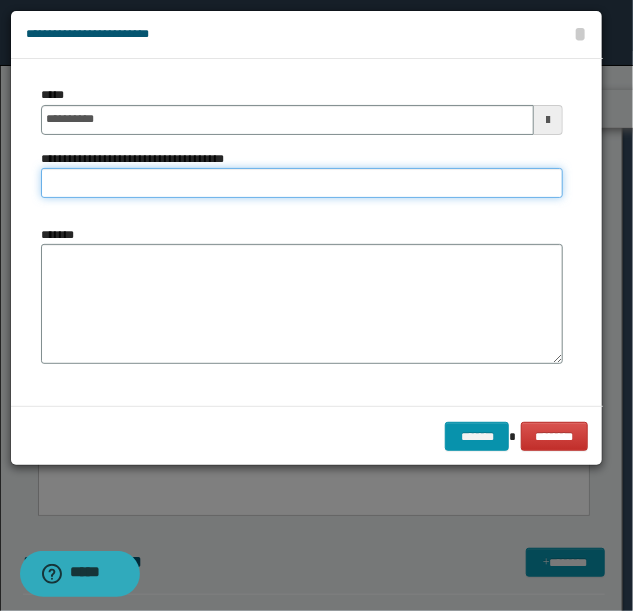 type on "**********" 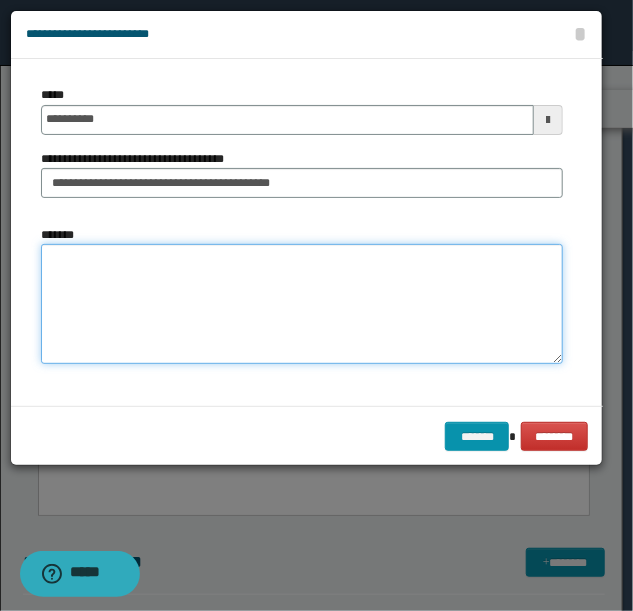 click on "*******" at bounding box center [302, 303] 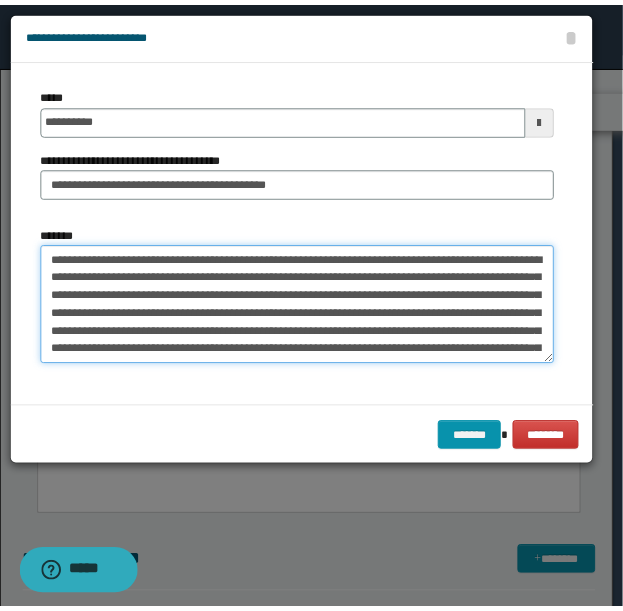 scroll, scrollTop: 84, scrollLeft: 0, axis: vertical 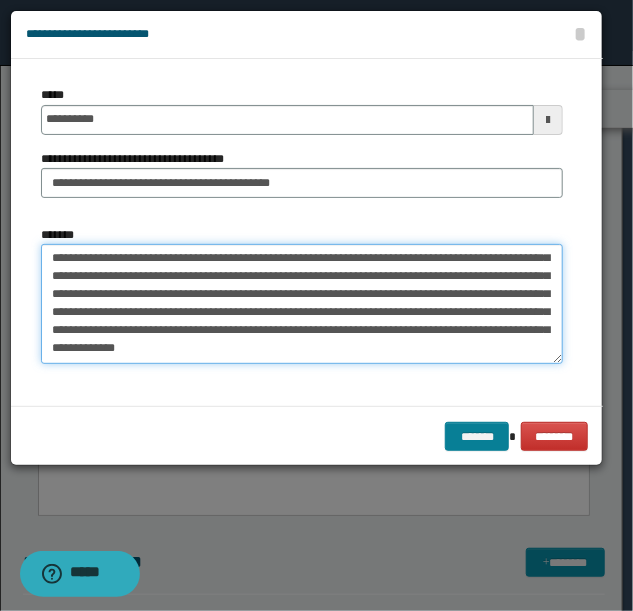 type on "**********" 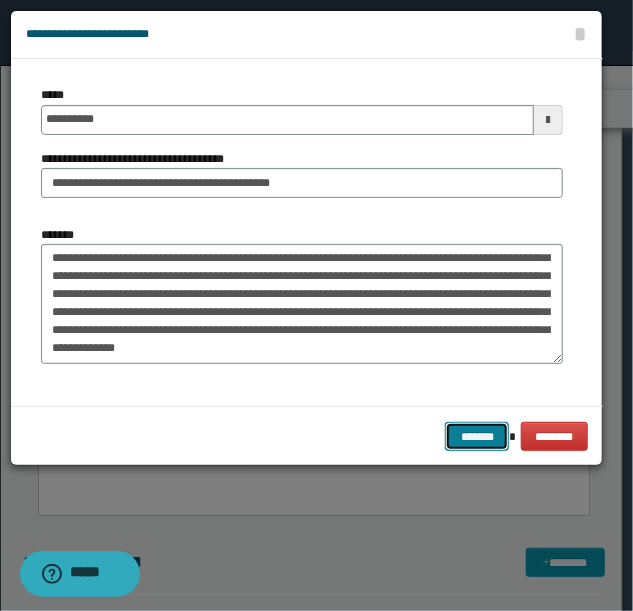 click on "*******" at bounding box center [477, 436] 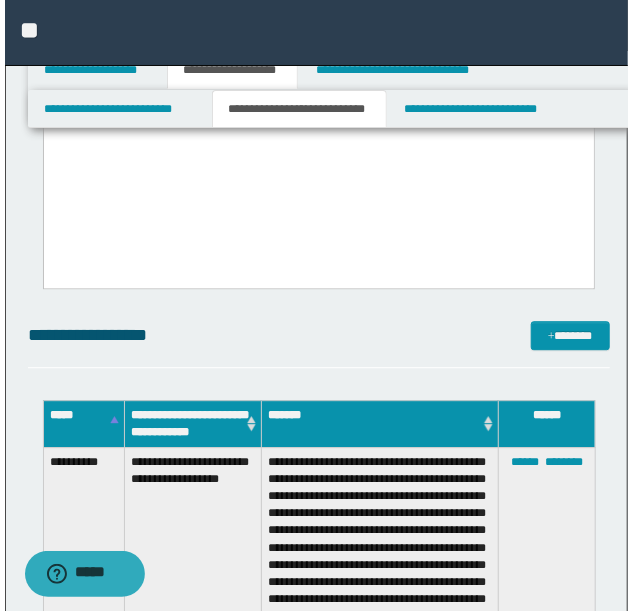 scroll, scrollTop: 1169, scrollLeft: 0, axis: vertical 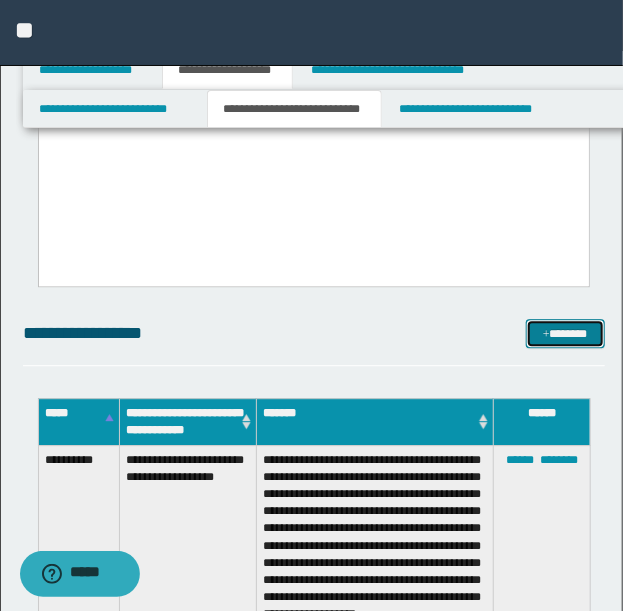 click on "*******" at bounding box center [565, 333] 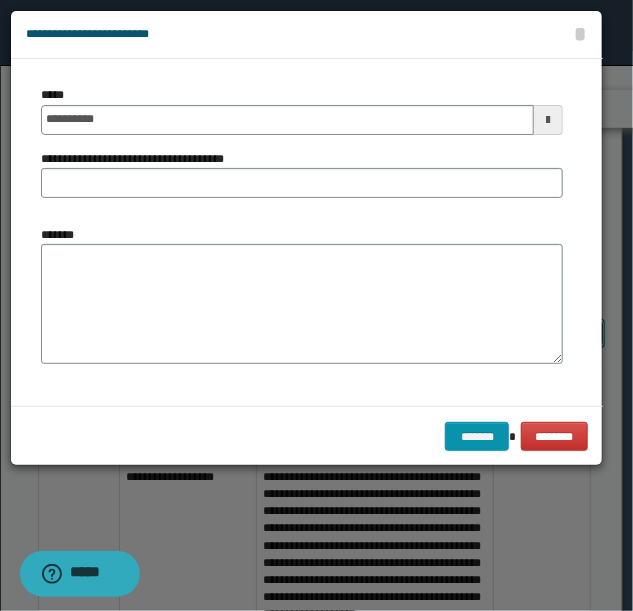 scroll, scrollTop: 0, scrollLeft: 0, axis: both 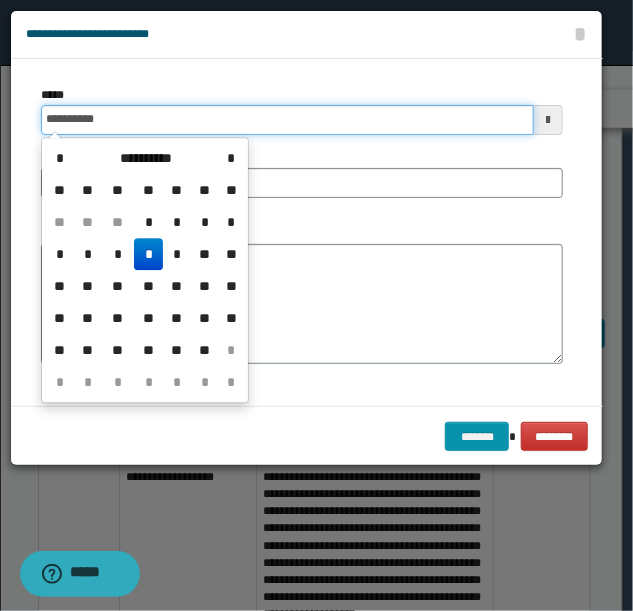 drag, startPoint x: 180, startPoint y: 117, endPoint x: -224, endPoint y: 104, distance: 404.2091 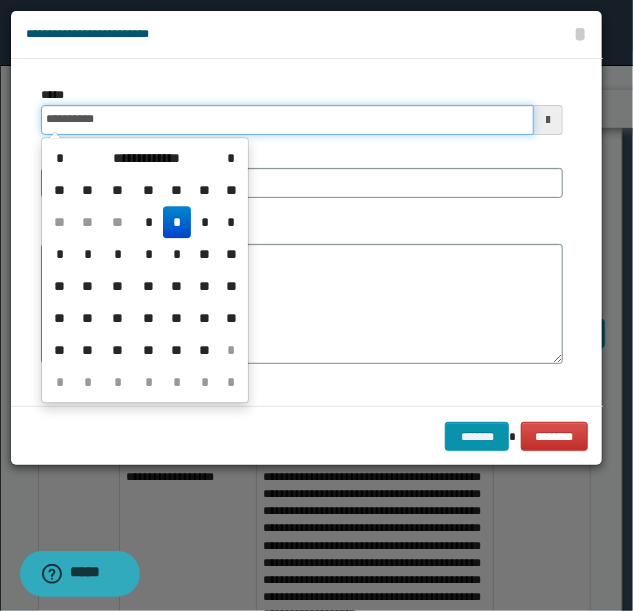 type on "**********" 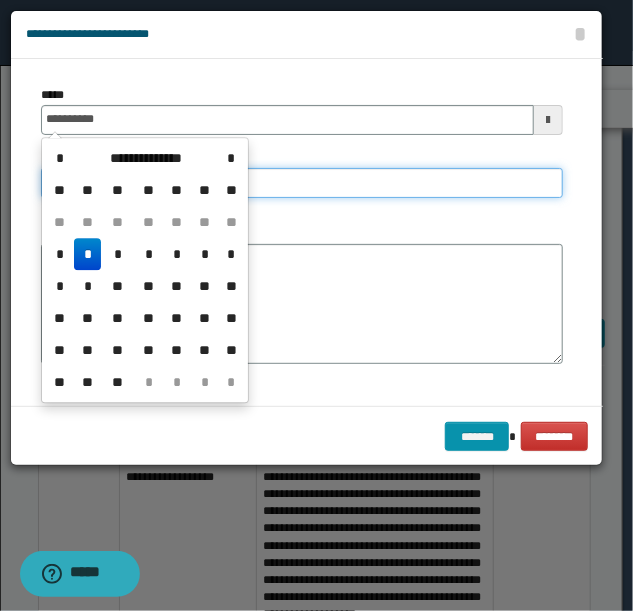 click on "**********" at bounding box center (302, 183) 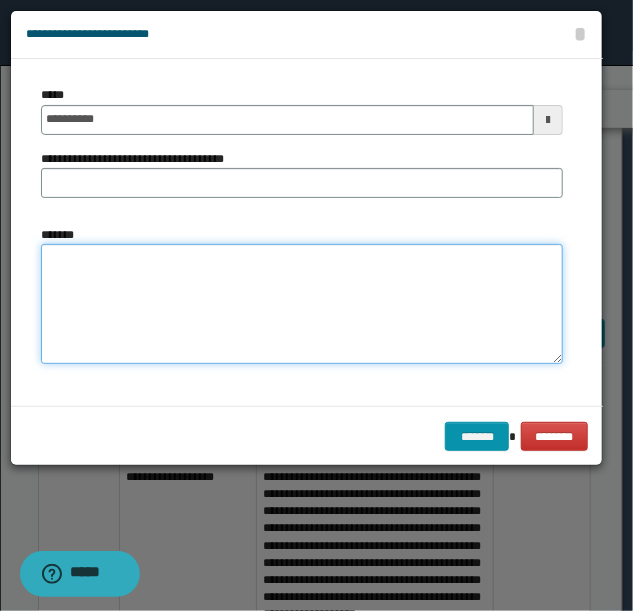 click on "*******" at bounding box center (302, 303) 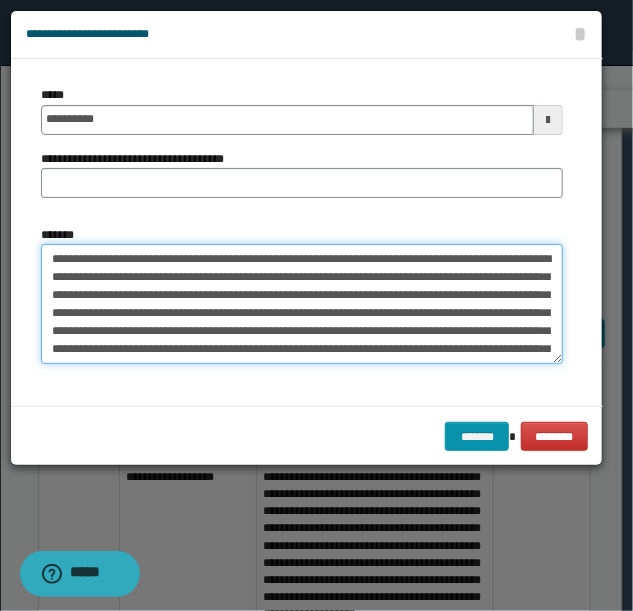 scroll, scrollTop: 84, scrollLeft: 0, axis: vertical 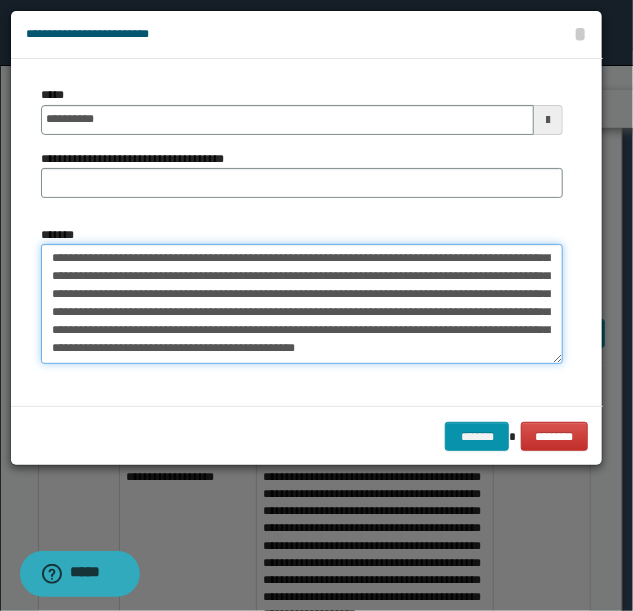 type on "**********" 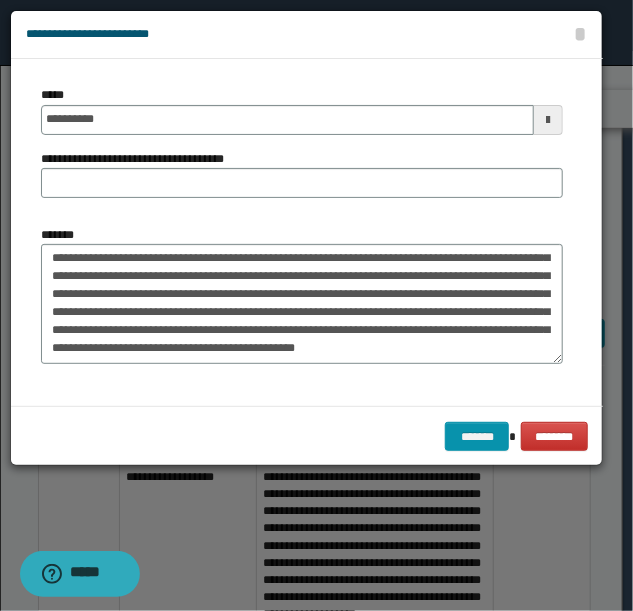 drag, startPoint x: 168, startPoint y: 166, endPoint x: 158, endPoint y: 182, distance: 18.867962 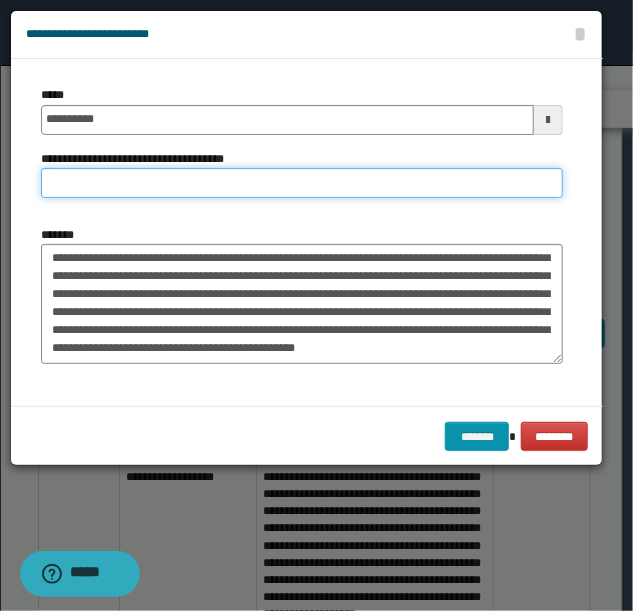 click on "**********" at bounding box center (302, 183) 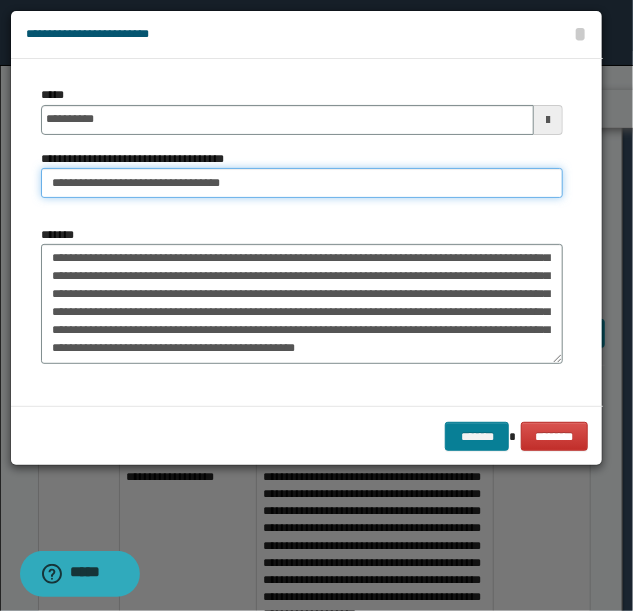 type on "**********" 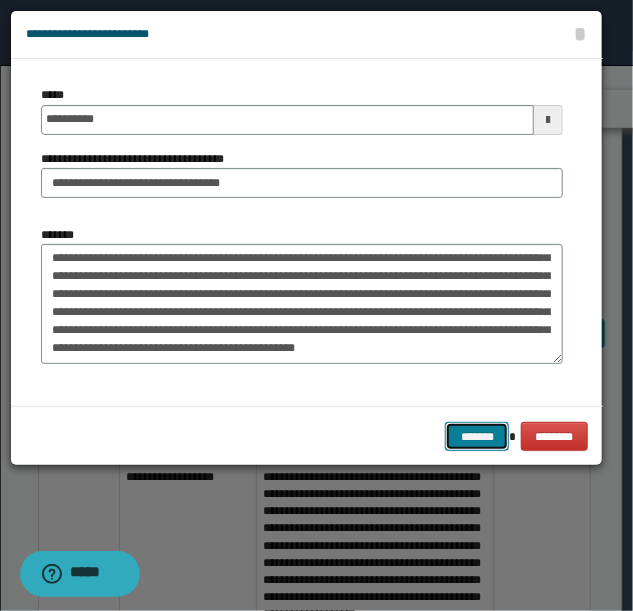 click on "*******" at bounding box center (477, 436) 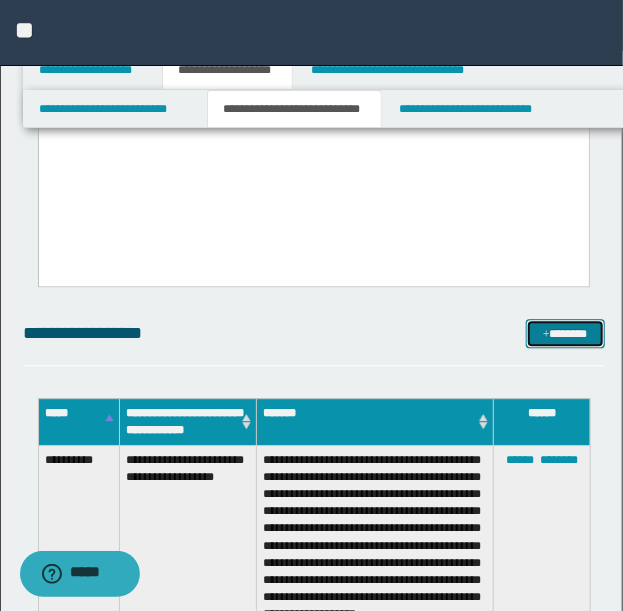 click on "*******" at bounding box center (565, 333) 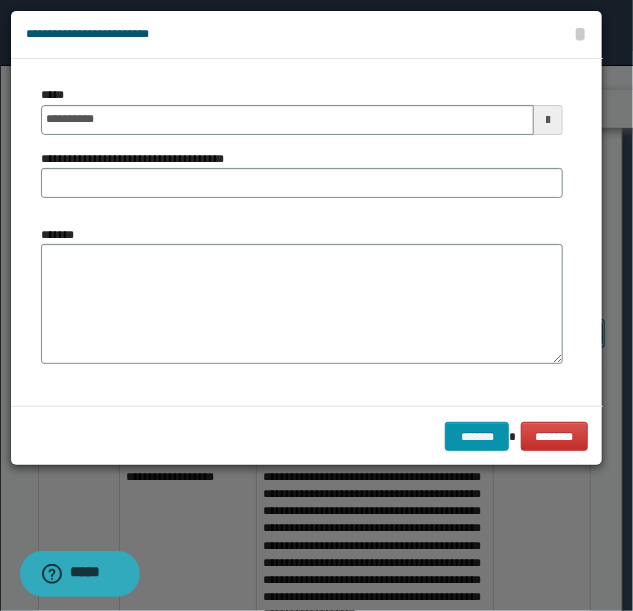 scroll, scrollTop: 0, scrollLeft: 0, axis: both 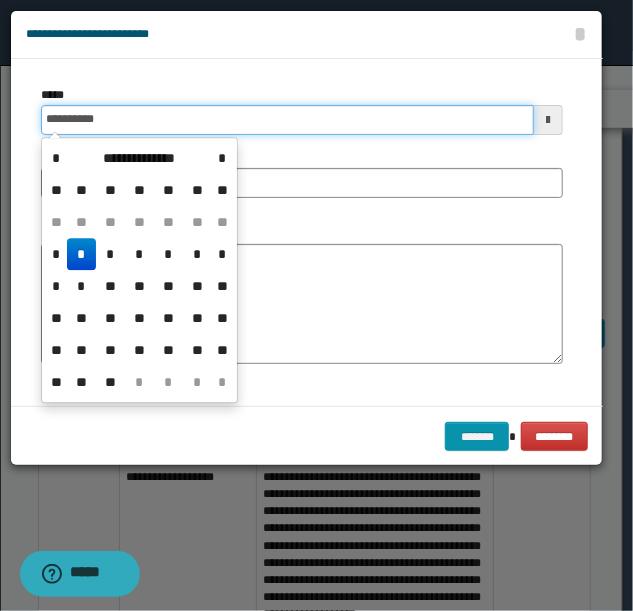 drag, startPoint x: 232, startPoint y: 114, endPoint x: -218, endPoint y: 114, distance: 450 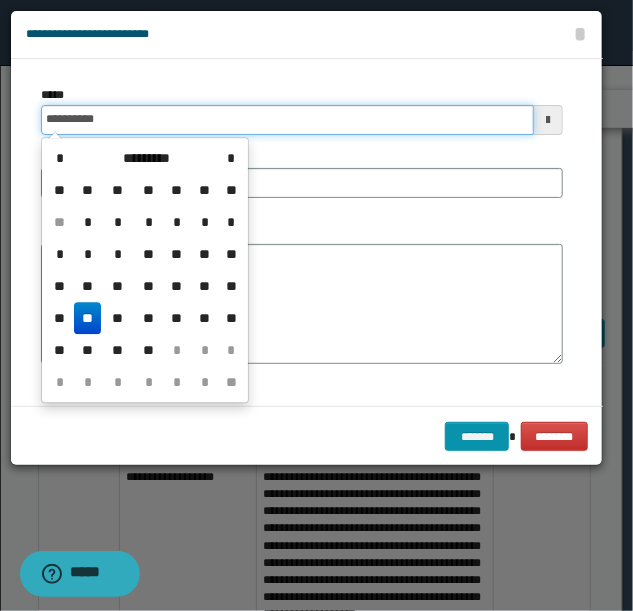 type on "**********" 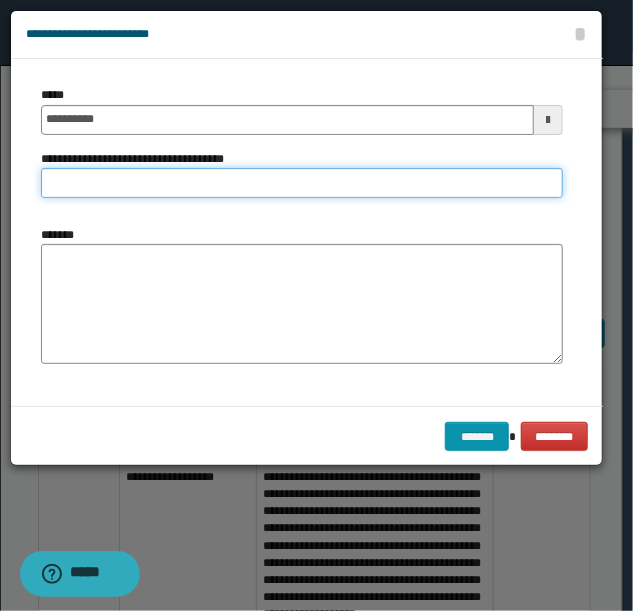 click on "**********" at bounding box center [302, 183] 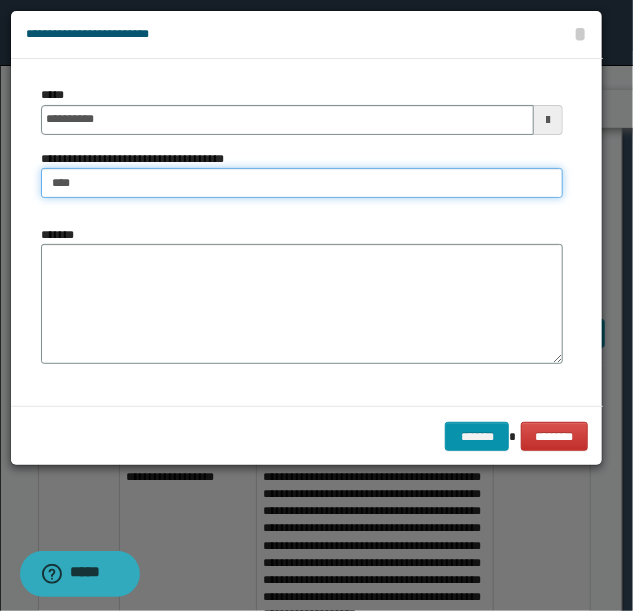 click on "***" at bounding box center [302, 183] 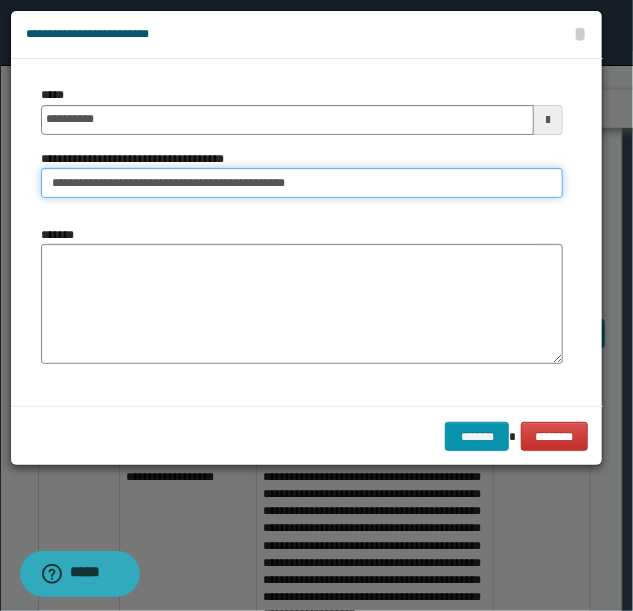 click on "**********" at bounding box center [302, 183] 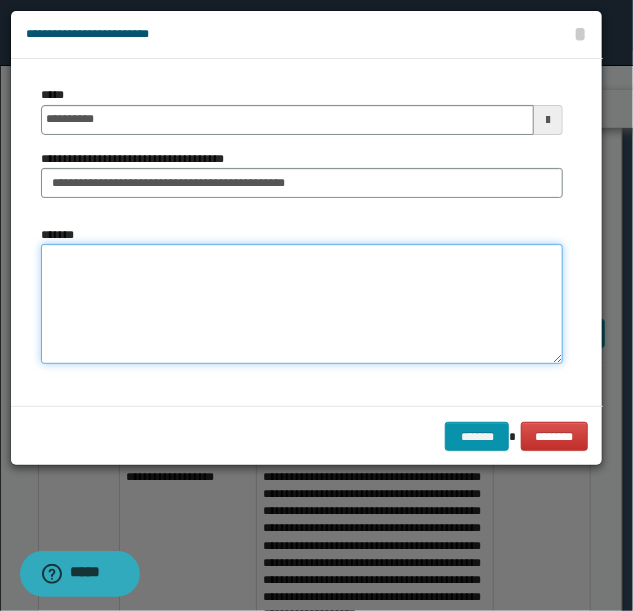 click on "*******" at bounding box center [302, 303] 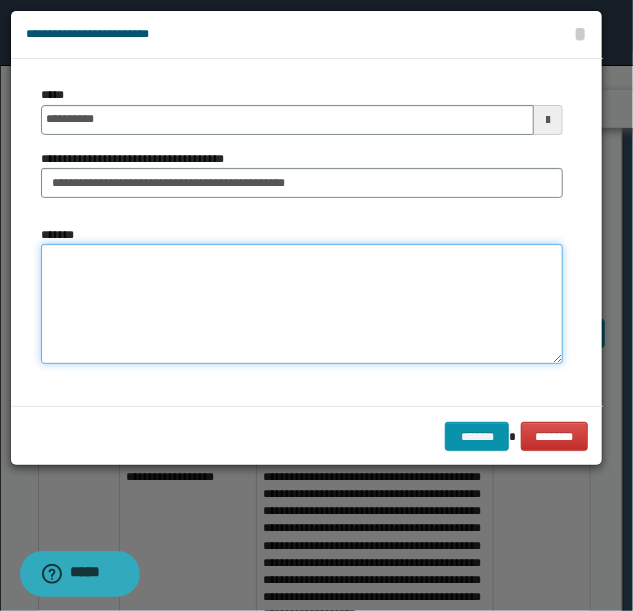 click on "*******" at bounding box center (302, 303) 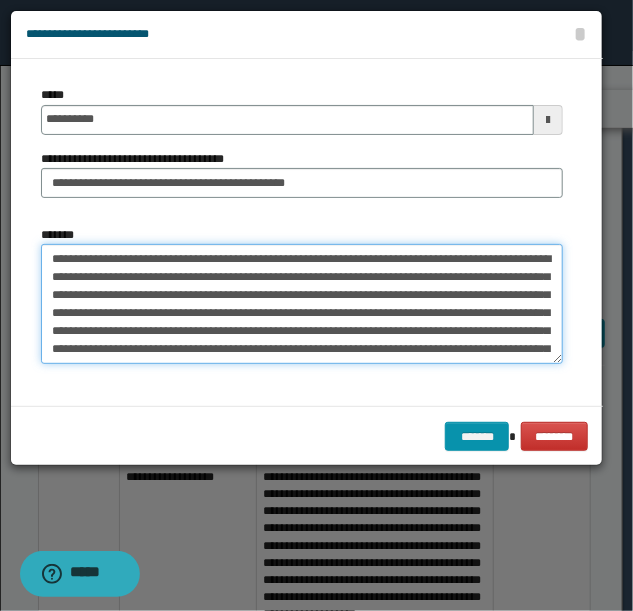 scroll, scrollTop: 84, scrollLeft: 0, axis: vertical 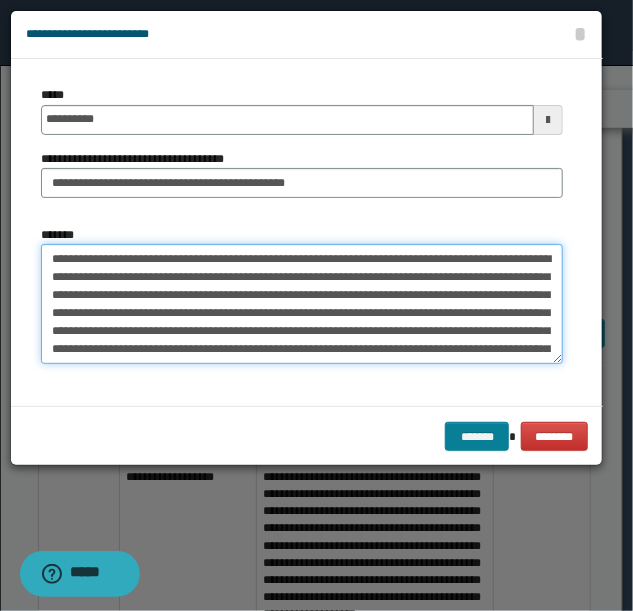 type on "**********" 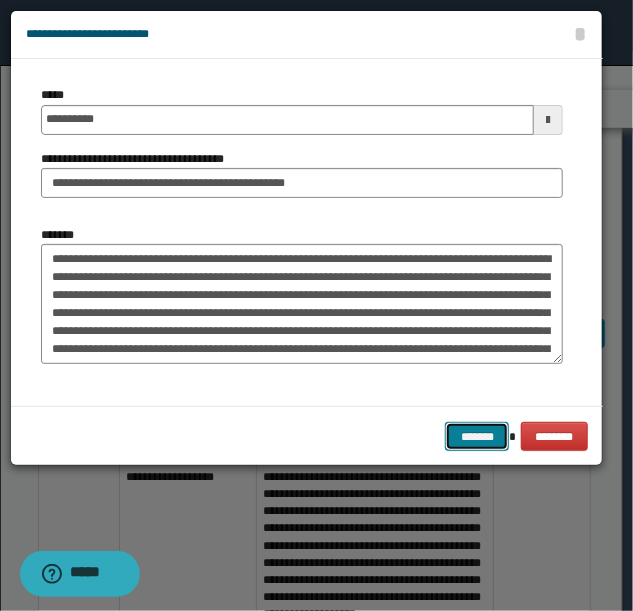 click on "*******" at bounding box center (477, 436) 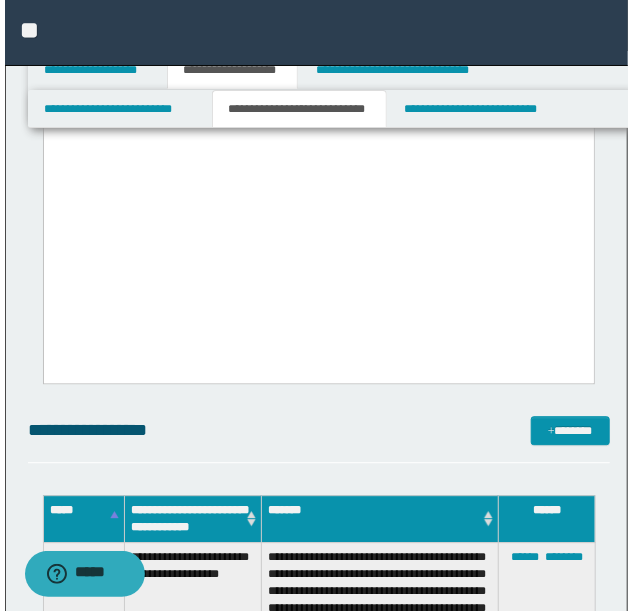 scroll, scrollTop: 1068, scrollLeft: 0, axis: vertical 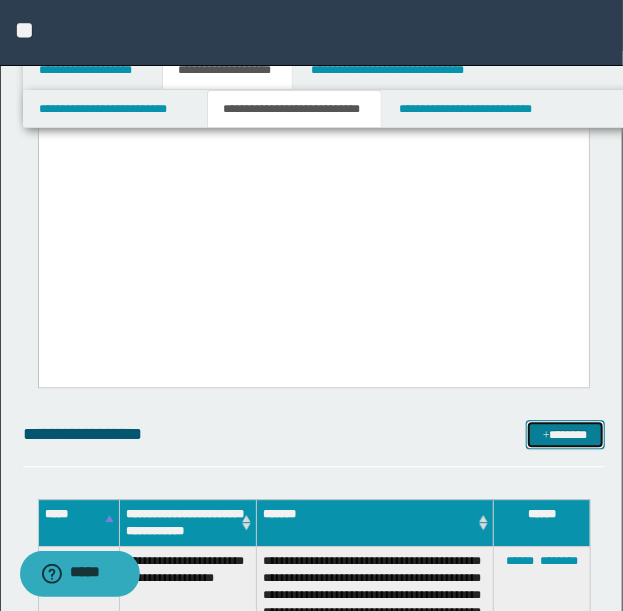 click on "*******" at bounding box center (565, 434) 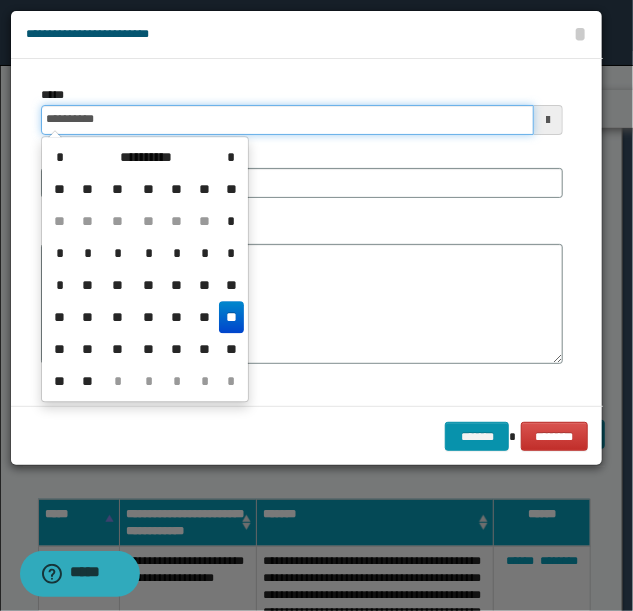 drag, startPoint x: 82, startPoint y: 112, endPoint x: -205, endPoint y: 107, distance: 287.04355 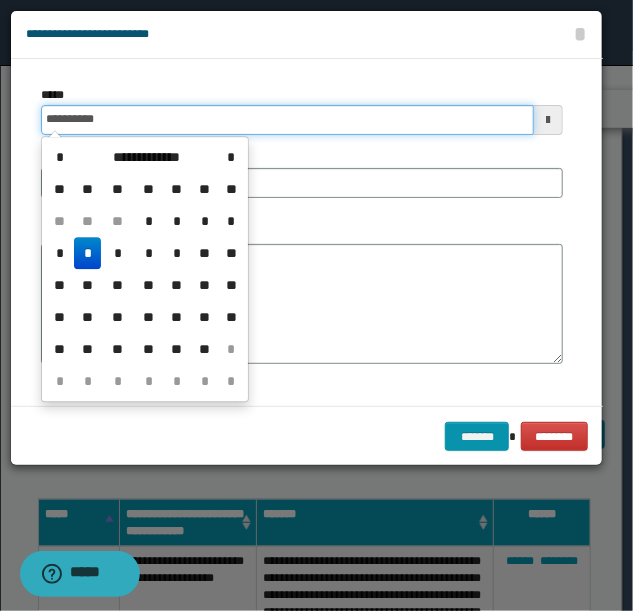 type on "**********" 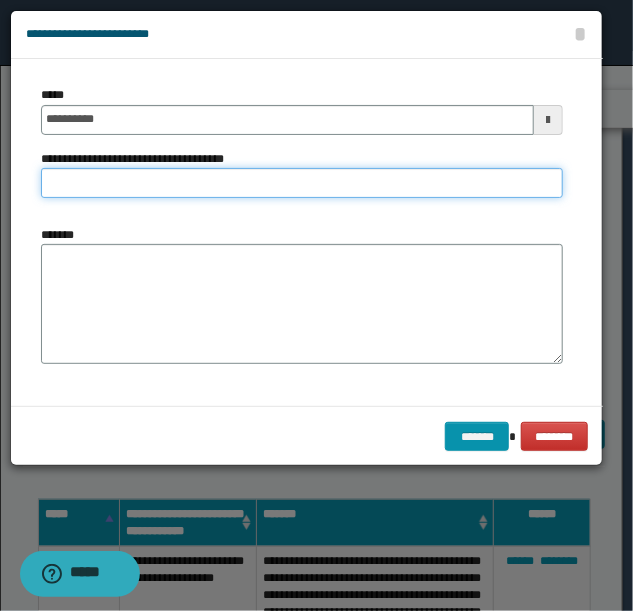 click on "**********" at bounding box center [302, 183] 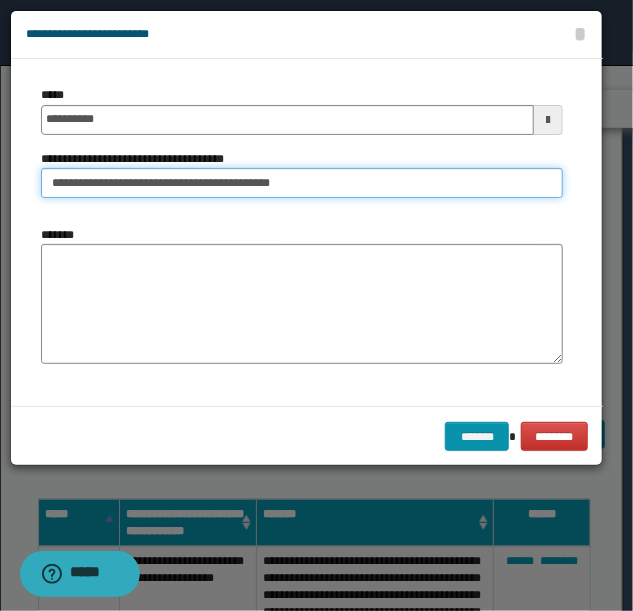 type on "**********" 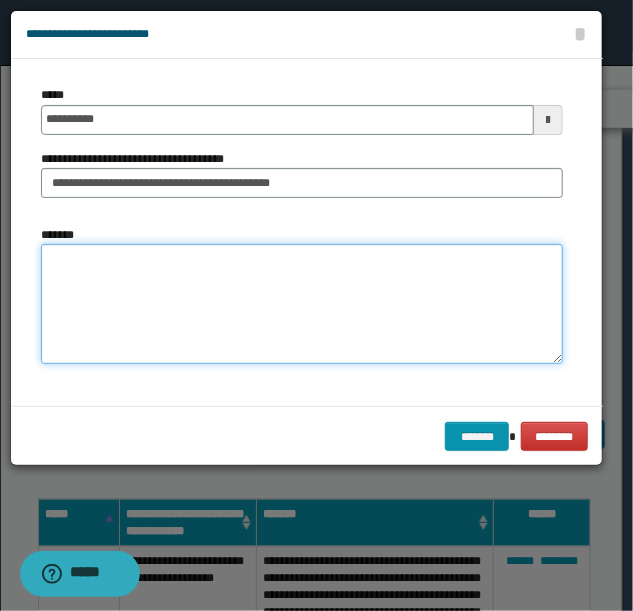 click on "*******" at bounding box center (302, 303) 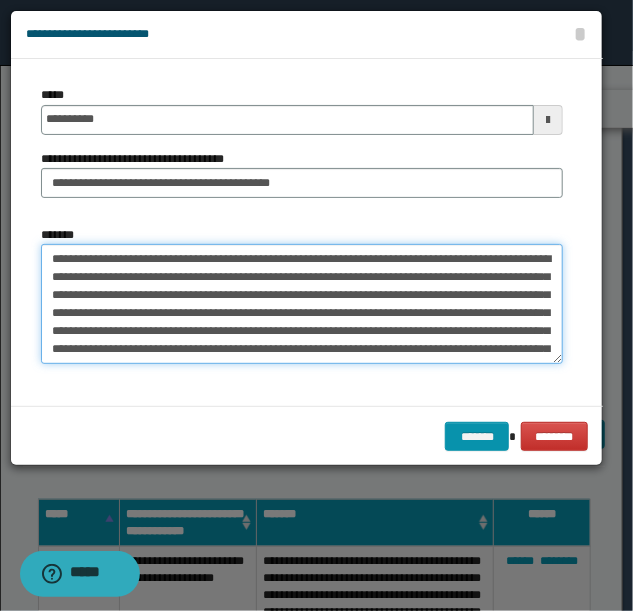 scroll, scrollTop: 84, scrollLeft: 0, axis: vertical 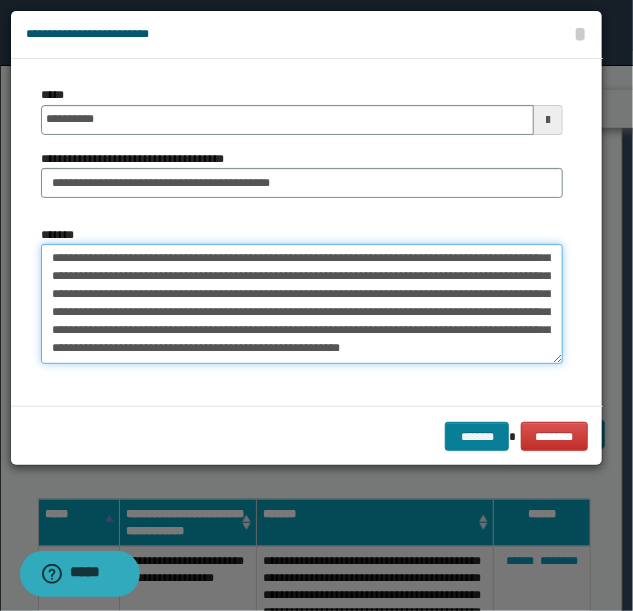 type on "**********" 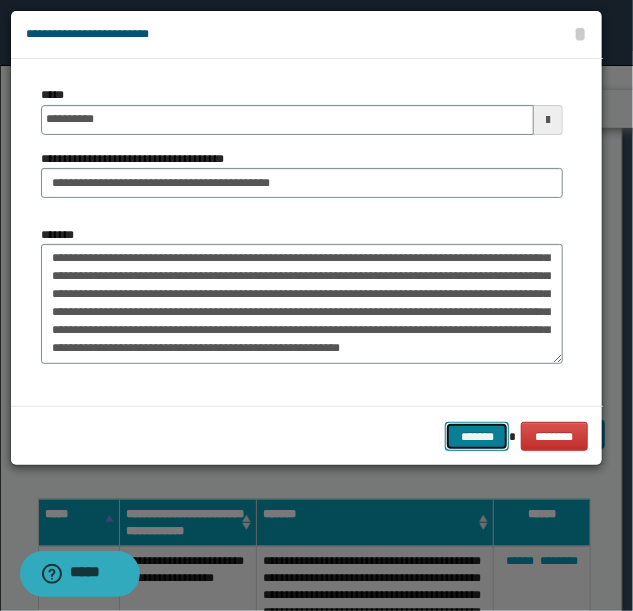 click on "*******" at bounding box center (477, 436) 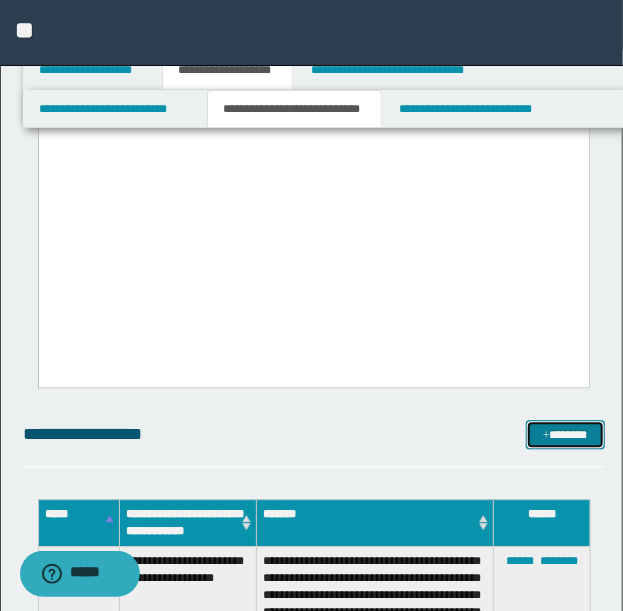 click at bounding box center (546, 436) 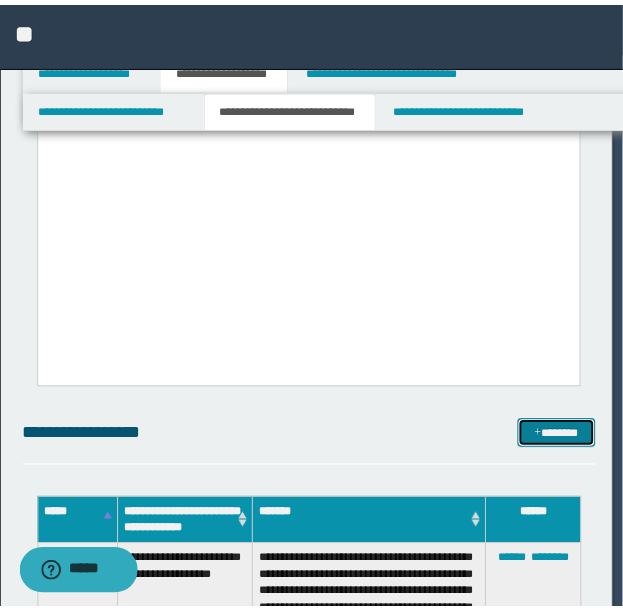 scroll, scrollTop: 0, scrollLeft: 0, axis: both 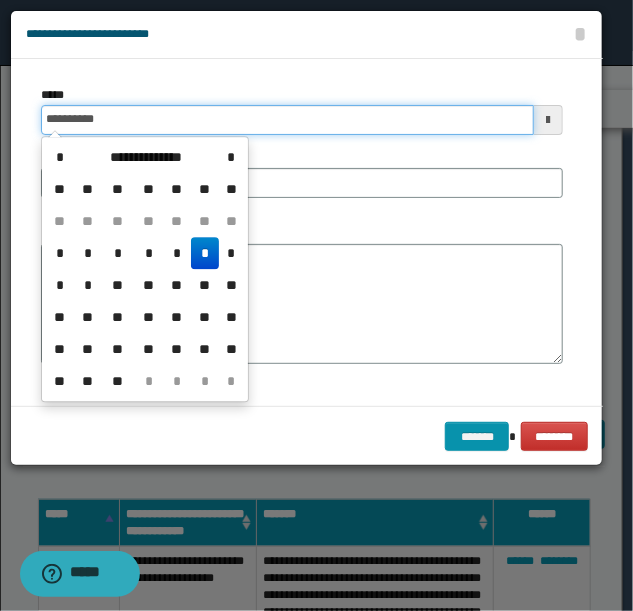 drag, startPoint x: 149, startPoint y: 128, endPoint x: -58, endPoint y: 123, distance: 207.06038 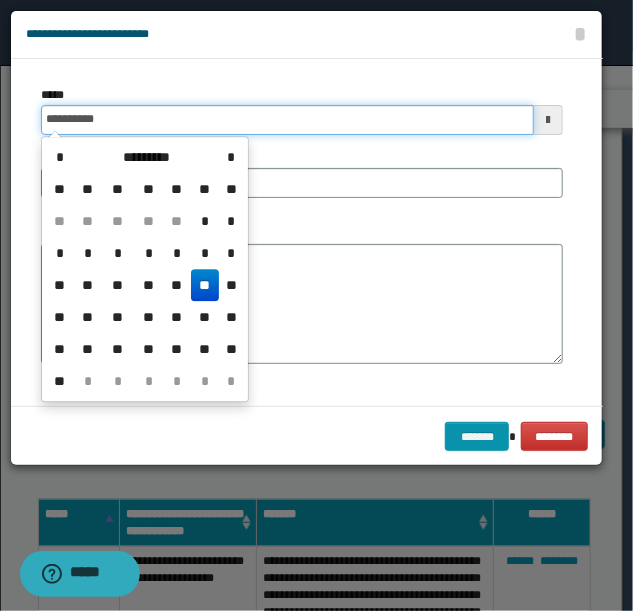 type on "**********" 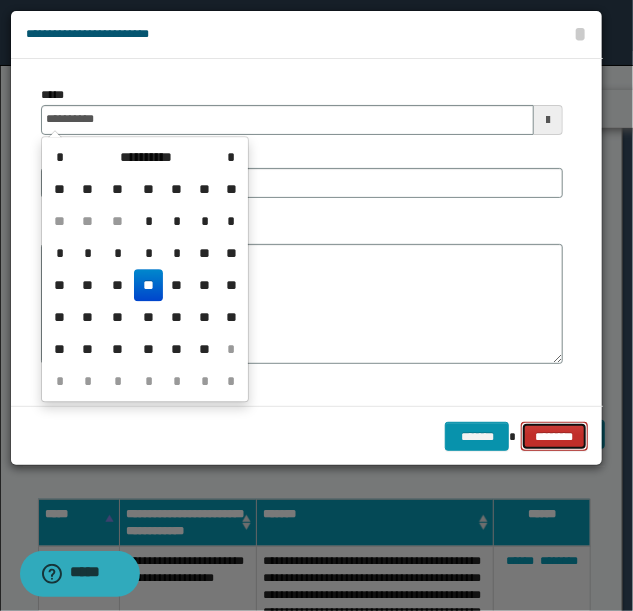 click on "********" at bounding box center (554, 436) 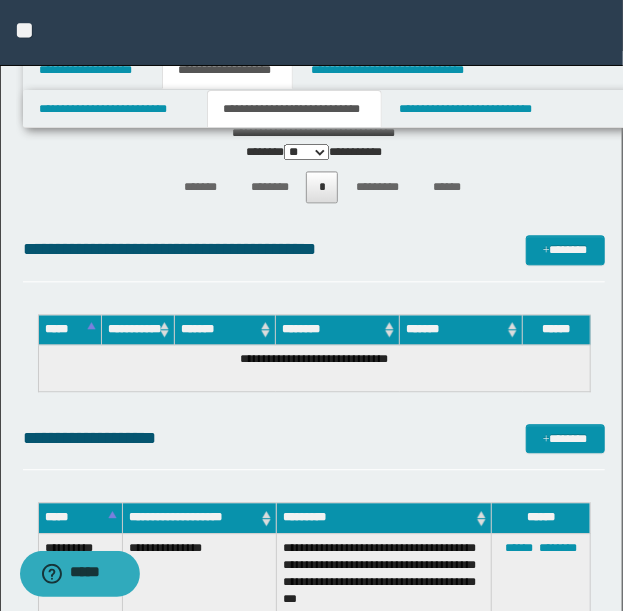 scroll, scrollTop: 14201, scrollLeft: 0, axis: vertical 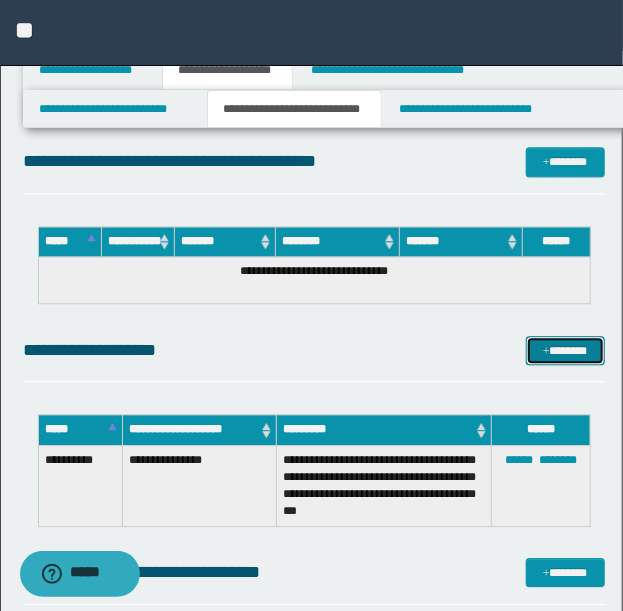 click on "*******" at bounding box center (565, 350) 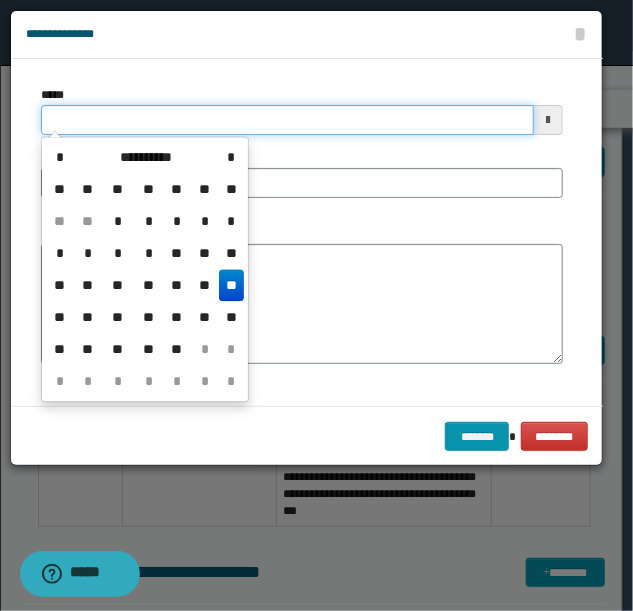 drag, startPoint x: 170, startPoint y: 119, endPoint x: 13, endPoint y: 118, distance: 157.00319 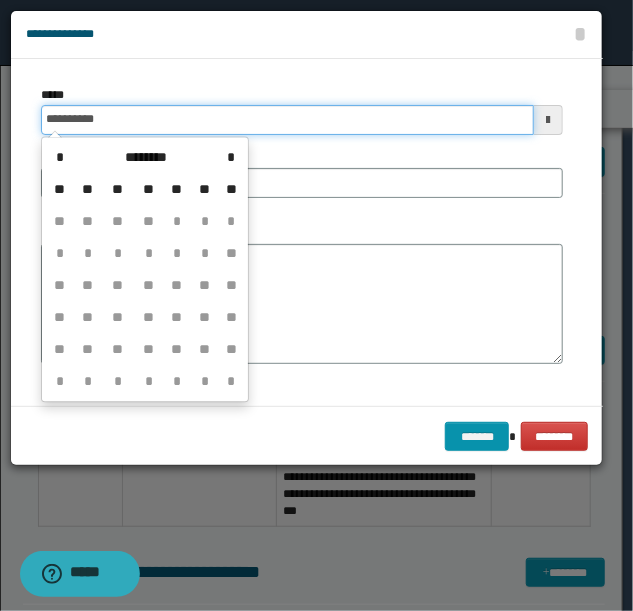 type on "**********" 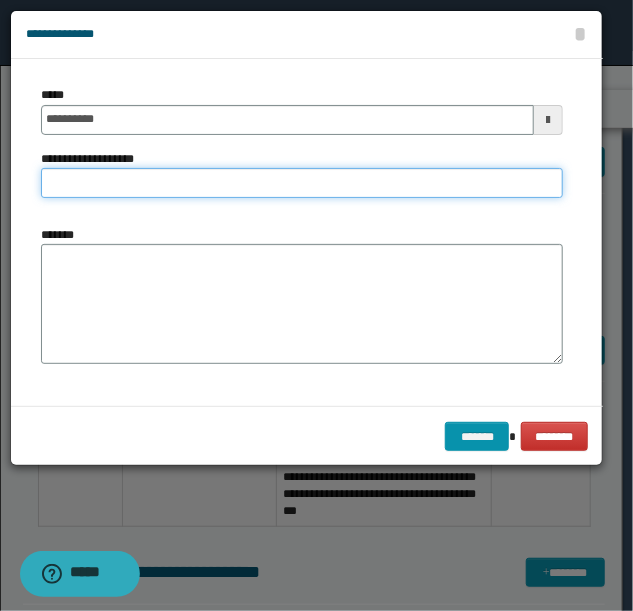 click on "**********" at bounding box center (302, 183) 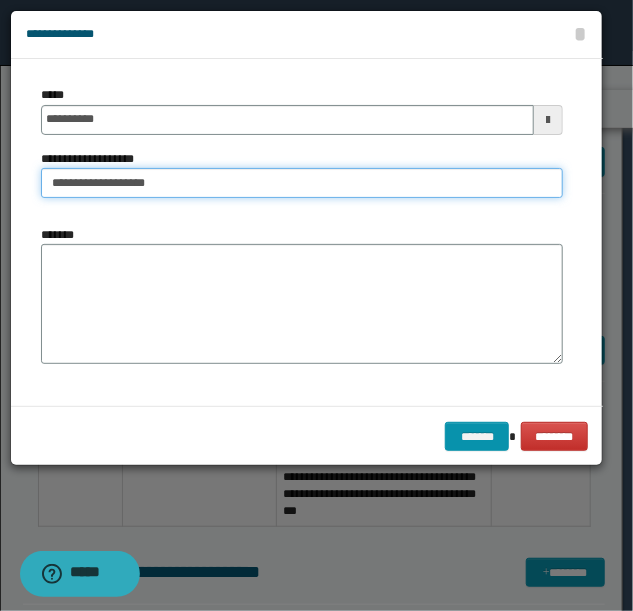 type on "**********" 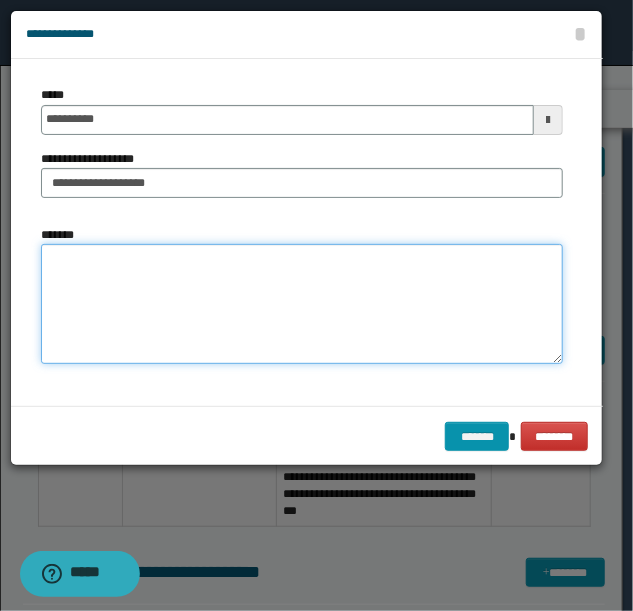 click on "*******" at bounding box center [302, 304] 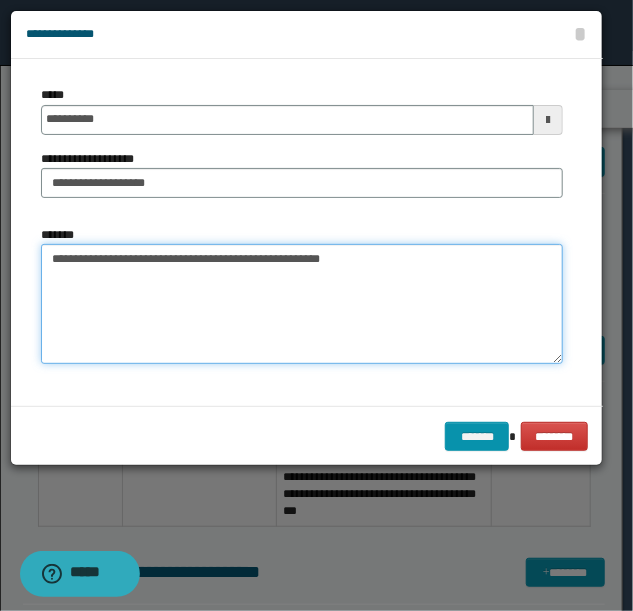 click on "**********" at bounding box center (302, 304) 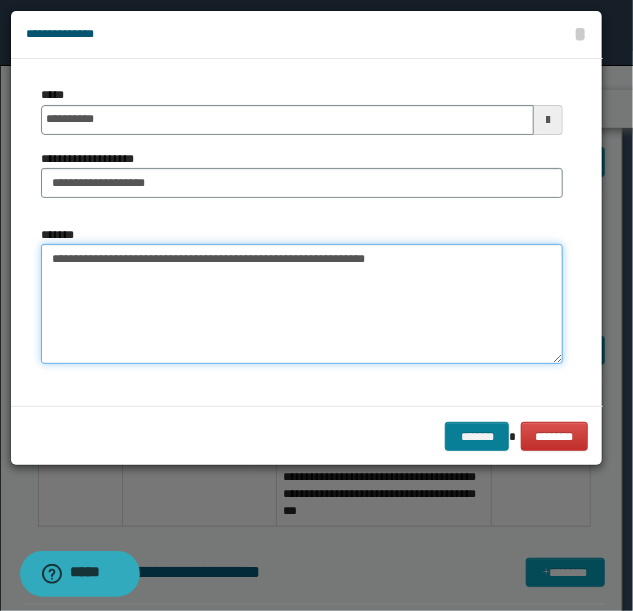 type on "**********" 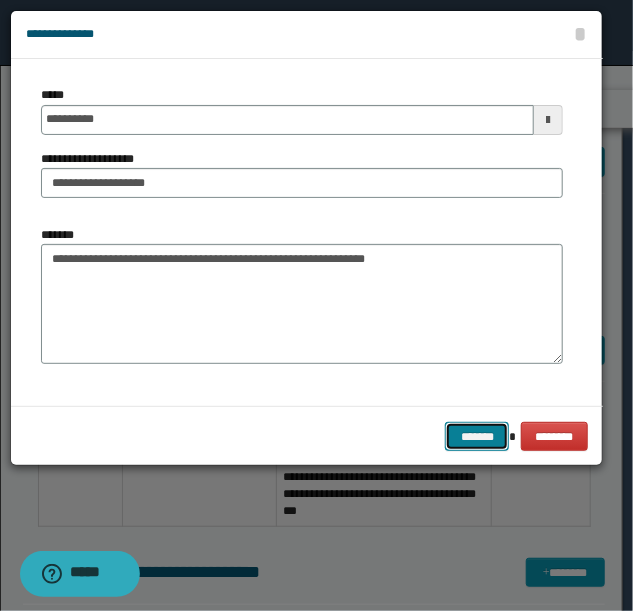 click on "*******" at bounding box center [477, 436] 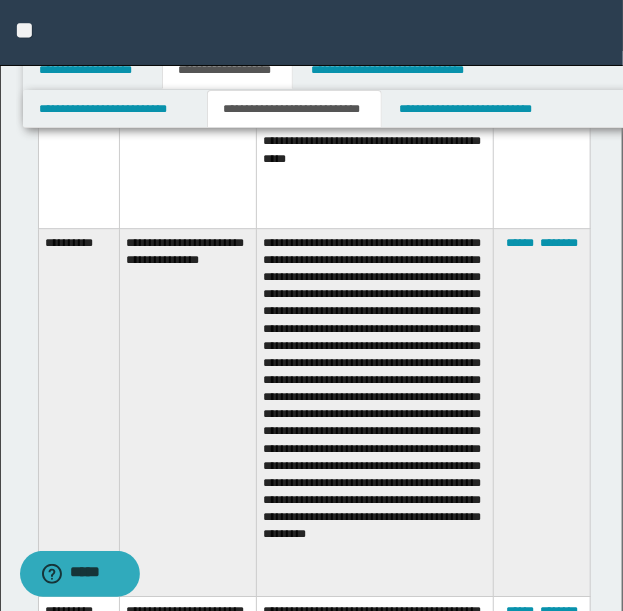 scroll, scrollTop: 12134, scrollLeft: 0, axis: vertical 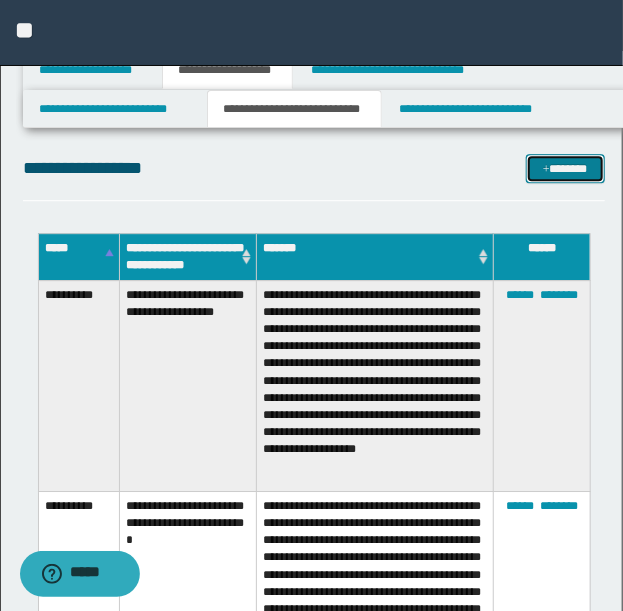 drag, startPoint x: 560, startPoint y: 159, endPoint x: 504, endPoint y: 172, distance: 57.48913 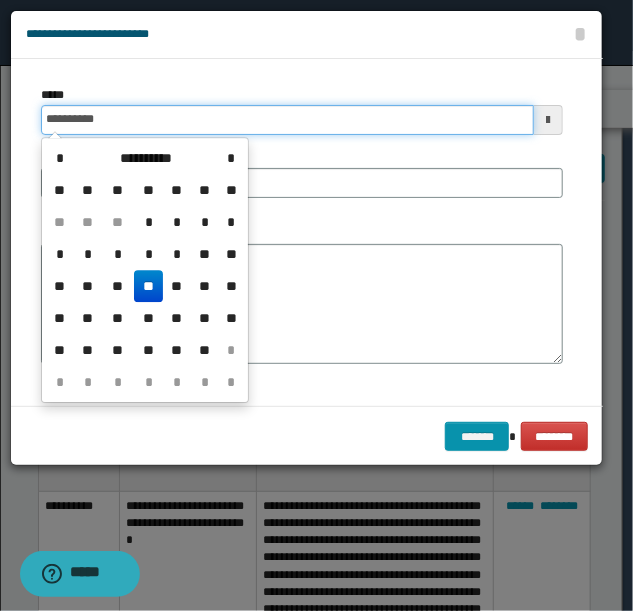 drag, startPoint x: 168, startPoint y: 126, endPoint x: -132, endPoint y: 124, distance: 300.00665 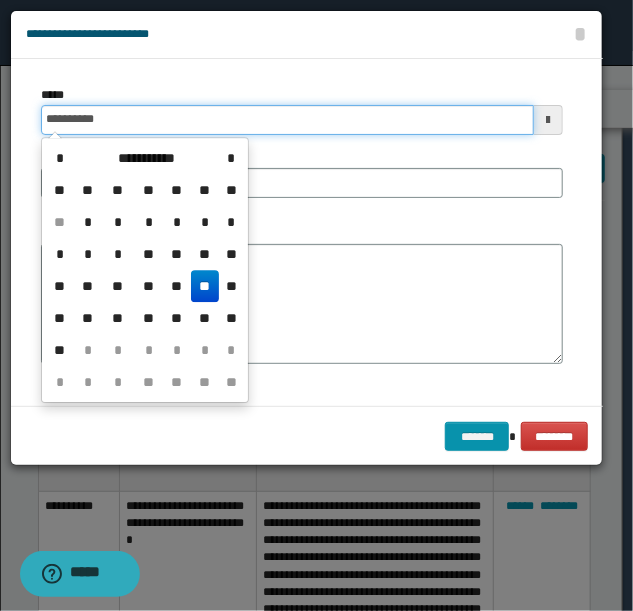 type on "**********" 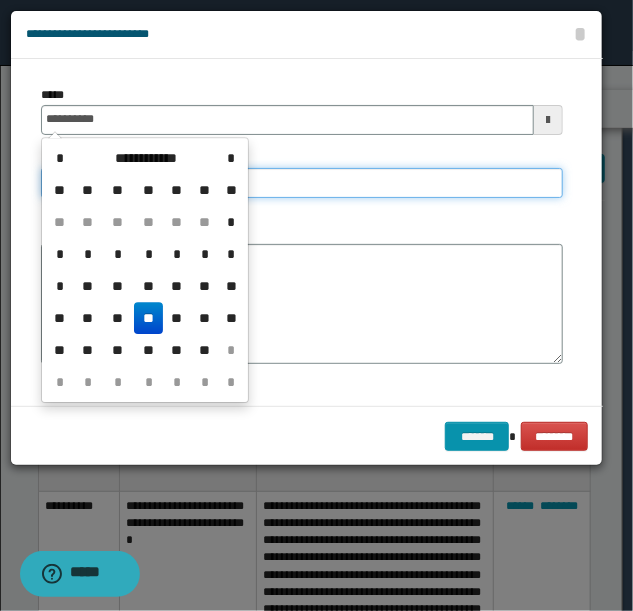 click on "**********" at bounding box center [302, 183] 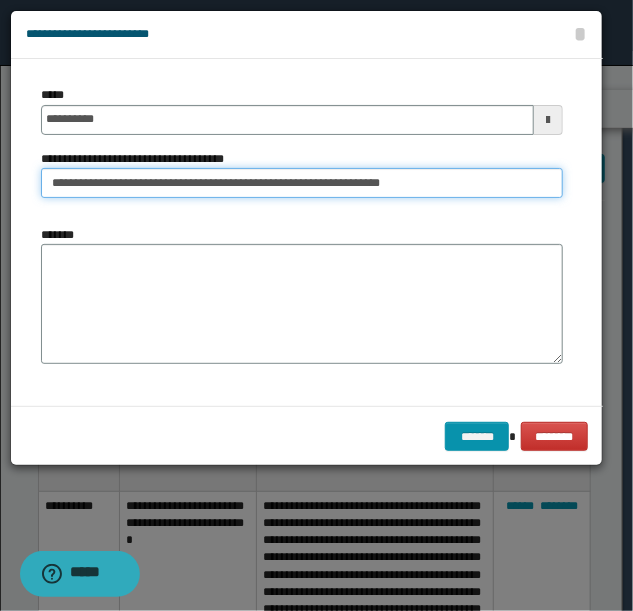 drag, startPoint x: 437, startPoint y: 184, endPoint x: 251, endPoint y: 185, distance: 186.00269 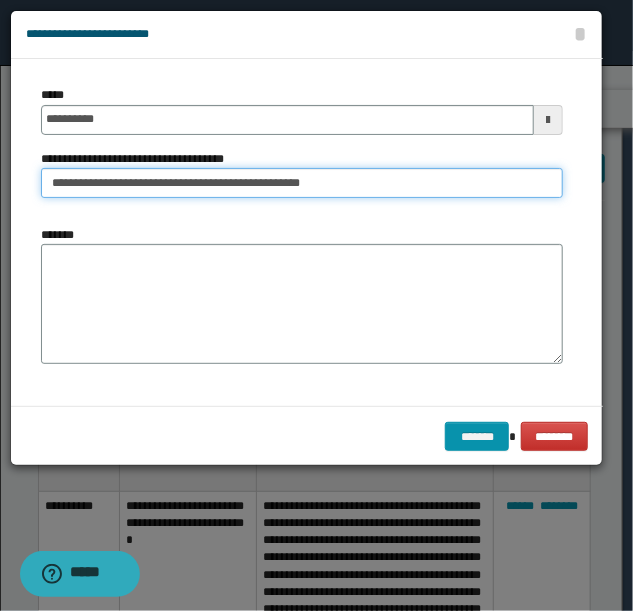 type on "**********" 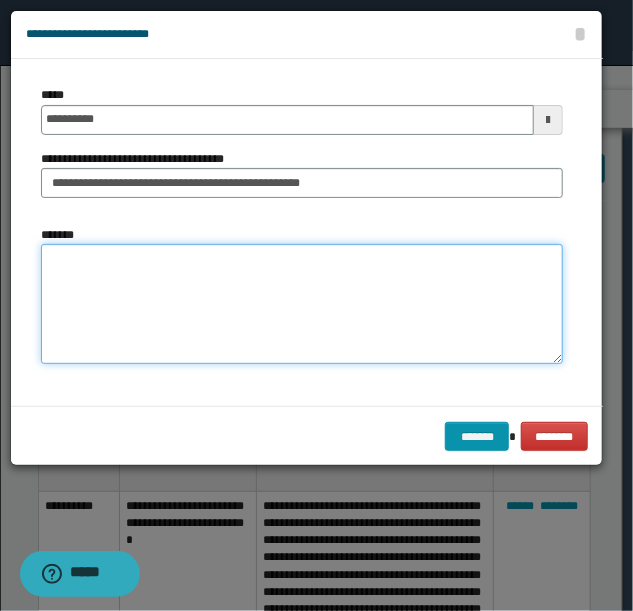 click on "*******" at bounding box center [302, 303] 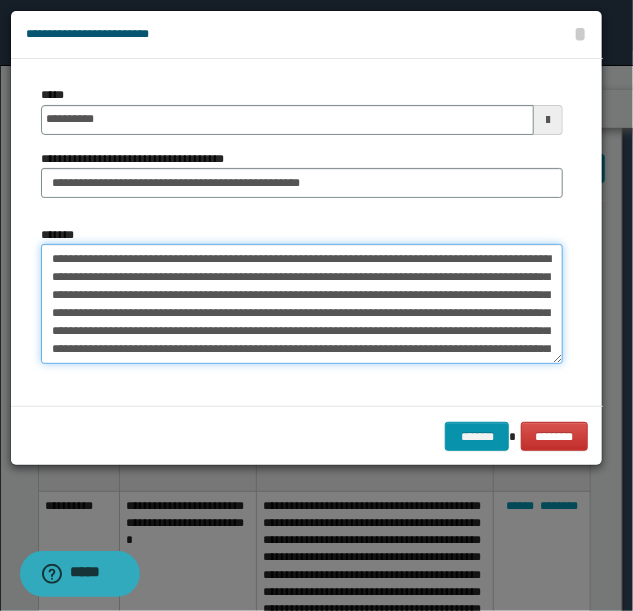 scroll, scrollTop: 48, scrollLeft: 0, axis: vertical 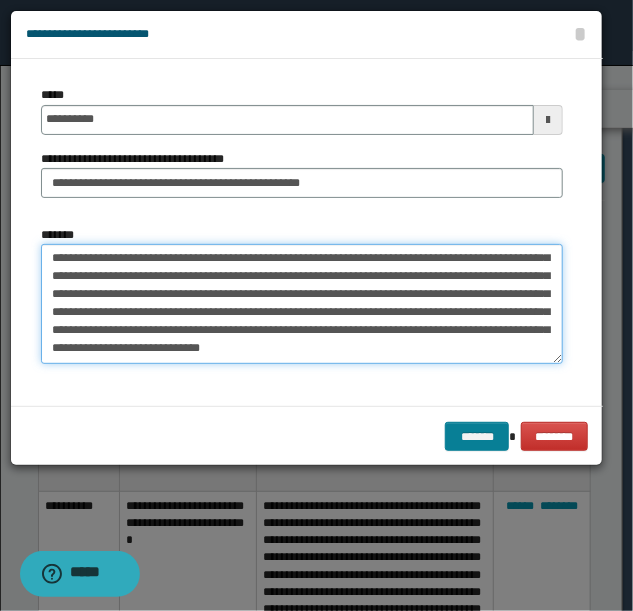 type on "**********" 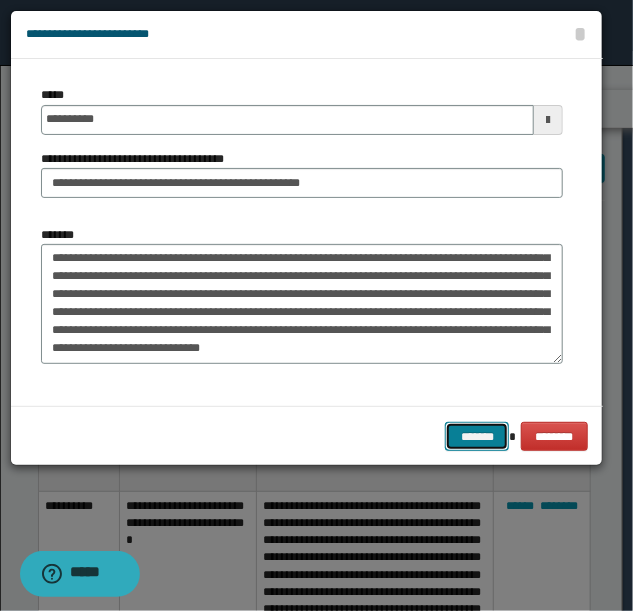 click on "*******" at bounding box center [477, 436] 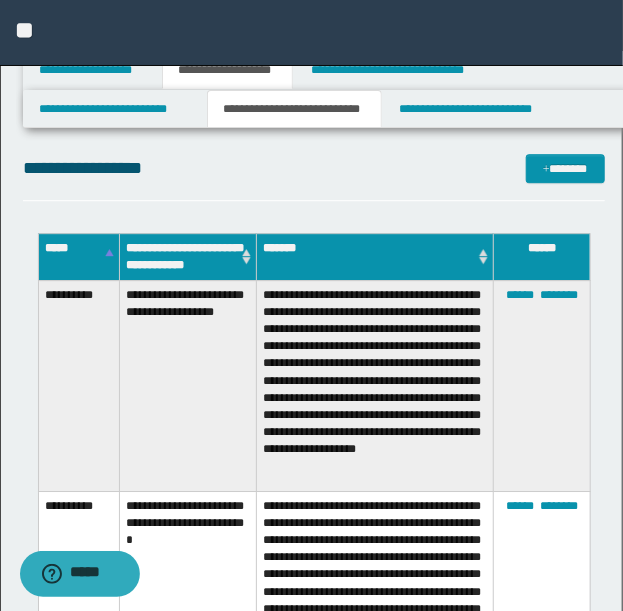 click on "**********" at bounding box center [188, 385] 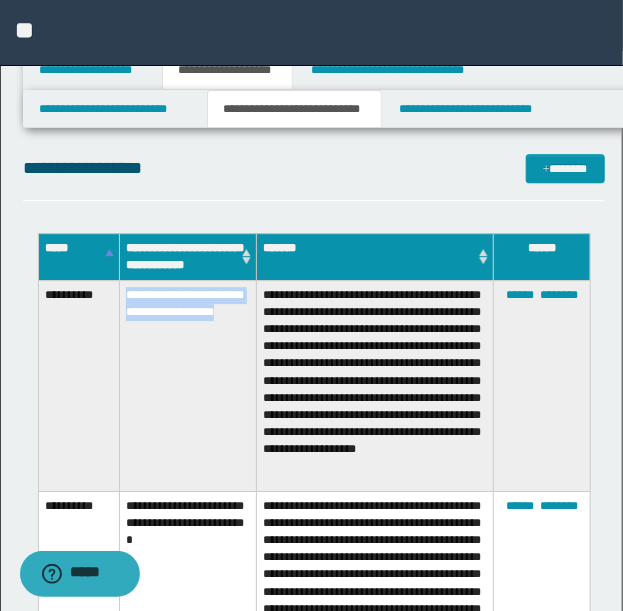drag, startPoint x: 196, startPoint y: 344, endPoint x: 118, endPoint y: 302, distance: 88.588936 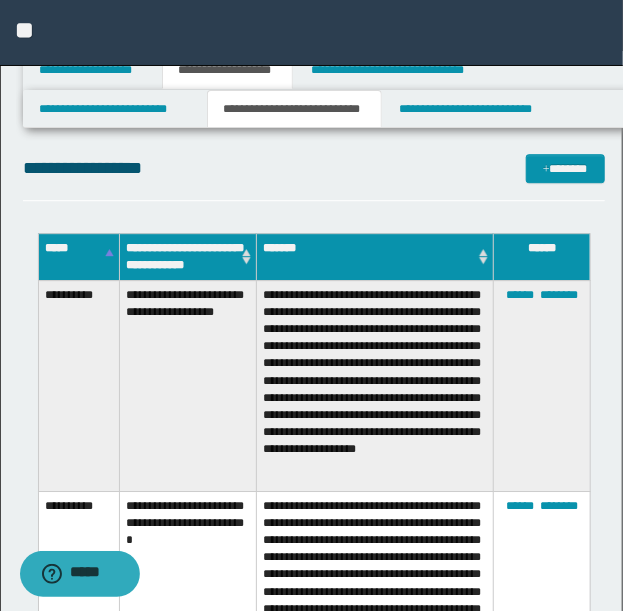 click on "**********" at bounding box center (188, 385) 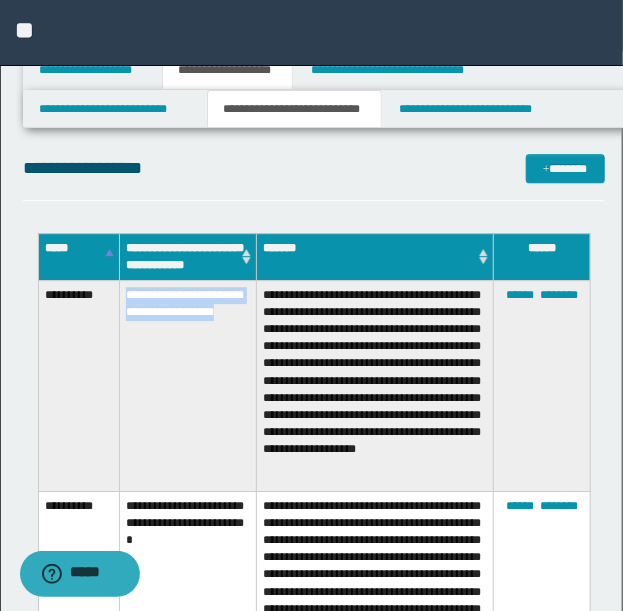drag, startPoint x: 212, startPoint y: 350, endPoint x: 126, endPoint y: 308, distance: 95.707886 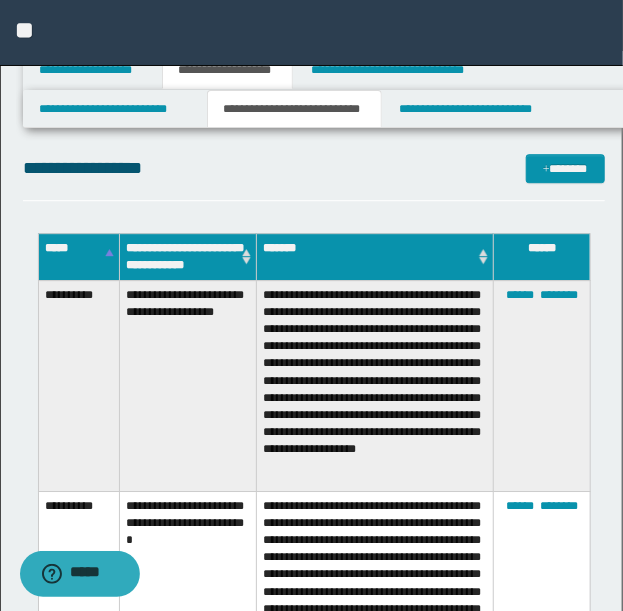 click on "**********" at bounding box center [375, 385] 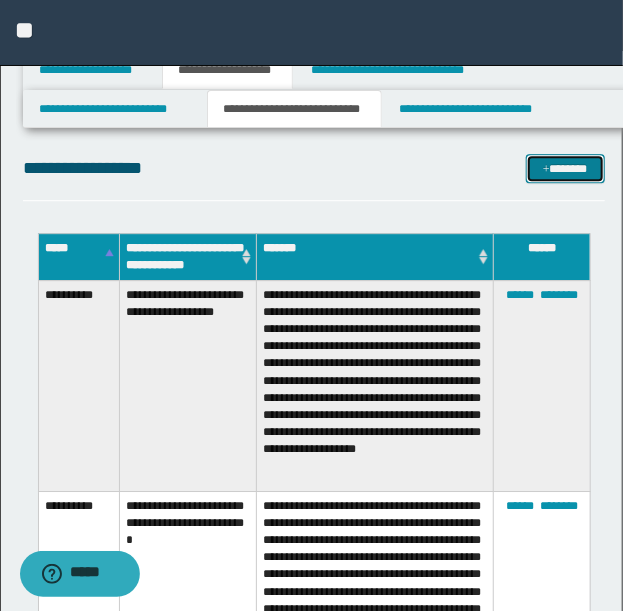 click on "*******" at bounding box center (565, 168) 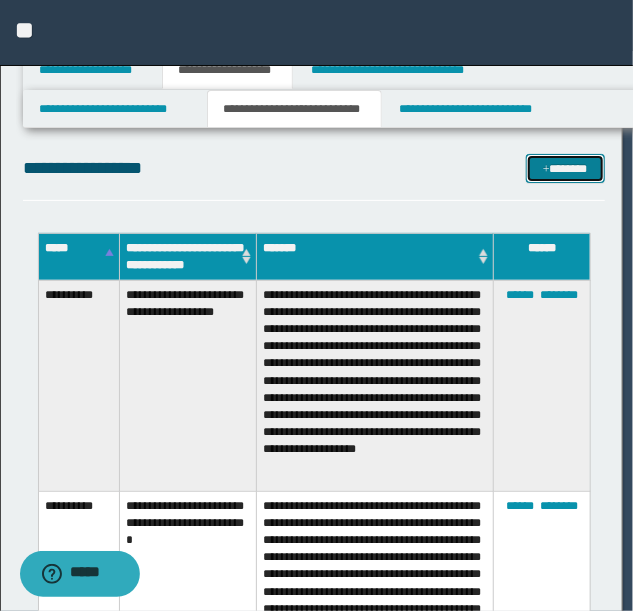 scroll, scrollTop: 0, scrollLeft: 0, axis: both 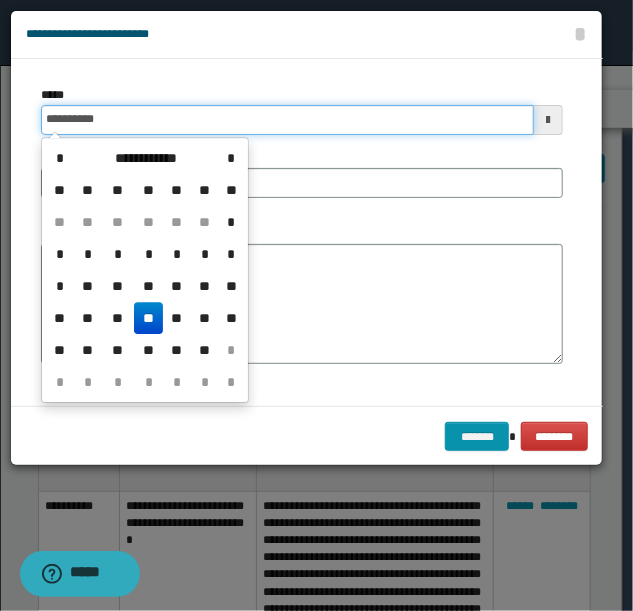drag, startPoint x: 359, startPoint y: 116, endPoint x: -248, endPoint y: 147, distance: 607.7911 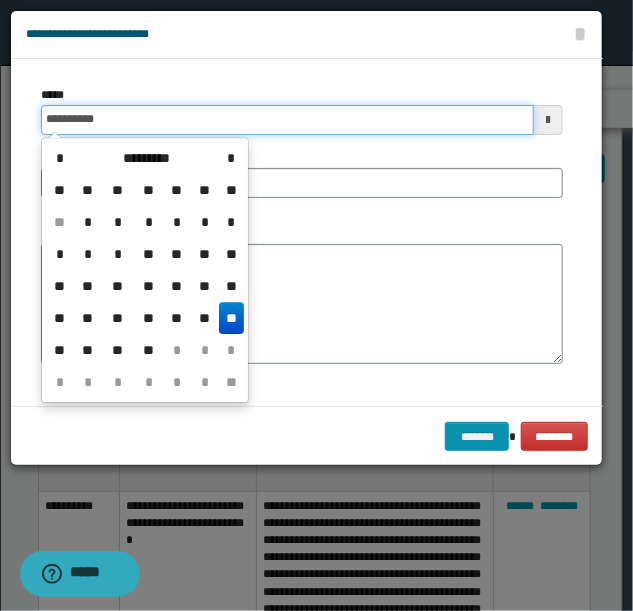type on "**********" 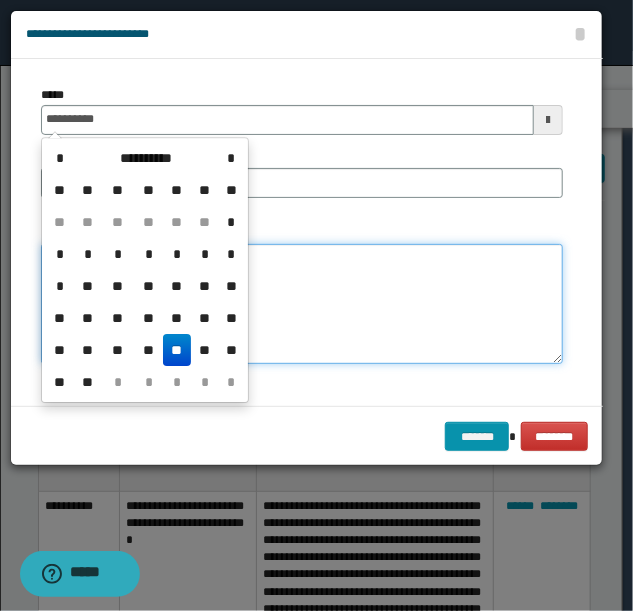click on "*******" at bounding box center (302, 303) 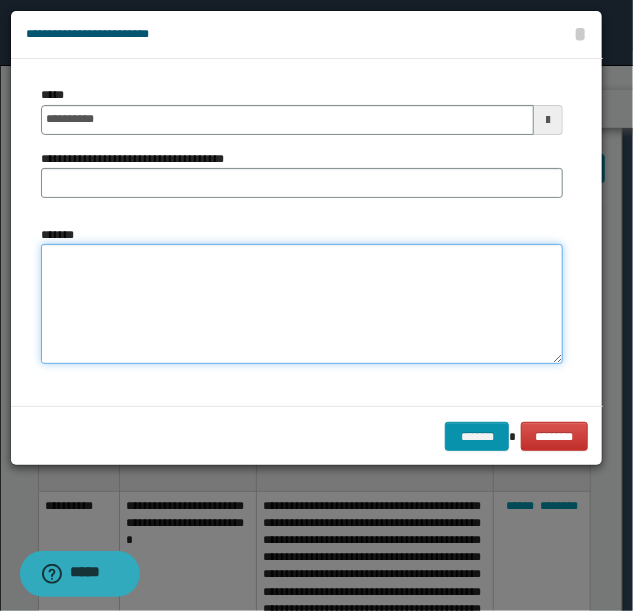 paste on "**********" 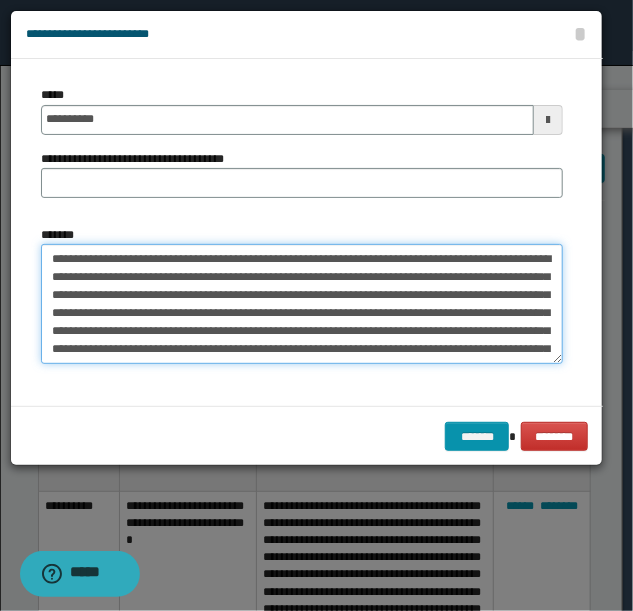 scroll, scrollTop: 66, scrollLeft: 0, axis: vertical 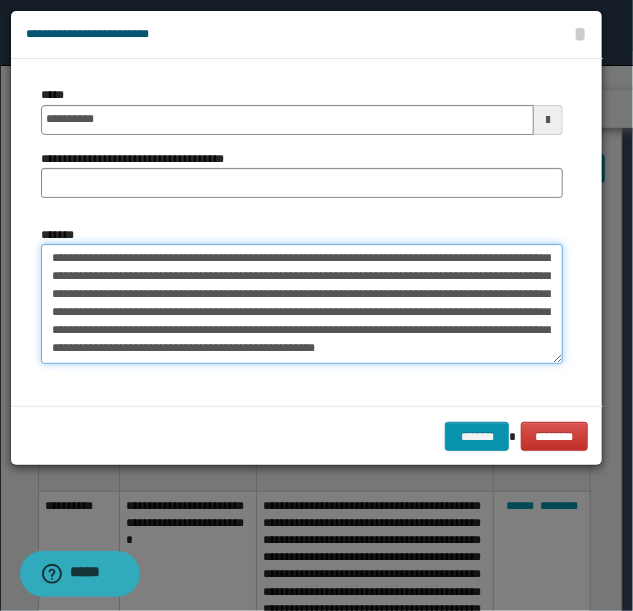 type on "**********" 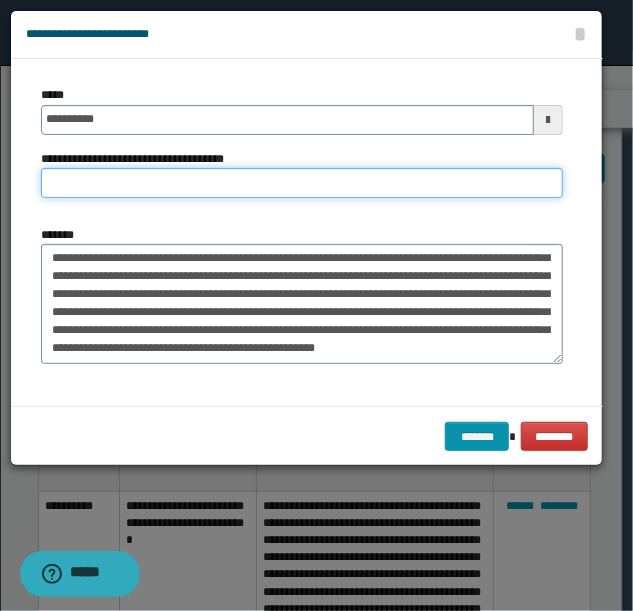 click on "**********" at bounding box center [302, 183] 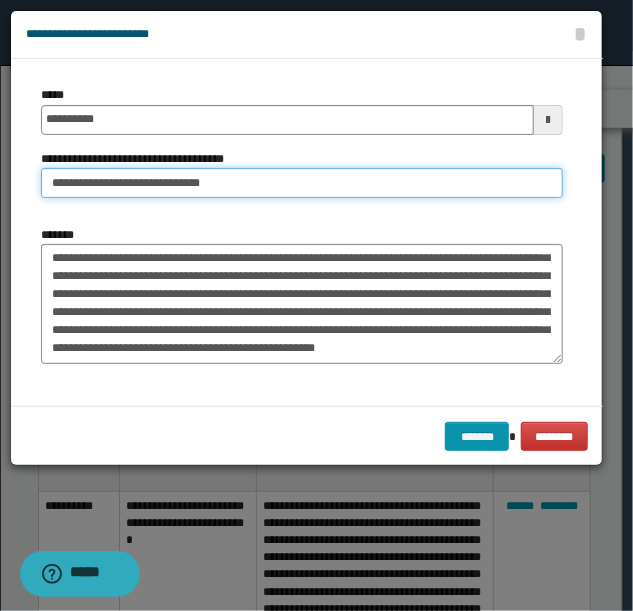 type on "**********" 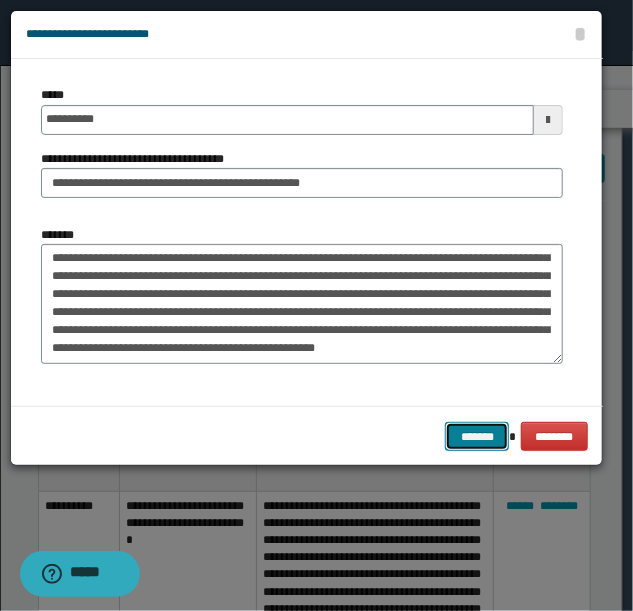 click on "*******" at bounding box center [477, 436] 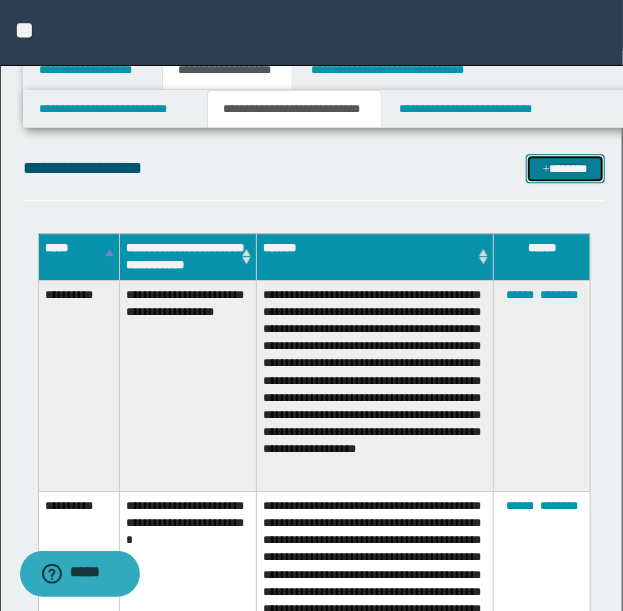 click on "*******" at bounding box center (565, 168) 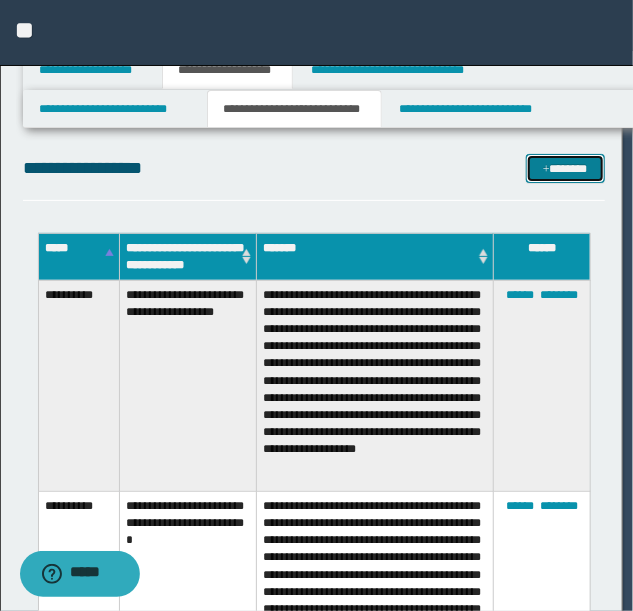 scroll, scrollTop: 0, scrollLeft: 0, axis: both 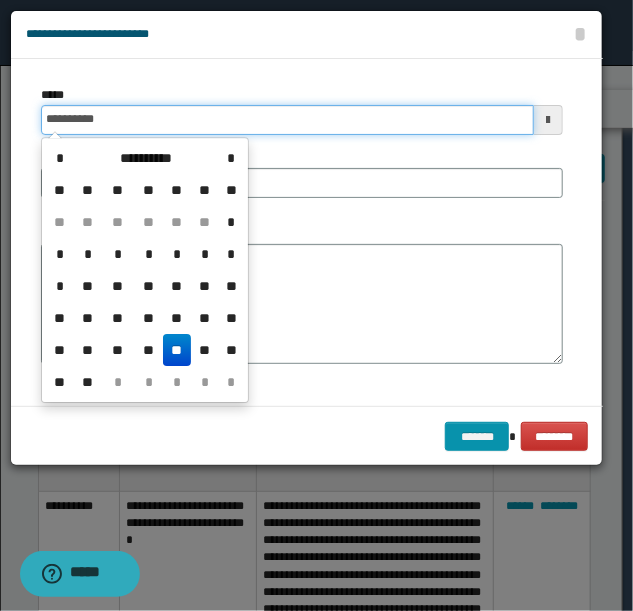 drag, startPoint x: 211, startPoint y: 108, endPoint x: -23, endPoint y: 145, distance: 236.90715 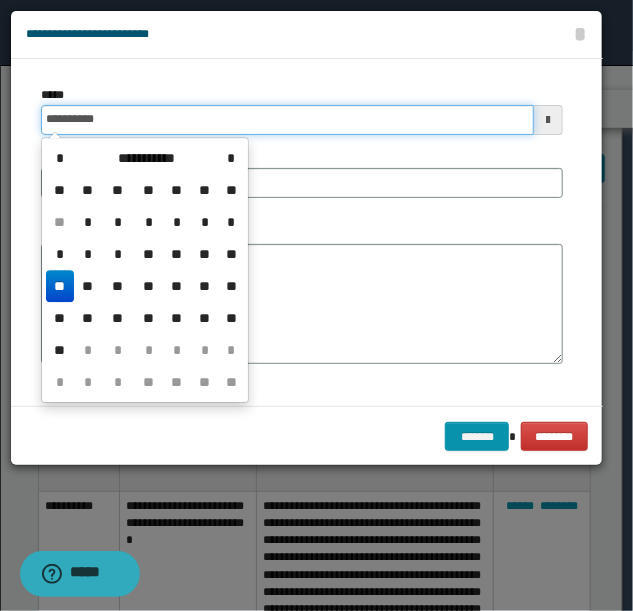 type on "**********" 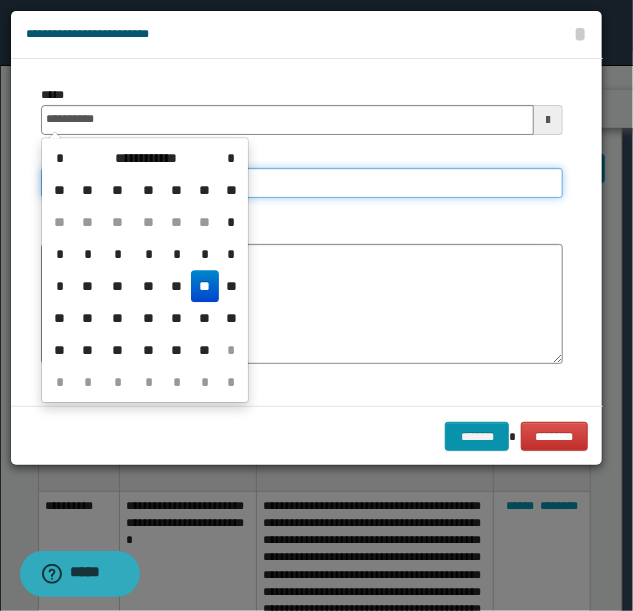 click on "**********" at bounding box center [302, 183] 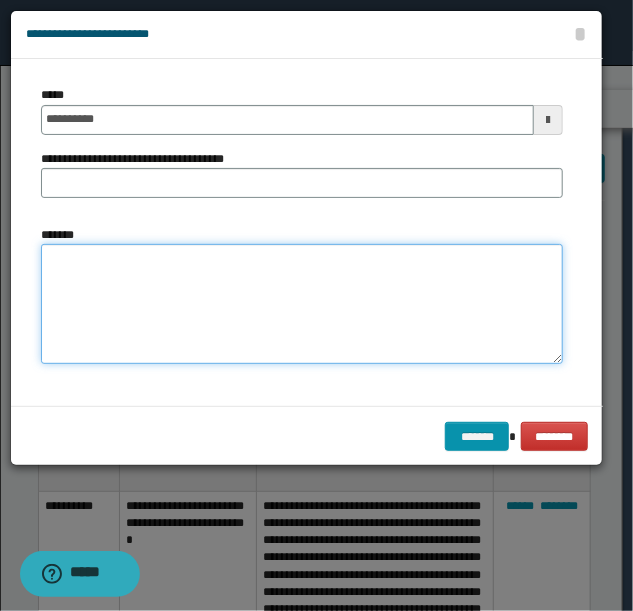 click on "*******" at bounding box center (302, 303) 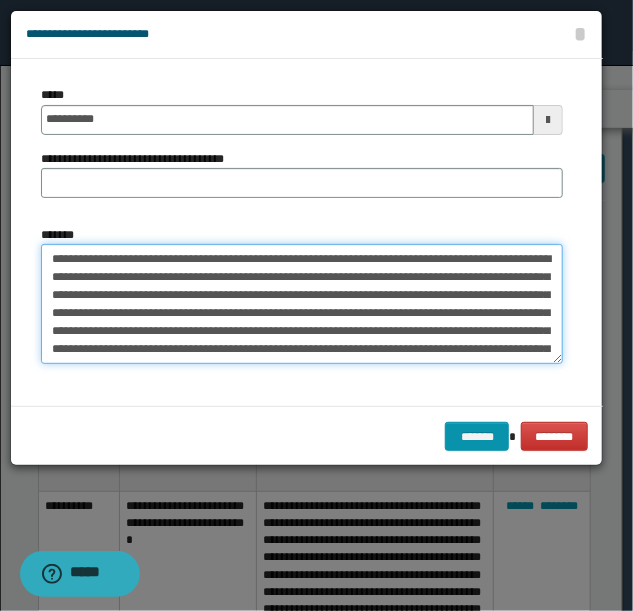 scroll, scrollTop: 48, scrollLeft: 0, axis: vertical 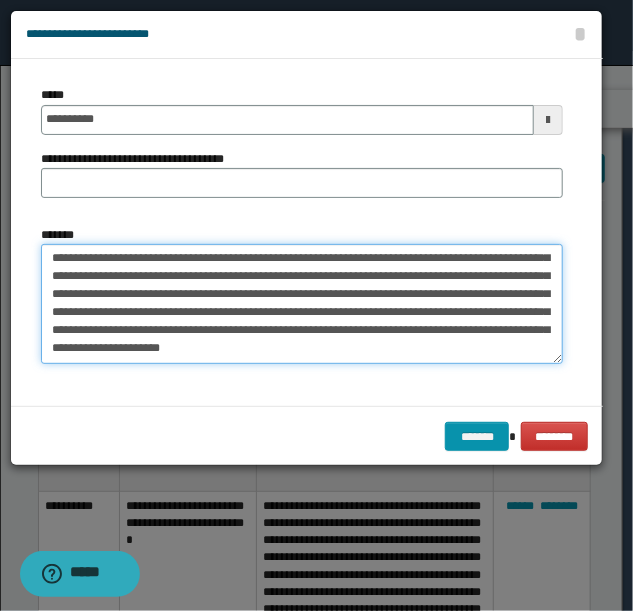 type on "**********" 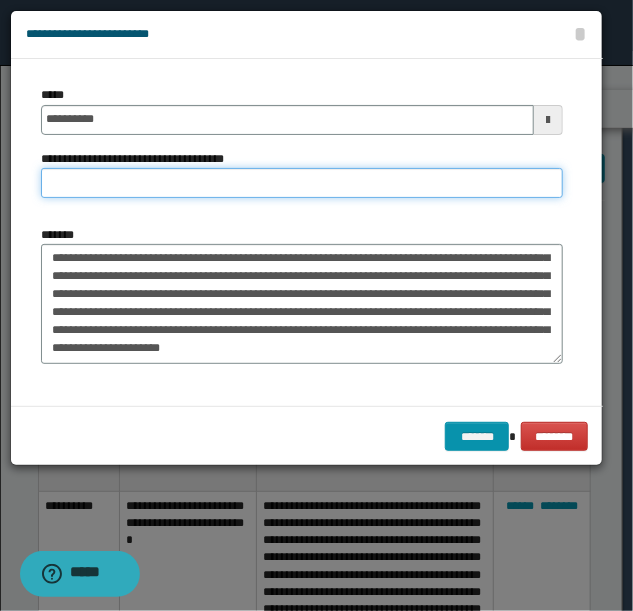 click on "**********" at bounding box center (302, 183) 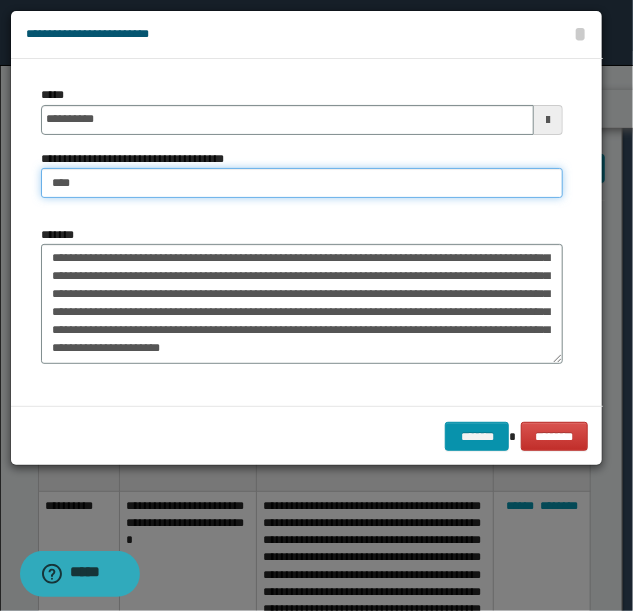 type on "***" 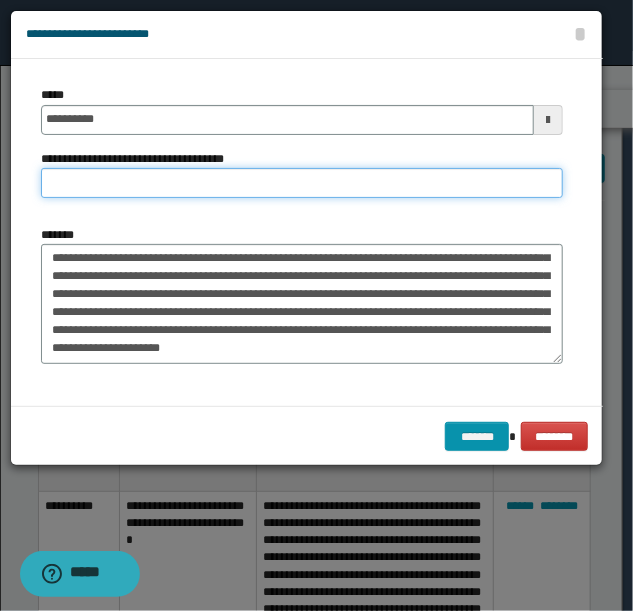 click on "**********" at bounding box center (302, 183) 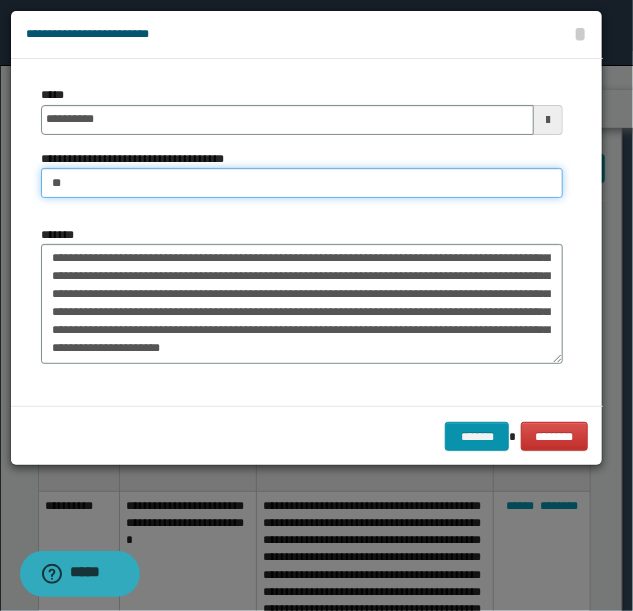 type on "*" 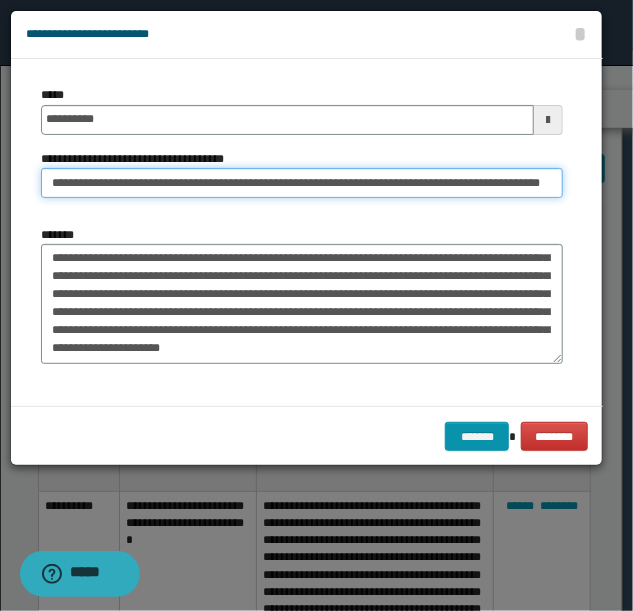scroll, scrollTop: 0, scrollLeft: 54, axis: horizontal 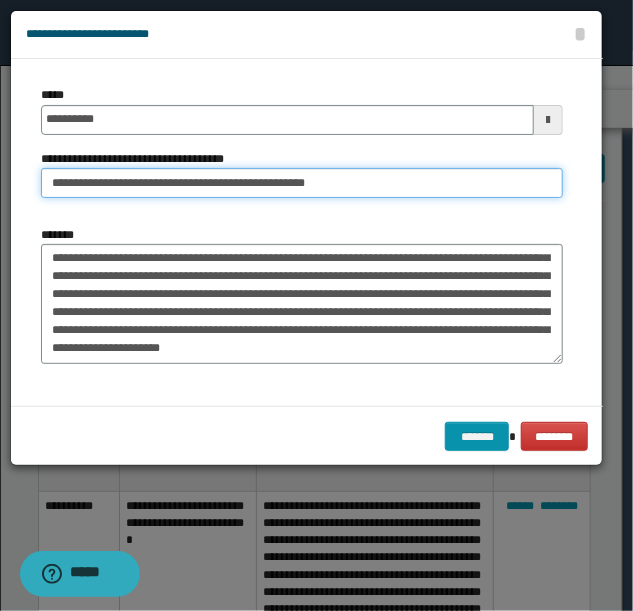 type on "**********" 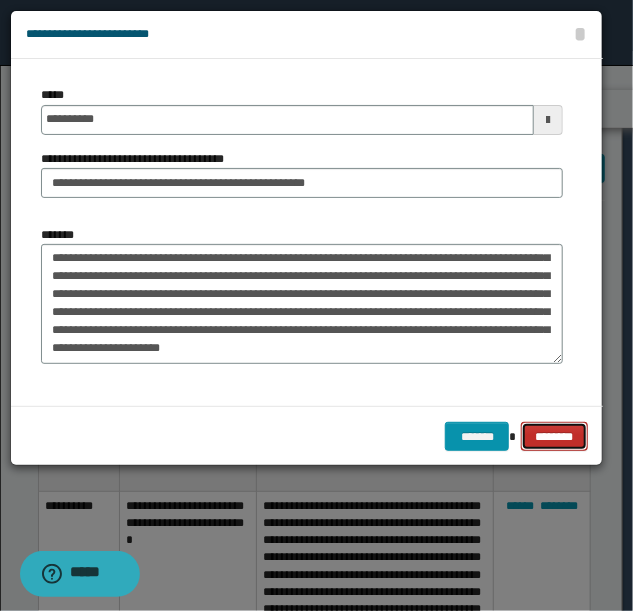 click on "********" at bounding box center [554, 436] 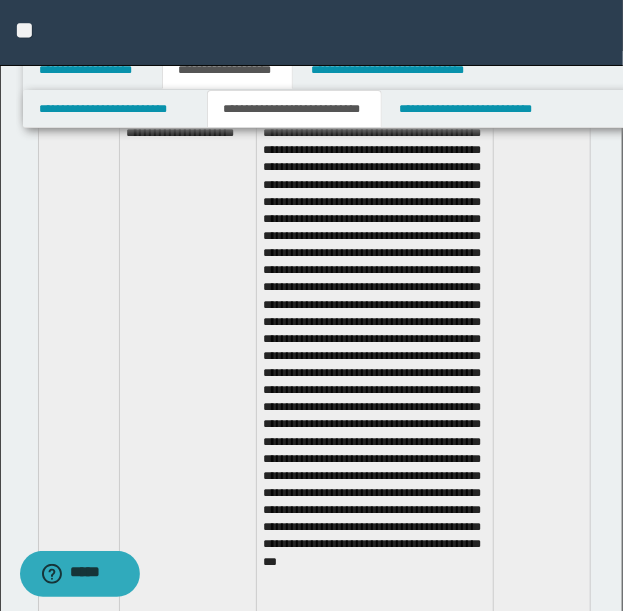 scroll, scrollTop: 5534, scrollLeft: 0, axis: vertical 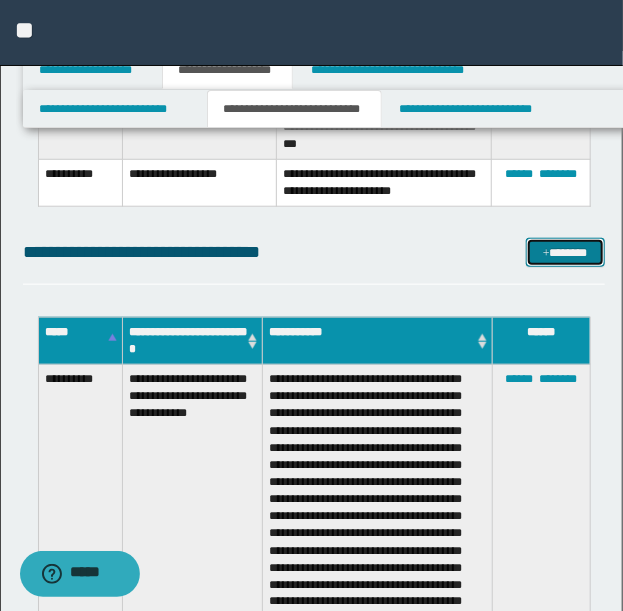 click on "*******" at bounding box center [565, 252] 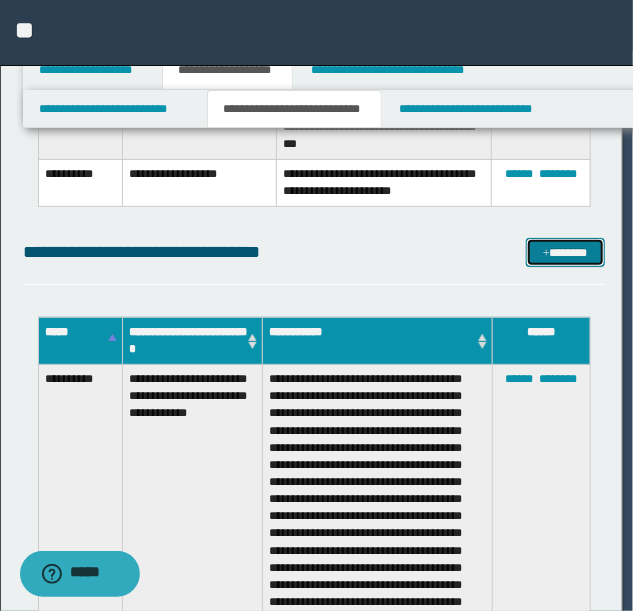 scroll, scrollTop: 0, scrollLeft: 0, axis: both 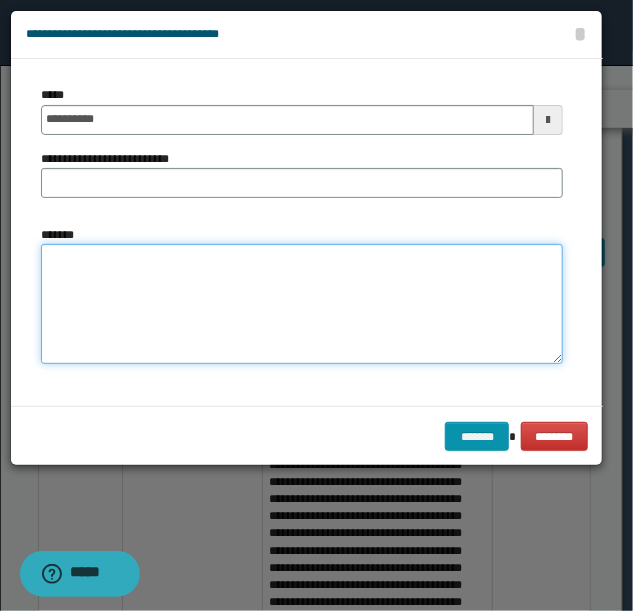 click on "*******" at bounding box center [302, 303] 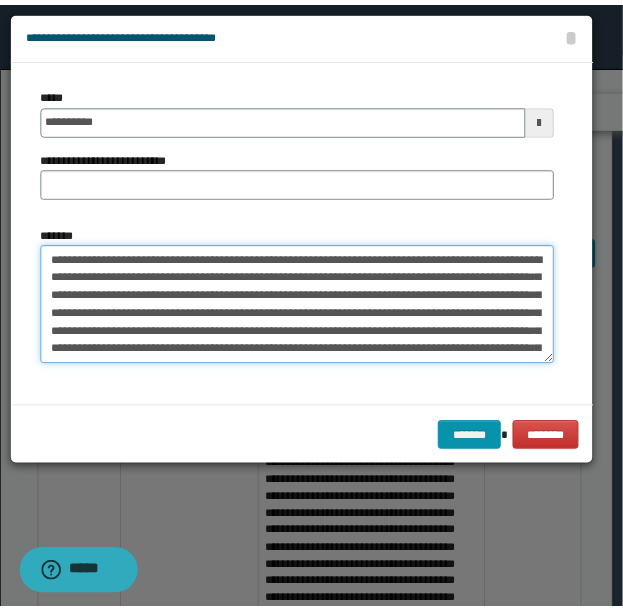 scroll, scrollTop: 48, scrollLeft: 0, axis: vertical 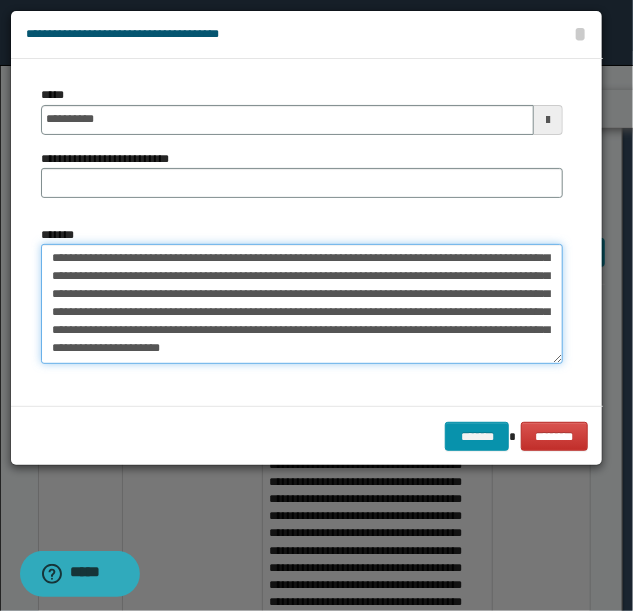 type on "**********" 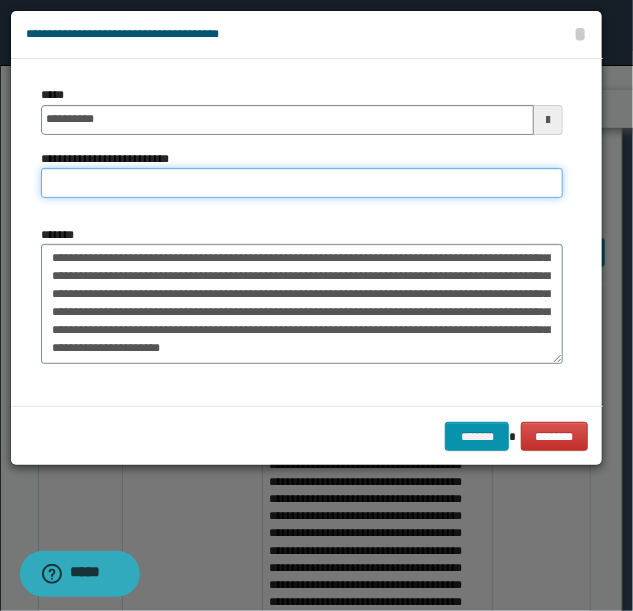 click on "**********" at bounding box center [302, 183] 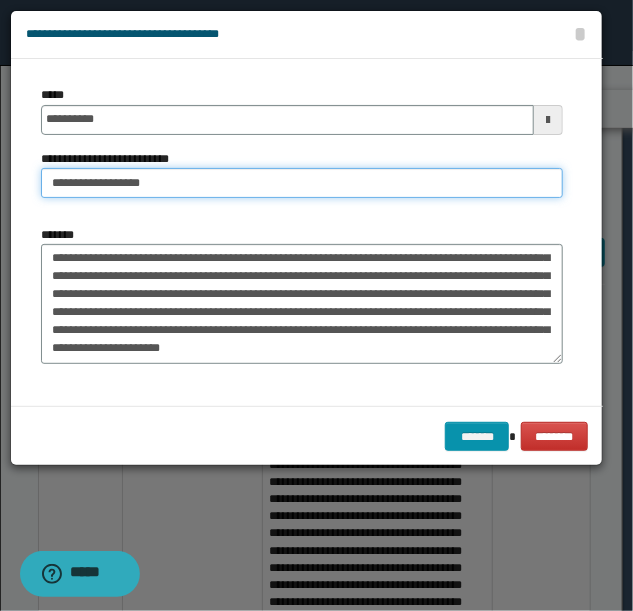 type on "**********" 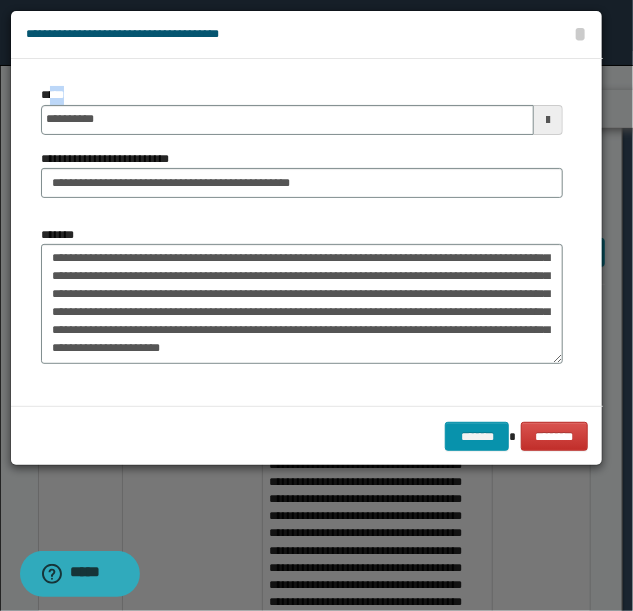 drag, startPoint x: 206, startPoint y: 88, endPoint x: 51, endPoint y: 98, distance: 155.32225 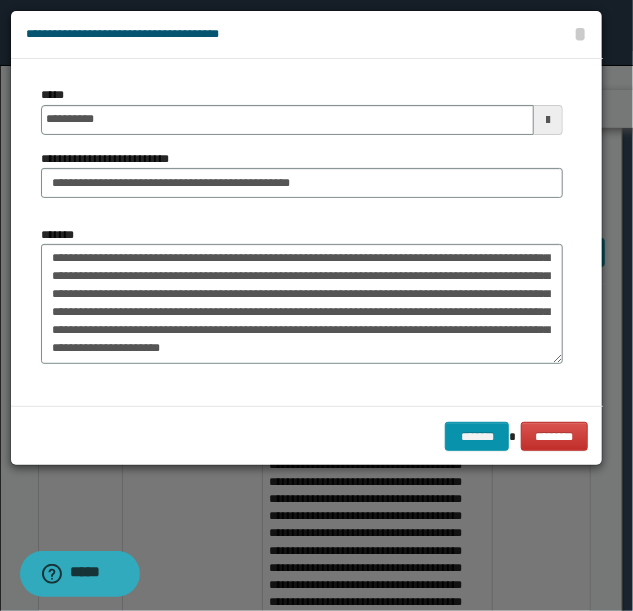 click on "**********" at bounding box center (302, 150) 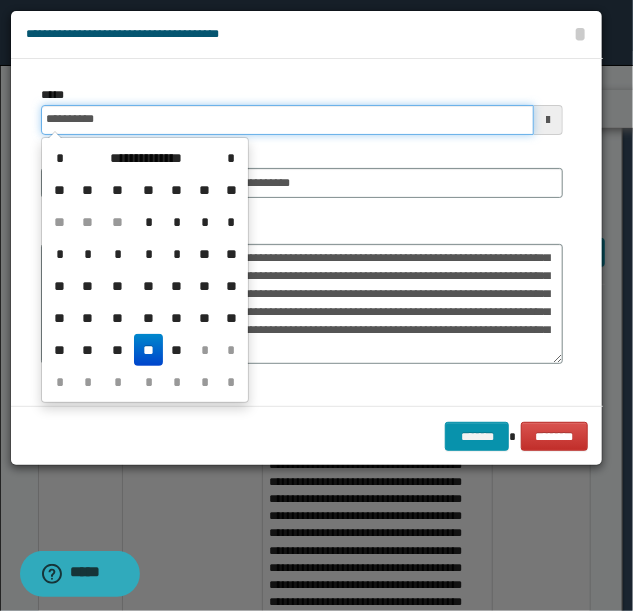 drag, startPoint x: 160, startPoint y: 120, endPoint x: -166, endPoint y: 120, distance: 326 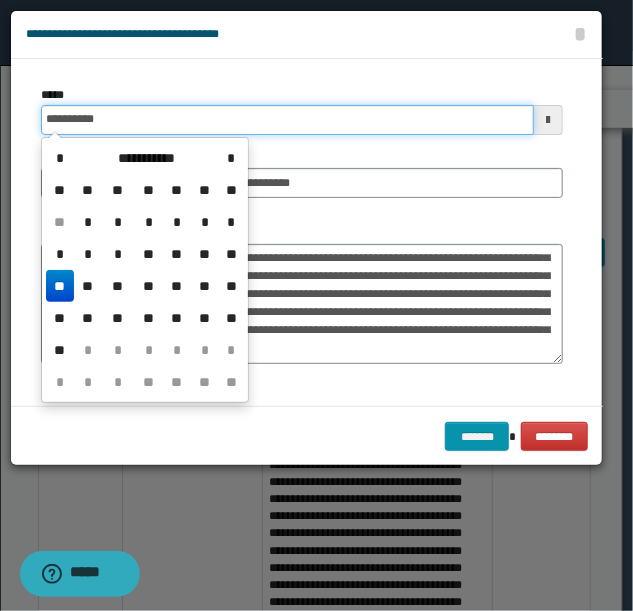 type on "**********" 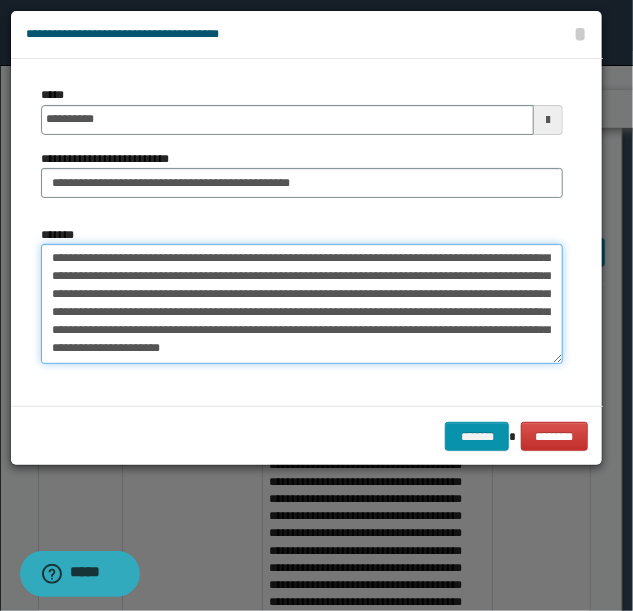 click on "**********" at bounding box center (302, 303) 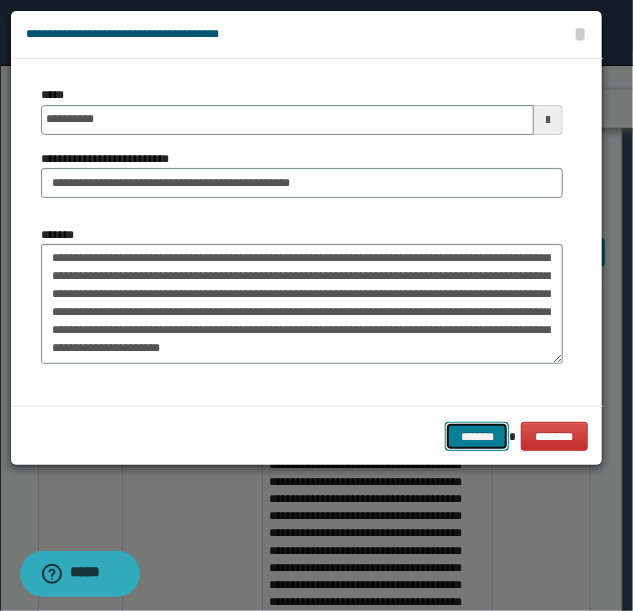 click on "*******" at bounding box center [477, 436] 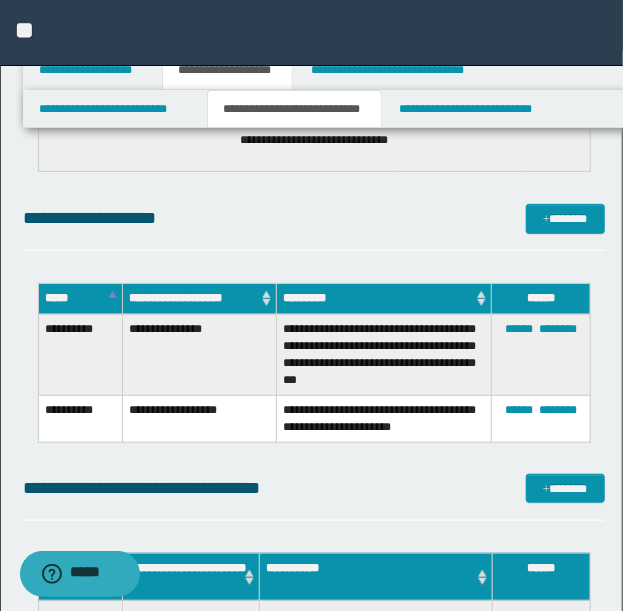 scroll, scrollTop: 15030, scrollLeft: 0, axis: vertical 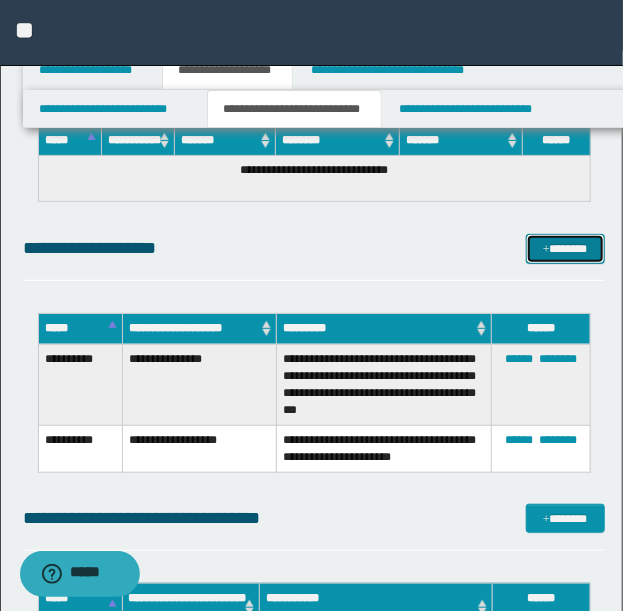 click on "*******" at bounding box center [565, 248] 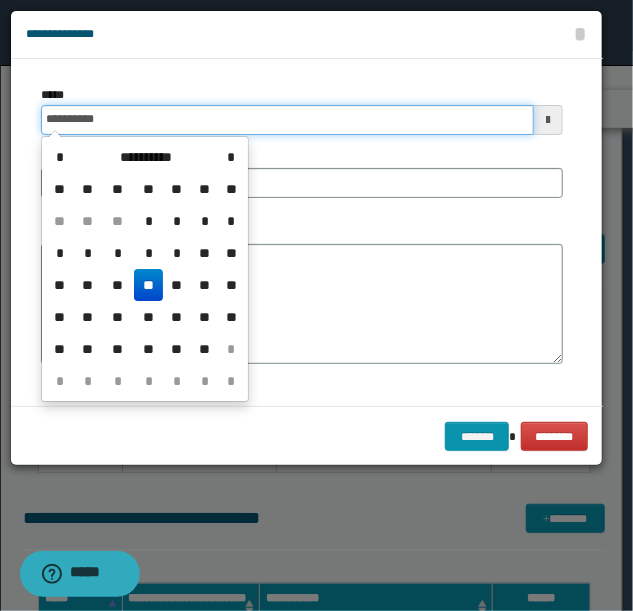drag, startPoint x: 304, startPoint y: 124, endPoint x: -37, endPoint y: 132, distance: 341.09384 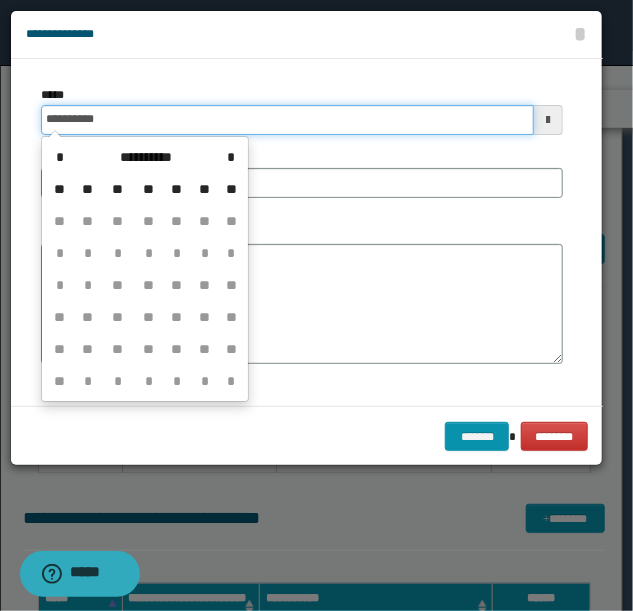 type on "**********" 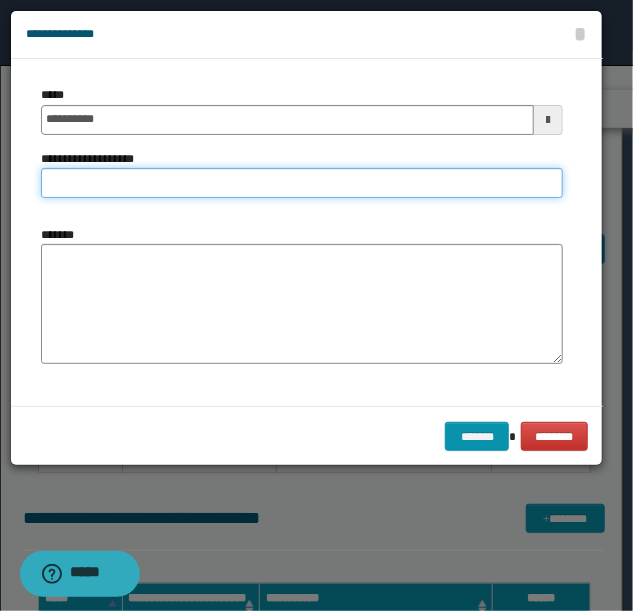 click on "**********" at bounding box center [302, 183] 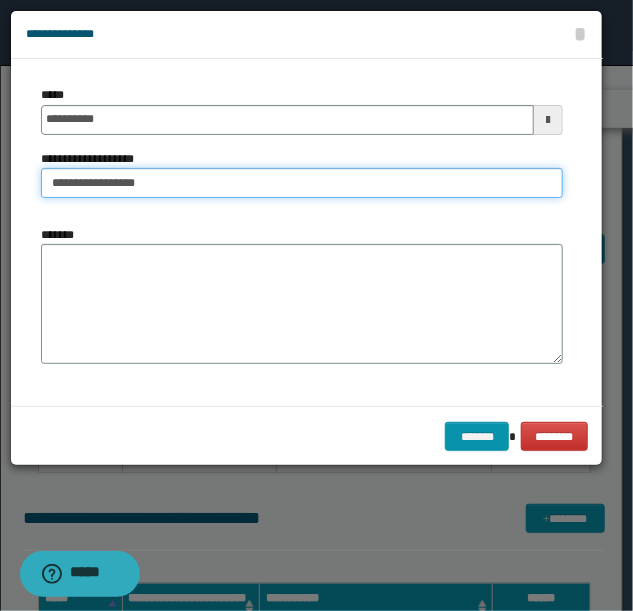 type on "**********" 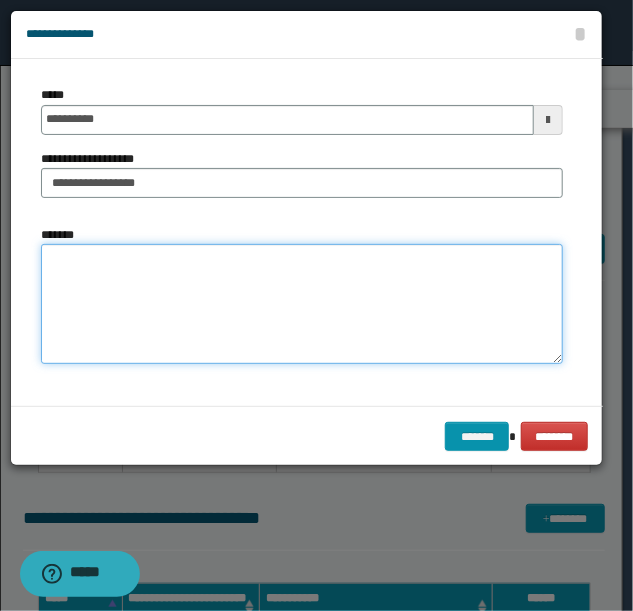 click on "*******" at bounding box center (302, 304) 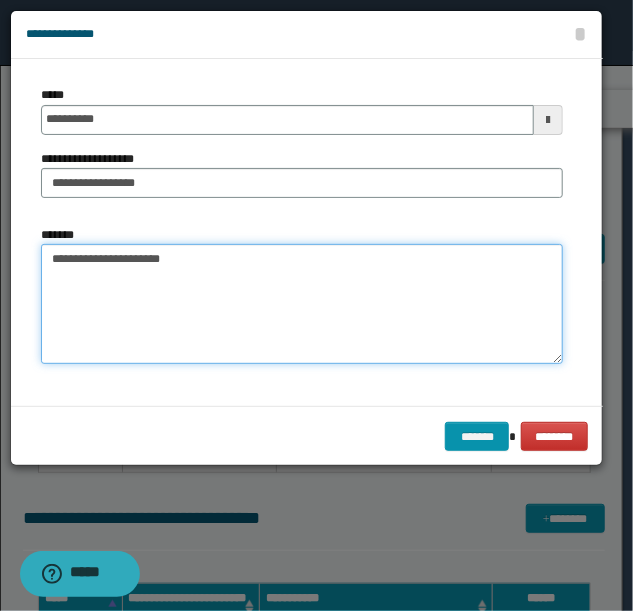 click on "**********" at bounding box center [302, 304] 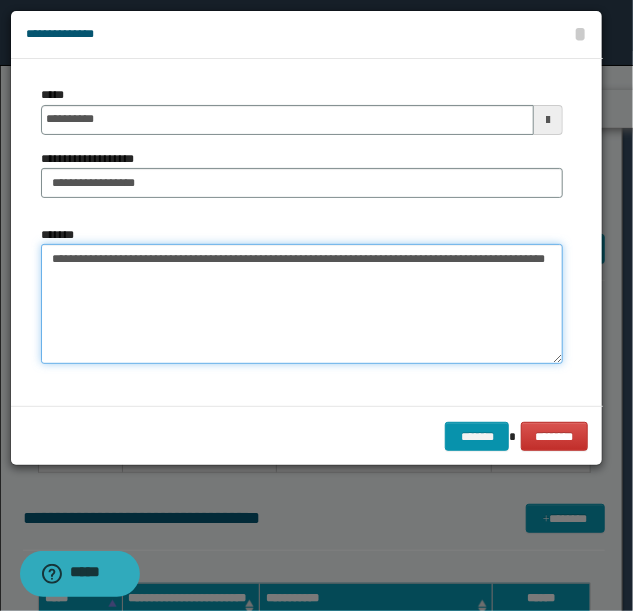 drag, startPoint x: 252, startPoint y: 268, endPoint x: 248, endPoint y: 256, distance: 12.649111 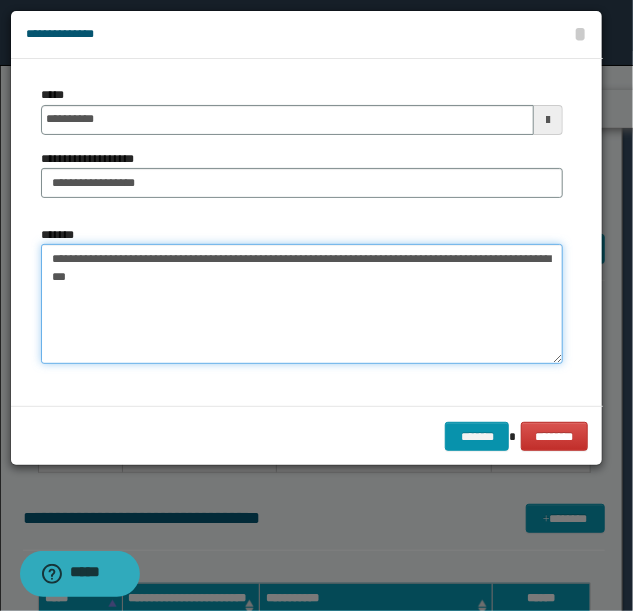 click on "**********" at bounding box center (302, 304) 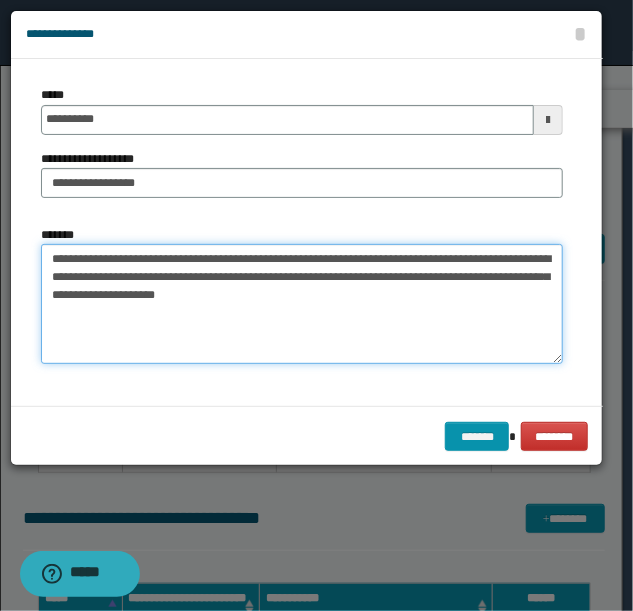 click on "**********" at bounding box center [302, 304] 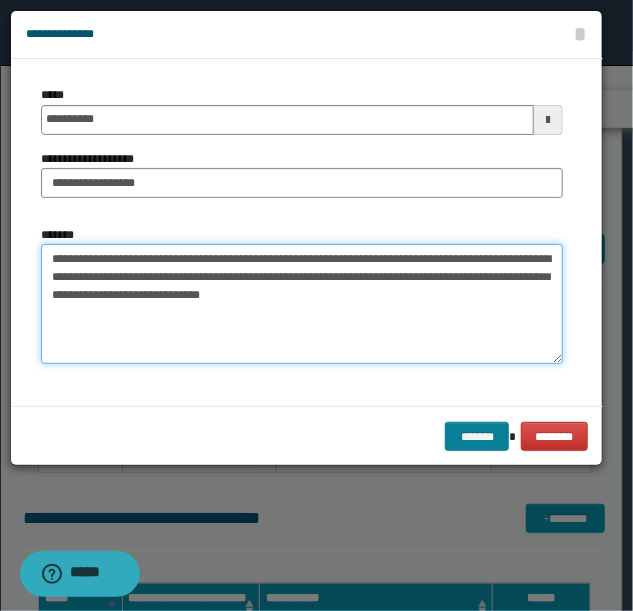 type on "**********" 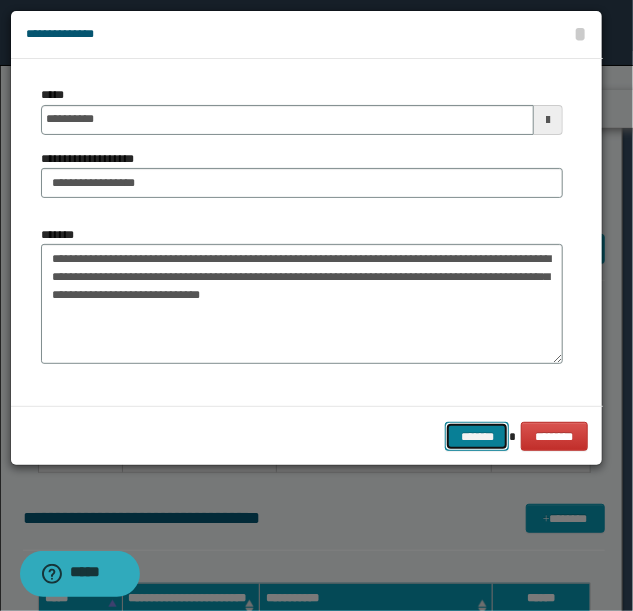 click on "*******" at bounding box center (477, 436) 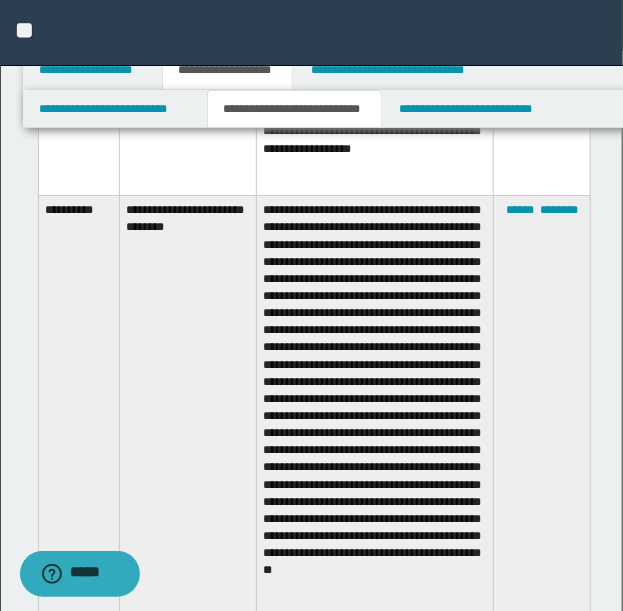scroll, scrollTop: 9096, scrollLeft: 0, axis: vertical 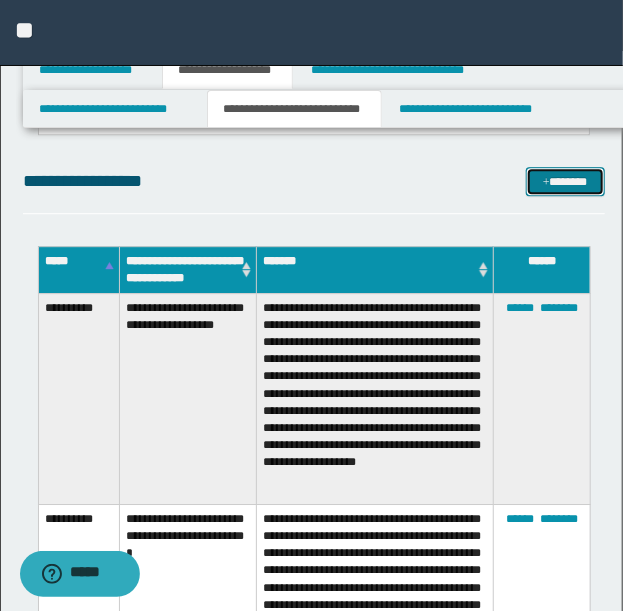 click on "*******" at bounding box center [565, 181] 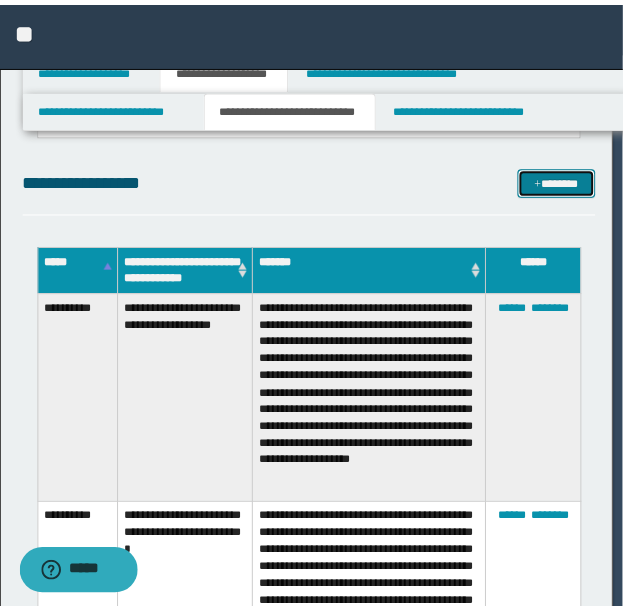 scroll, scrollTop: 0, scrollLeft: 0, axis: both 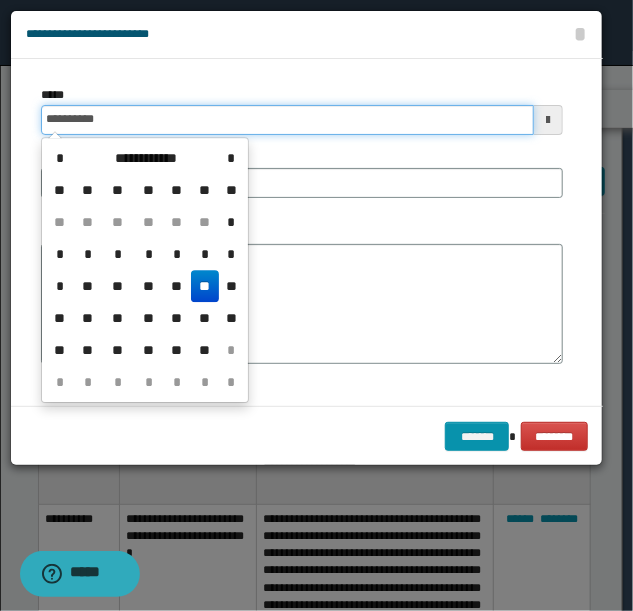 click on "**********" at bounding box center [287, 120] 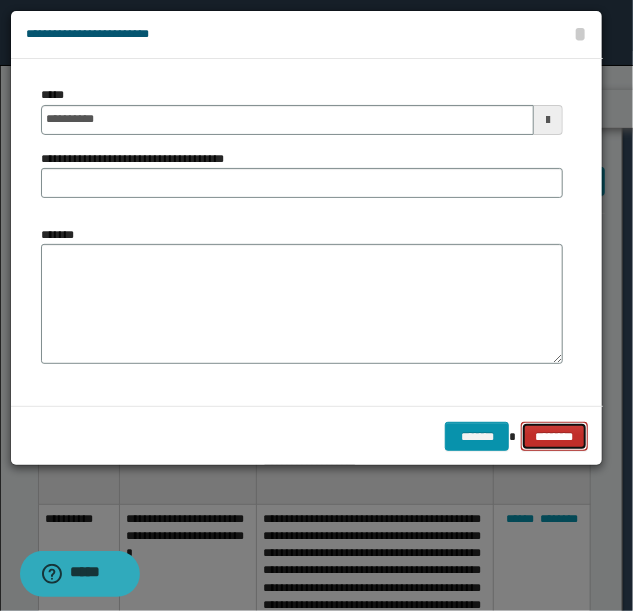 drag, startPoint x: 560, startPoint y: 440, endPoint x: 550, endPoint y: 428, distance: 15.6205 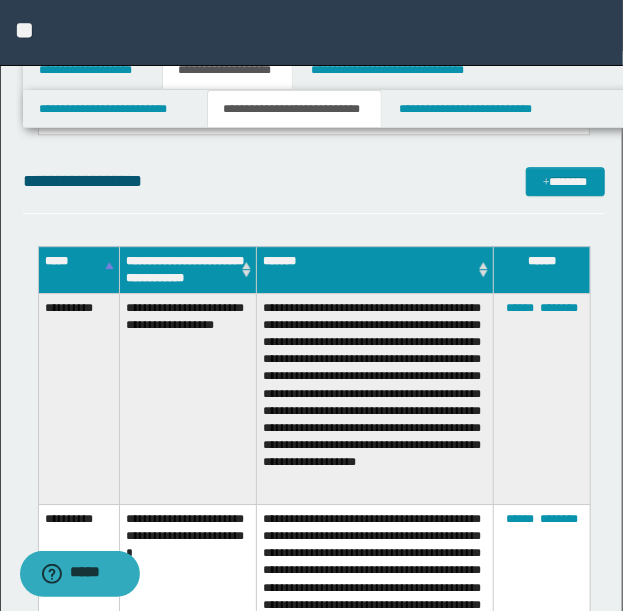 scroll, scrollTop: 15210, scrollLeft: 0, axis: vertical 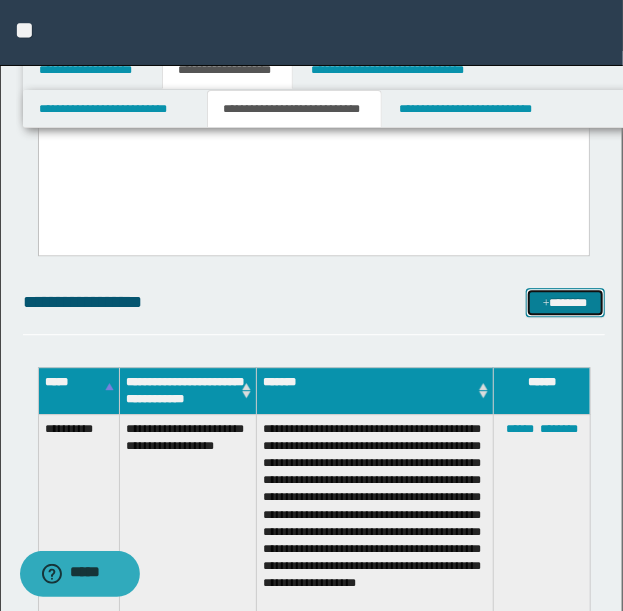 click on "*******" at bounding box center (565, 302) 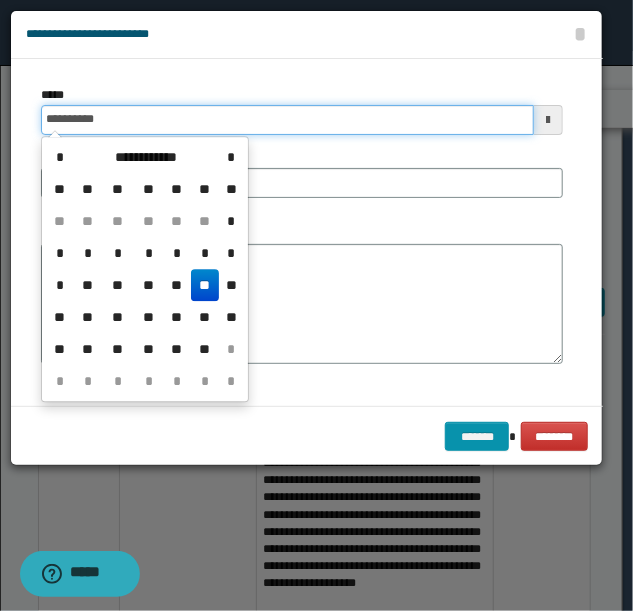 drag, startPoint x: 340, startPoint y: 121, endPoint x: -118, endPoint y: 98, distance: 458.57715 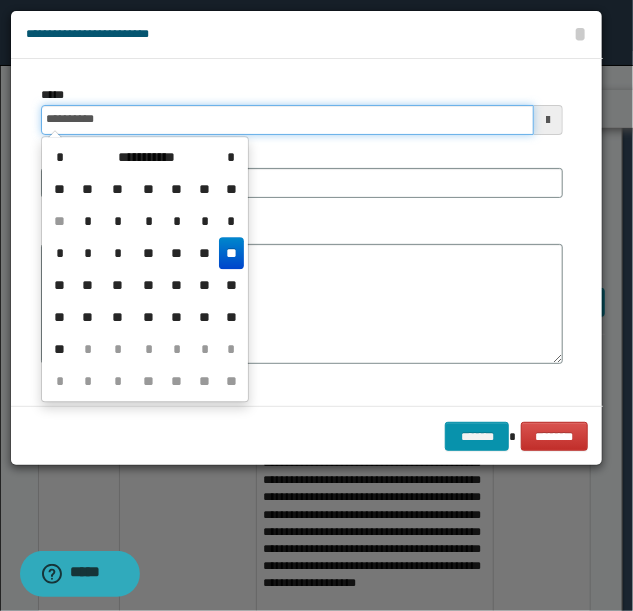 type on "**********" 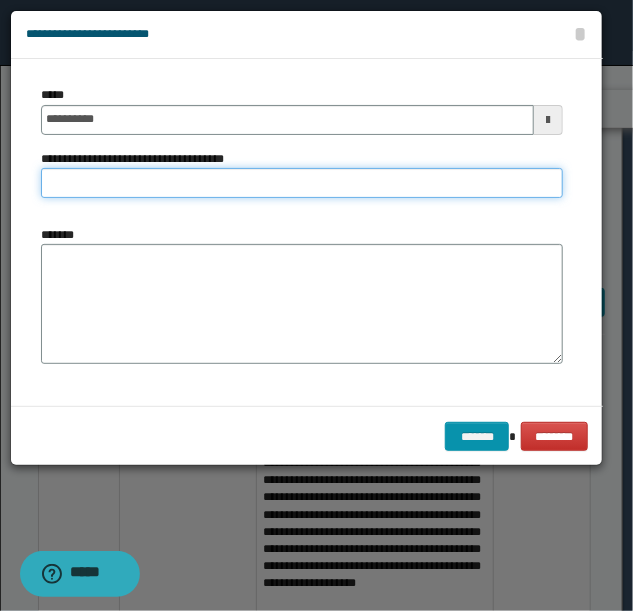 click on "**********" at bounding box center [302, 183] 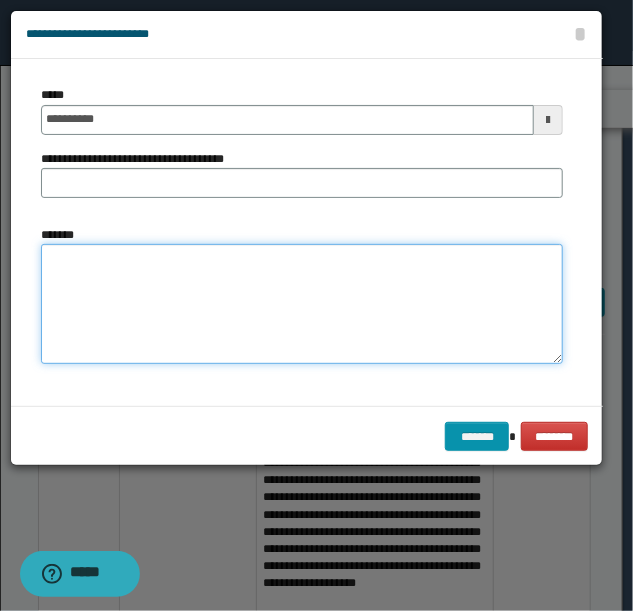 click on "*******" at bounding box center [302, 303] 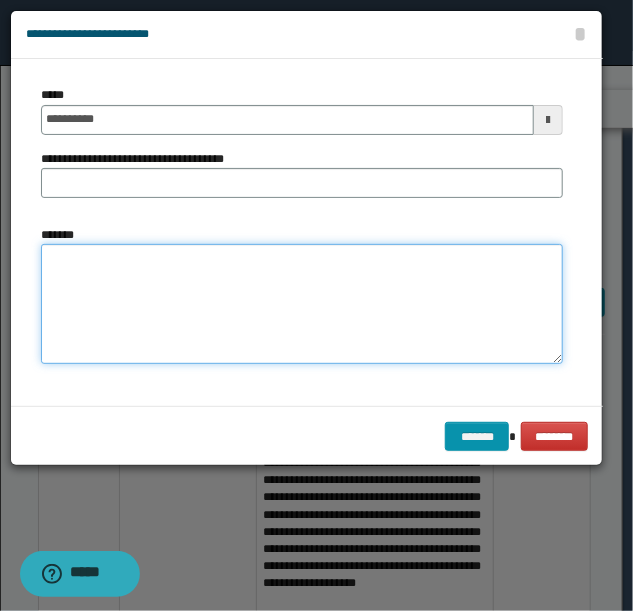 click on "*******" at bounding box center (302, 303) 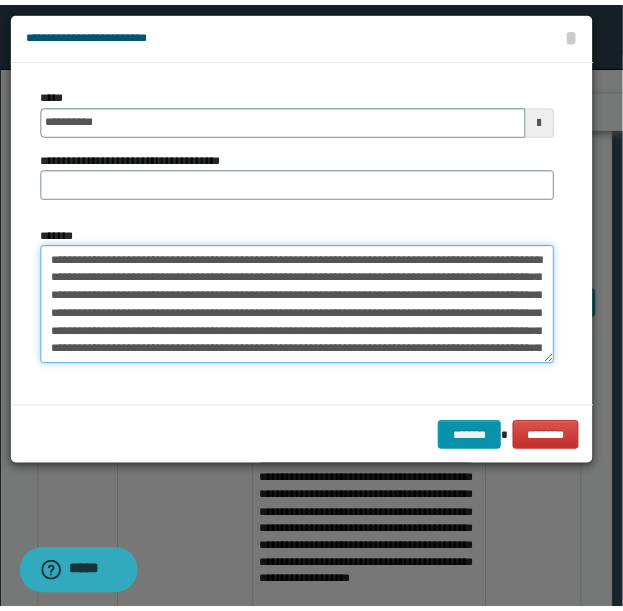 scroll, scrollTop: 264, scrollLeft: 0, axis: vertical 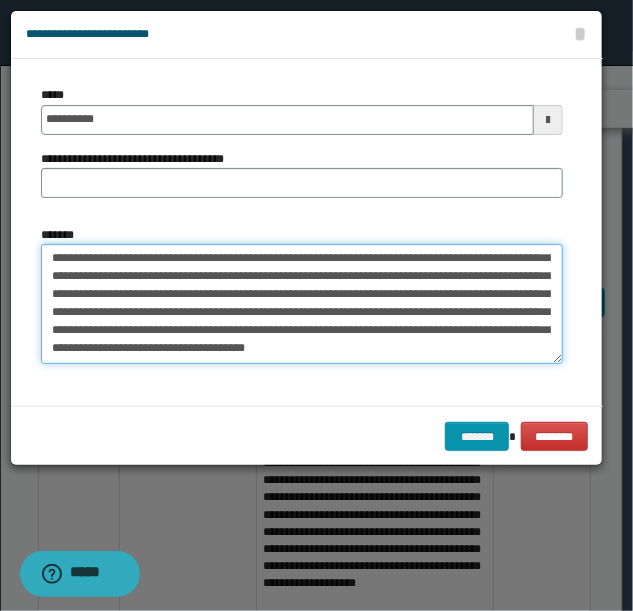 type on "**********" 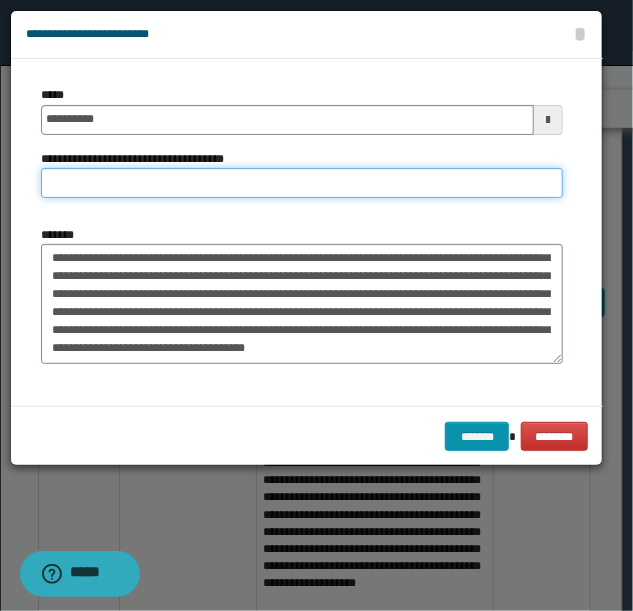 click on "**********" at bounding box center (302, 183) 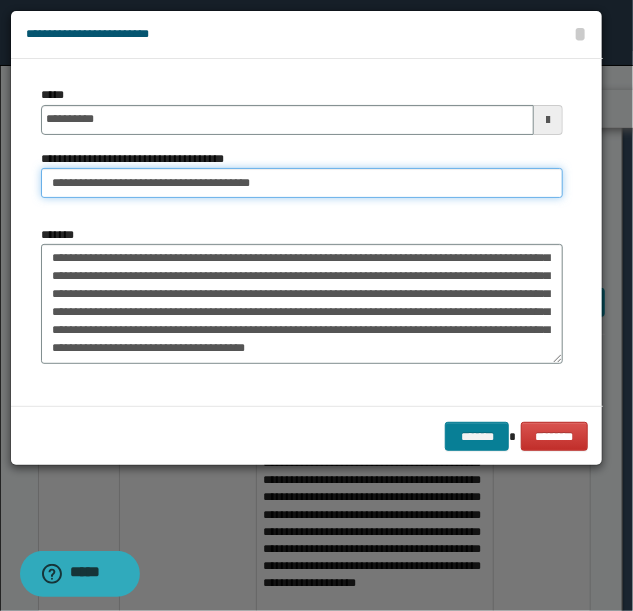 type on "**********" 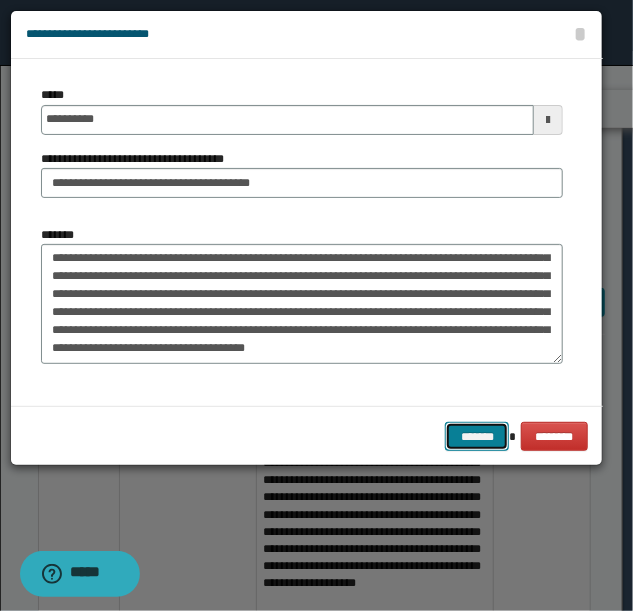 click on "*******" at bounding box center (477, 436) 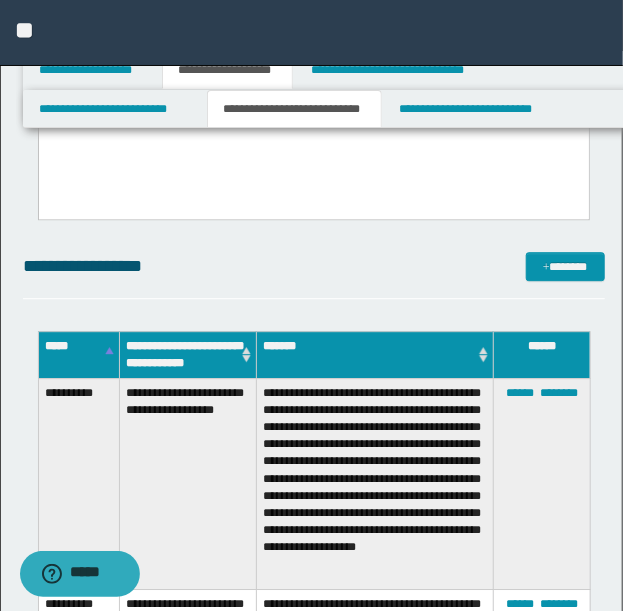 scroll, scrollTop: 1400, scrollLeft: 0, axis: vertical 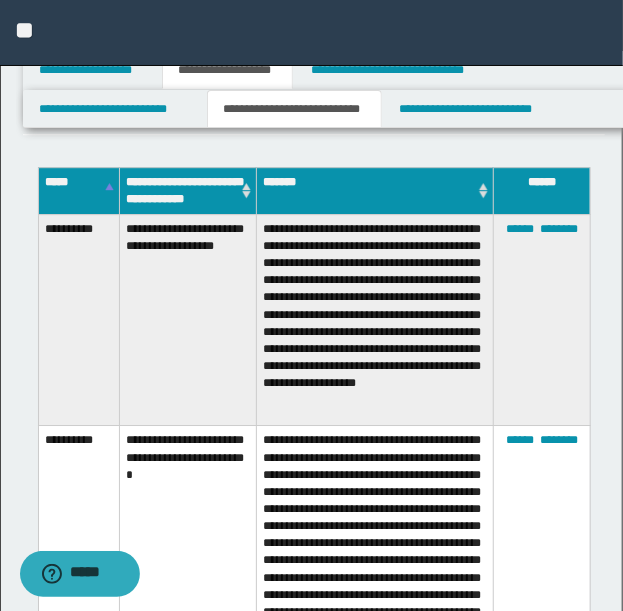 click on "*****" at bounding box center [79, 190] 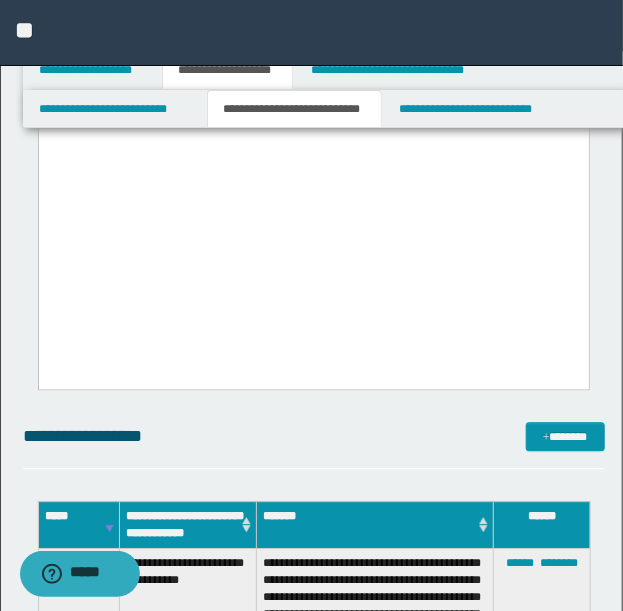 scroll, scrollTop: 16016, scrollLeft: 0, axis: vertical 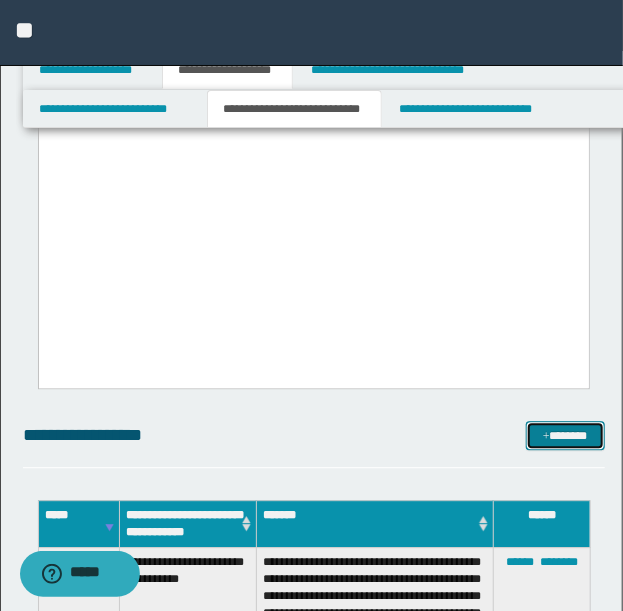 click on "*******" at bounding box center [565, 435] 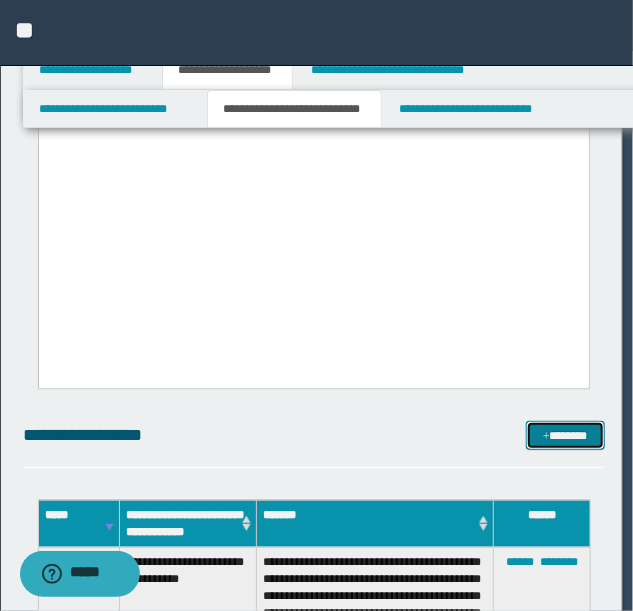 scroll, scrollTop: 0, scrollLeft: 0, axis: both 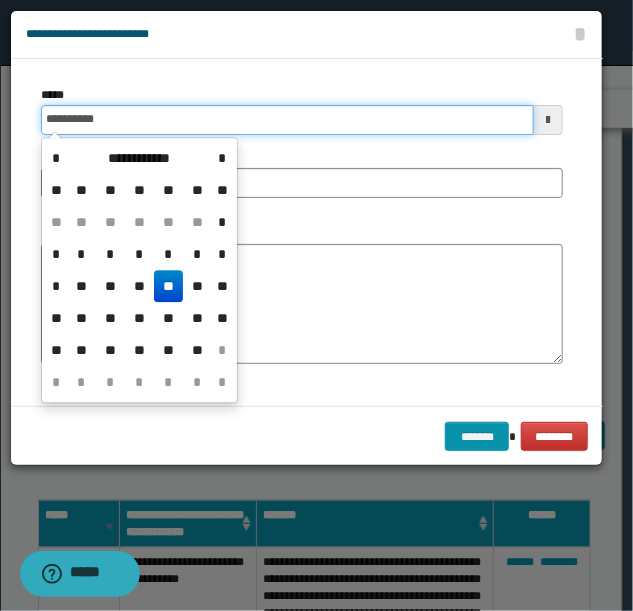 drag, startPoint x: 140, startPoint y: 108, endPoint x: -268, endPoint y: 116, distance: 408.07843 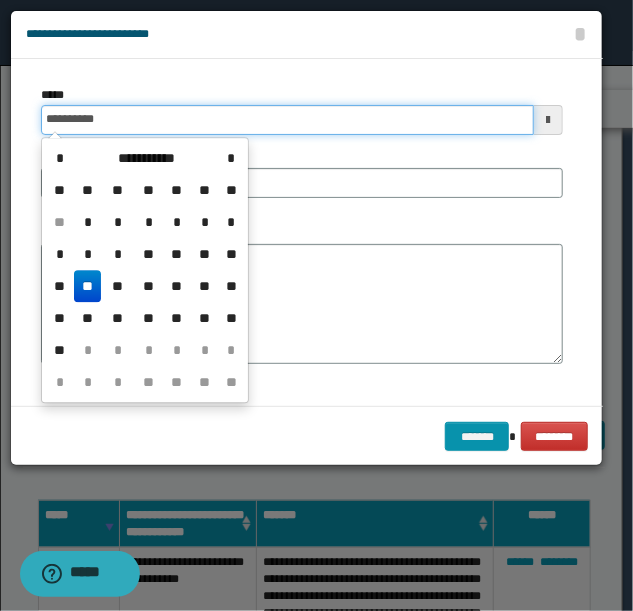type on "**********" 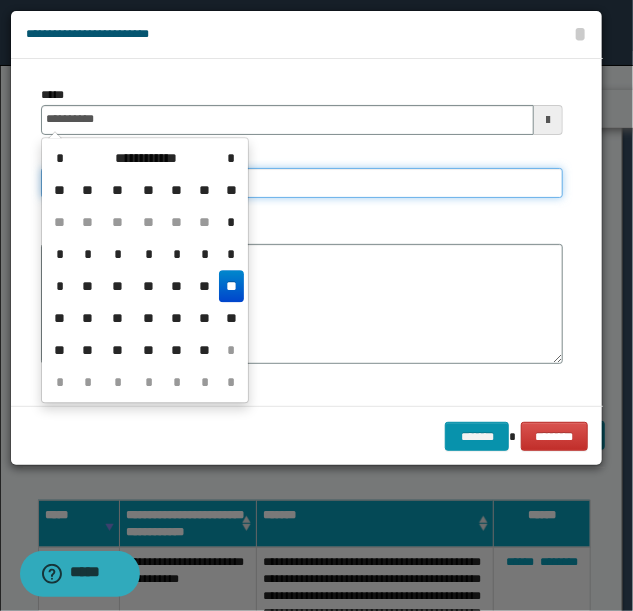 click on "**********" at bounding box center [302, 183] 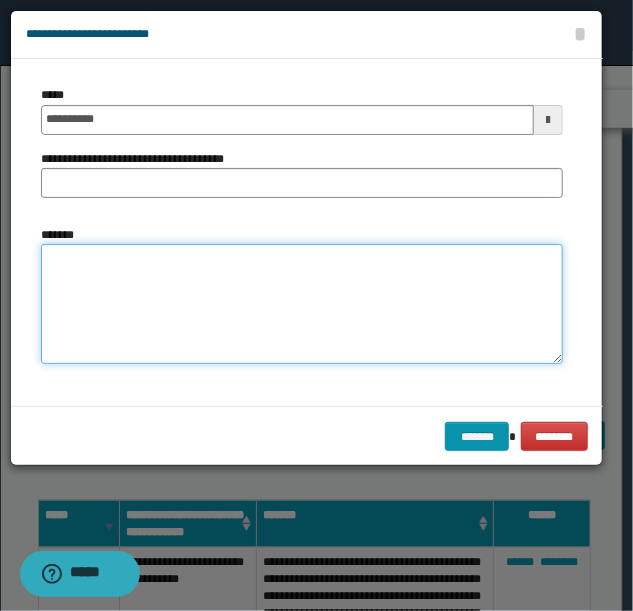 drag, startPoint x: 61, startPoint y: 278, endPoint x: 130, endPoint y: 218, distance: 91.43851 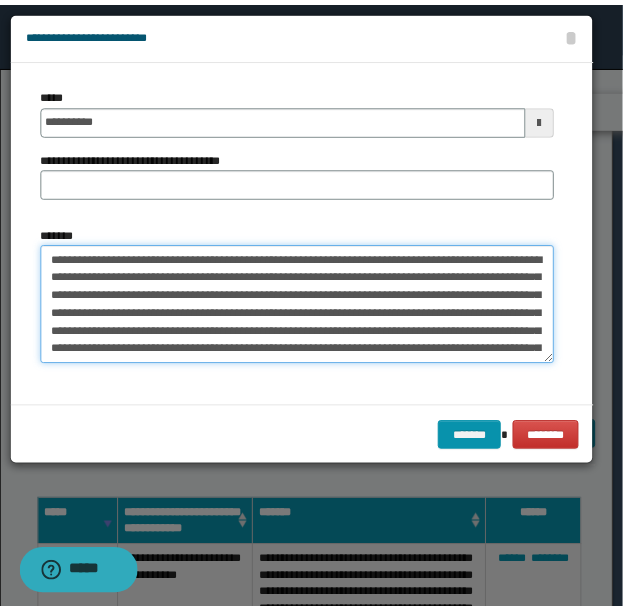 scroll, scrollTop: 12, scrollLeft: 0, axis: vertical 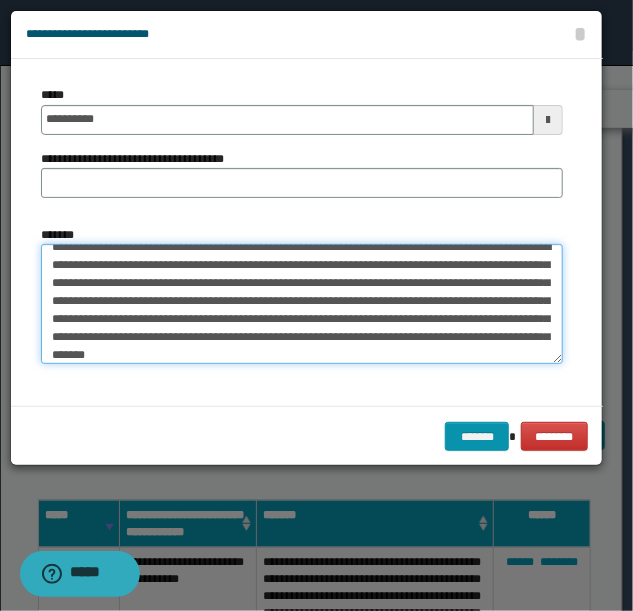 type on "**********" 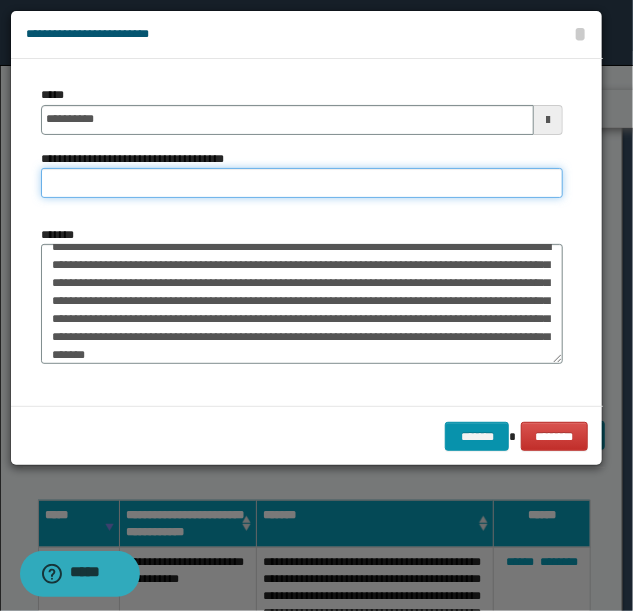 click on "**********" at bounding box center [302, 183] 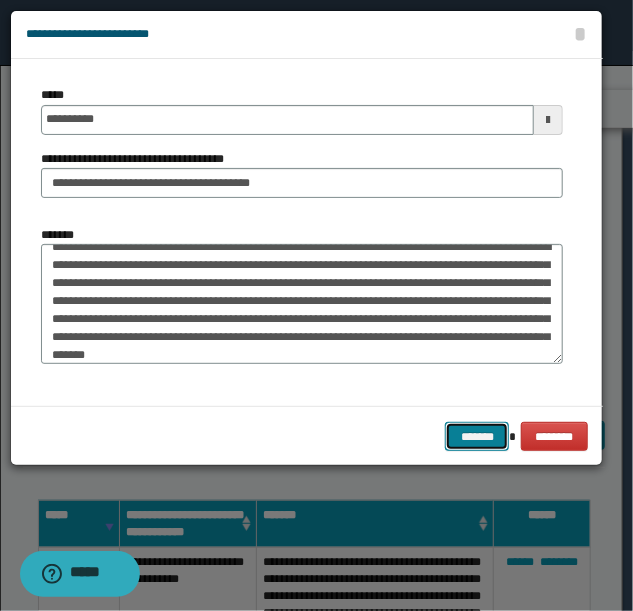 click on "*******" at bounding box center [477, 436] 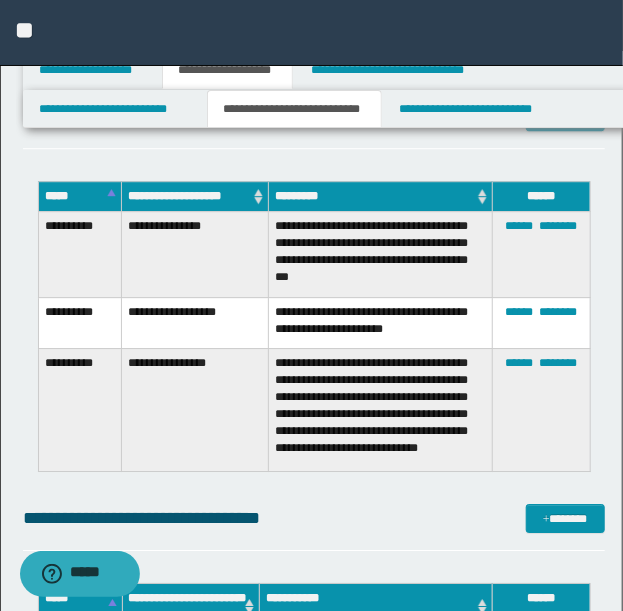 scroll, scrollTop: 16949, scrollLeft: 0, axis: vertical 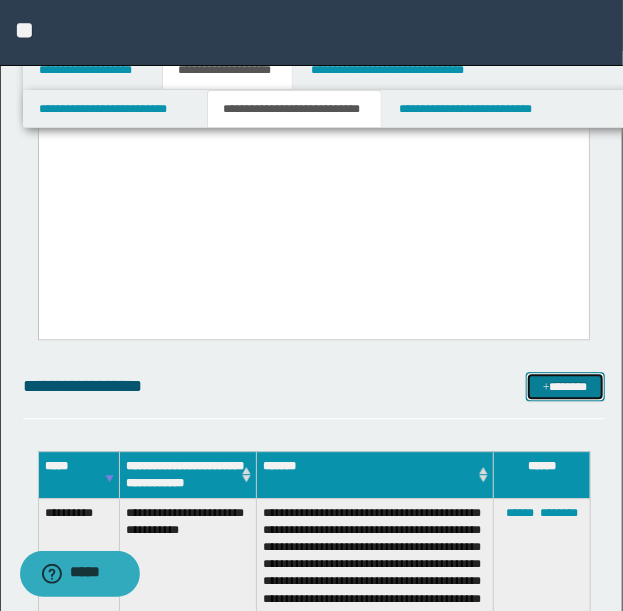 click on "*******" at bounding box center [565, 386] 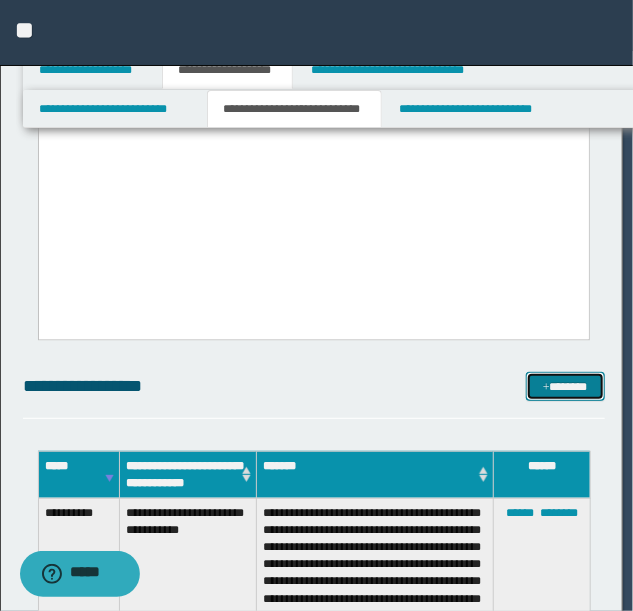 scroll, scrollTop: 0, scrollLeft: 0, axis: both 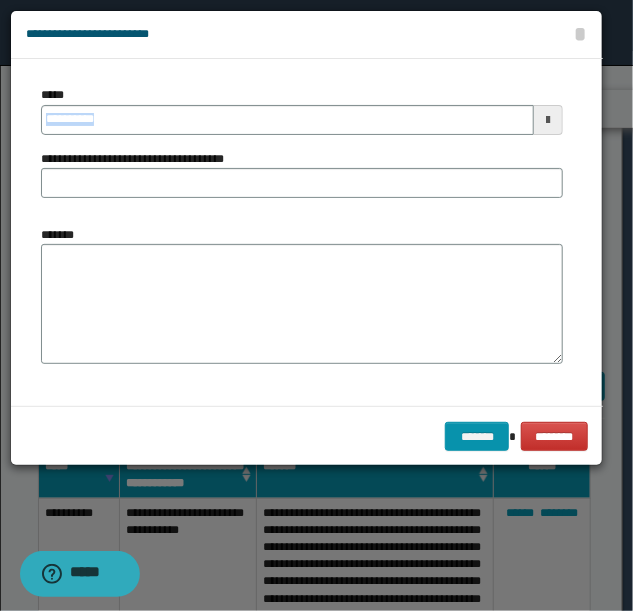 drag, startPoint x: 168, startPoint y: 134, endPoint x: 101, endPoint y: 116, distance: 69.375786 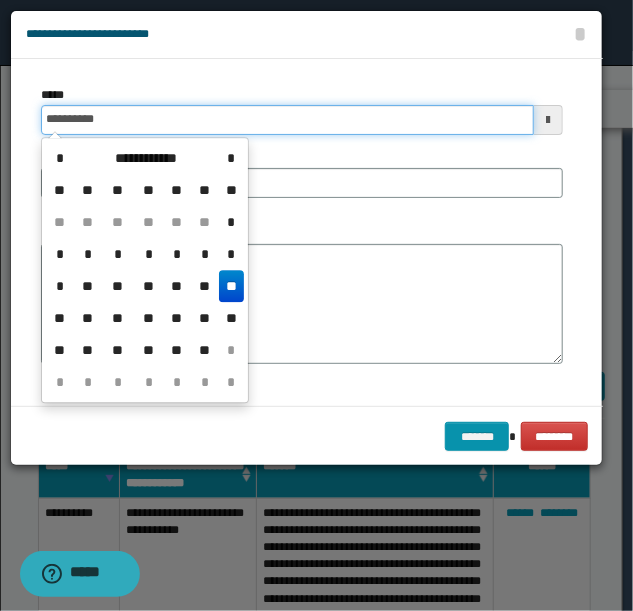 drag, startPoint x: 151, startPoint y: 122, endPoint x: -293, endPoint y: 122, distance: 444 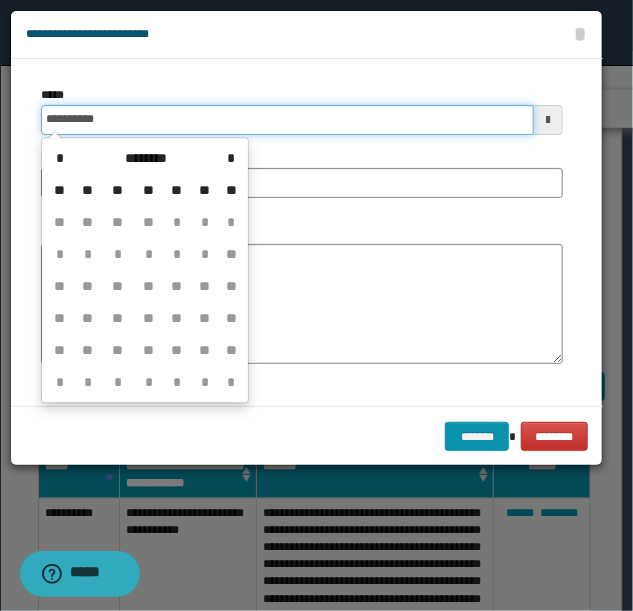 type on "**********" 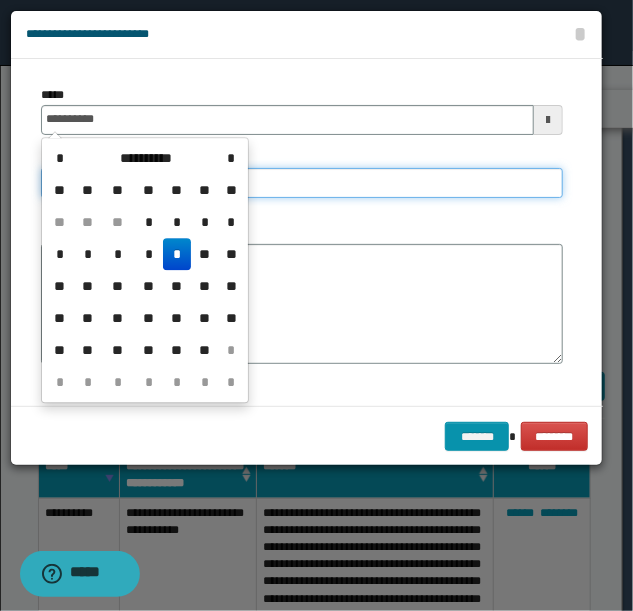 click on "**********" at bounding box center [302, 183] 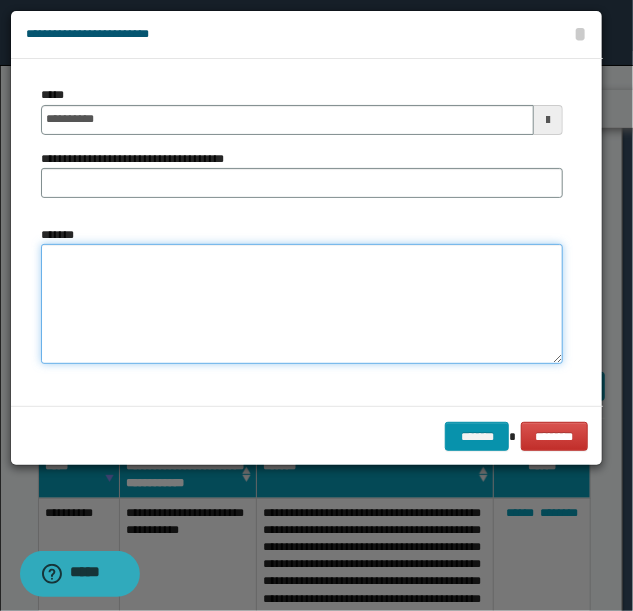 click on "*******" at bounding box center (302, 303) 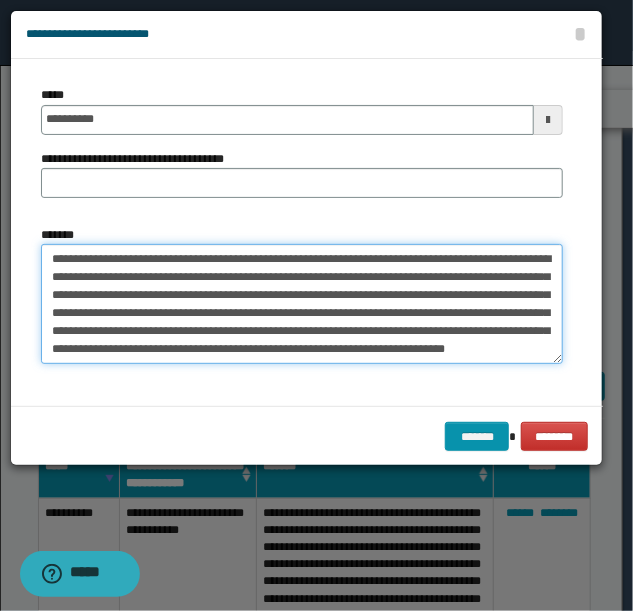 scroll, scrollTop: 12, scrollLeft: 0, axis: vertical 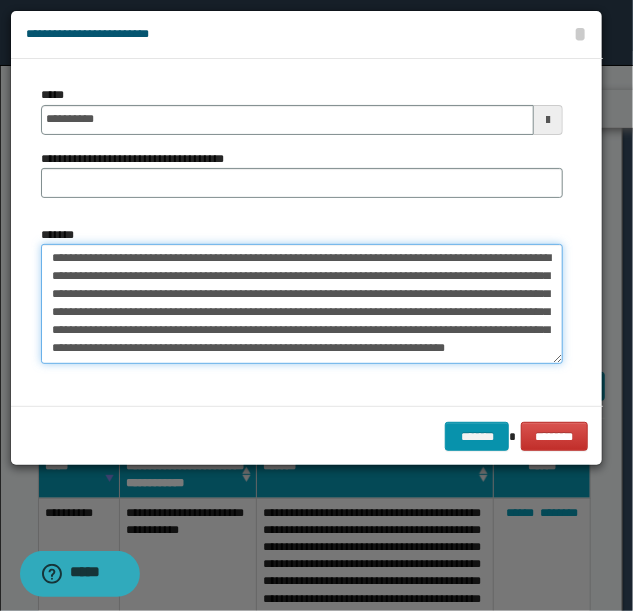 type on "**********" 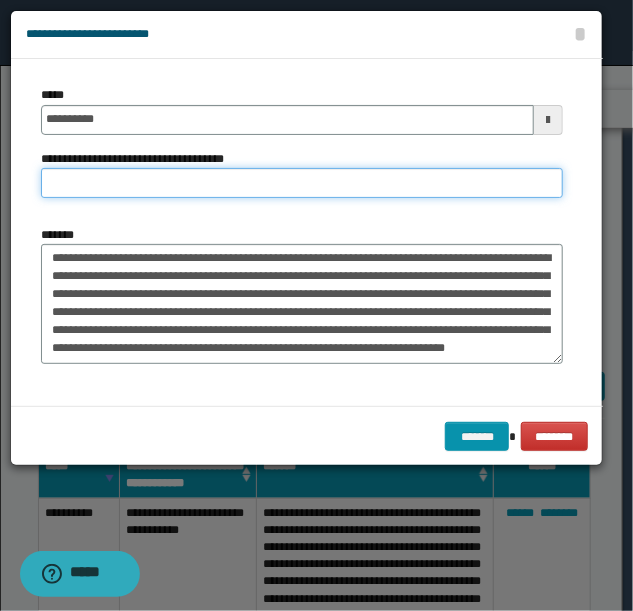 click on "**********" at bounding box center [302, 183] 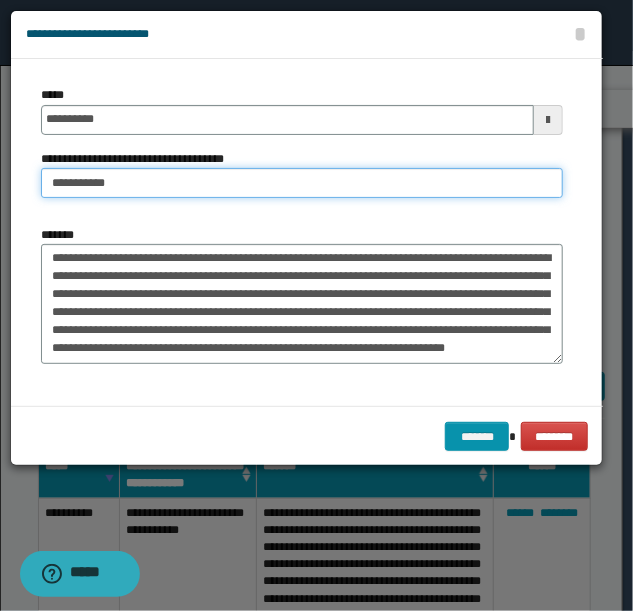 click on "**********" at bounding box center [302, 183] 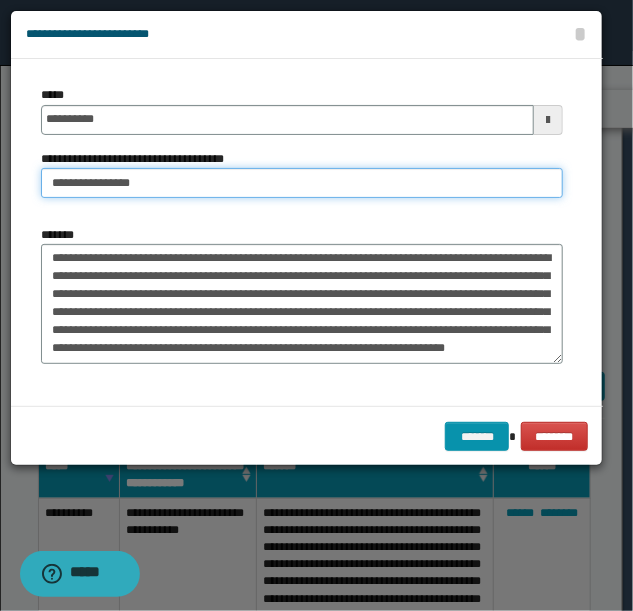 click on "**********" at bounding box center [302, 183] 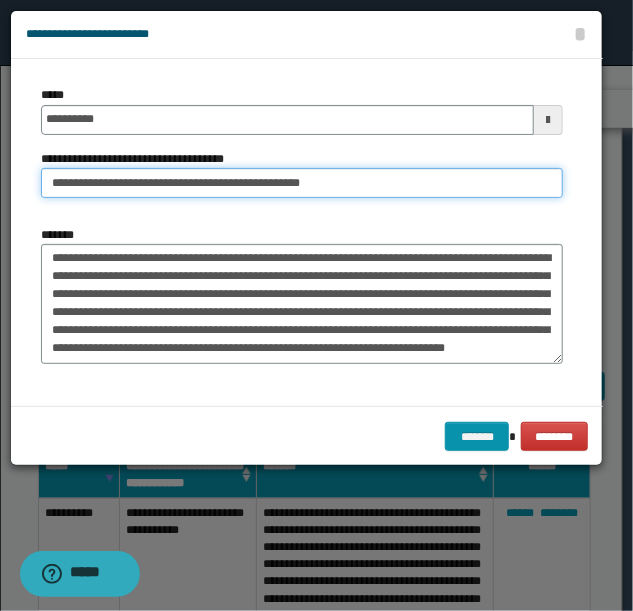 drag, startPoint x: 264, startPoint y: 190, endPoint x: 287, endPoint y: 176, distance: 26.925823 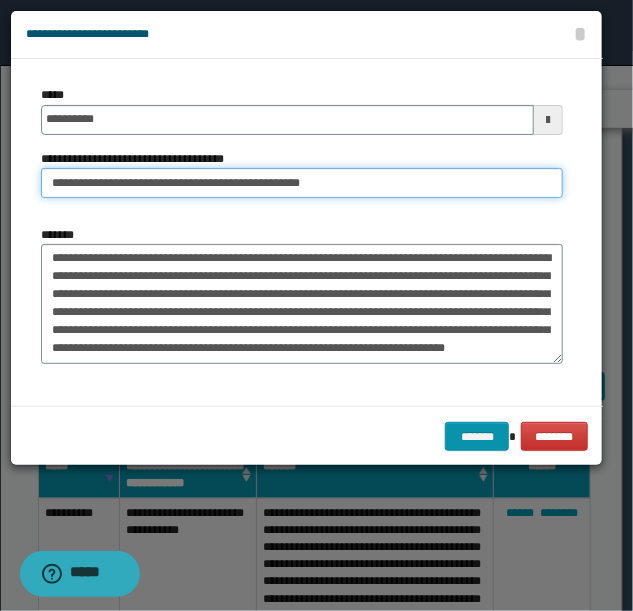 type on "**********" 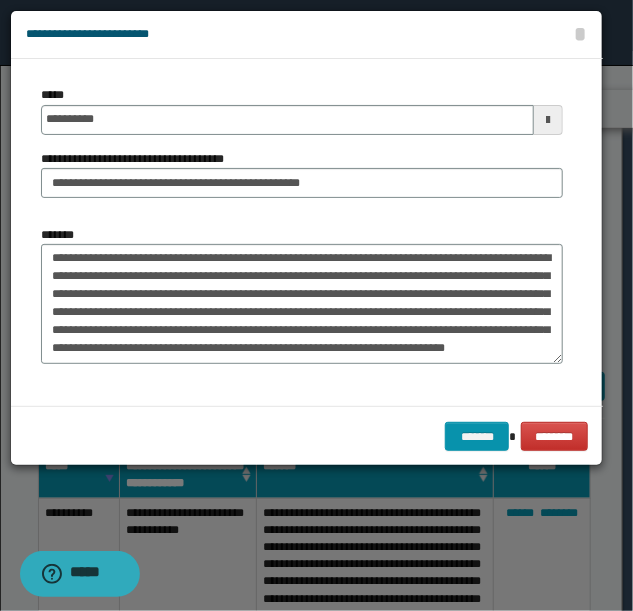 drag, startPoint x: 124, startPoint y: 184, endPoint x: 174, endPoint y: 140, distance: 66.6033 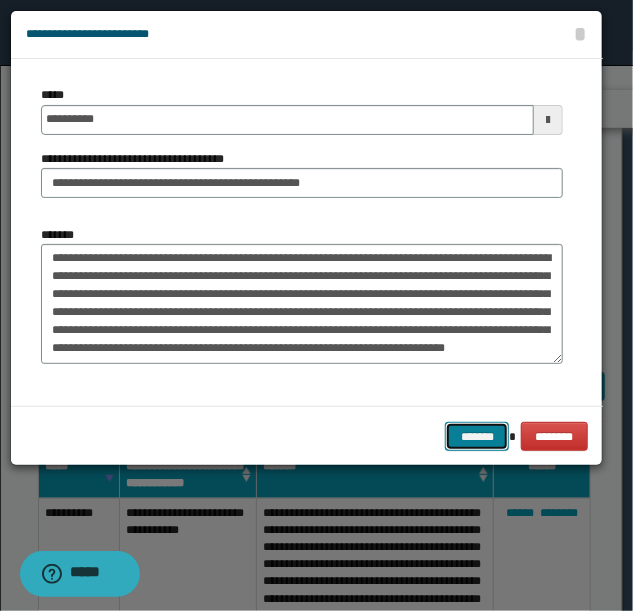 click on "*******" at bounding box center (477, 436) 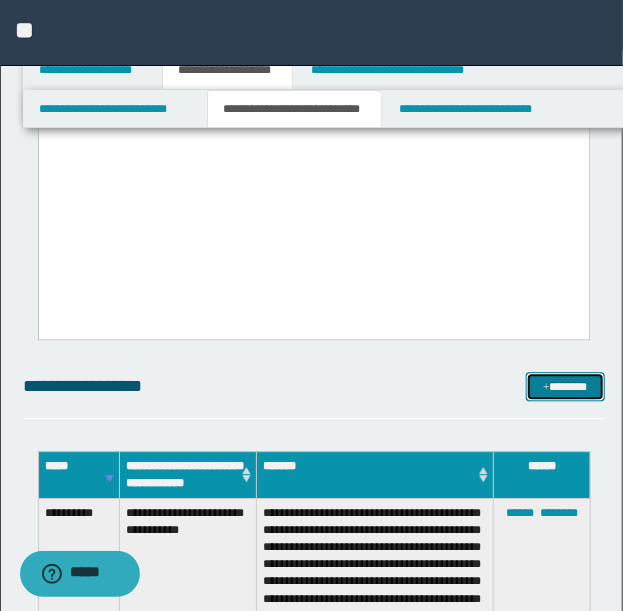 click on "*******" at bounding box center [565, 386] 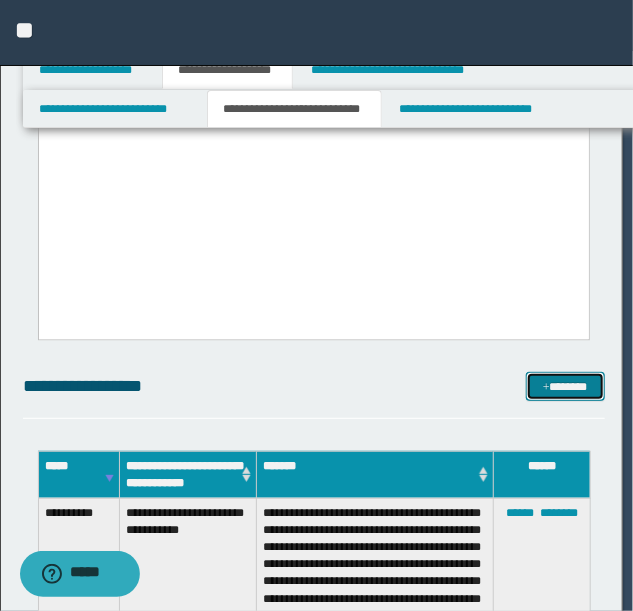 scroll, scrollTop: 0, scrollLeft: 0, axis: both 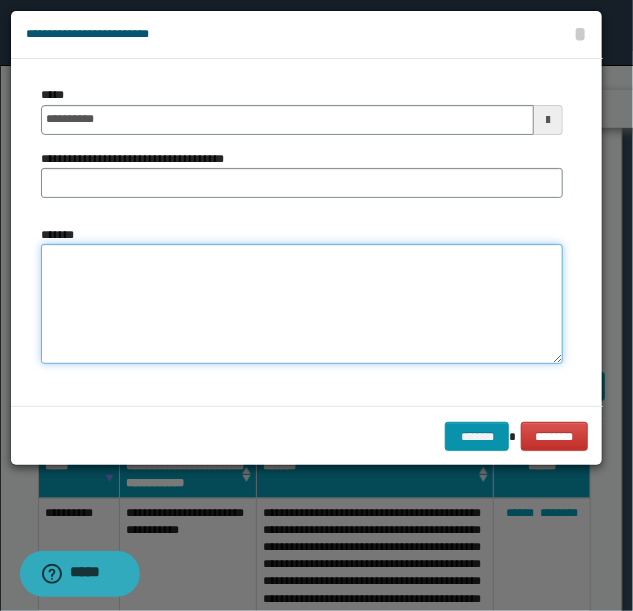 drag, startPoint x: 382, startPoint y: 301, endPoint x: 320, endPoint y: 157, distance: 156.7801 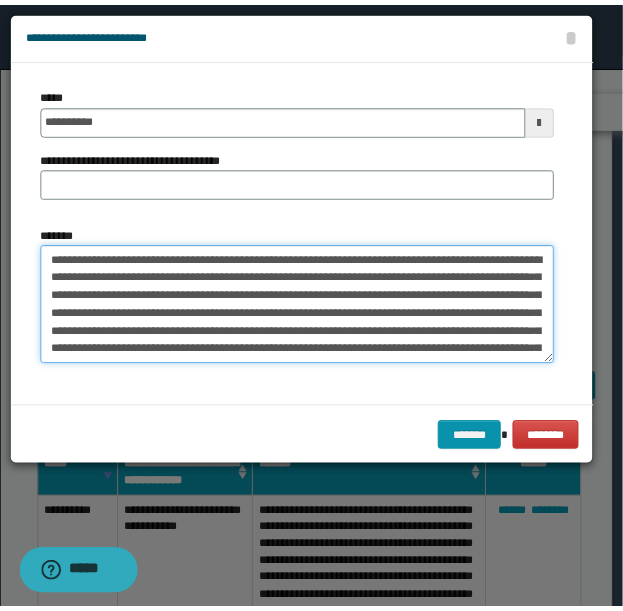 scroll, scrollTop: 66, scrollLeft: 0, axis: vertical 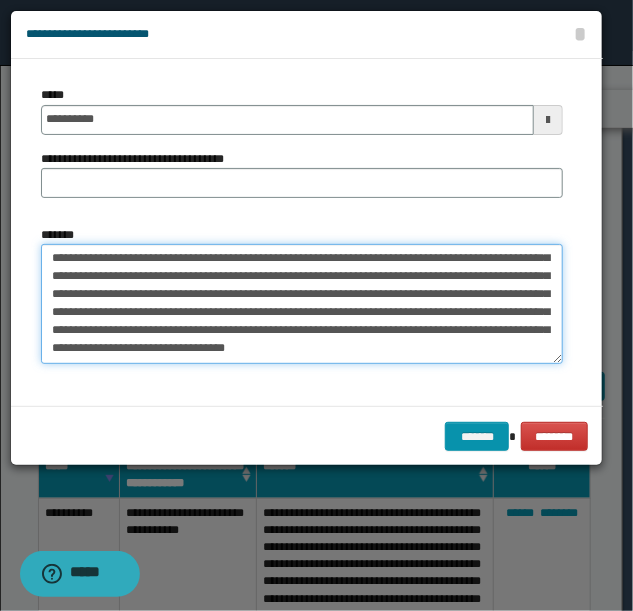 type on "**********" 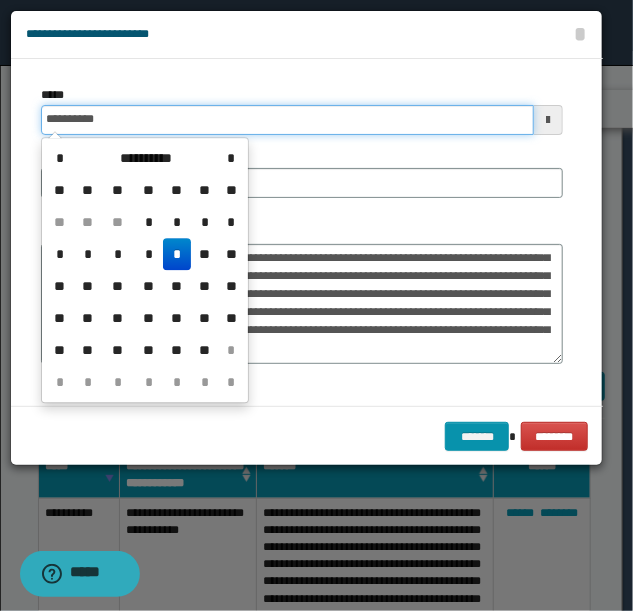 drag, startPoint x: 181, startPoint y: 131, endPoint x: -4, endPoint y: 112, distance: 185.97311 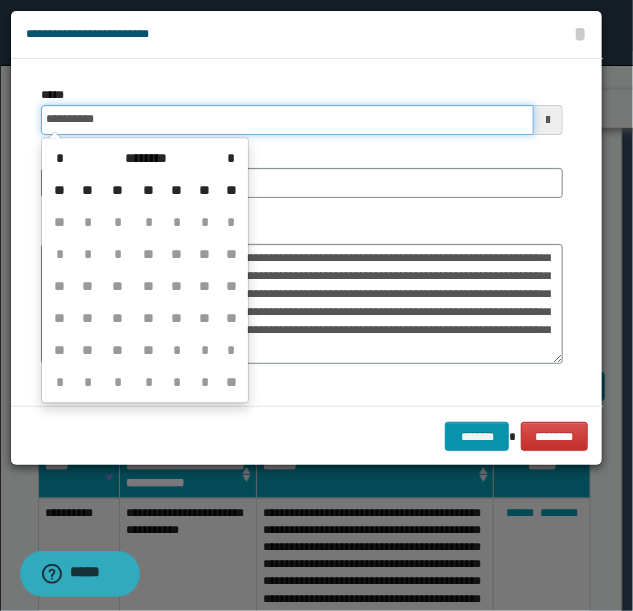 type on "**********" 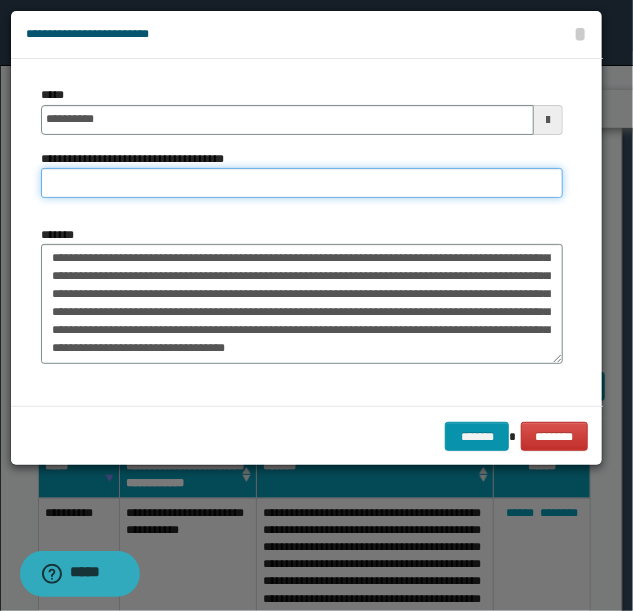 click on "**********" at bounding box center (302, 183) 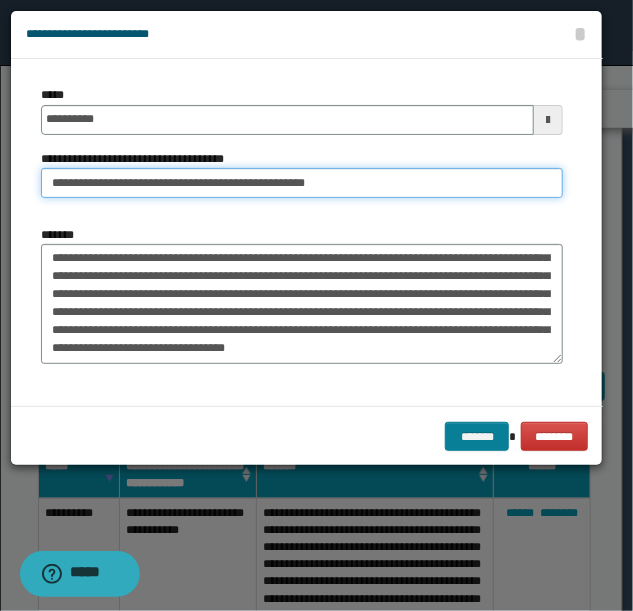type on "**********" 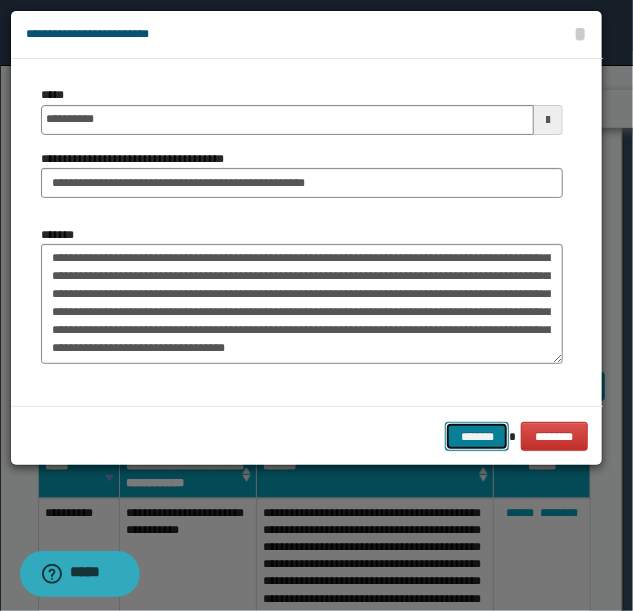 click on "*******" at bounding box center [477, 436] 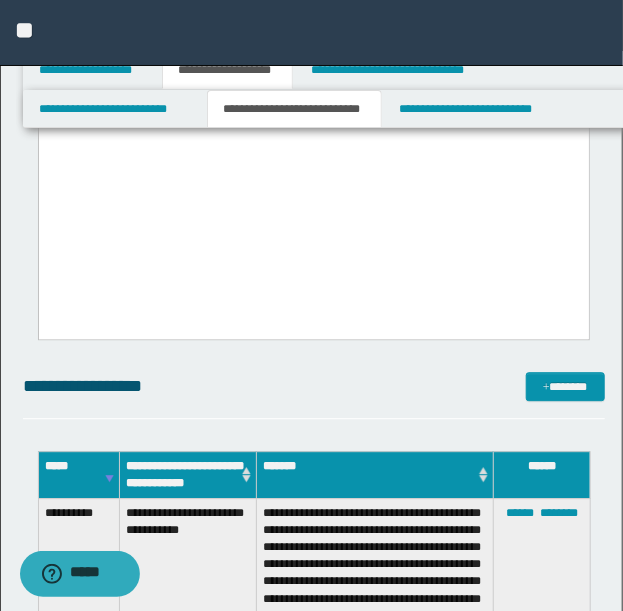 click at bounding box center (313, -200) 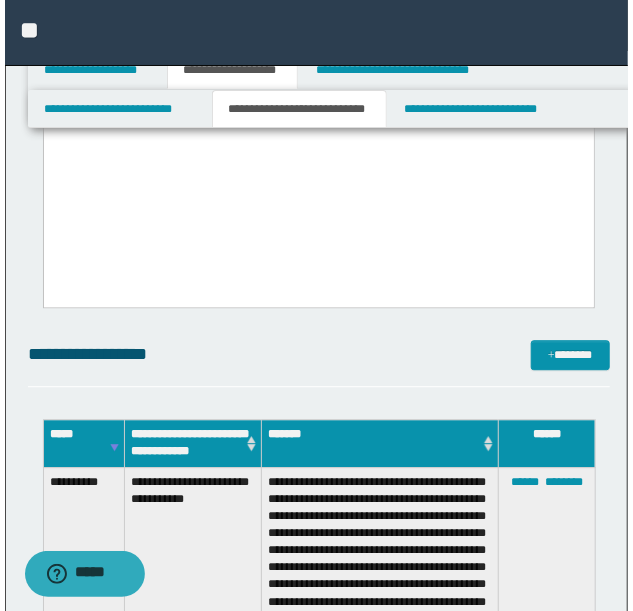 scroll, scrollTop: 1085, scrollLeft: 0, axis: vertical 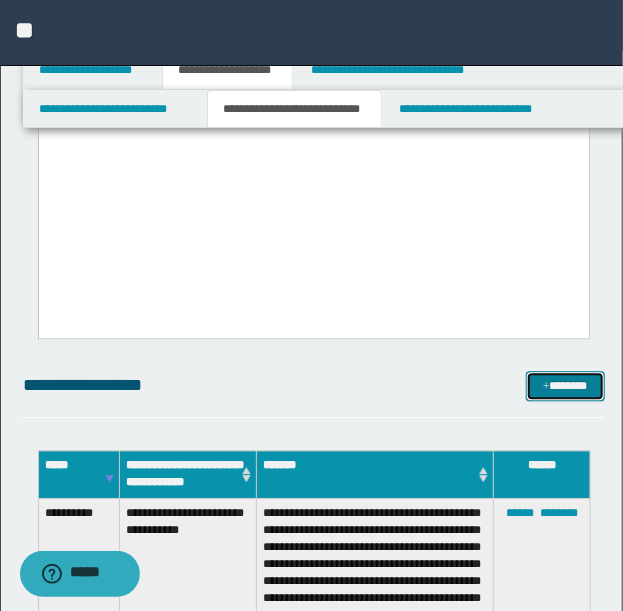 click on "*******" at bounding box center (565, 385) 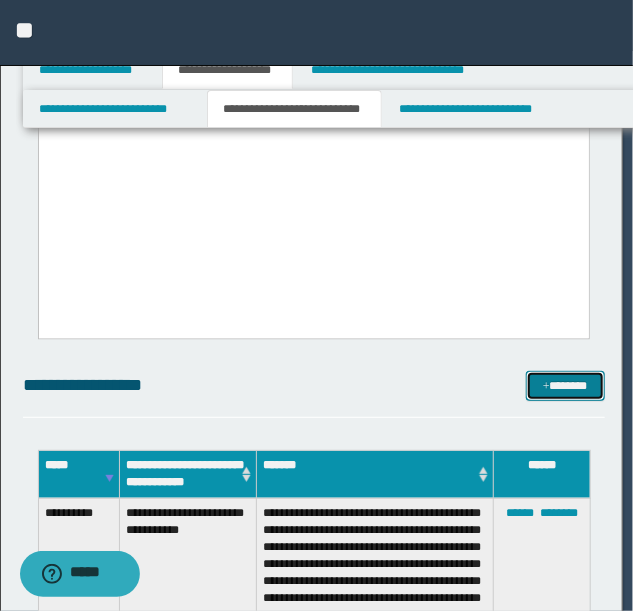 scroll, scrollTop: 0, scrollLeft: 0, axis: both 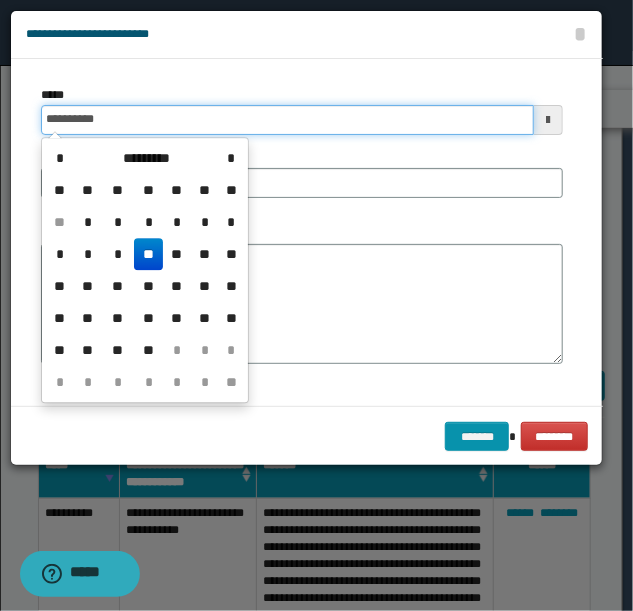 drag, startPoint x: 426, startPoint y: 109, endPoint x: -4, endPoint y: 104, distance: 430.02908 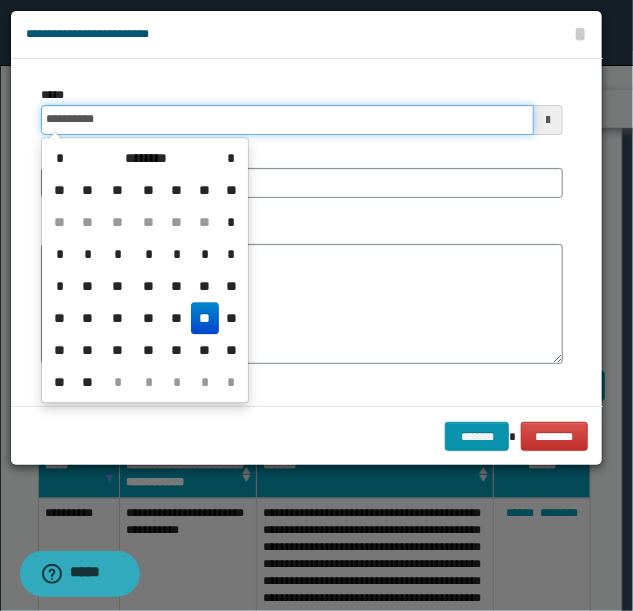 type on "**********" 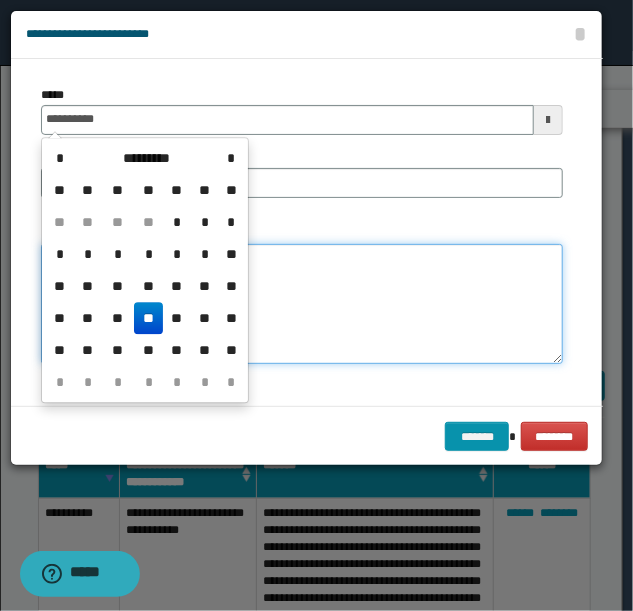 click on "*******" at bounding box center [302, 303] 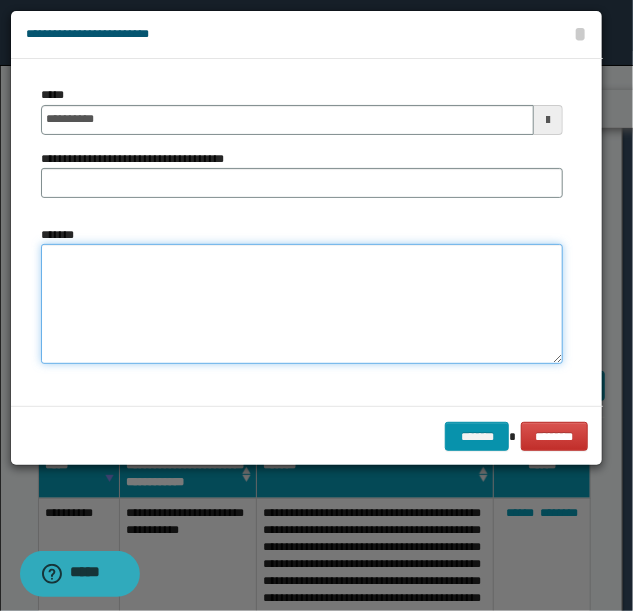 paste on "**********" 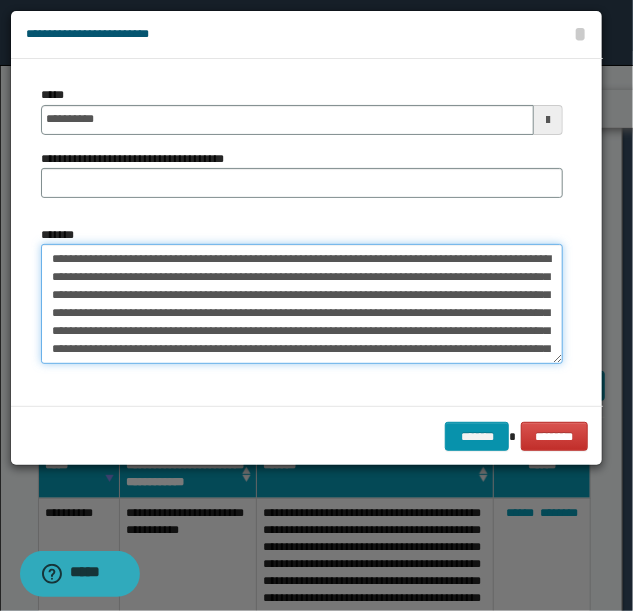 scroll, scrollTop: 138, scrollLeft: 0, axis: vertical 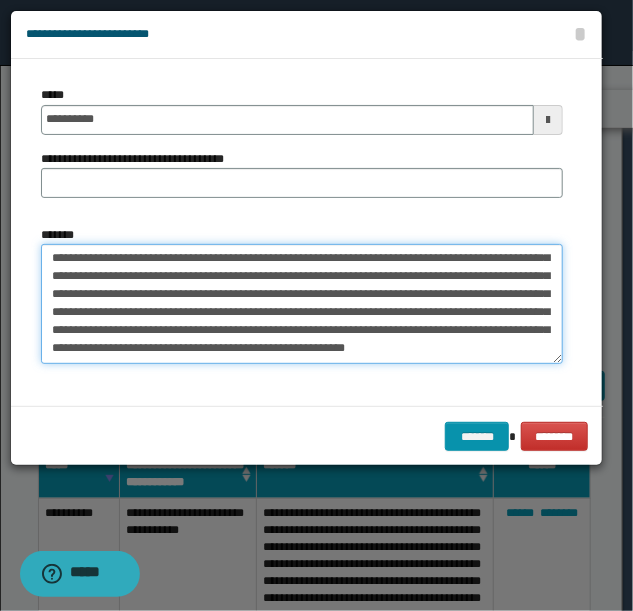type on "**********" 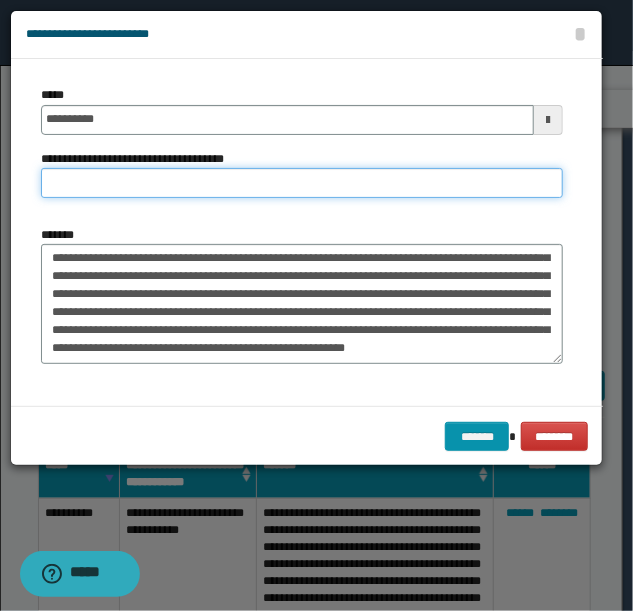 click on "**********" at bounding box center (302, 183) 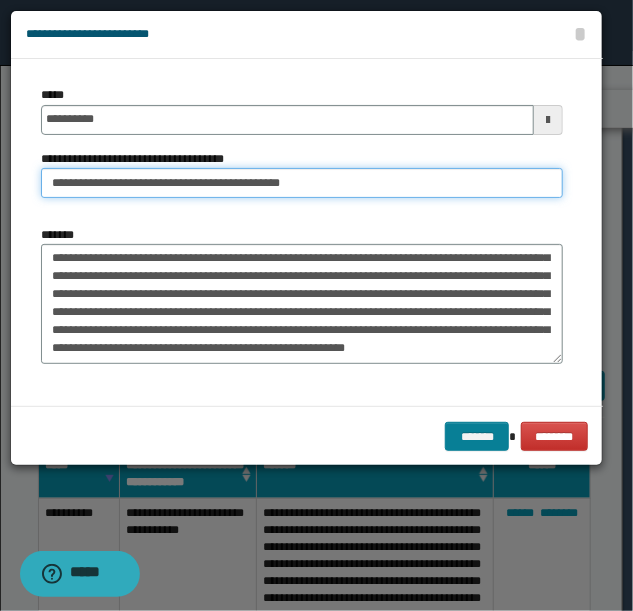type on "**********" 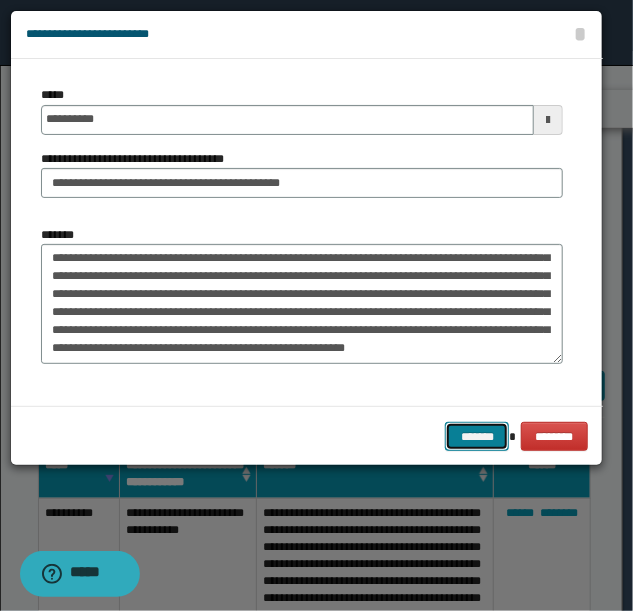 click on "*******" at bounding box center (477, 436) 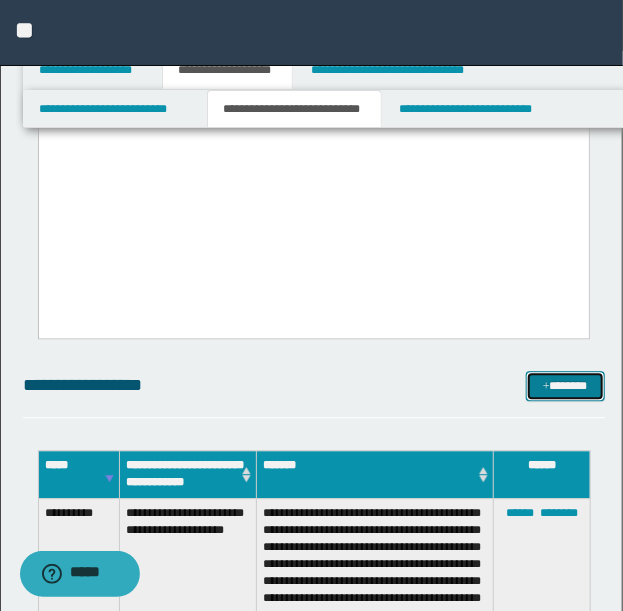 click on "*******" at bounding box center (565, 385) 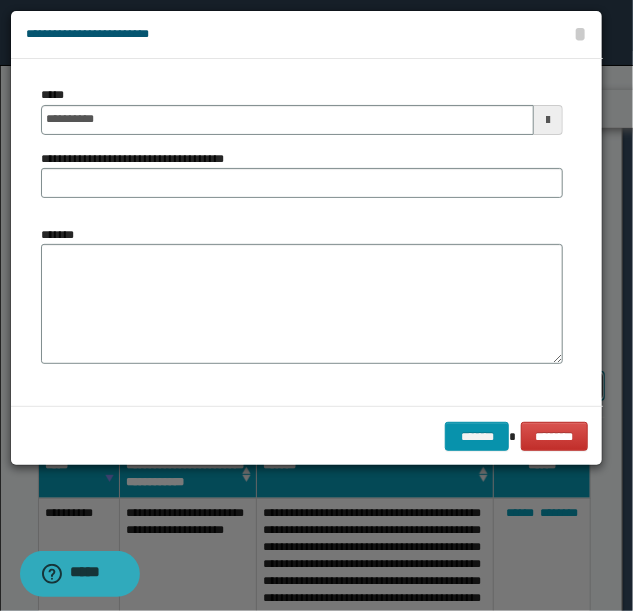 scroll, scrollTop: 0, scrollLeft: 0, axis: both 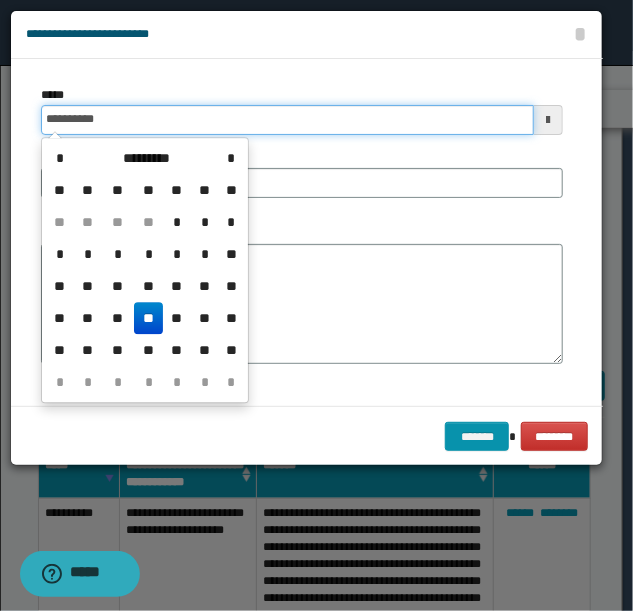 drag, startPoint x: 322, startPoint y: 116, endPoint x: 7, endPoint y: 112, distance: 315.0254 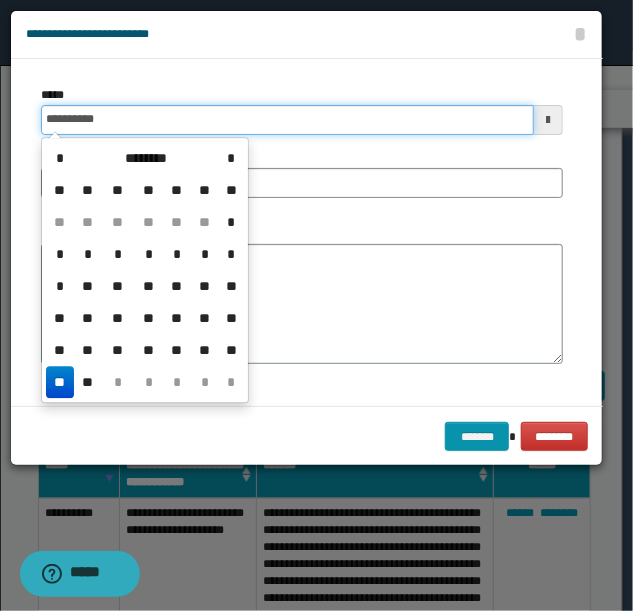 type on "**********" 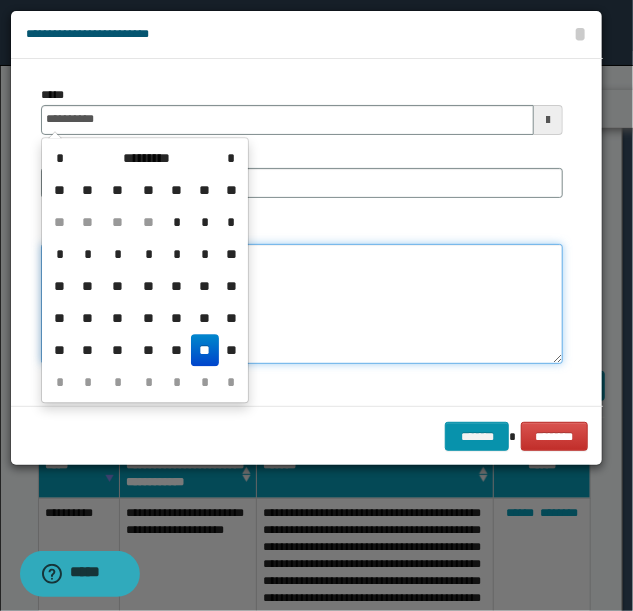 click on "*******" at bounding box center [302, 303] 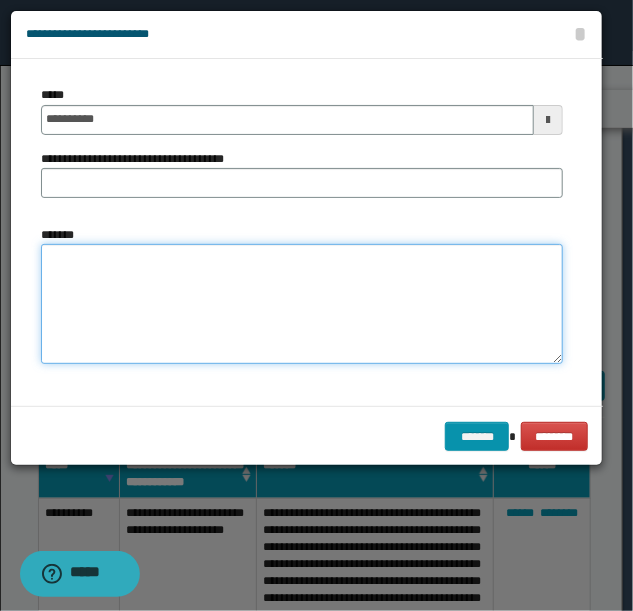 paste on "**********" 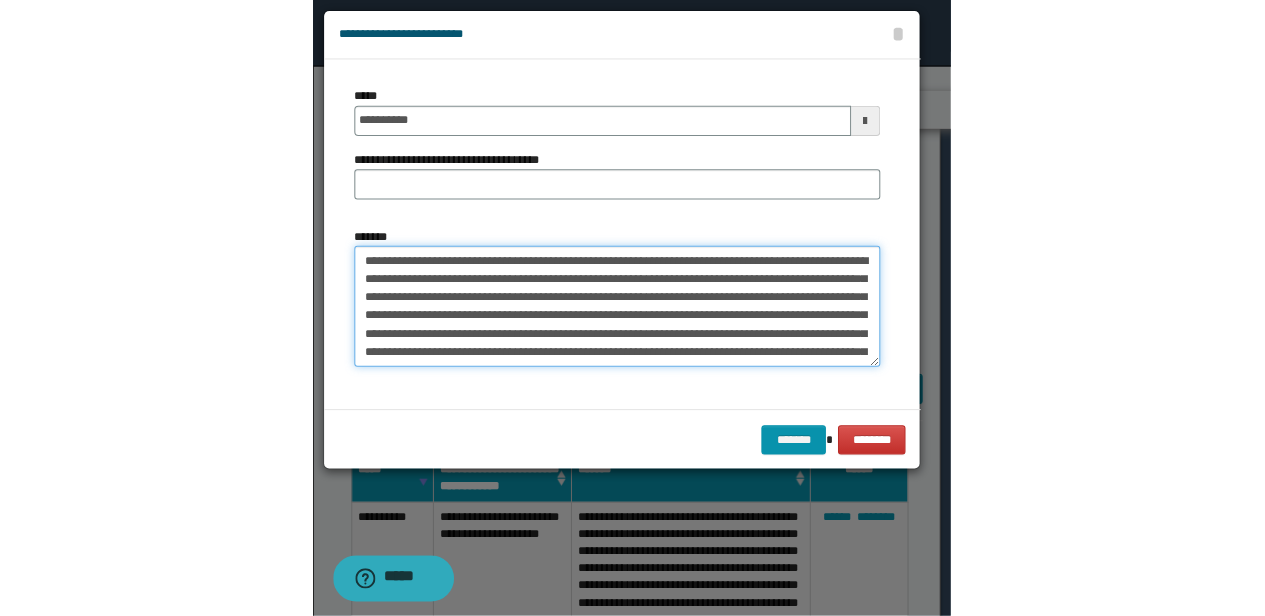 scroll, scrollTop: 48, scrollLeft: 0, axis: vertical 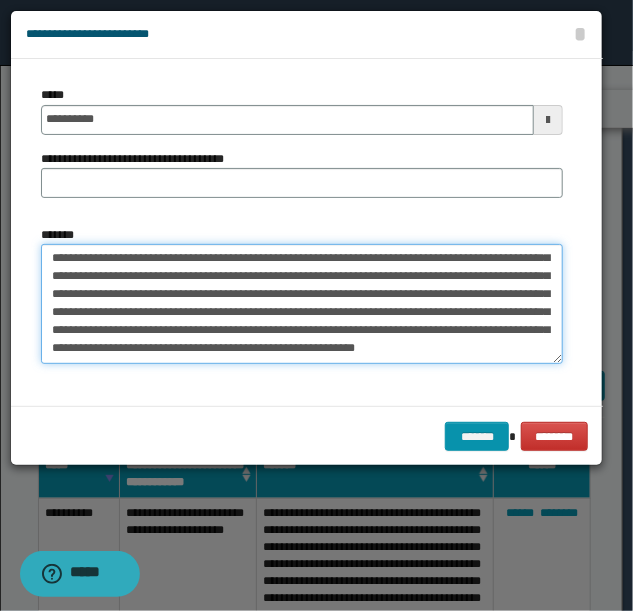 type on "**********" 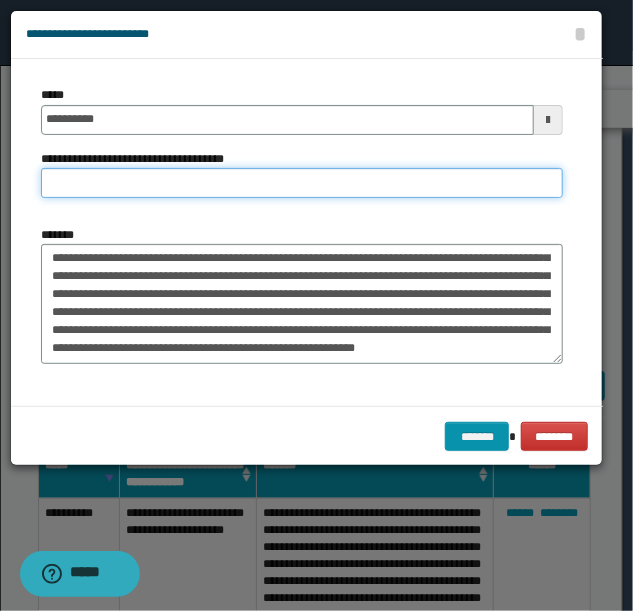 click on "**********" at bounding box center (302, 183) 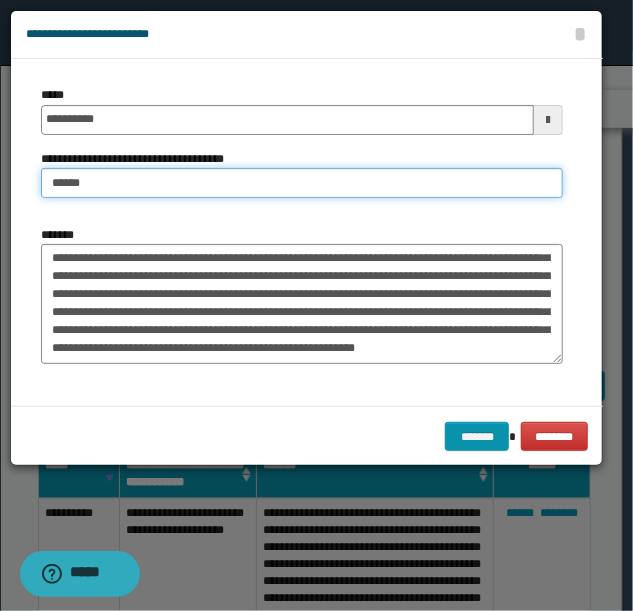 type on "**********" 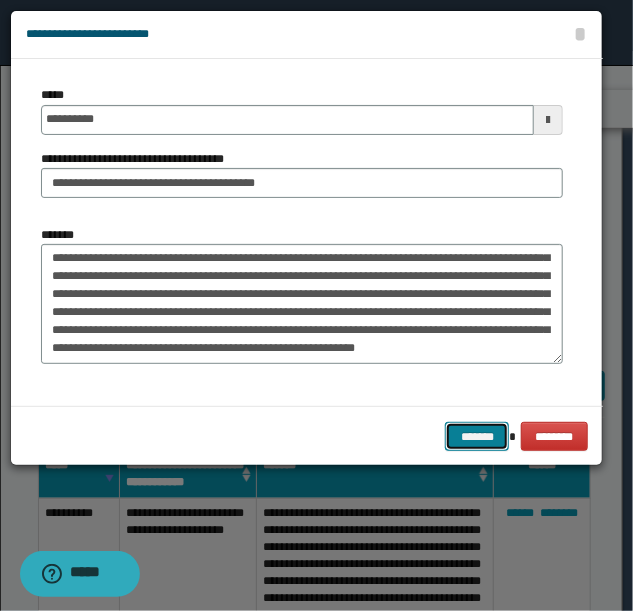 click on "*******" at bounding box center [477, 436] 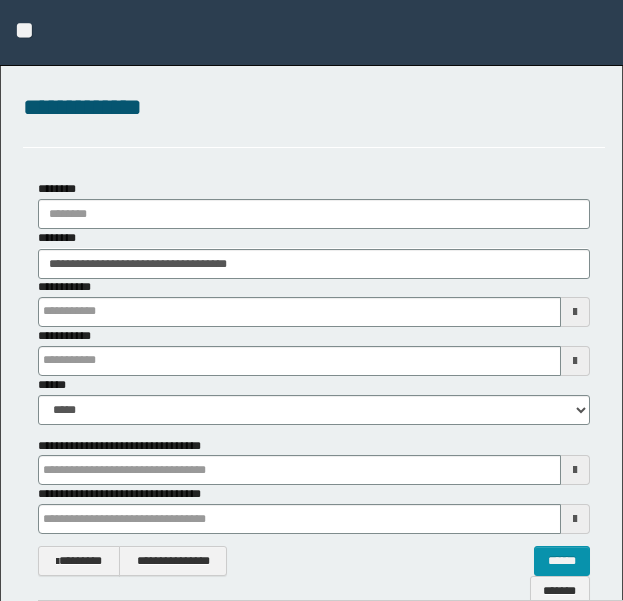 scroll, scrollTop: 0, scrollLeft: 0, axis: both 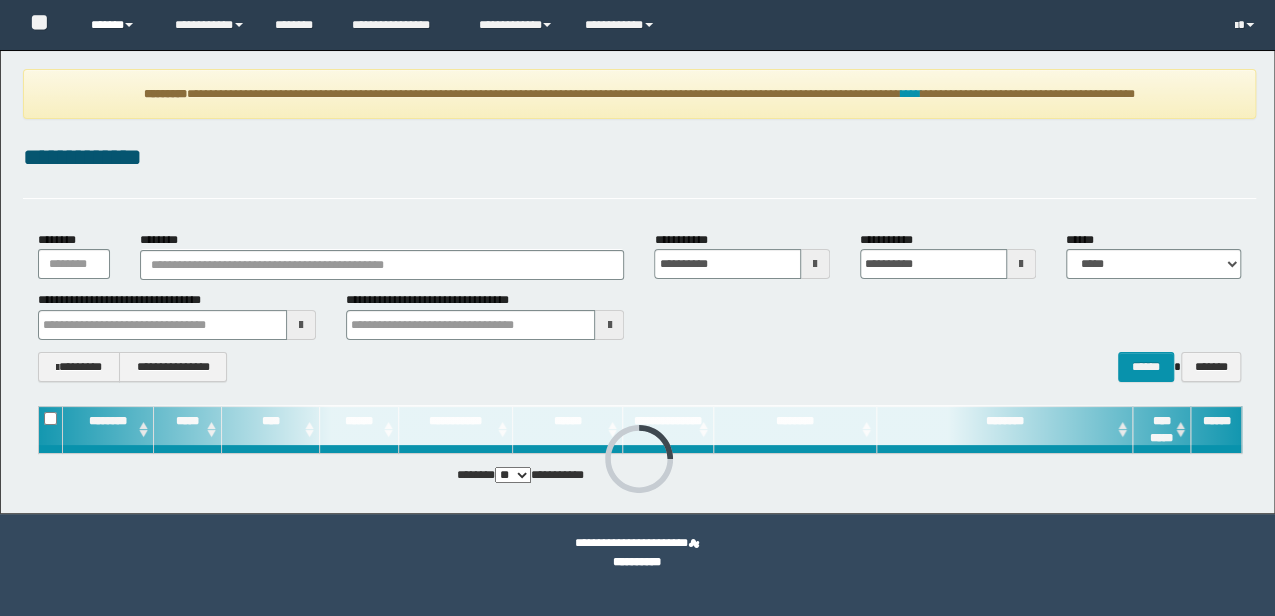 click on "******" at bounding box center [117, 25] 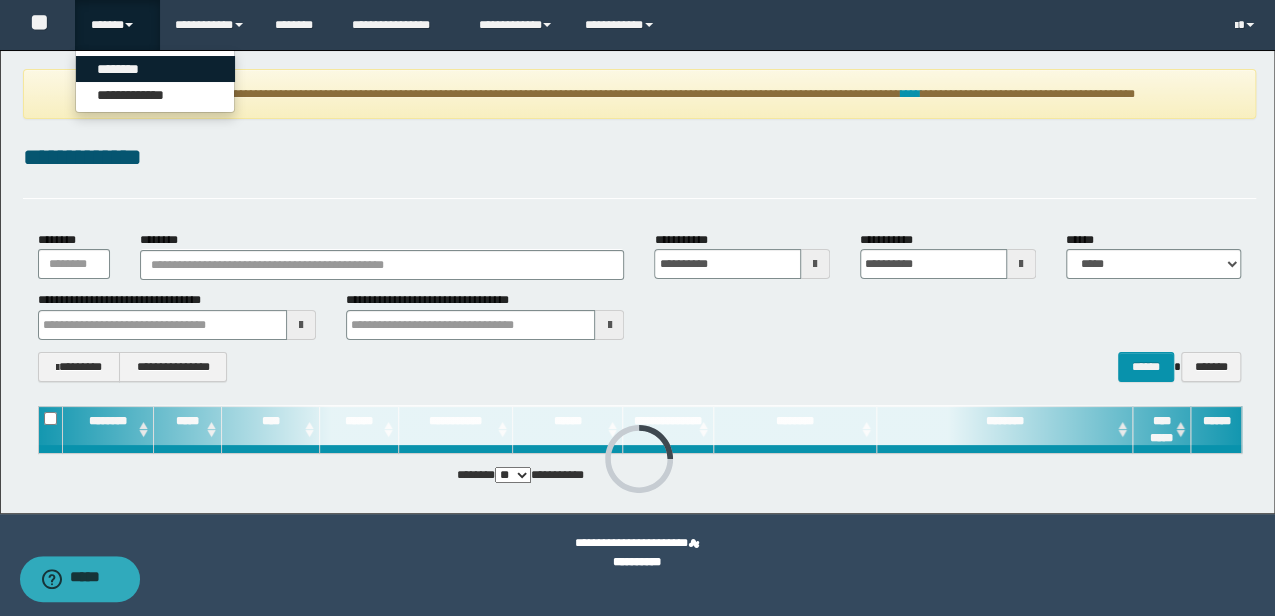 scroll, scrollTop: 0, scrollLeft: 0, axis: both 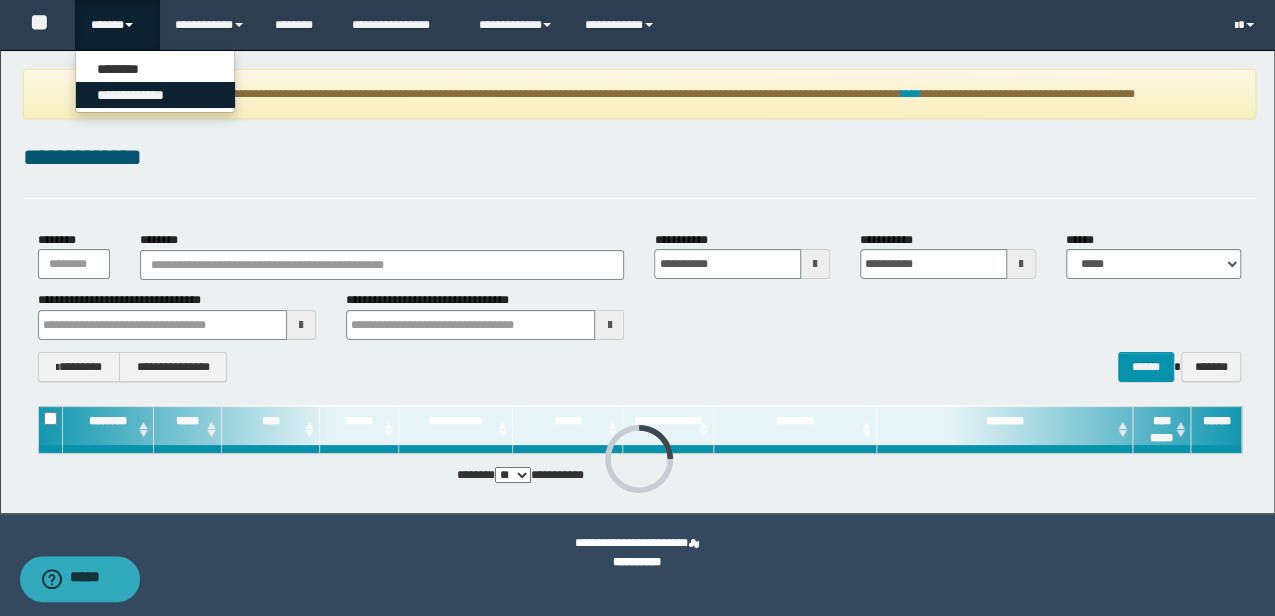 click on "**********" at bounding box center [155, 95] 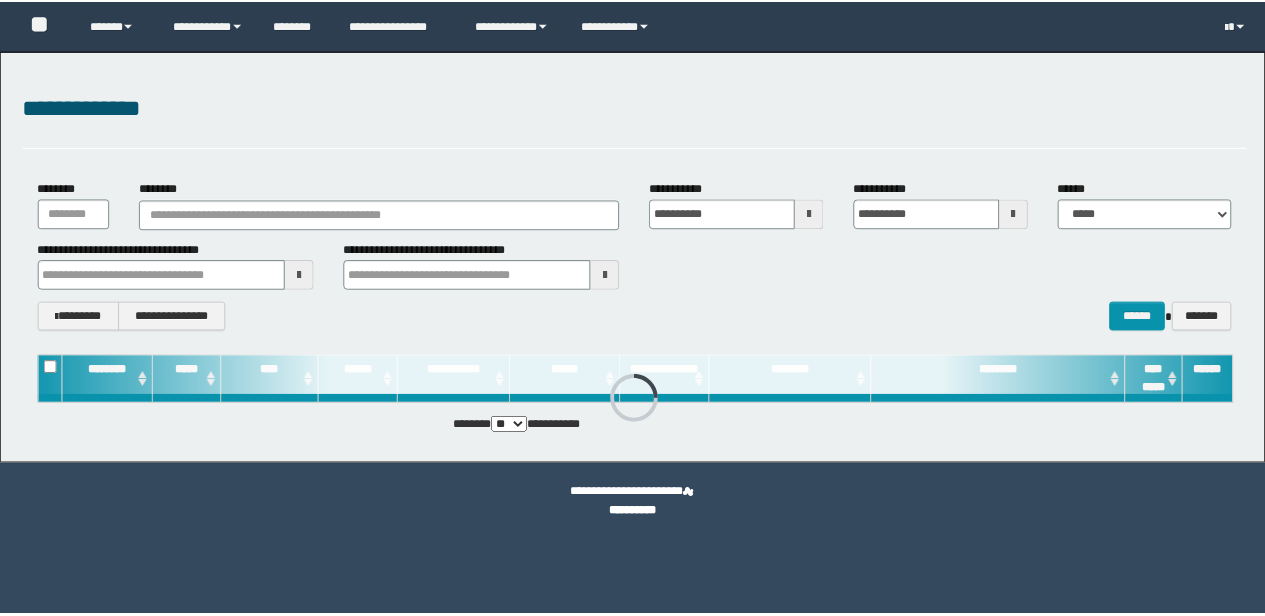 scroll, scrollTop: 0, scrollLeft: 0, axis: both 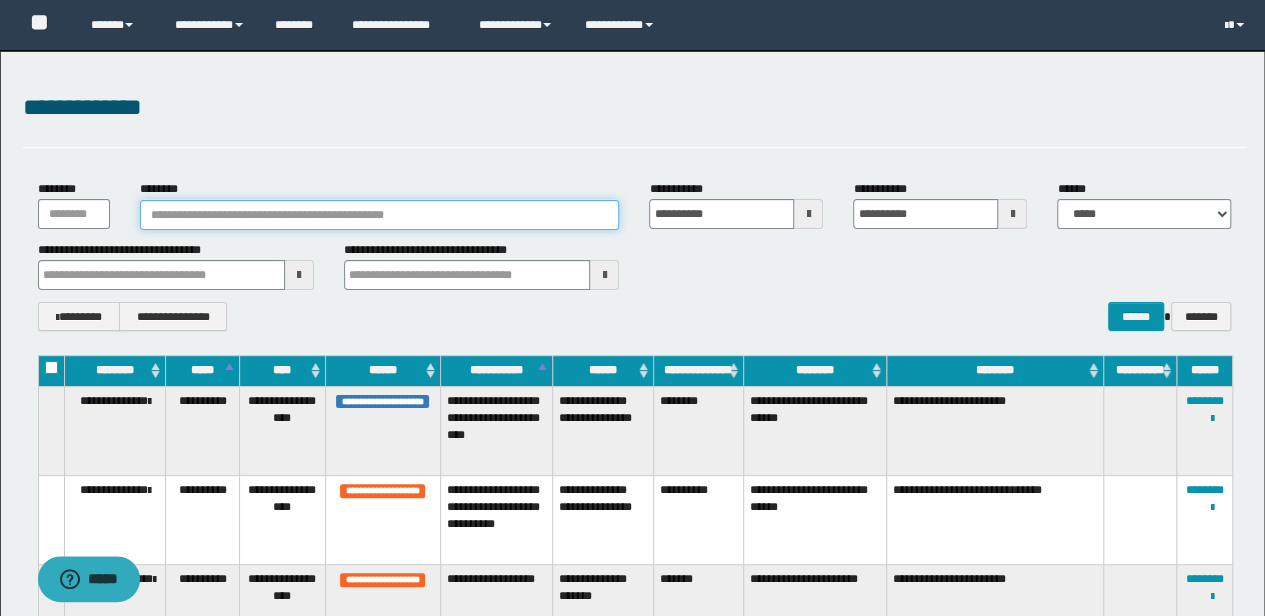 click on "********" at bounding box center (380, 215) 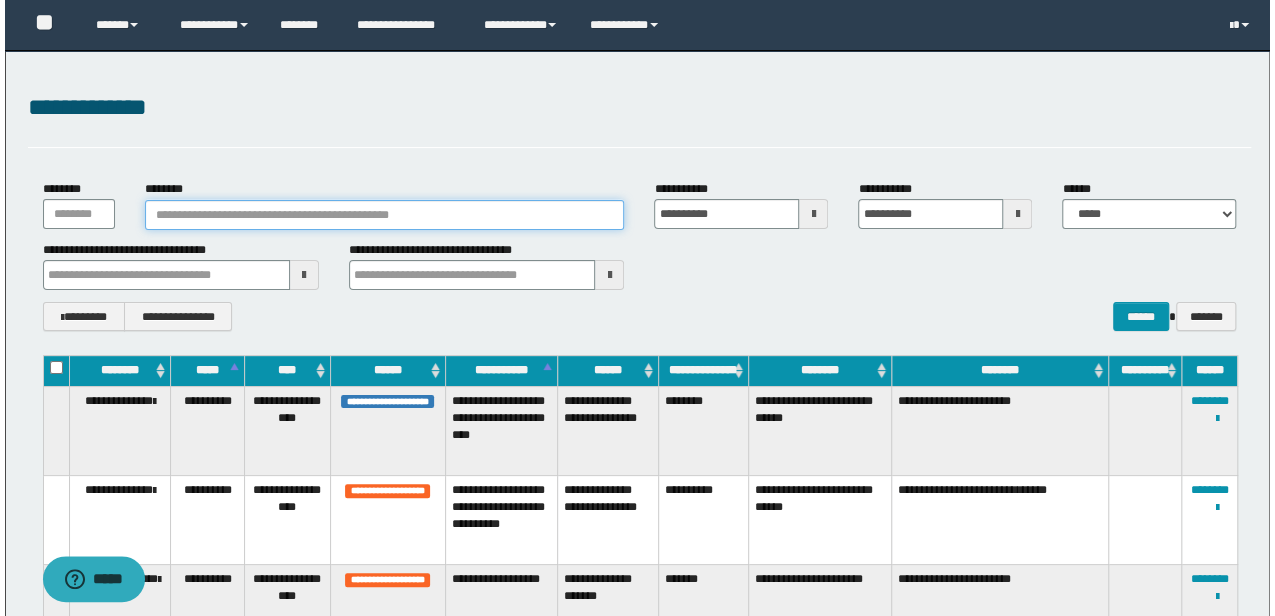 scroll, scrollTop: 0, scrollLeft: 0, axis: both 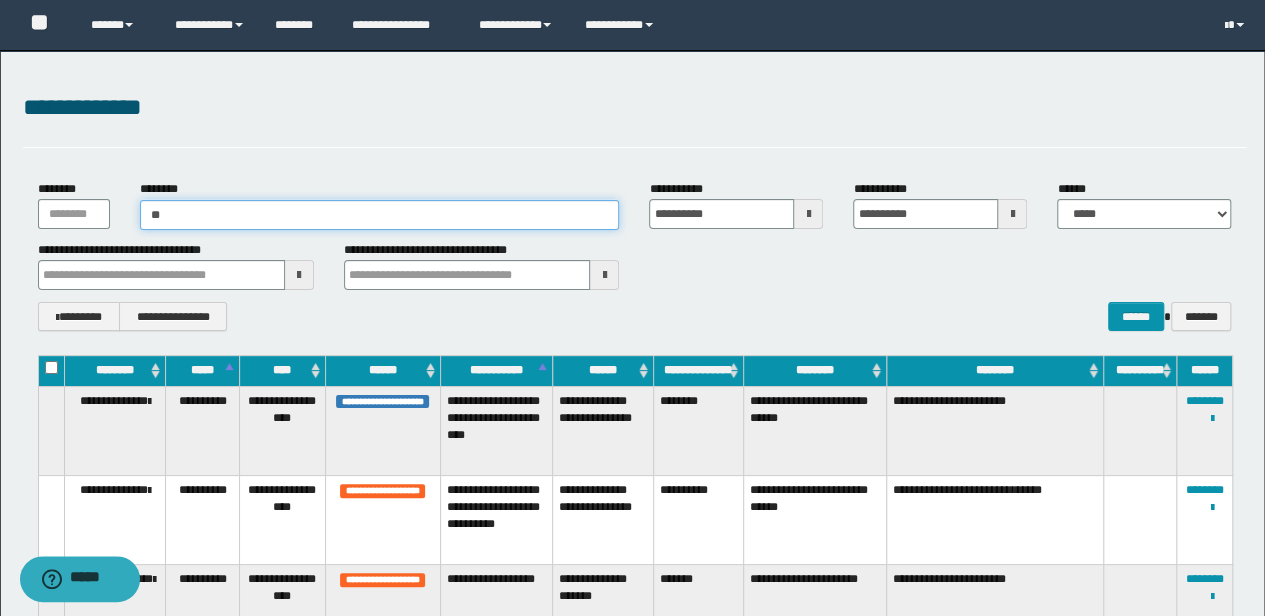 type on "***" 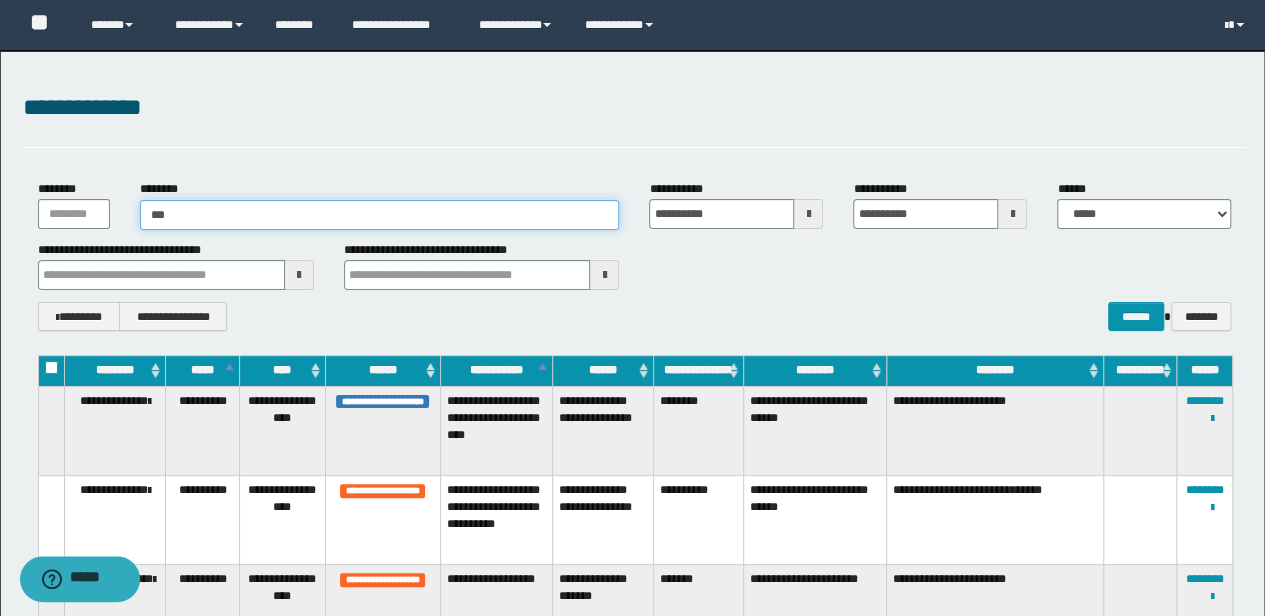 type on "***" 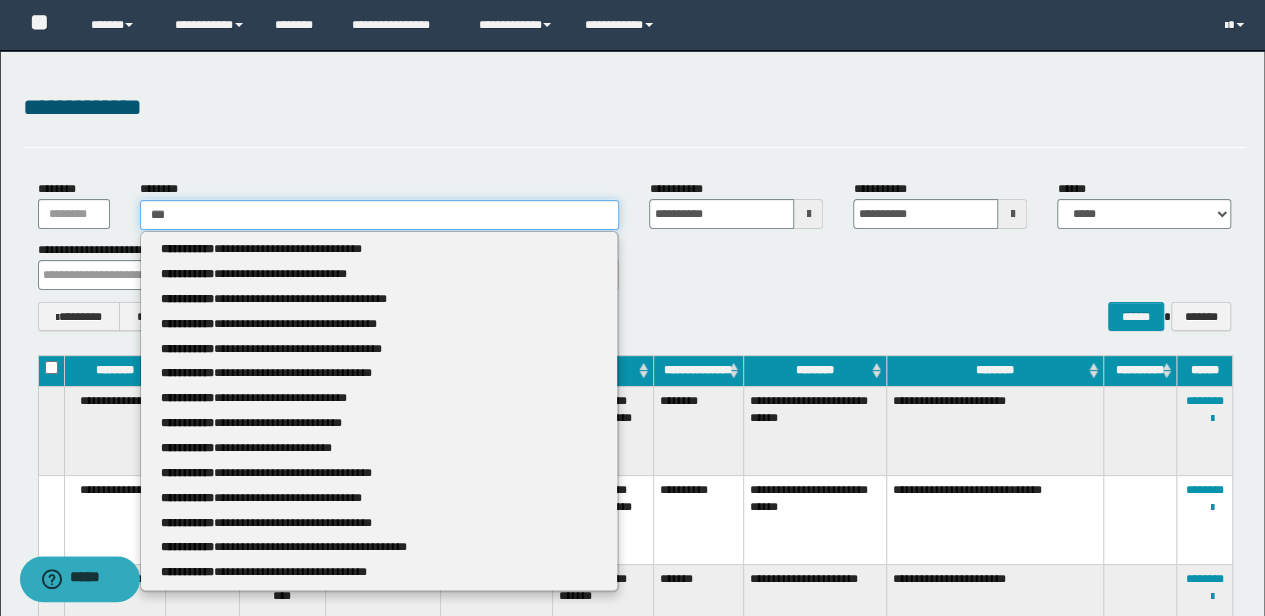 type 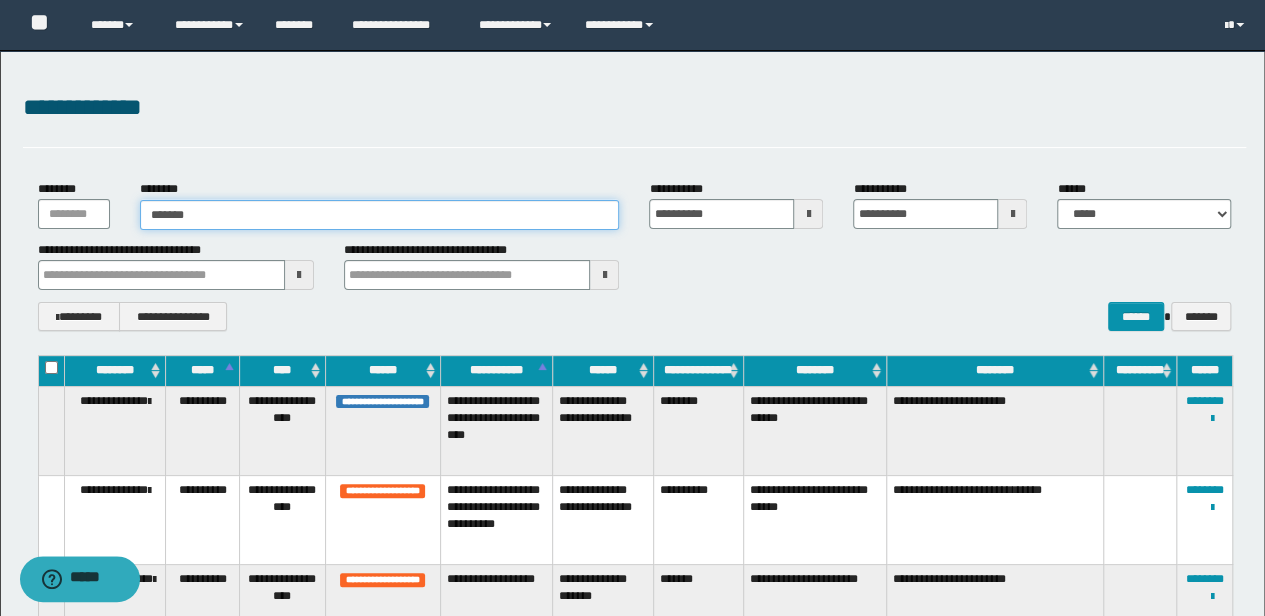 type on "********" 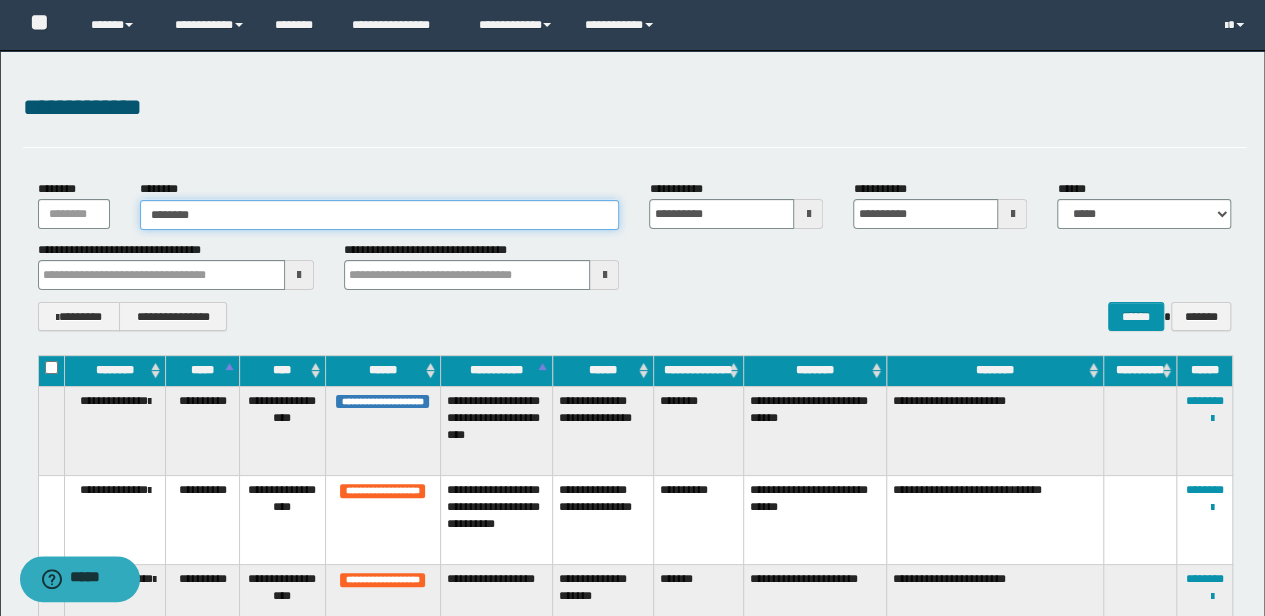 type on "********" 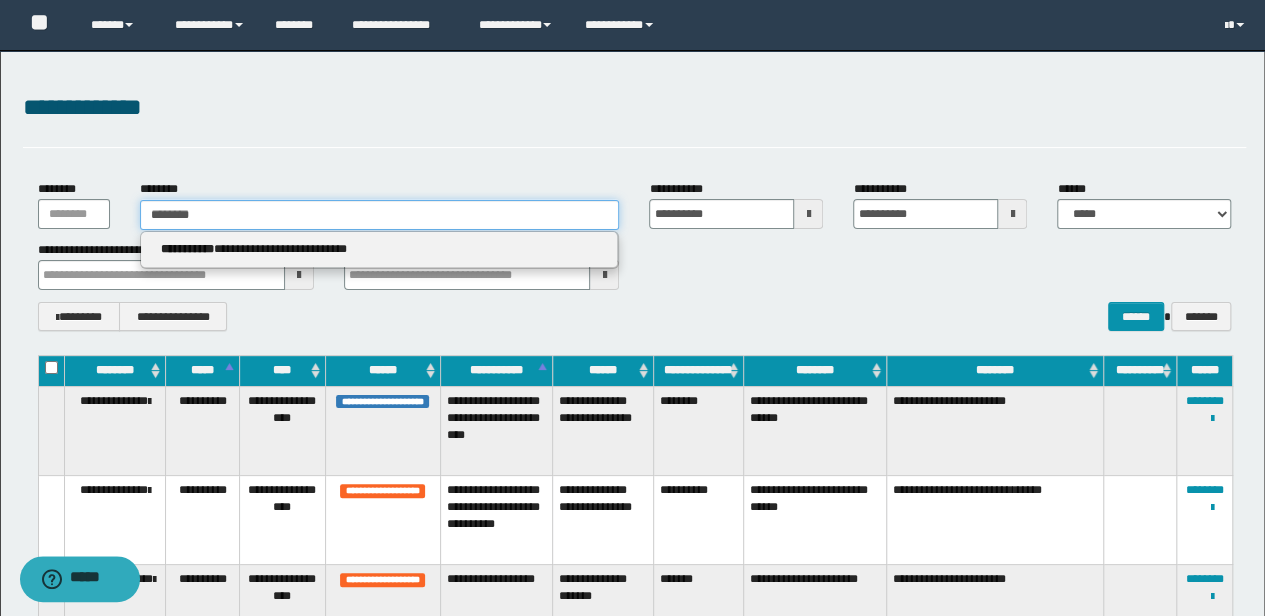type 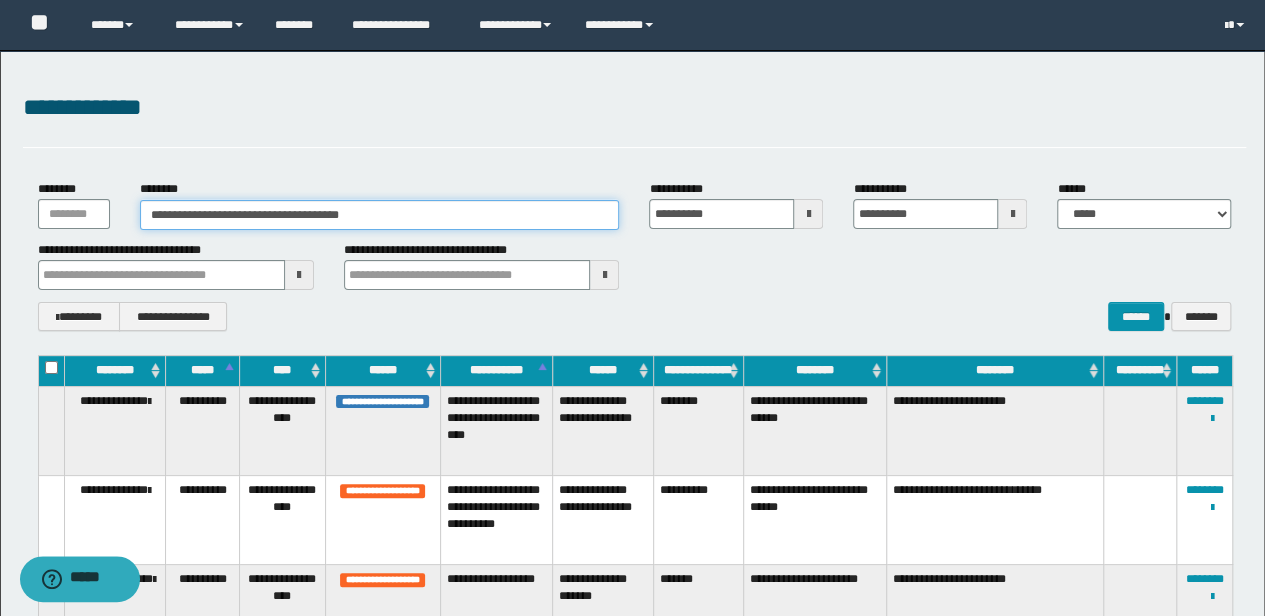 type on "**********" 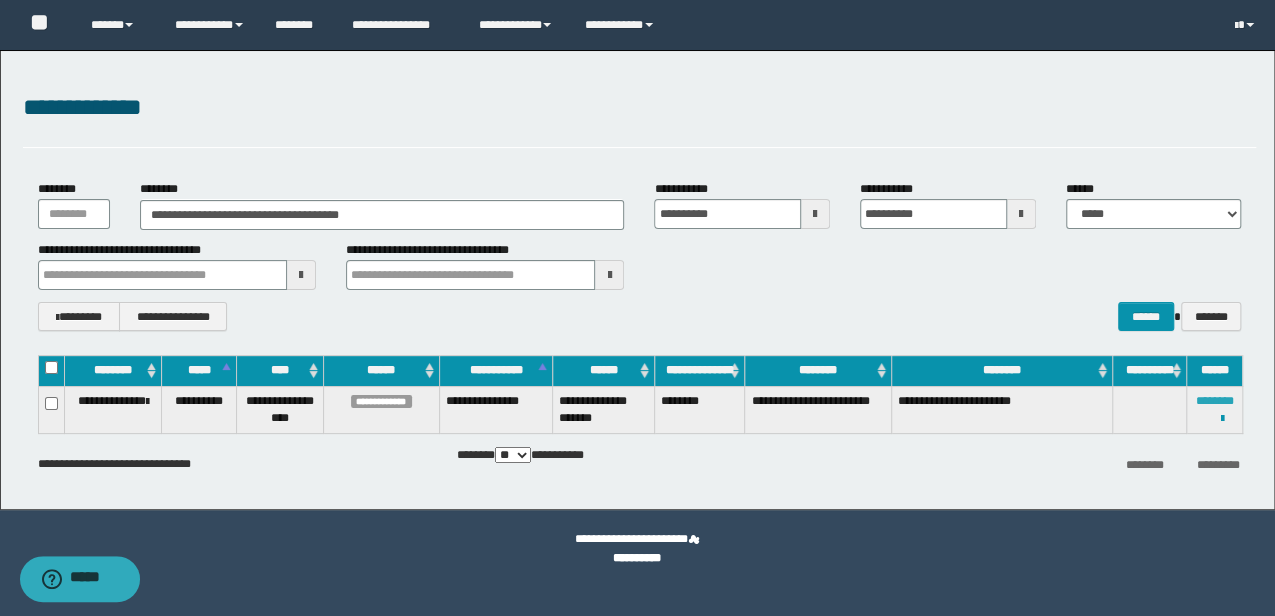 click on "********" at bounding box center (1214, 401) 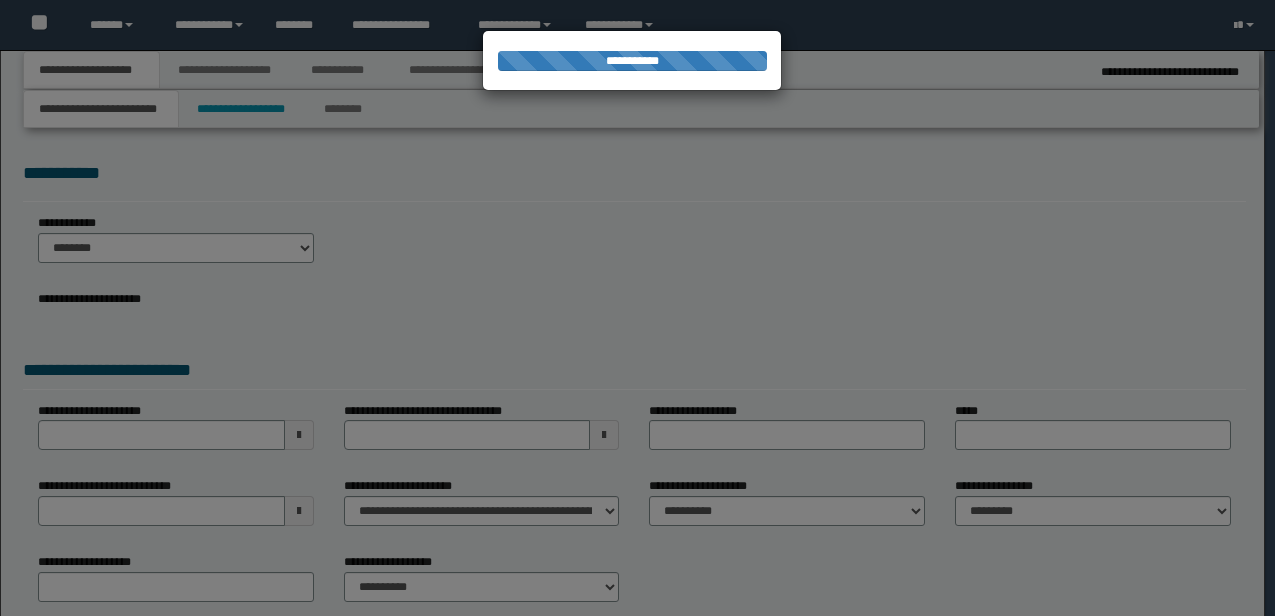 scroll, scrollTop: 0, scrollLeft: 0, axis: both 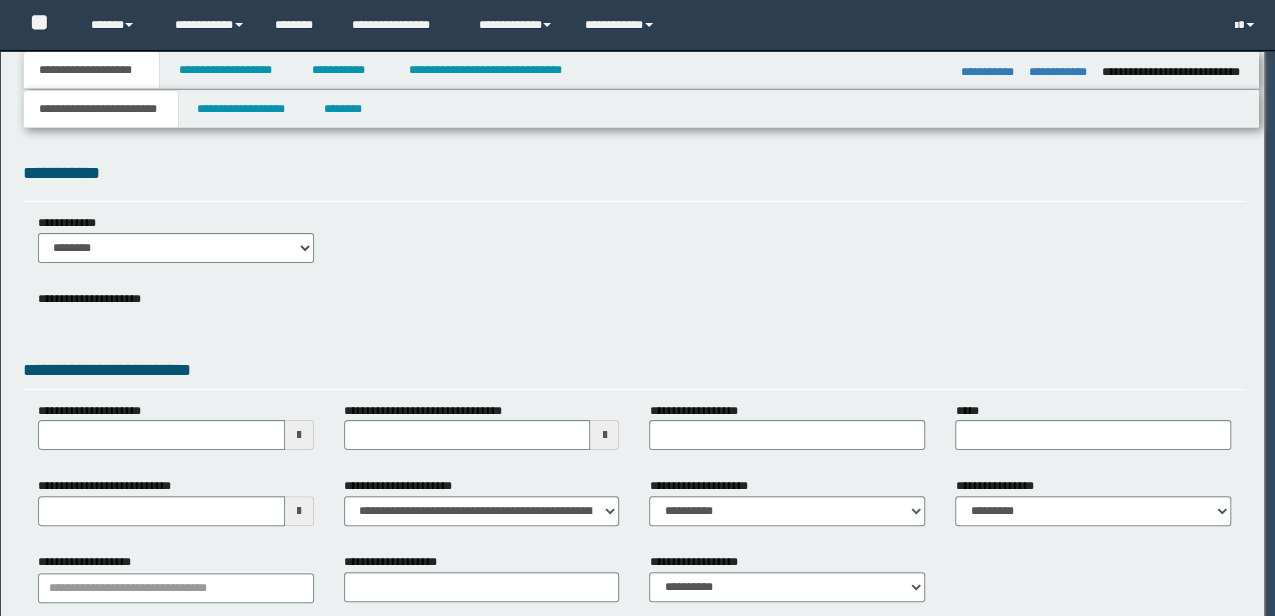 type on "**********" 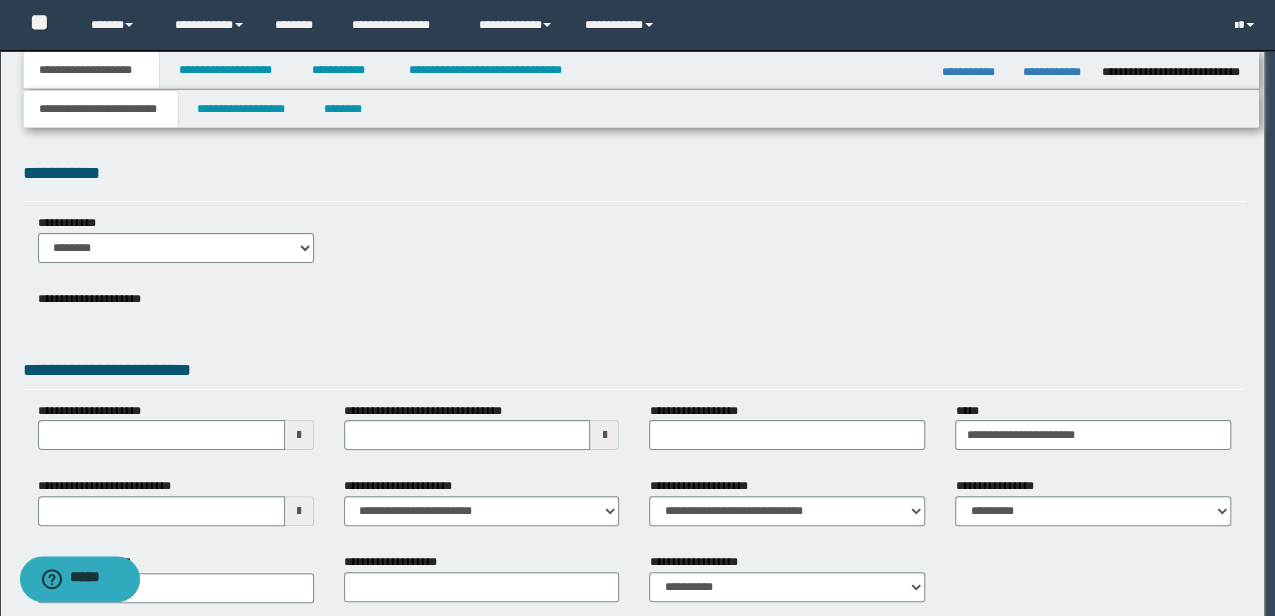 scroll, scrollTop: 0, scrollLeft: 0, axis: both 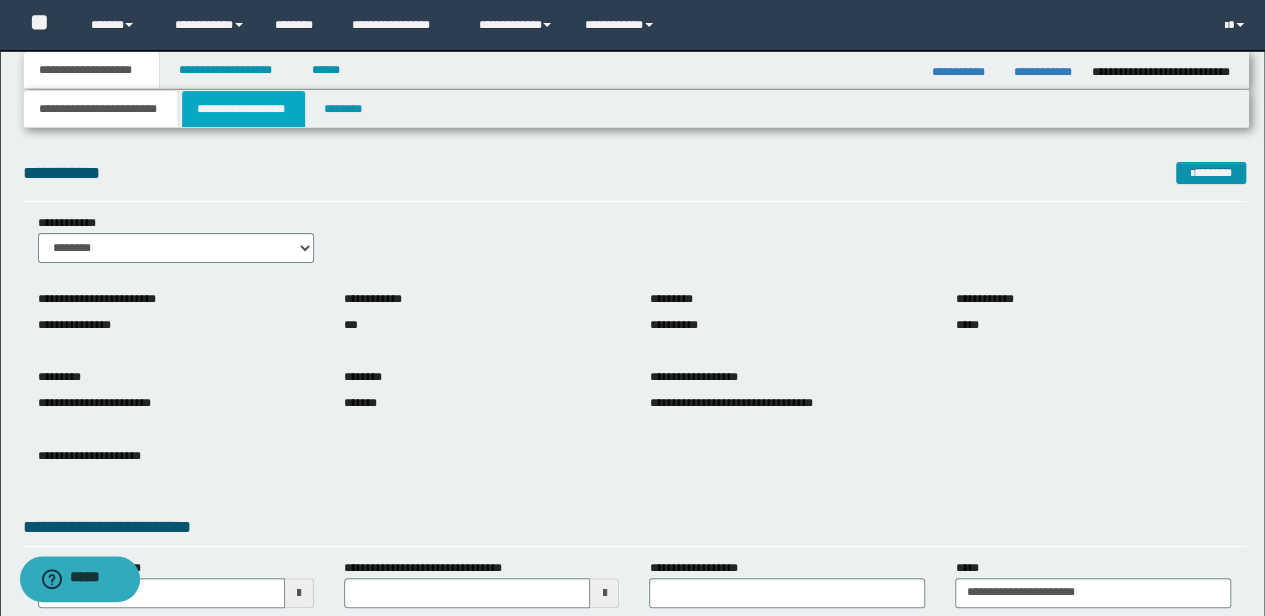 click on "**********" at bounding box center [243, 109] 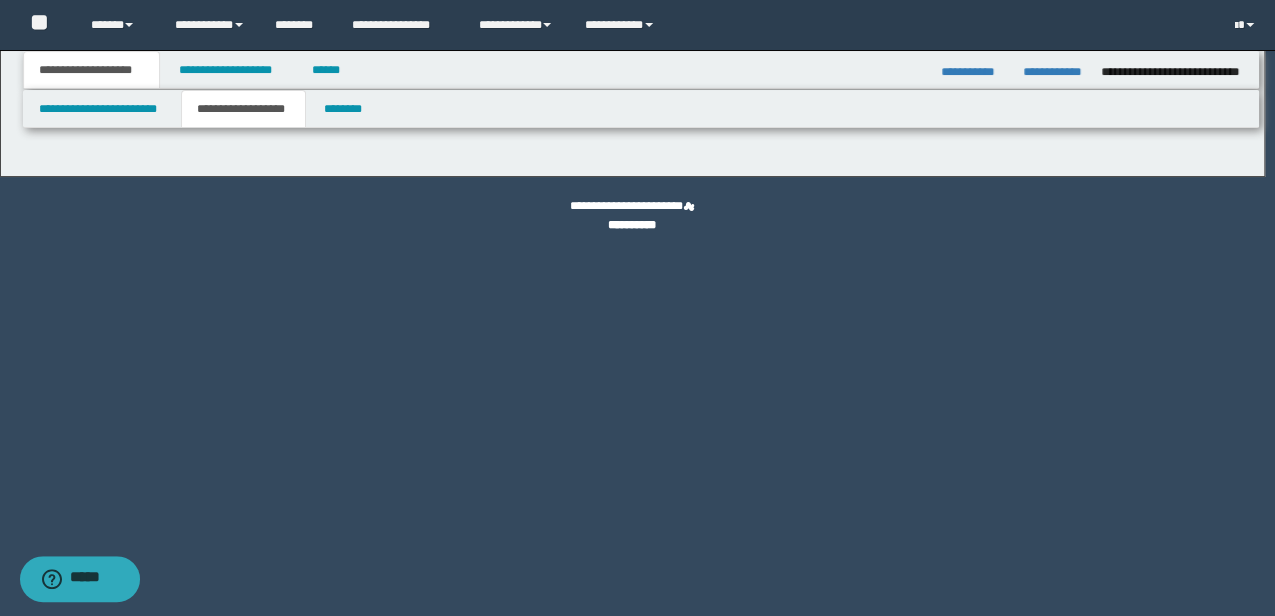 type on "********" 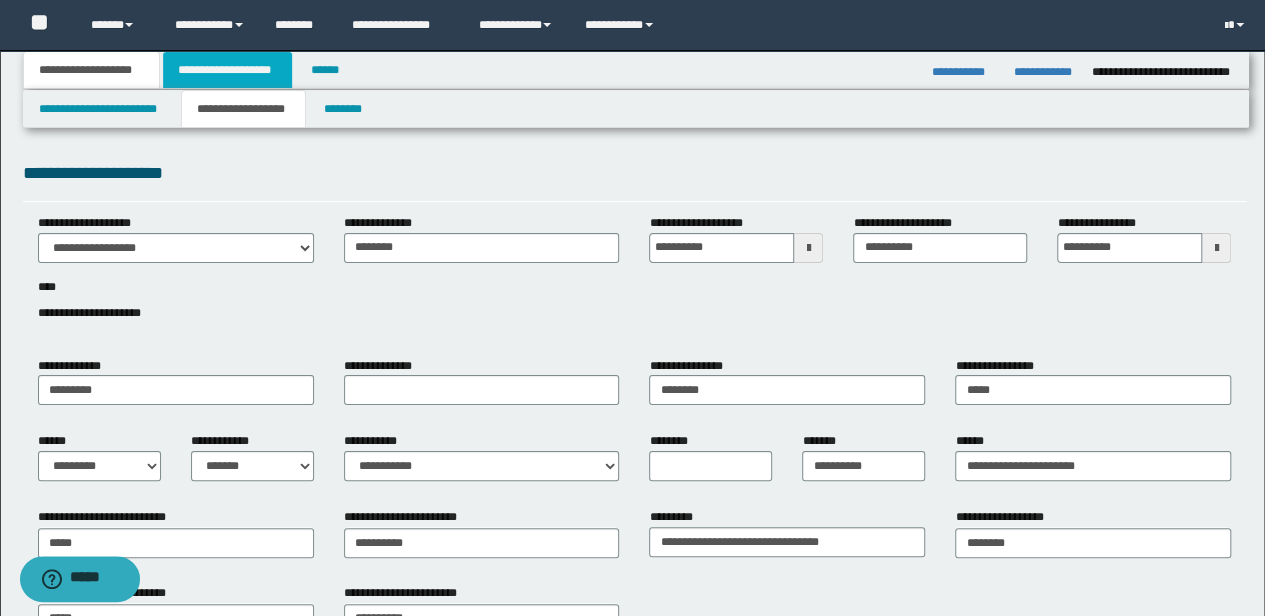 click on "**********" at bounding box center [227, 70] 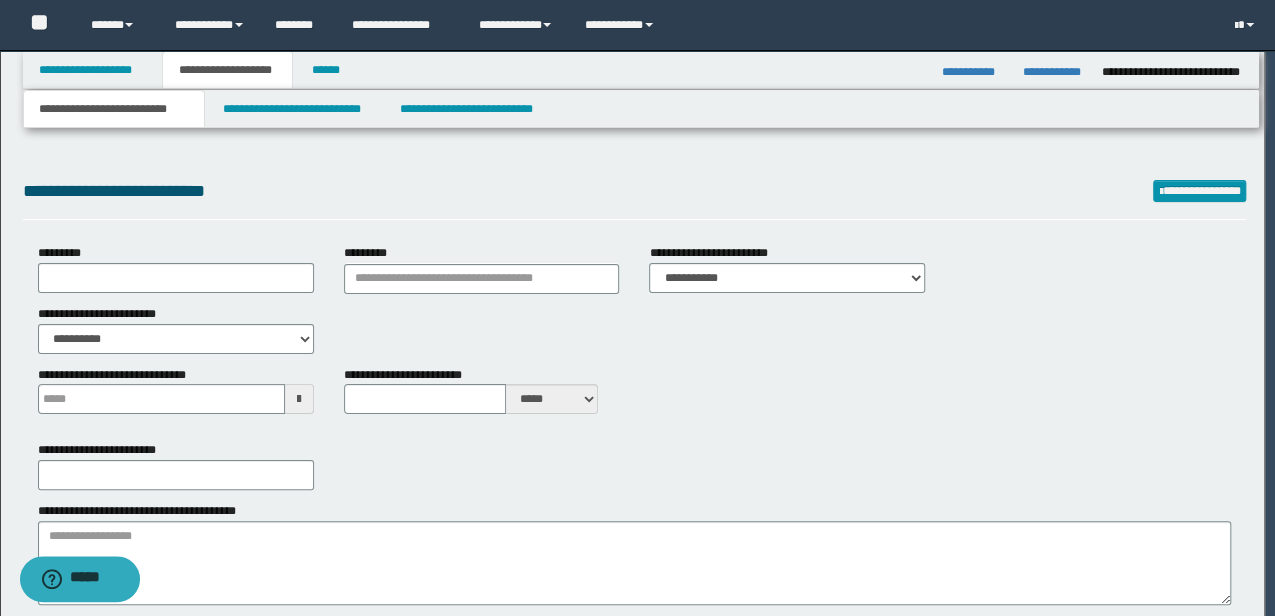type on "**********" 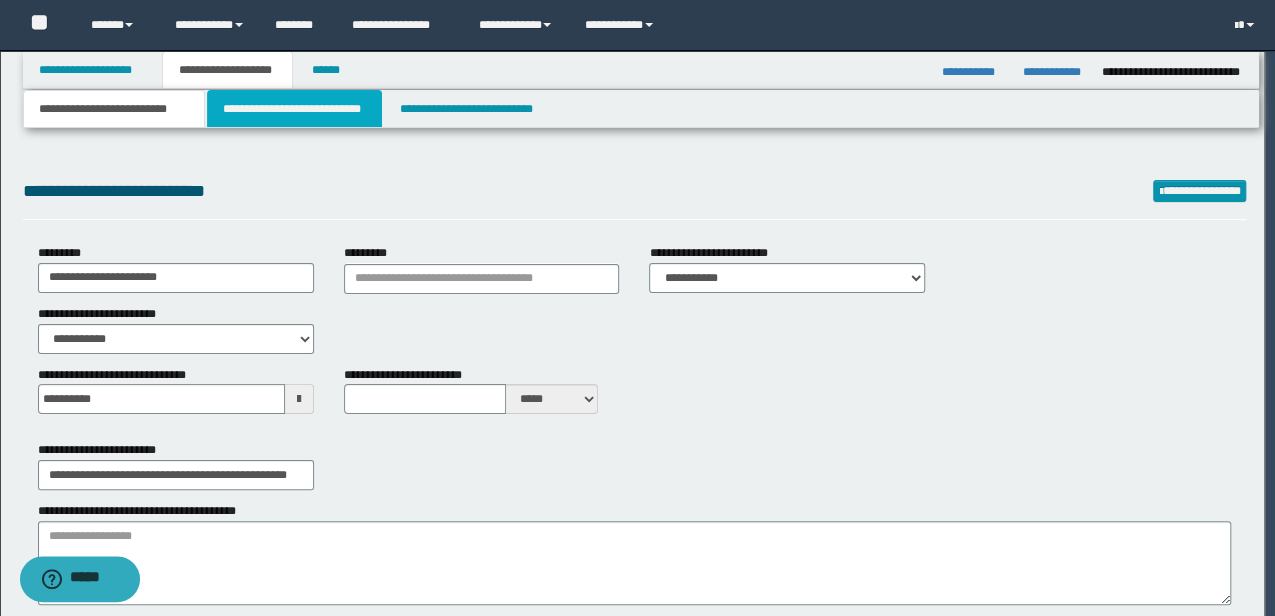 click on "**********" at bounding box center (294, 109) 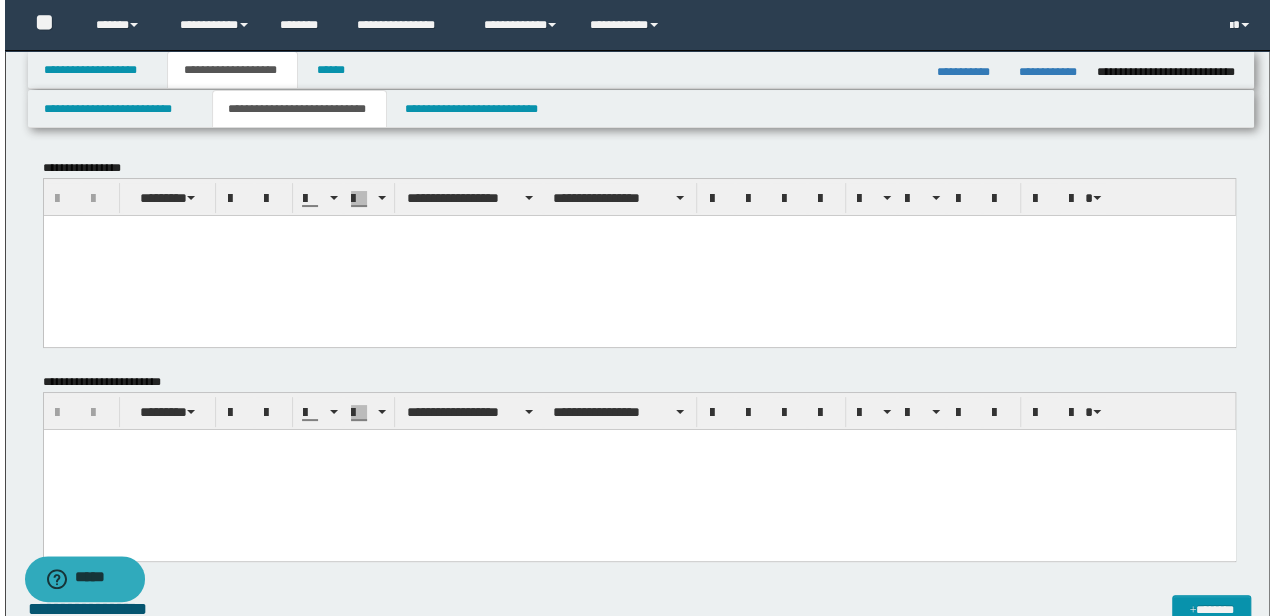 scroll, scrollTop: 0, scrollLeft: 0, axis: both 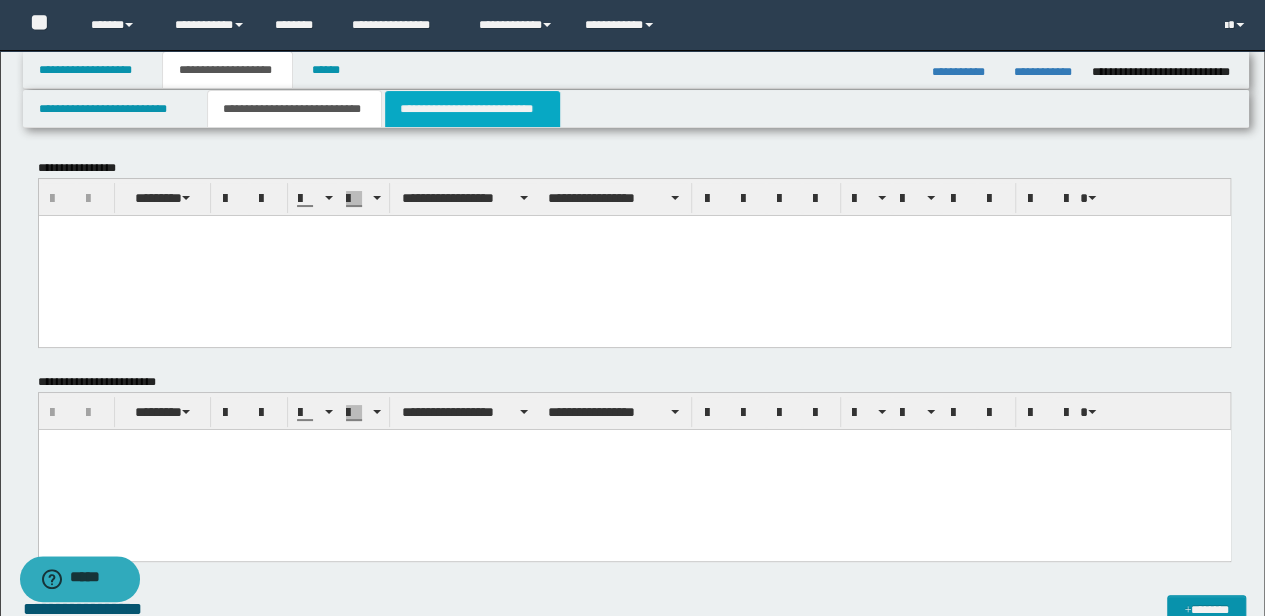 click on "**********" at bounding box center [472, 109] 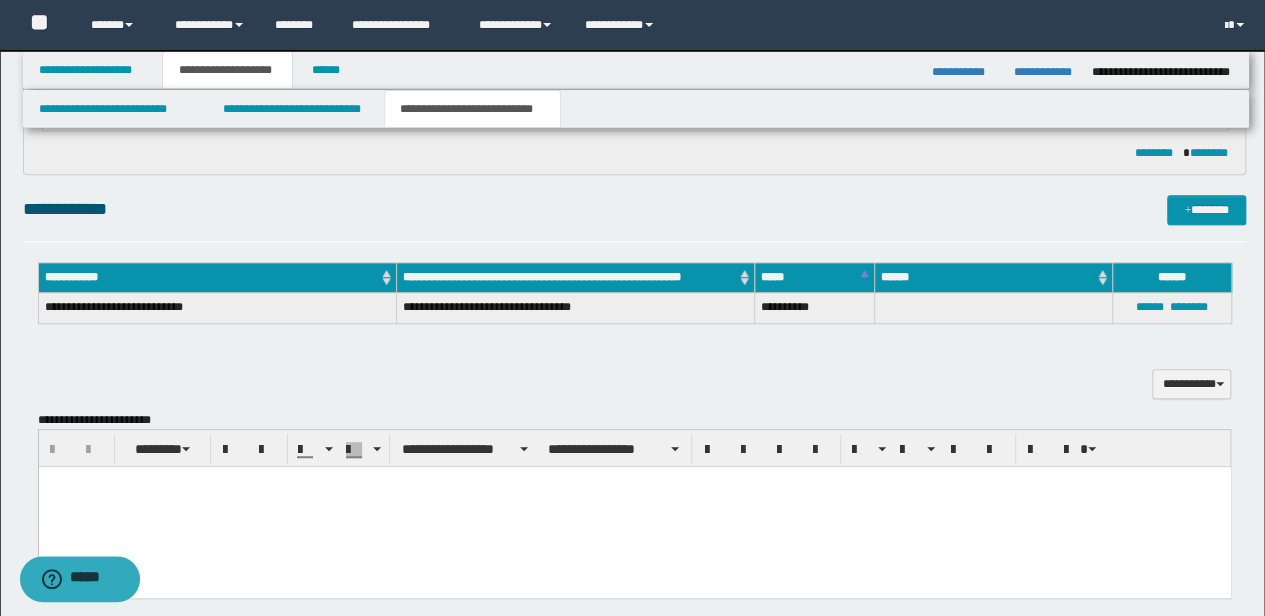 scroll, scrollTop: 400, scrollLeft: 0, axis: vertical 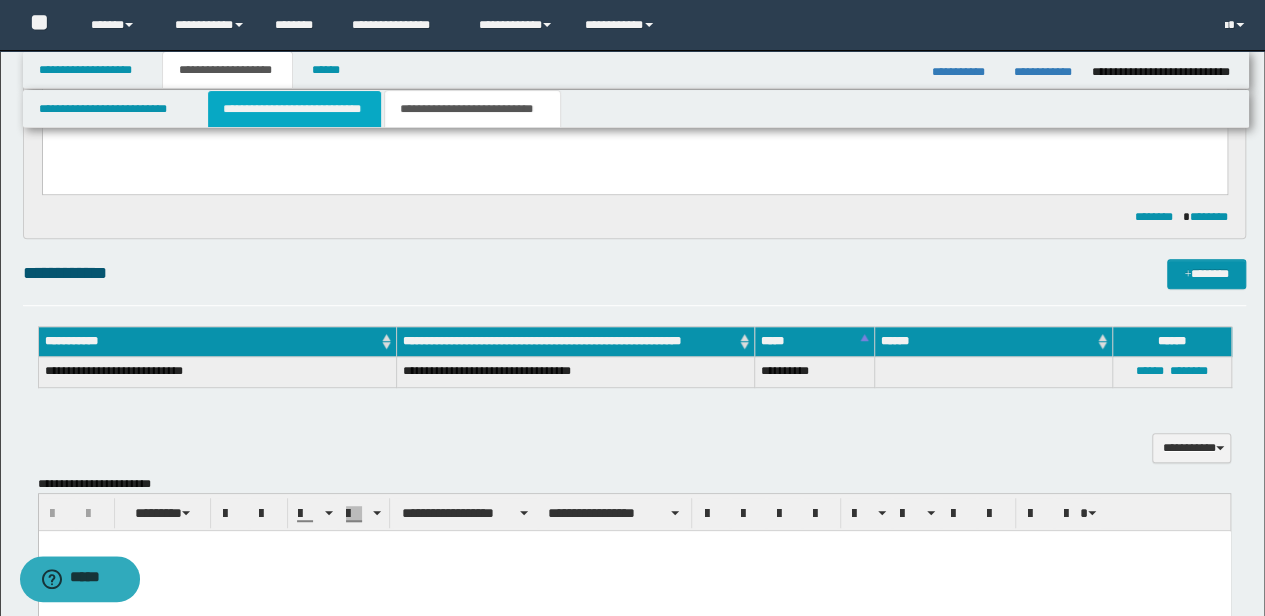 click on "**********" at bounding box center [294, 109] 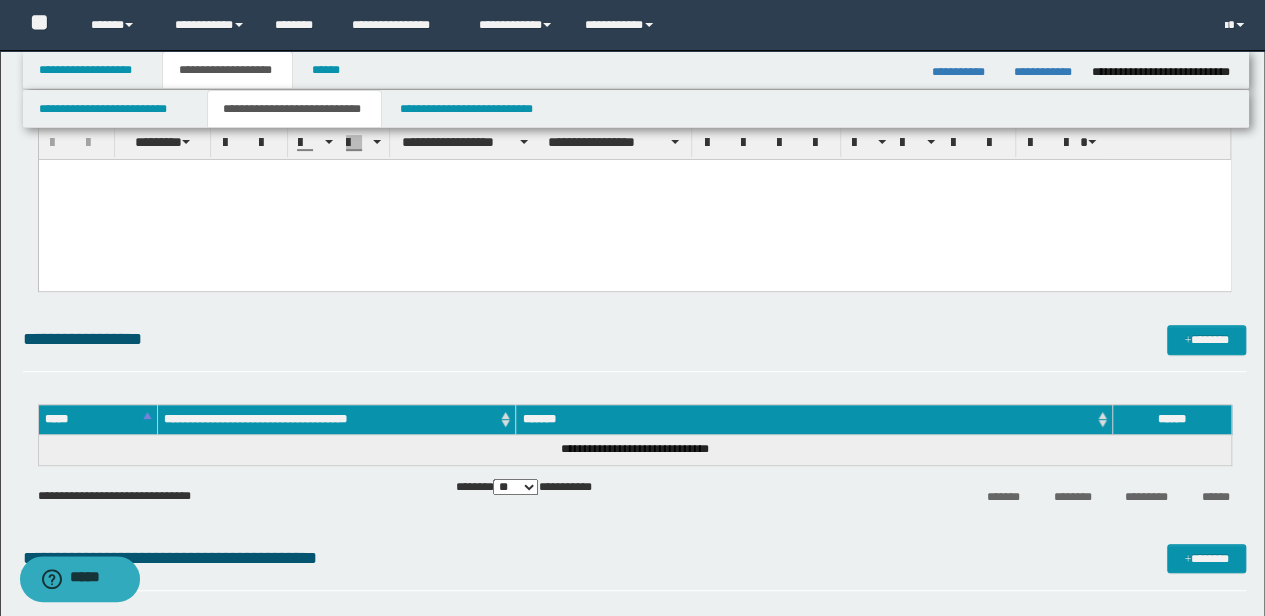 scroll, scrollTop: 0, scrollLeft: 0, axis: both 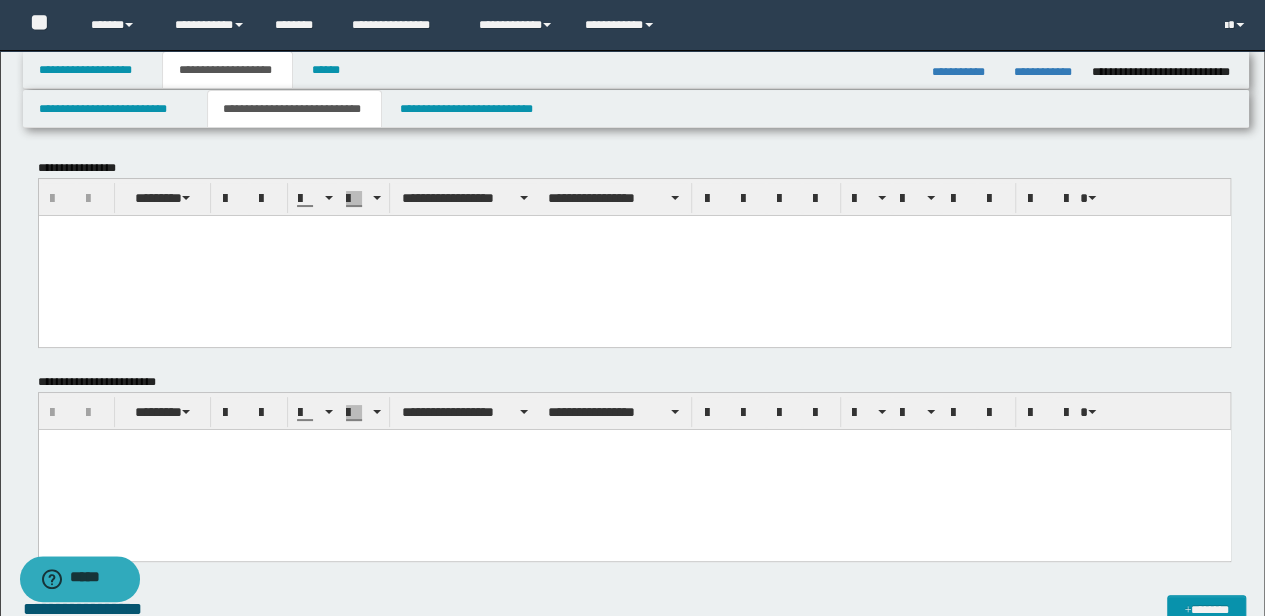 click at bounding box center (634, 445) 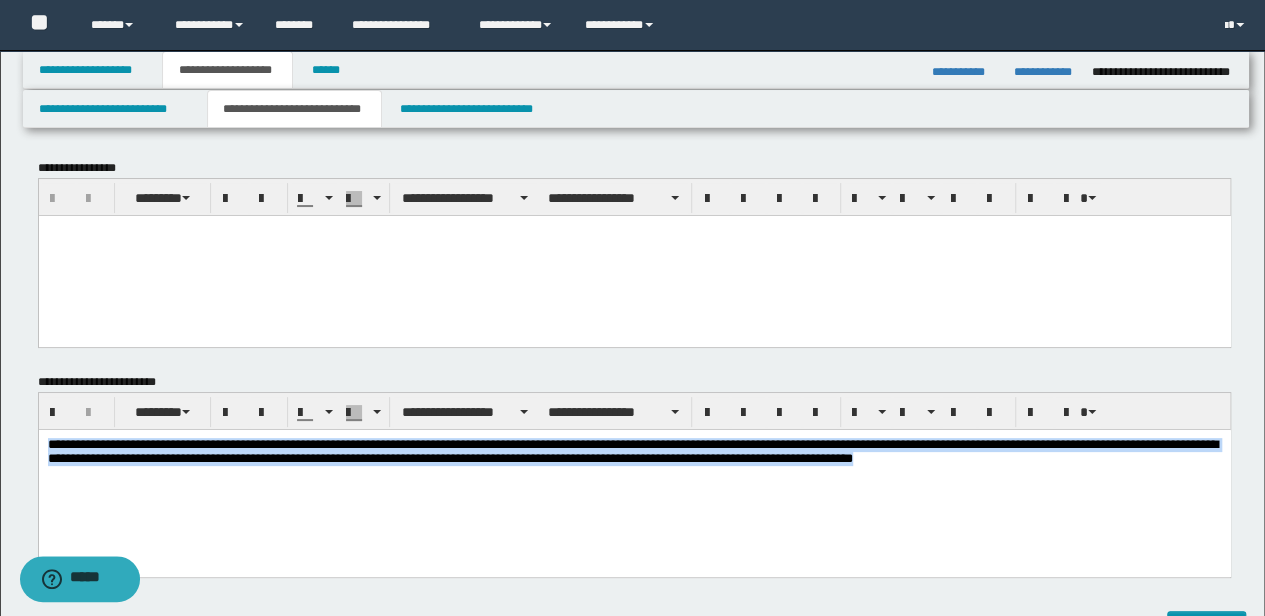 drag, startPoint x: 1123, startPoint y: 484, endPoint x: 82, endPoint y: 780, distance: 1082.2648 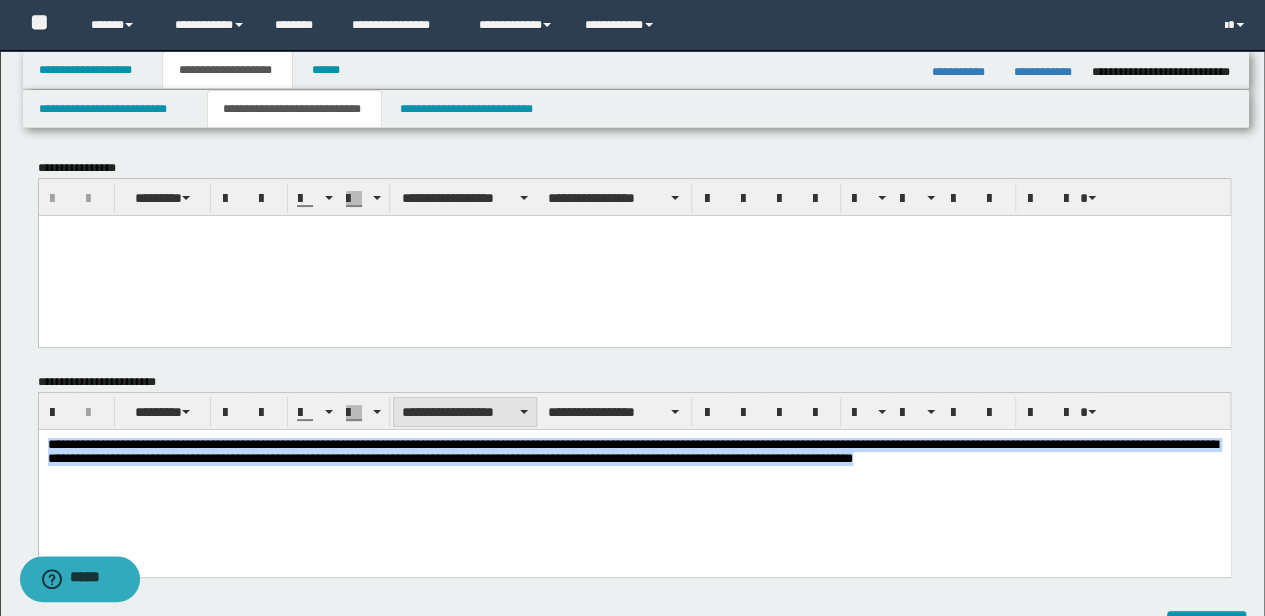click on "**********" at bounding box center [465, 412] 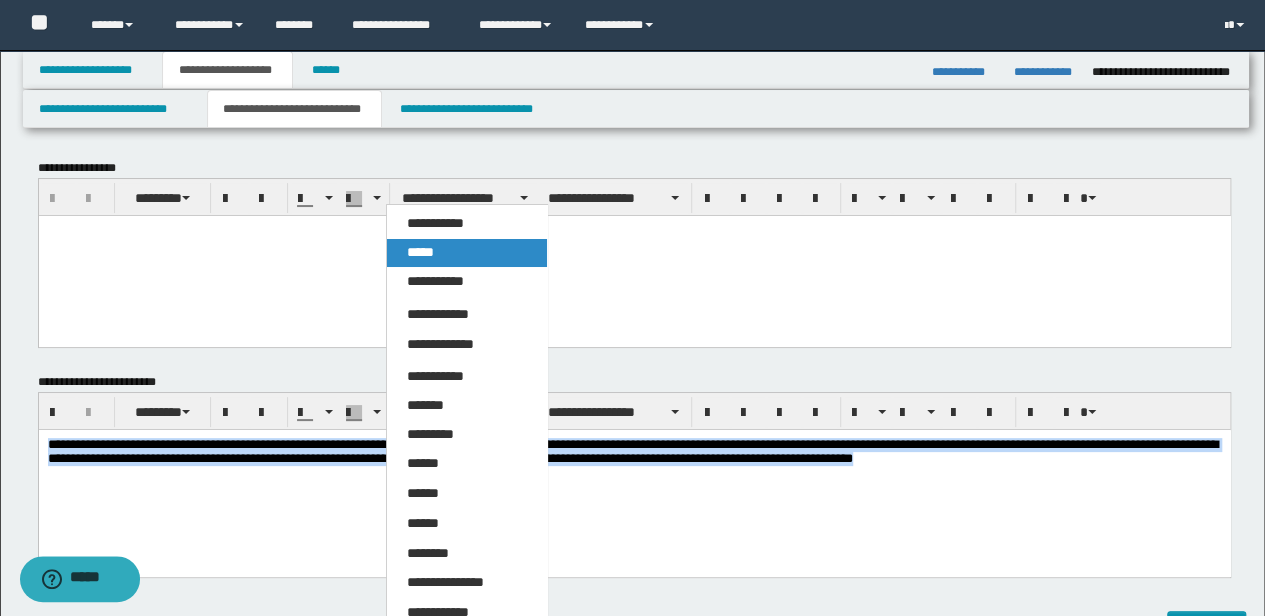 click on "*****" at bounding box center (466, 253) 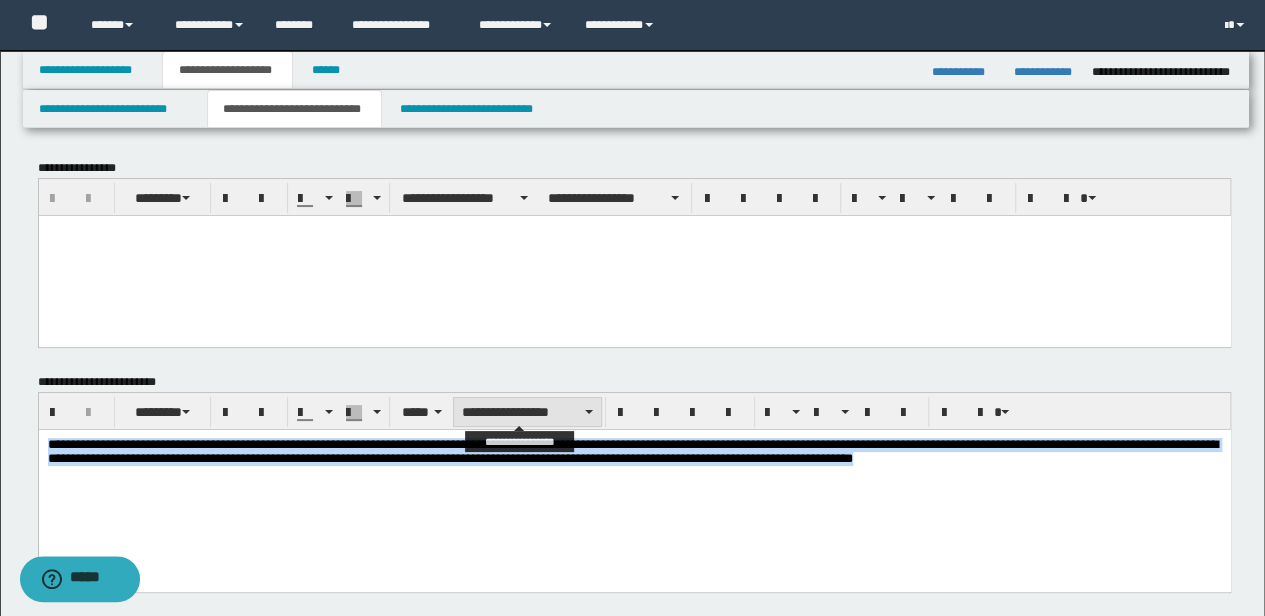 click on "**********" at bounding box center [527, 412] 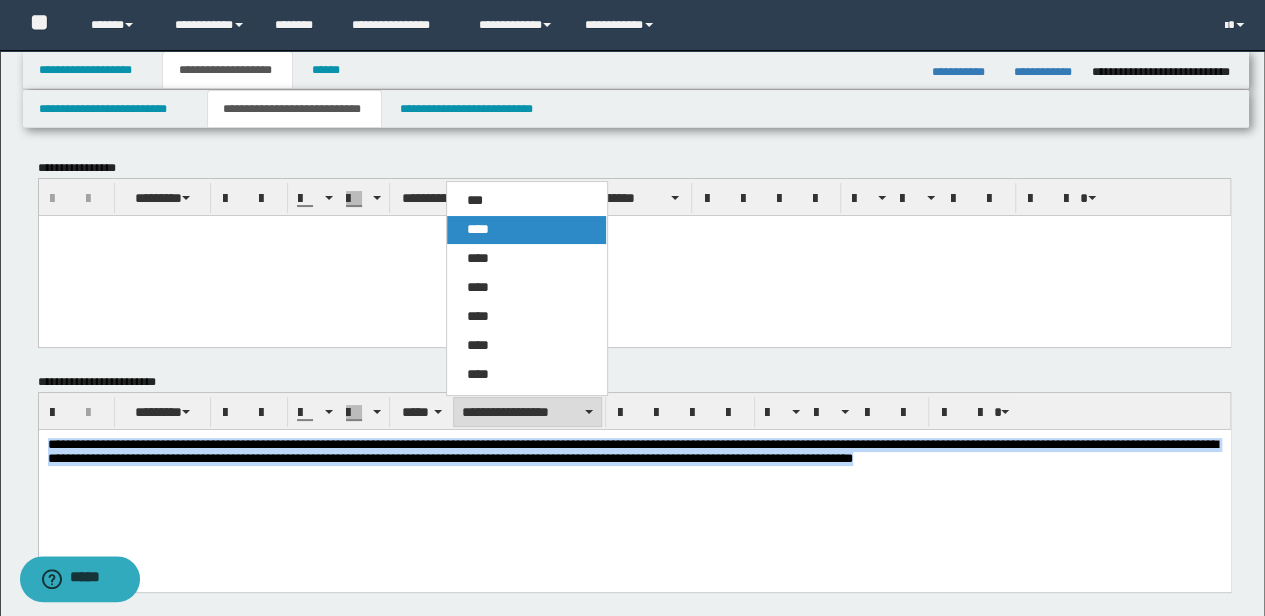 click on "****" at bounding box center [526, 230] 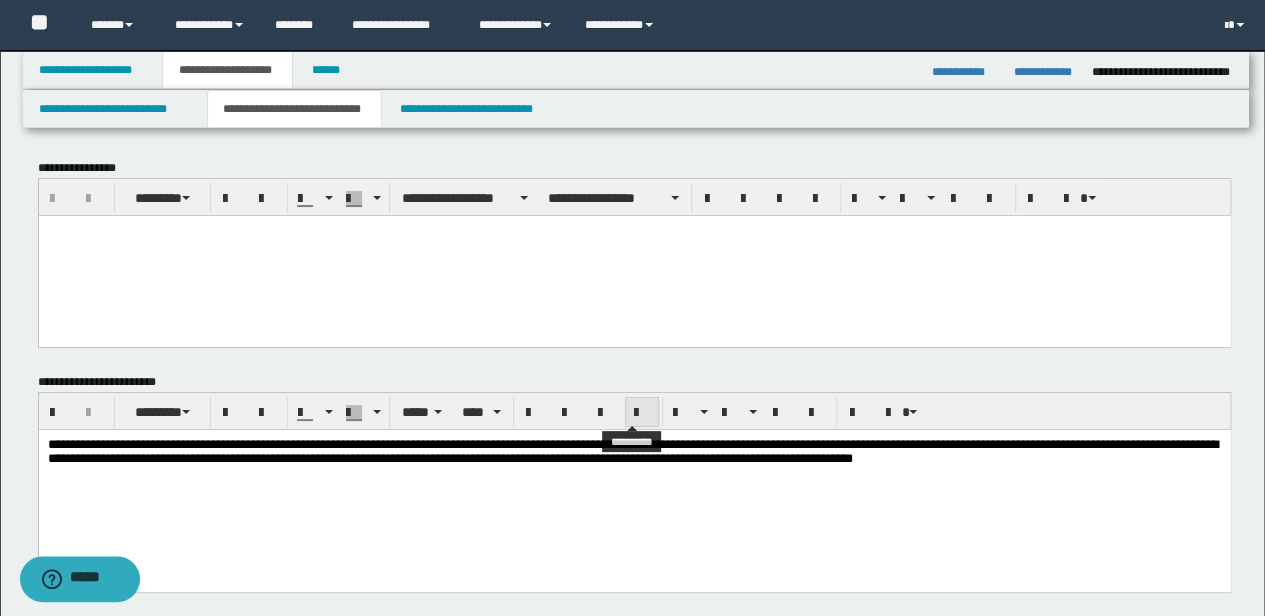 click at bounding box center [642, 412] 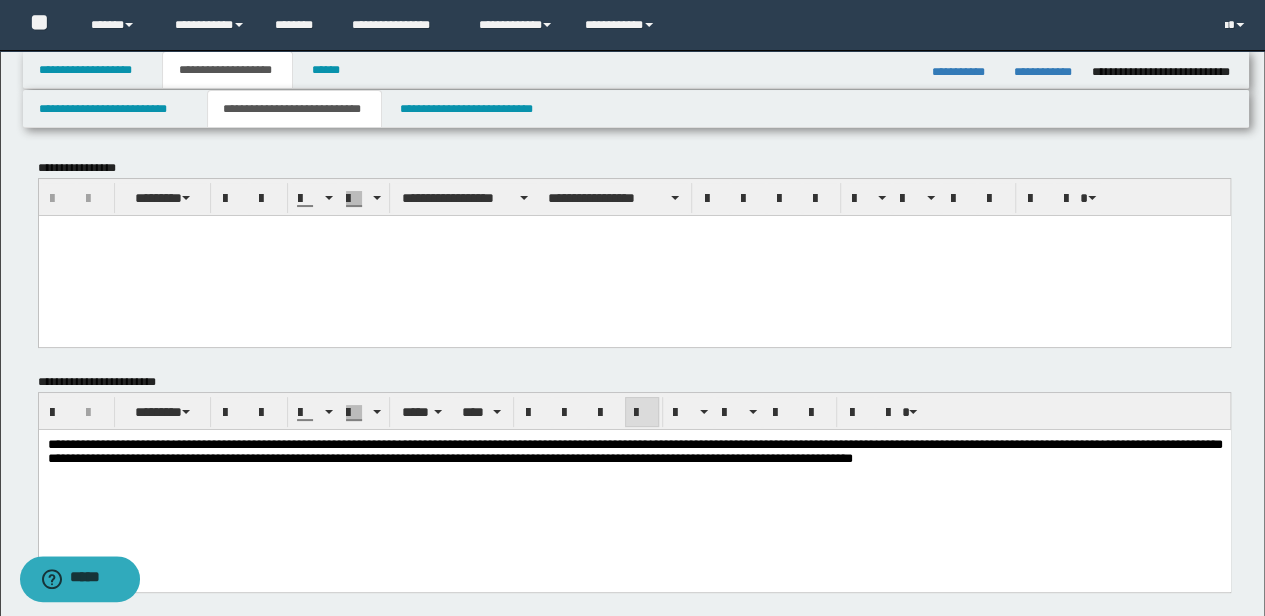 click on "**********" at bounding box center (634, 486) 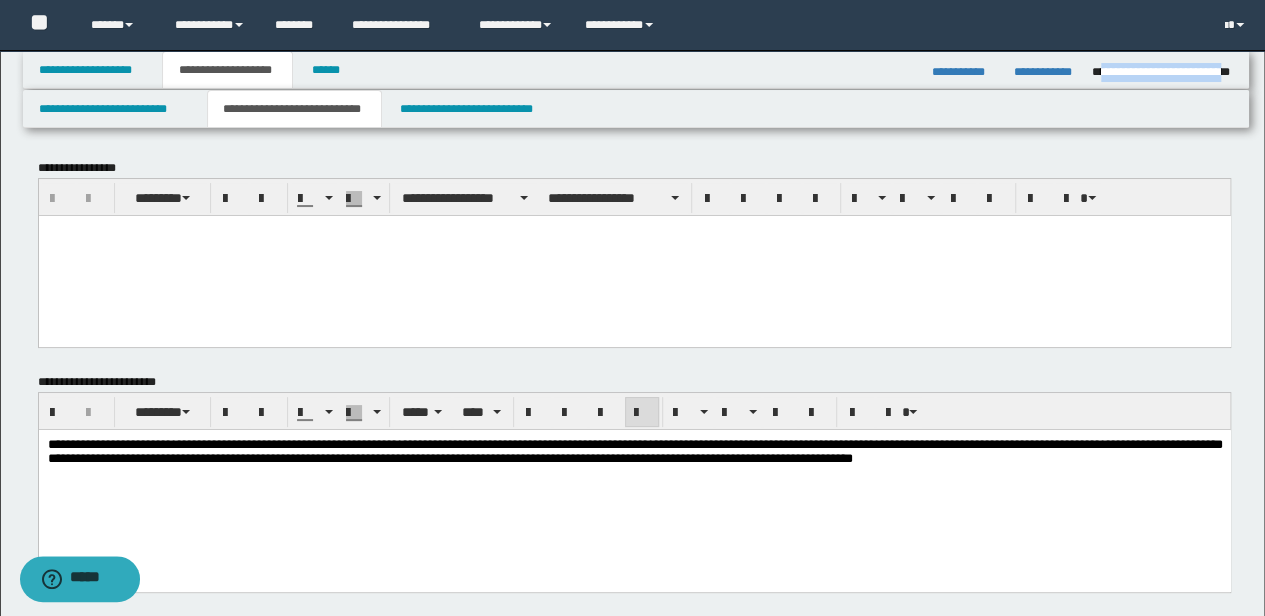 drag, startPoint x: 1096, startPoint y: 74, endPoint x: 1229, endPoint y: 78, distance: 133.06013 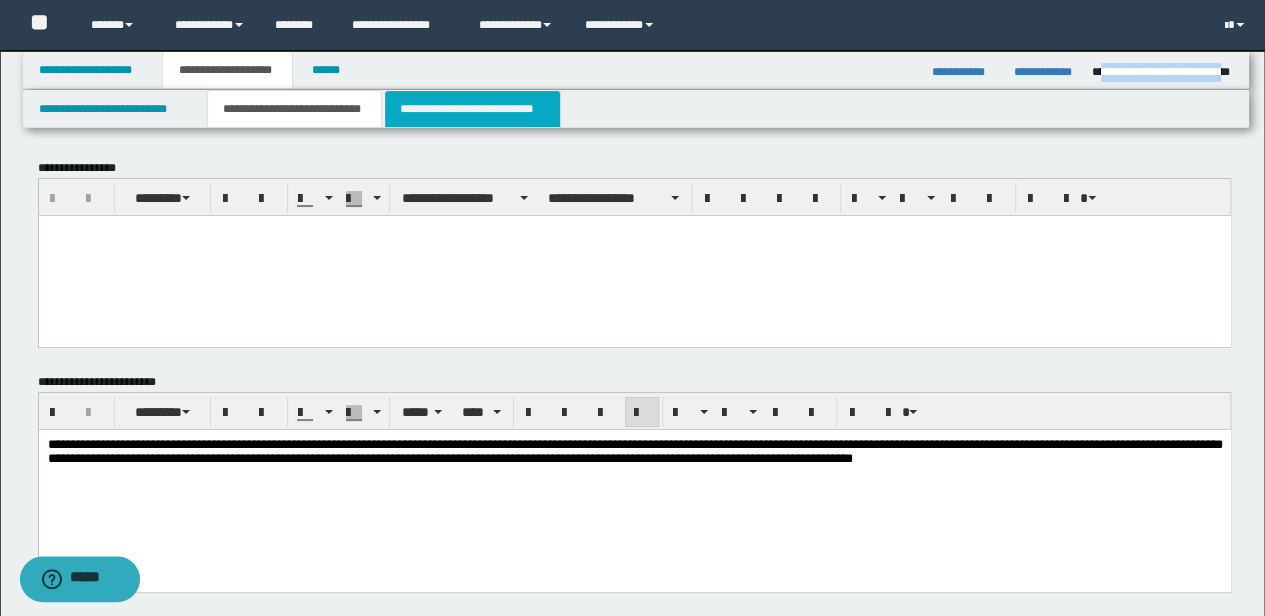 click on "**********" at bounding box center (472, 109) 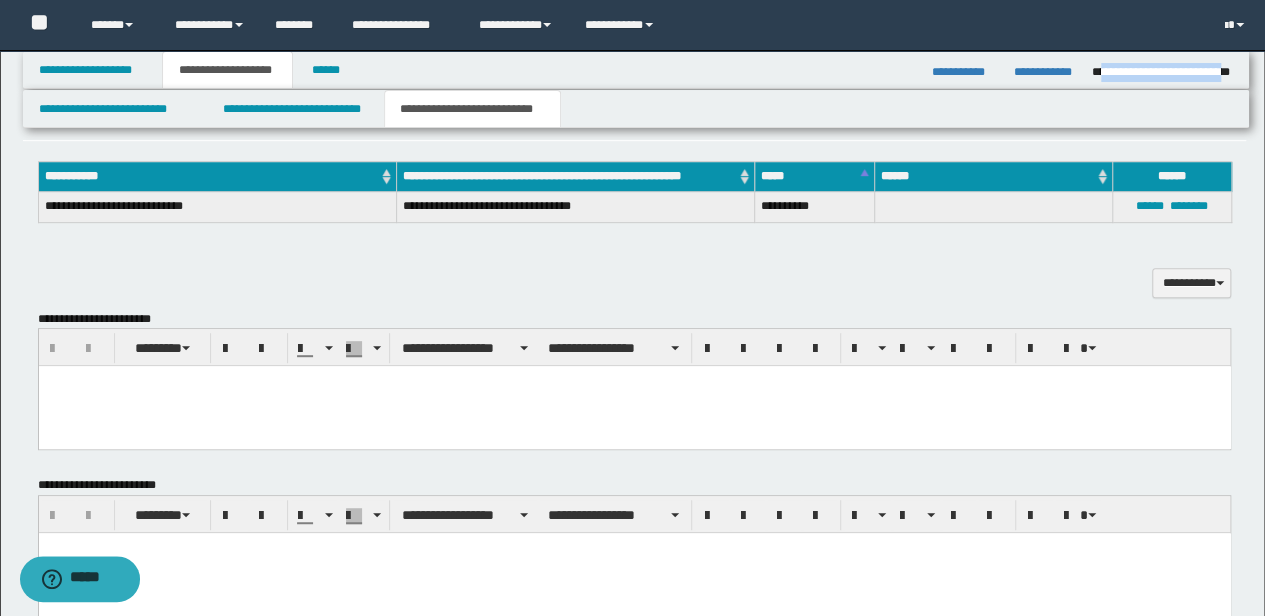scroll, scrollTop: 400, scrollLeft: 0, axis: vertical 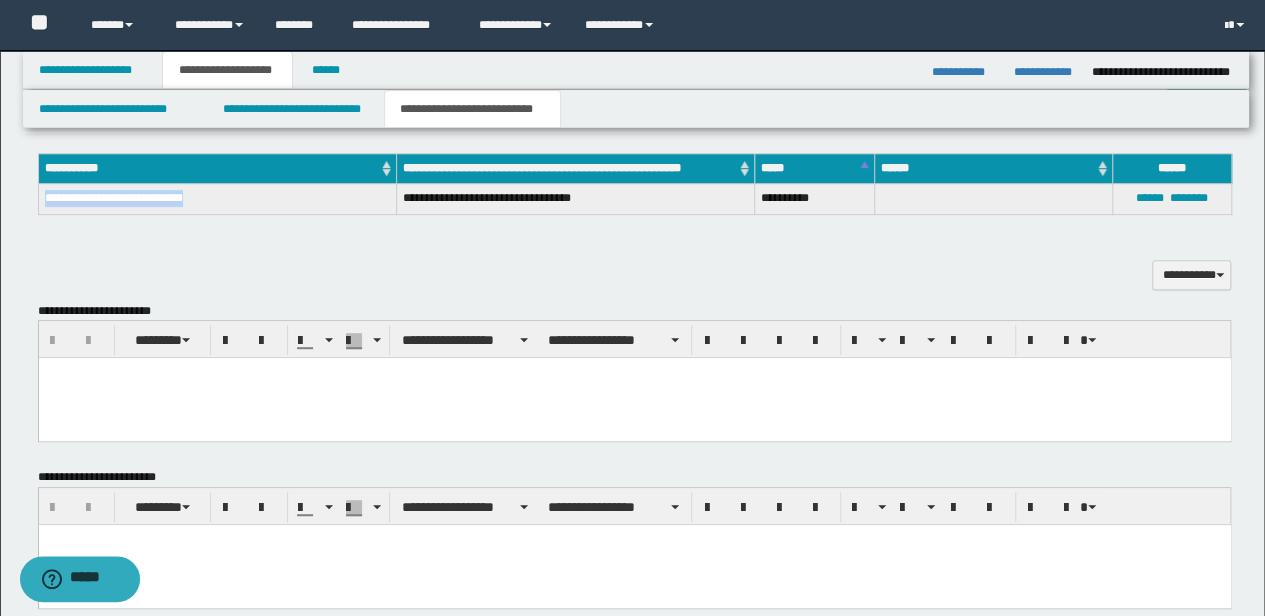 copy on "**********" 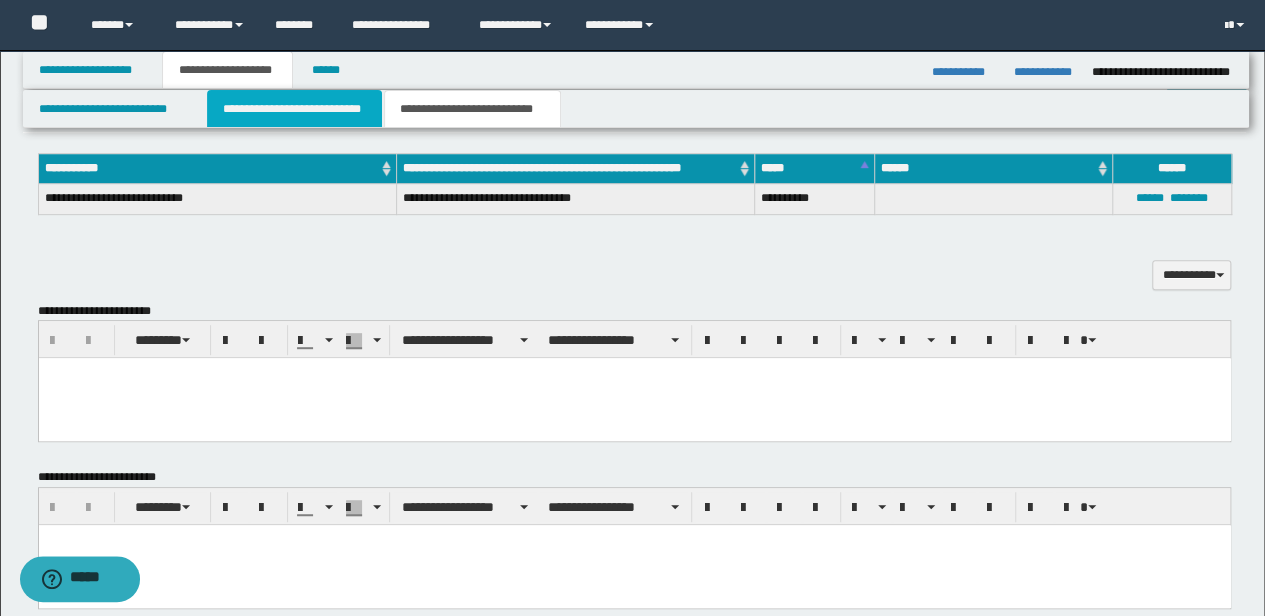 scroll, scrollTop: 0, scrollLeft: 0, axis: both 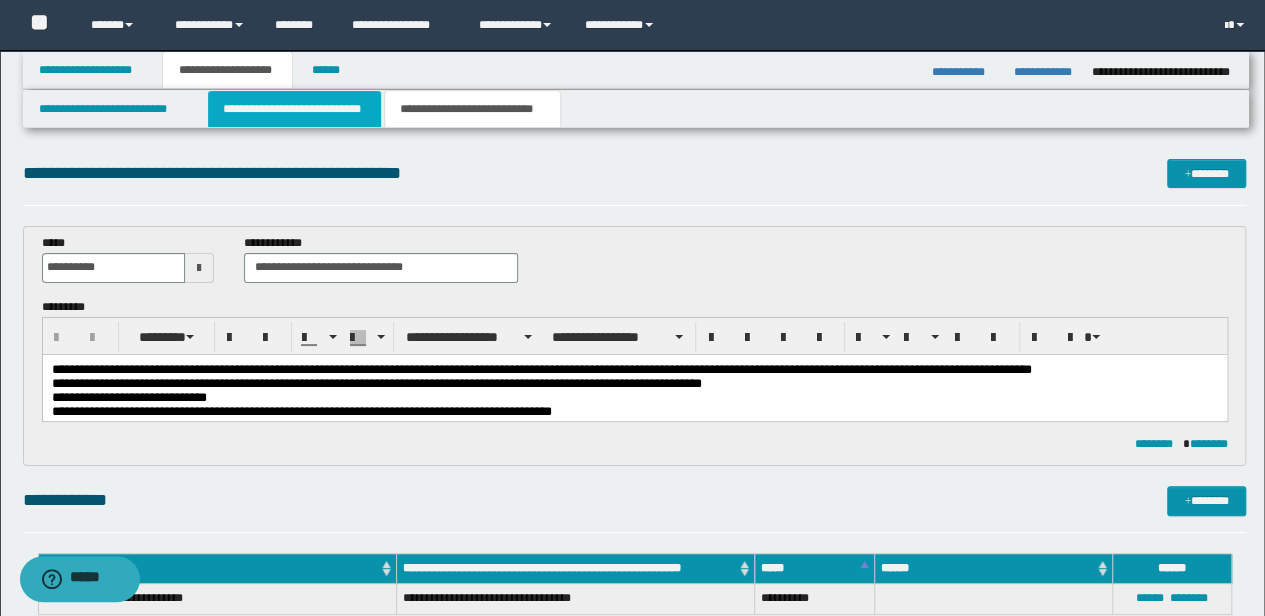 click on "**********" at bounding box center (294, 109) 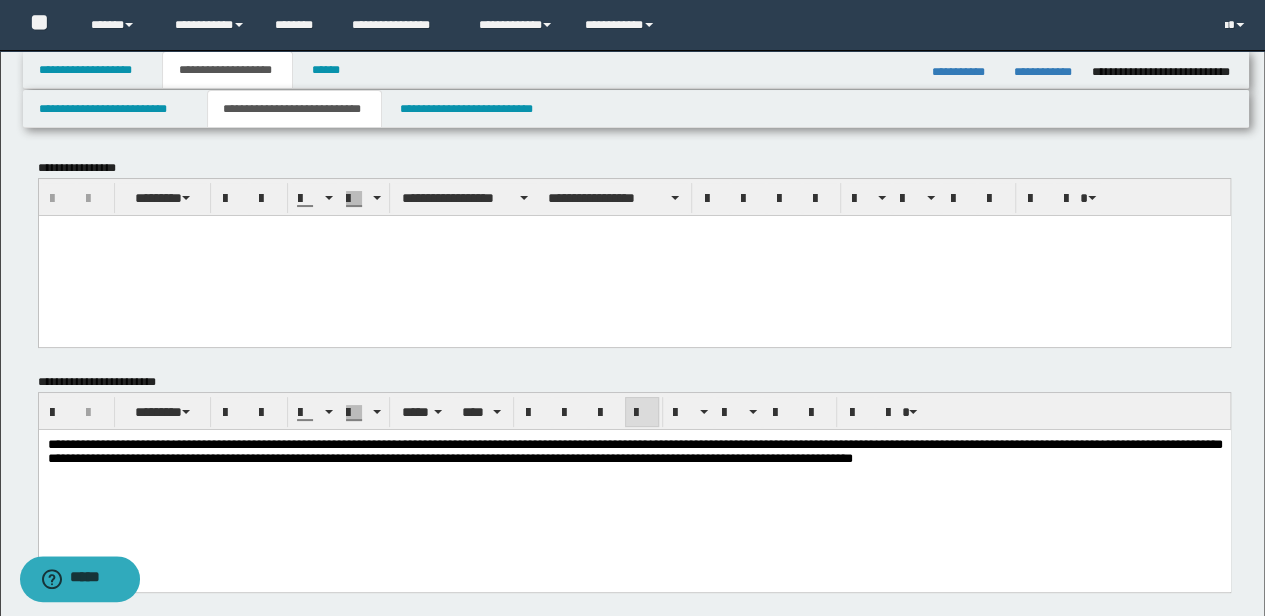 click at bounding box center [634, 255] 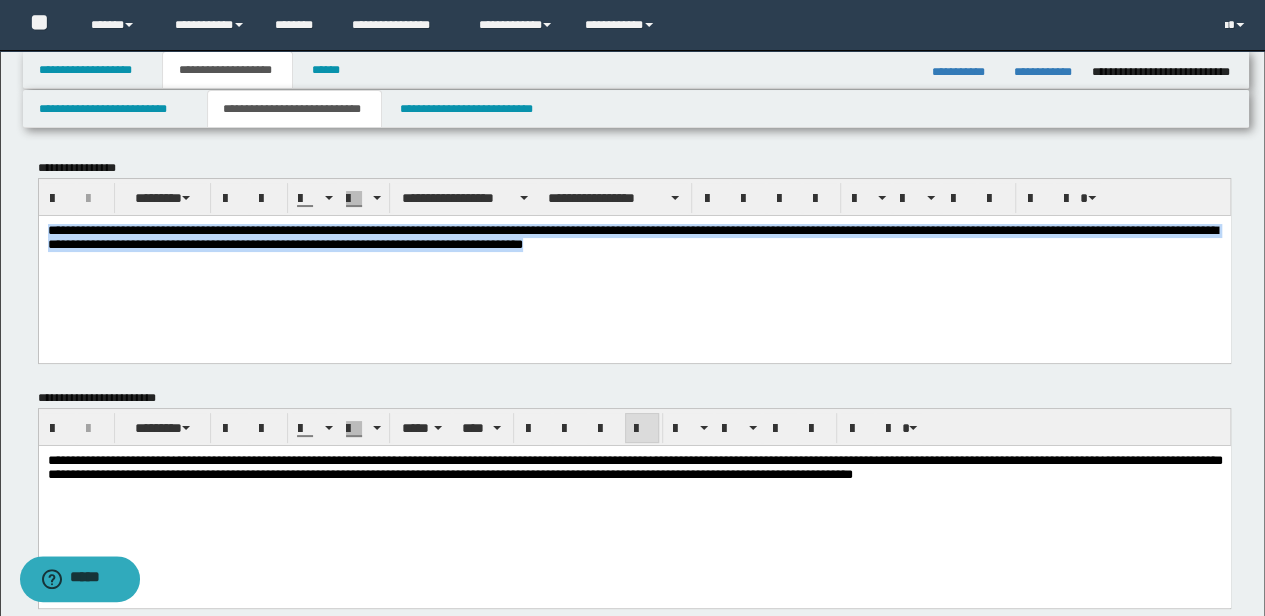 drag, startPoint x: 892, startPoint y: 242, endPoint x: 42, endPoint y: 429, distance: 870.32697 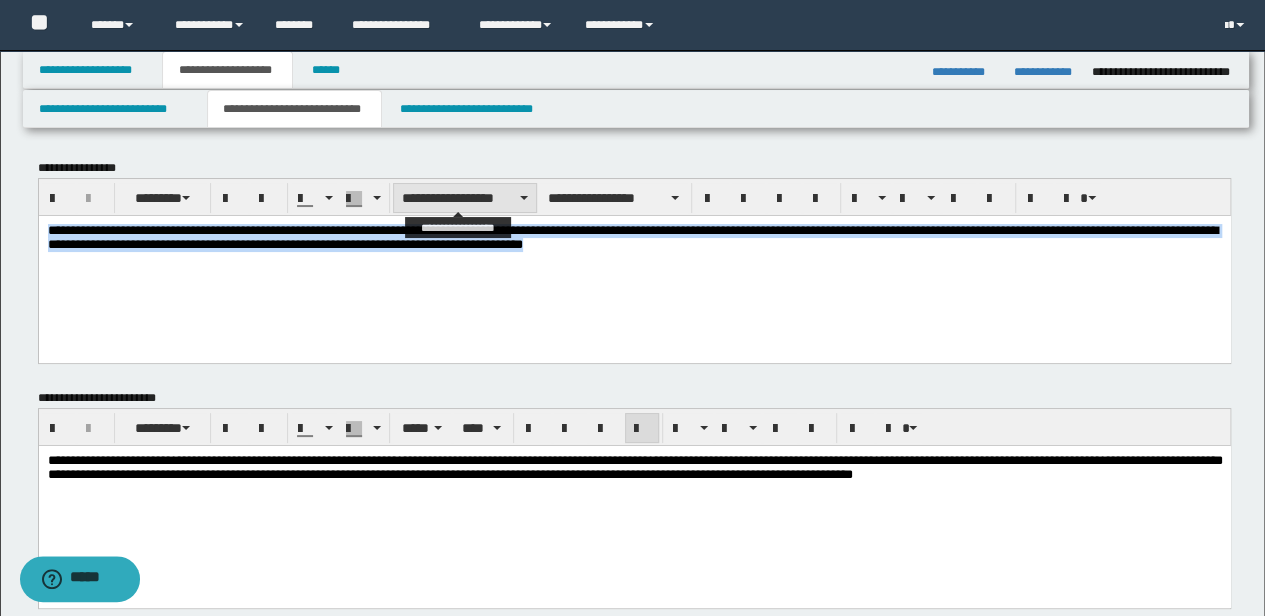 click on "**********" at bounding box center (465, 198) 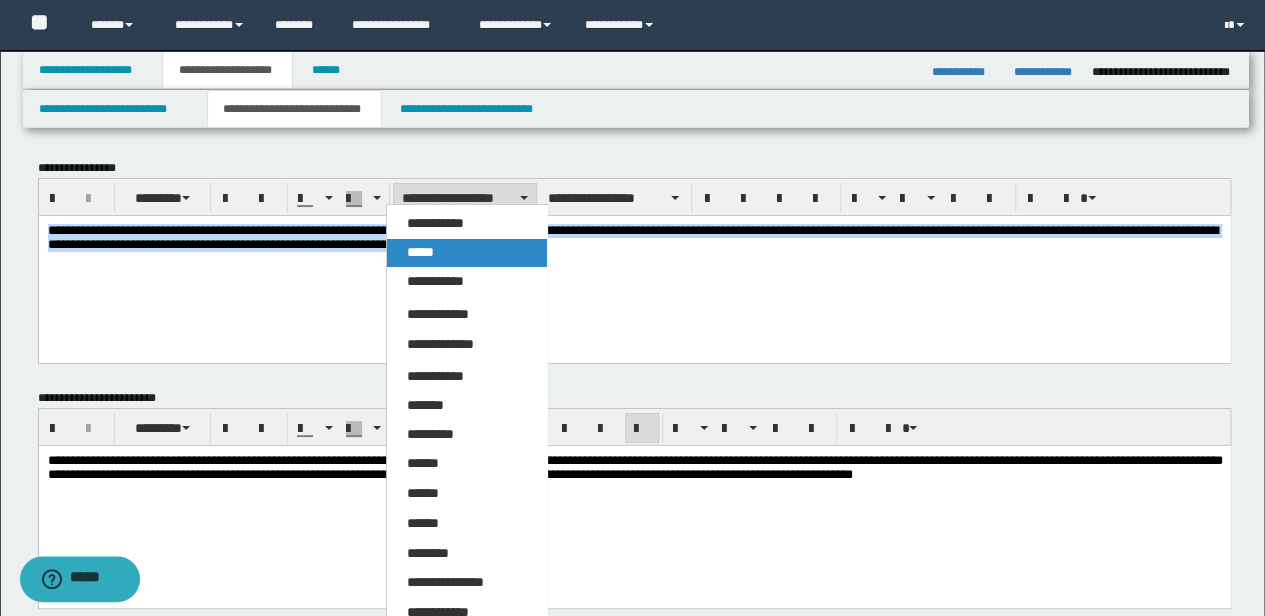 click on "*****" at bounding box center (466, 253) 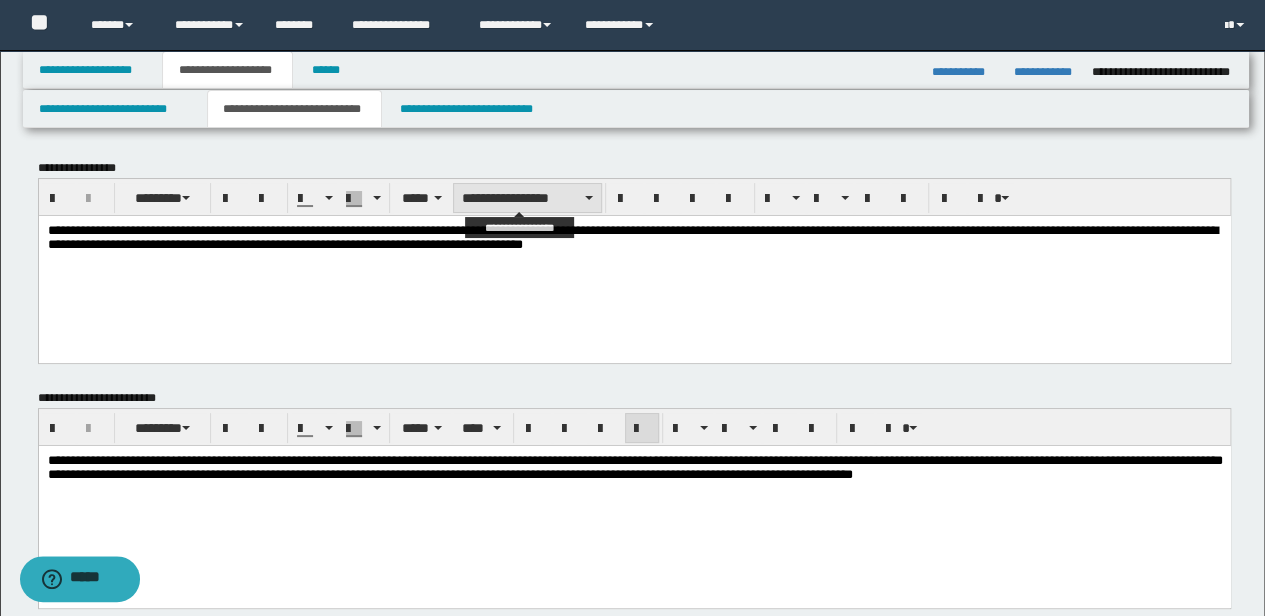 click on "**********" at bounding box center (527, 198) 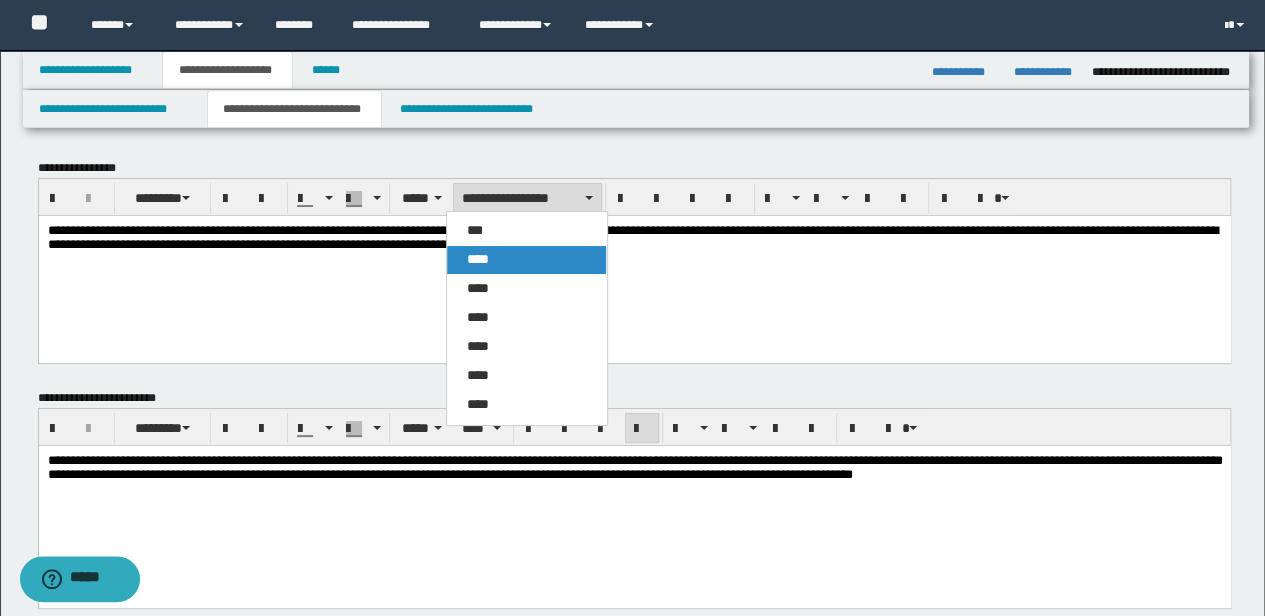 click on "****" at bounding box center [526, 260] 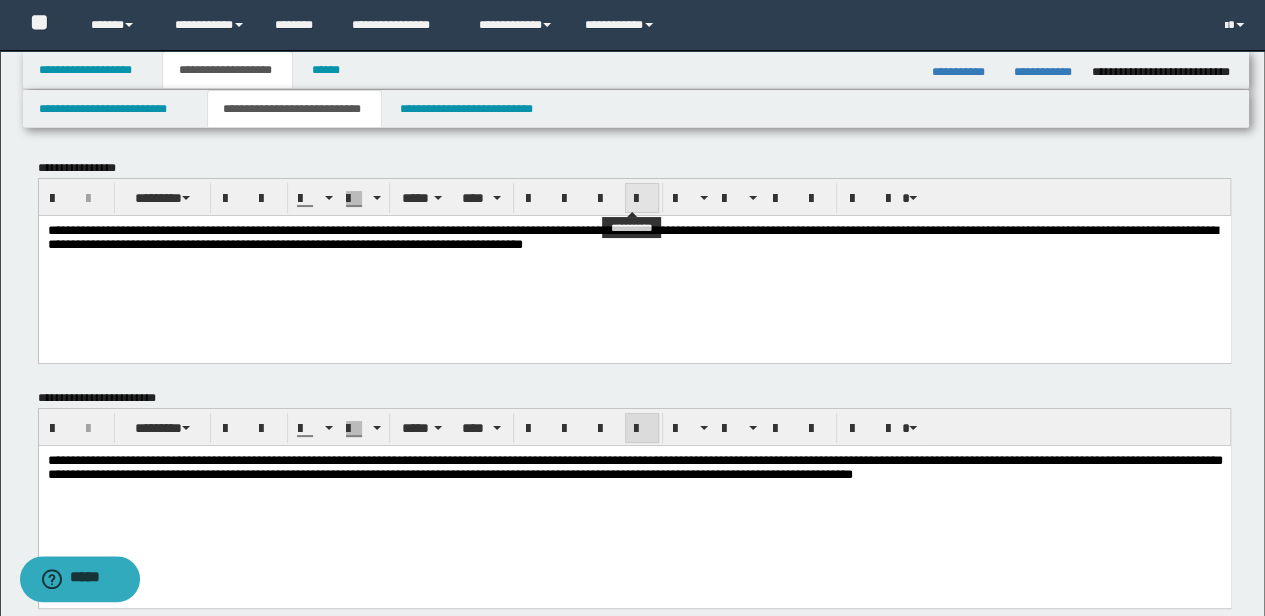 click at bounding box center [642, 198] 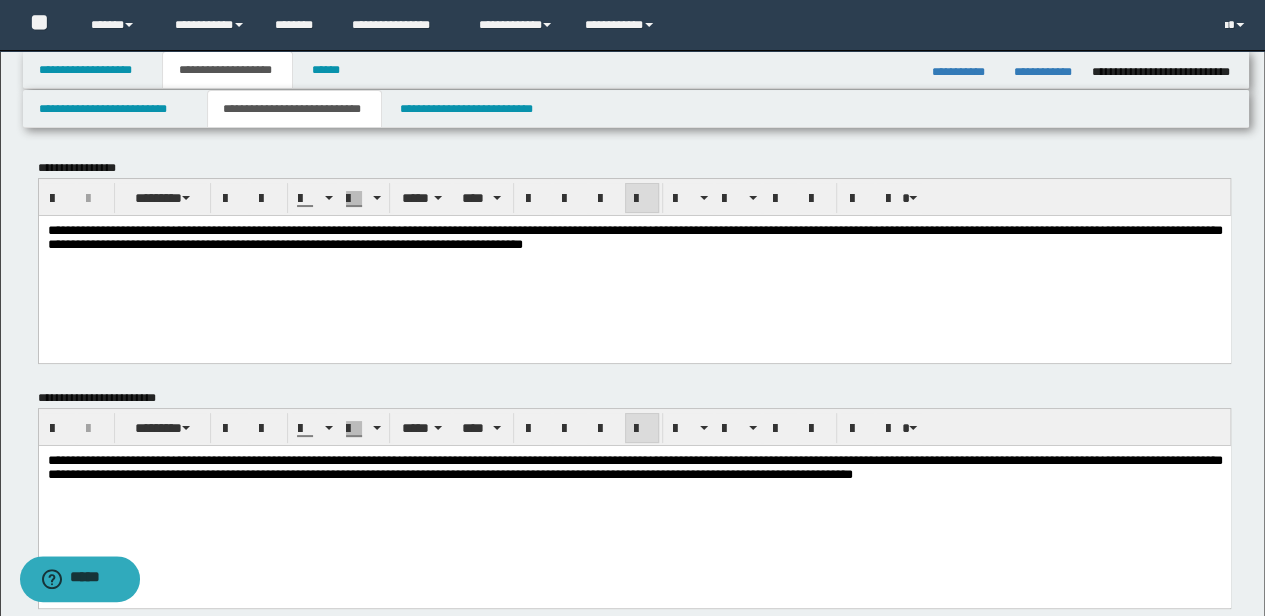 click on "**********" at bounding box center (634, 263) 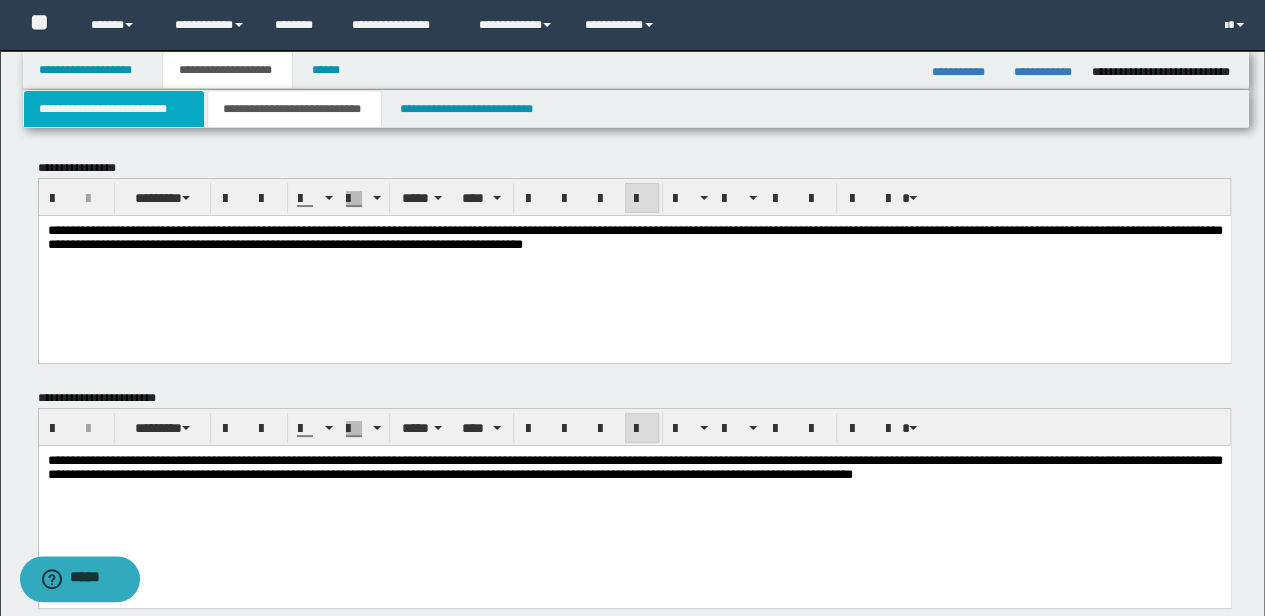 click on "**********" at bounding box center (114, 109) 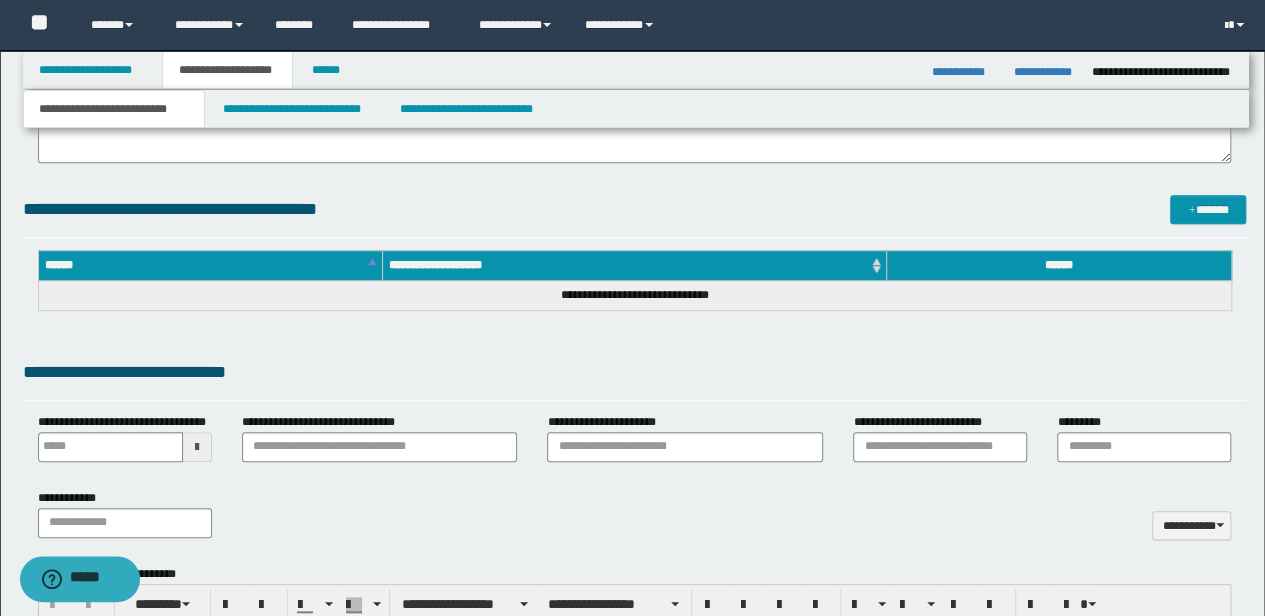 type 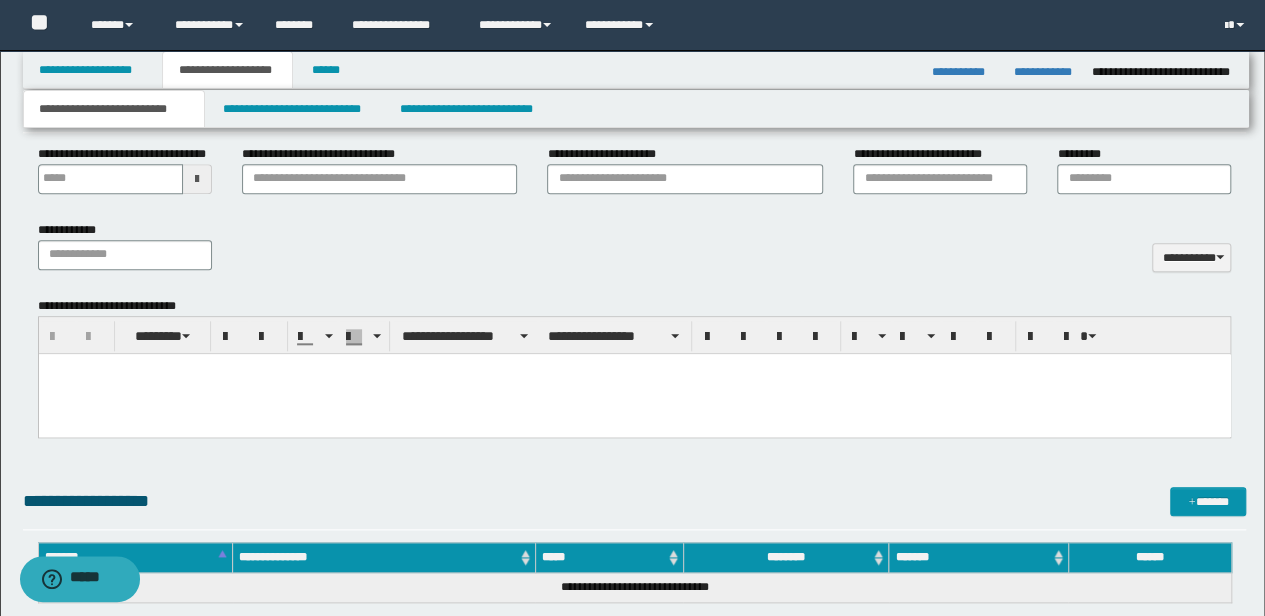 scroll, scrollTop: 1000, scrollLeft: 0, axis: vertical 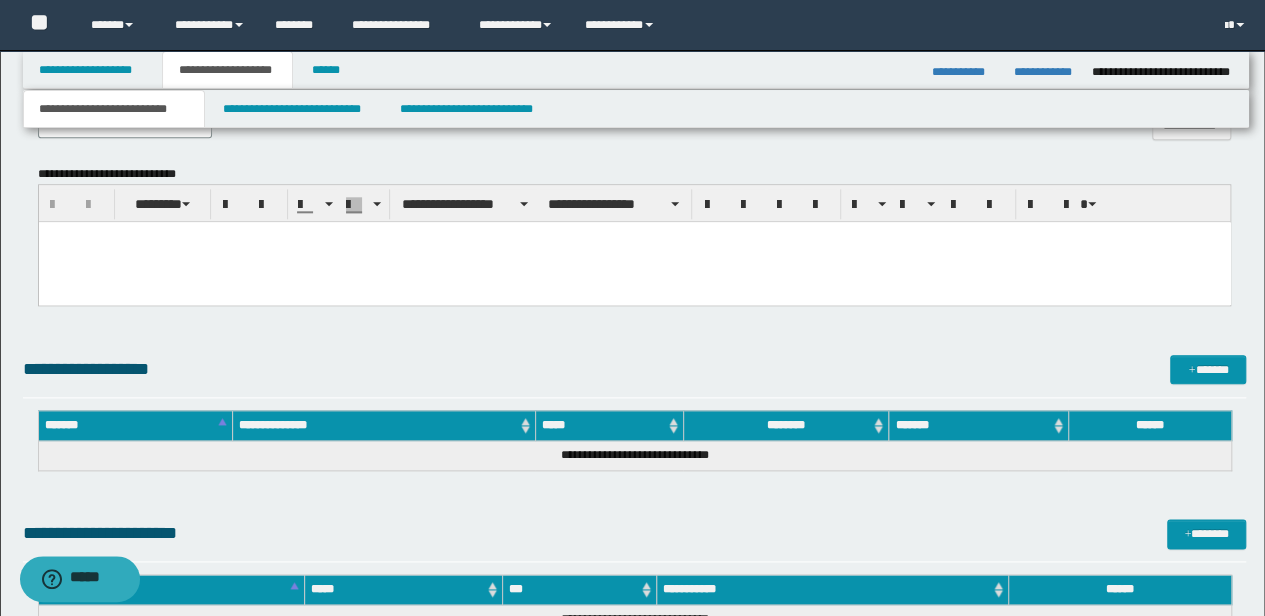 click at bounding box center (634, 261) 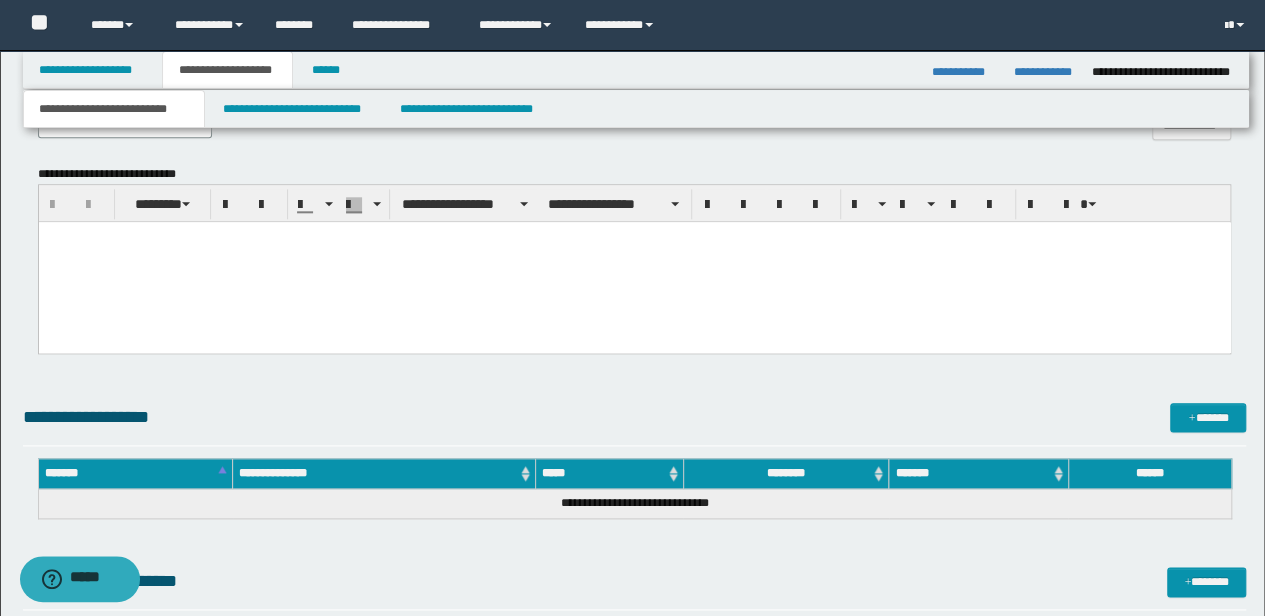 type 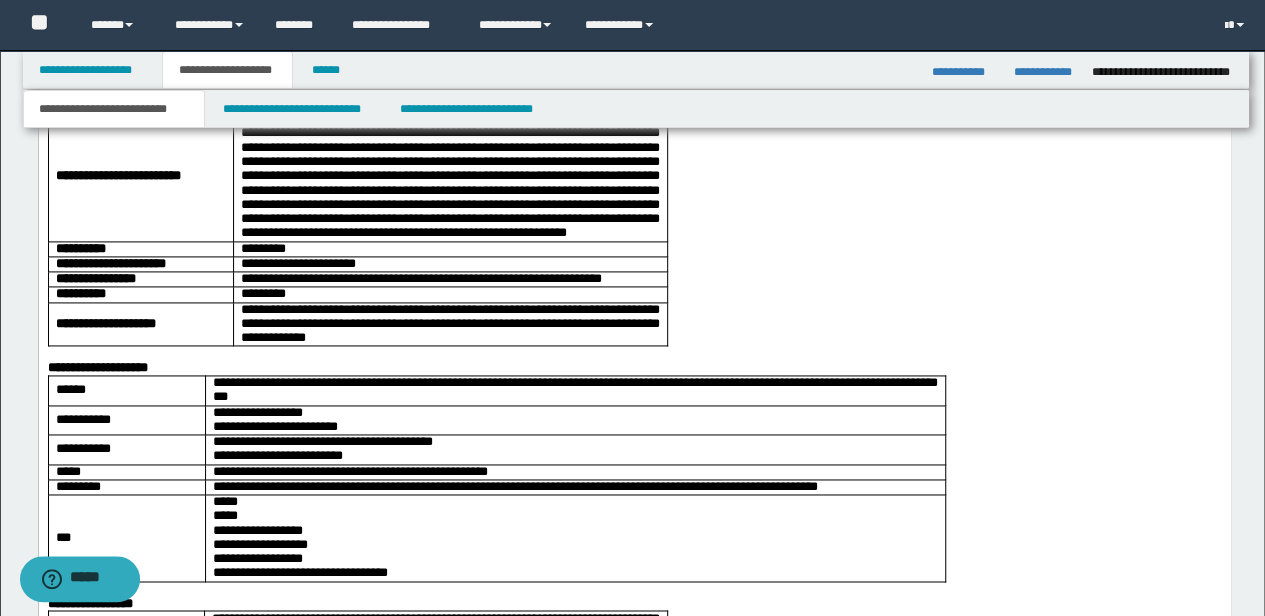 scroll, scrollTop: 1466, scrollLeft: 0, axis: vertical 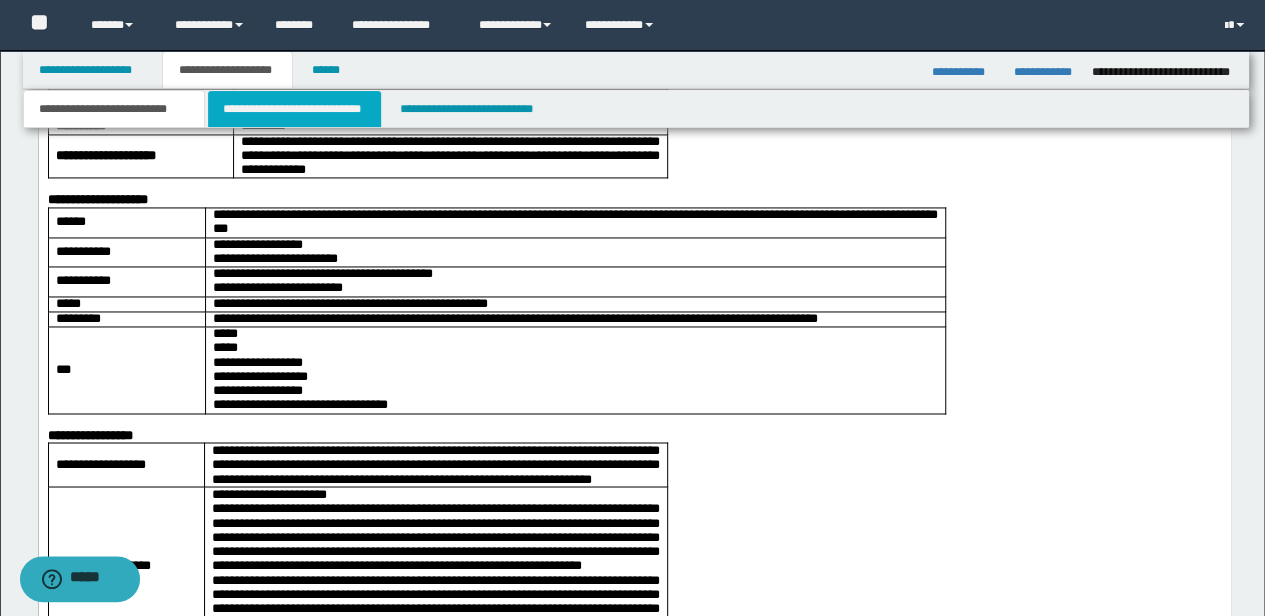 click on "**********" at bounding box center (294, 109) 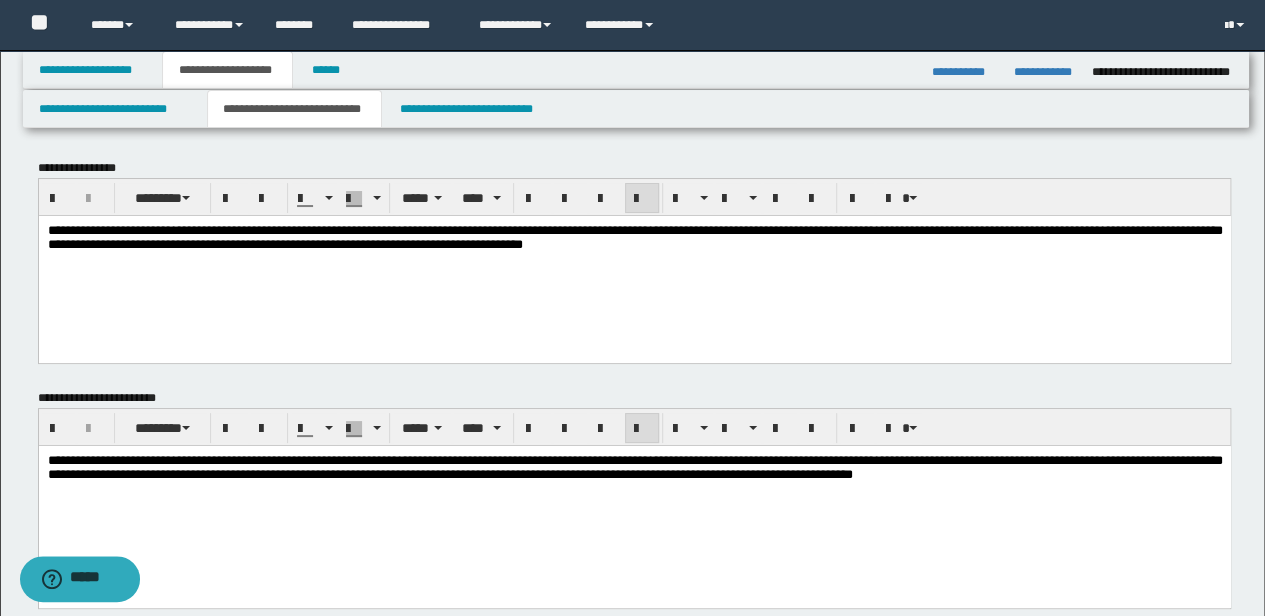 scroll, scrollTop: 266, scrollLeft: 0, axis: vertical 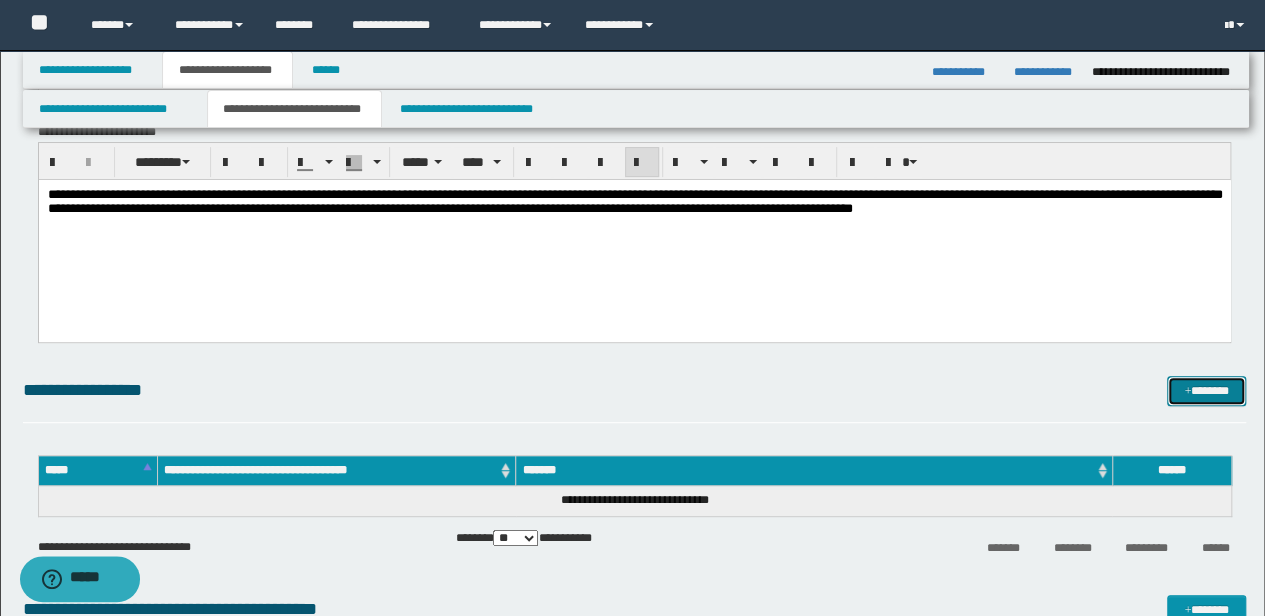 click on "*******" at bounding box center (1206, 390) 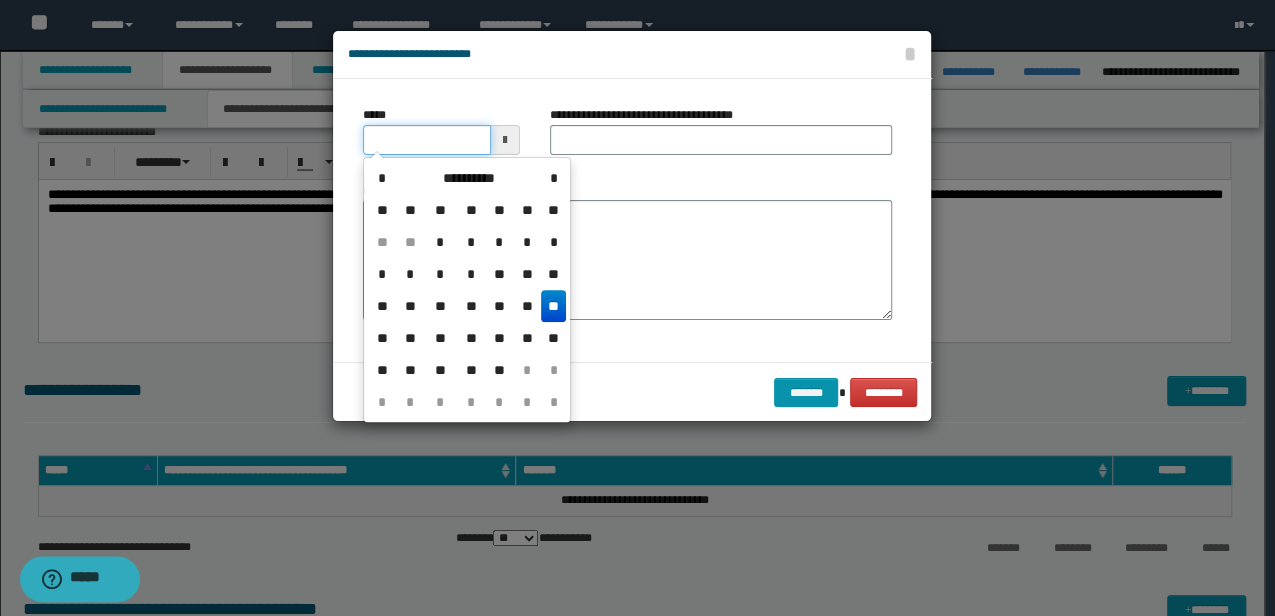 drag, startPoint x: 446, startPoint y: 143, endPoint x: 278, endPoint y: 134, distance: 168.2409 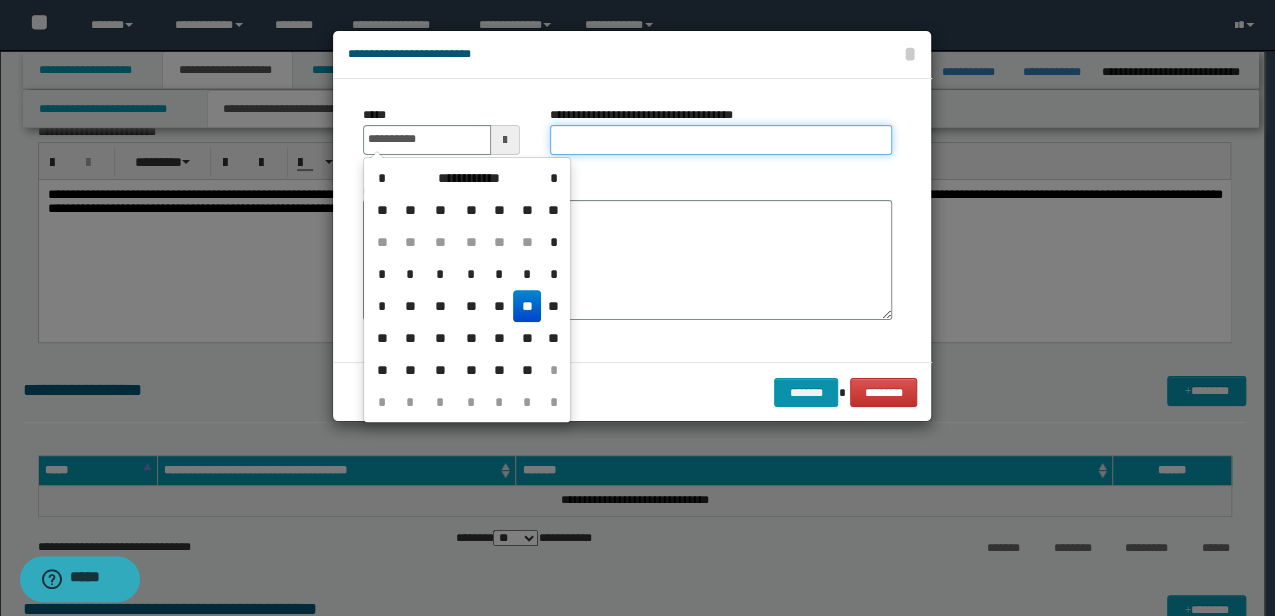 type on "**********" 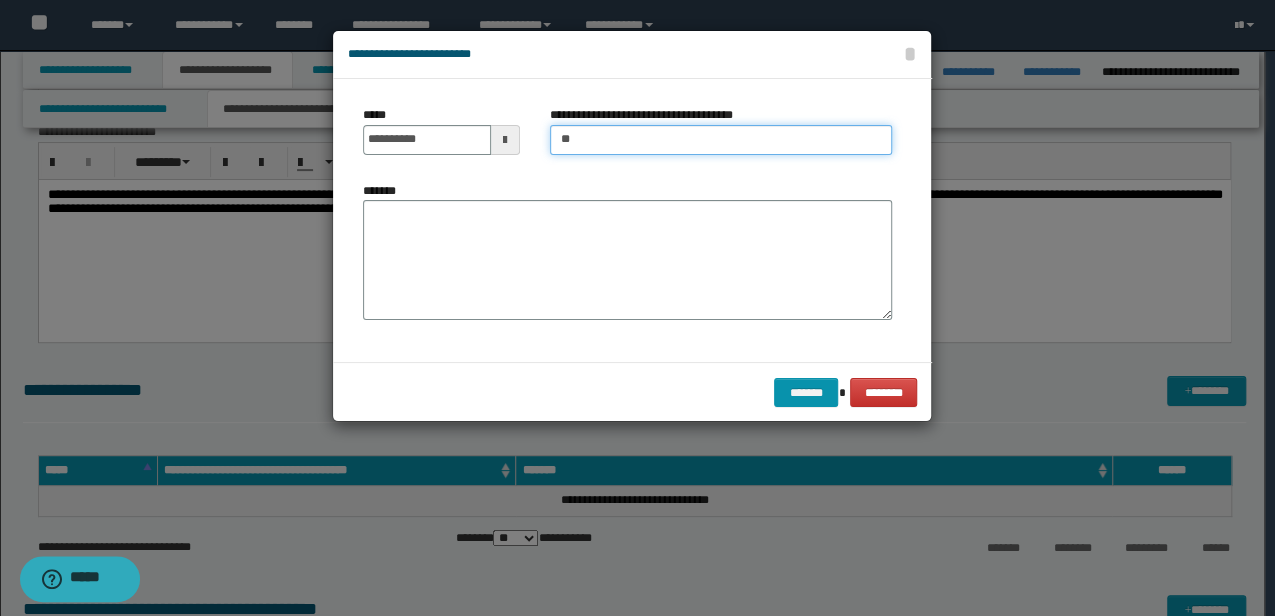 type on "*" 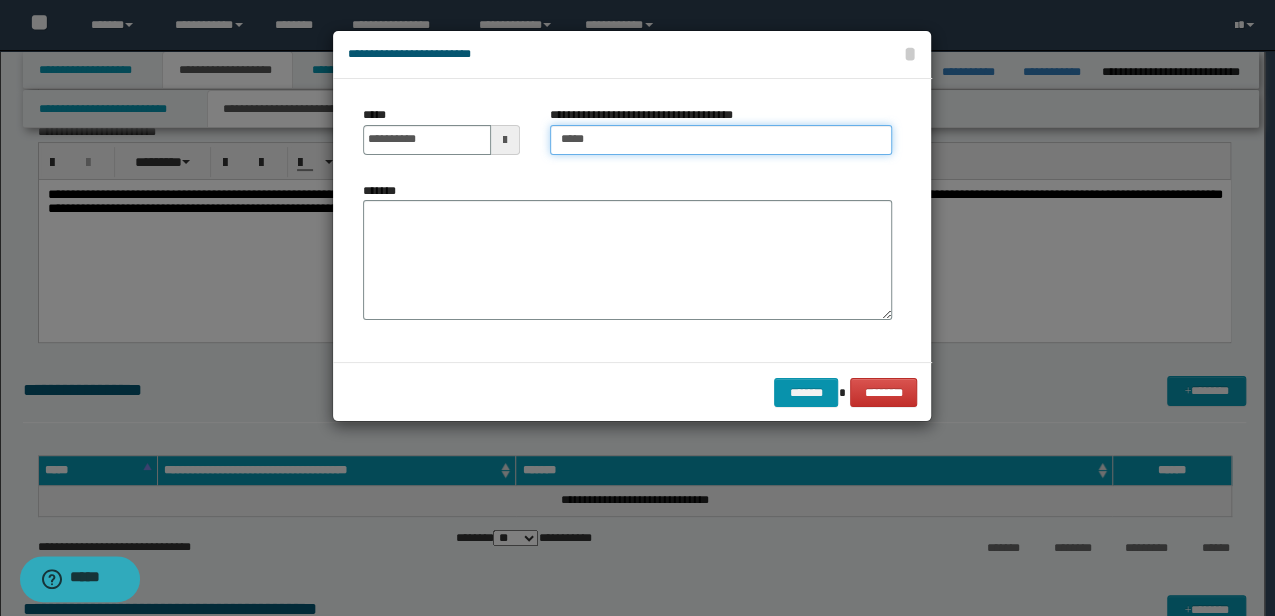 type on "****" 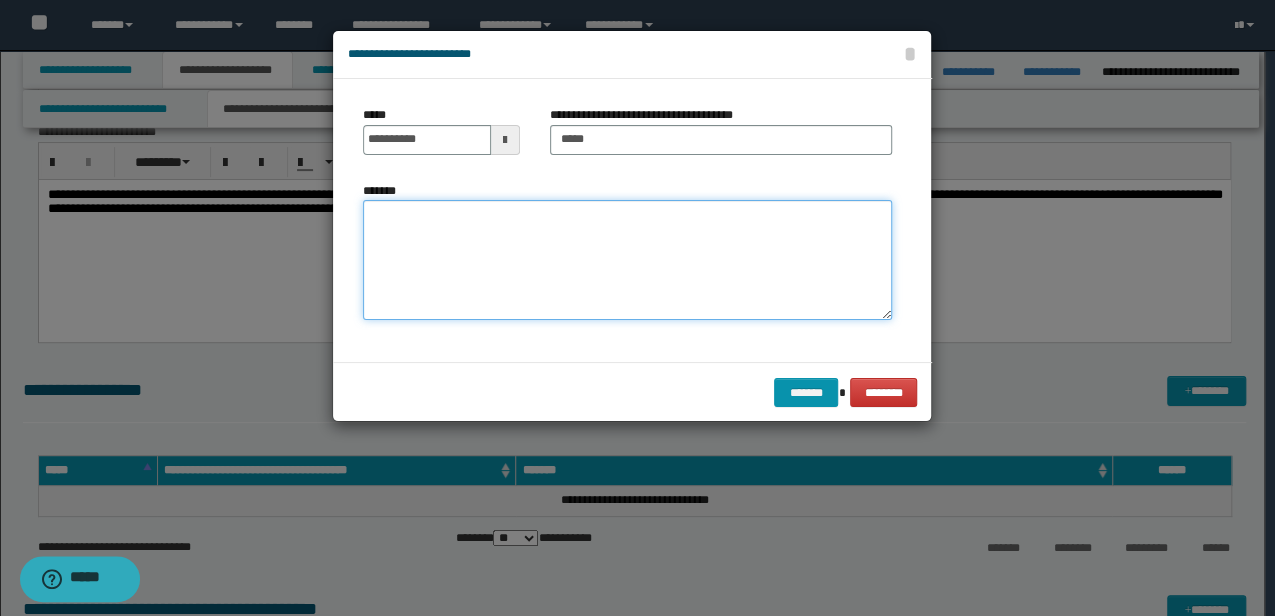 click on "*******" at bounding box center (627, 260) 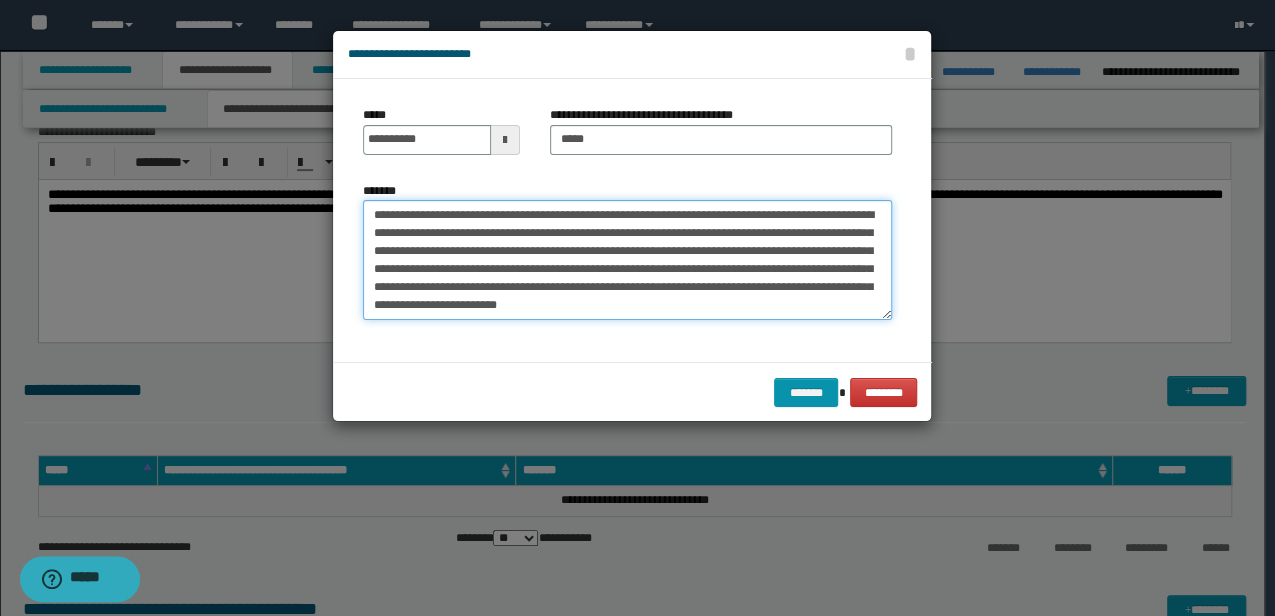 type on "**********" 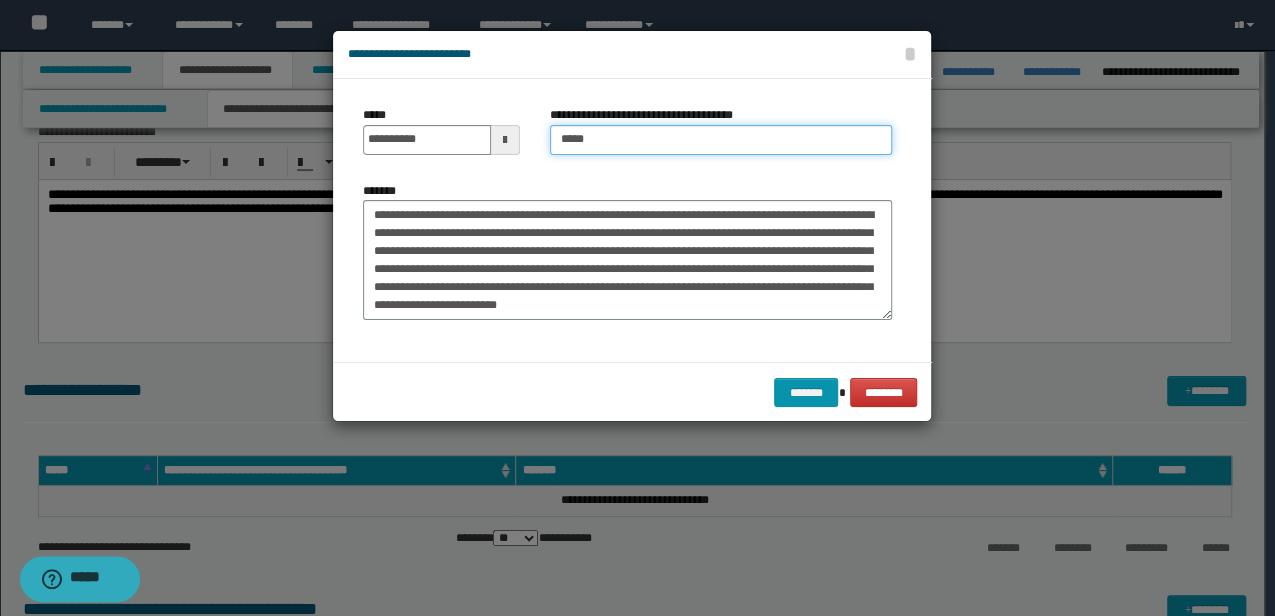 click on "****" at bounding box center (721, 140) 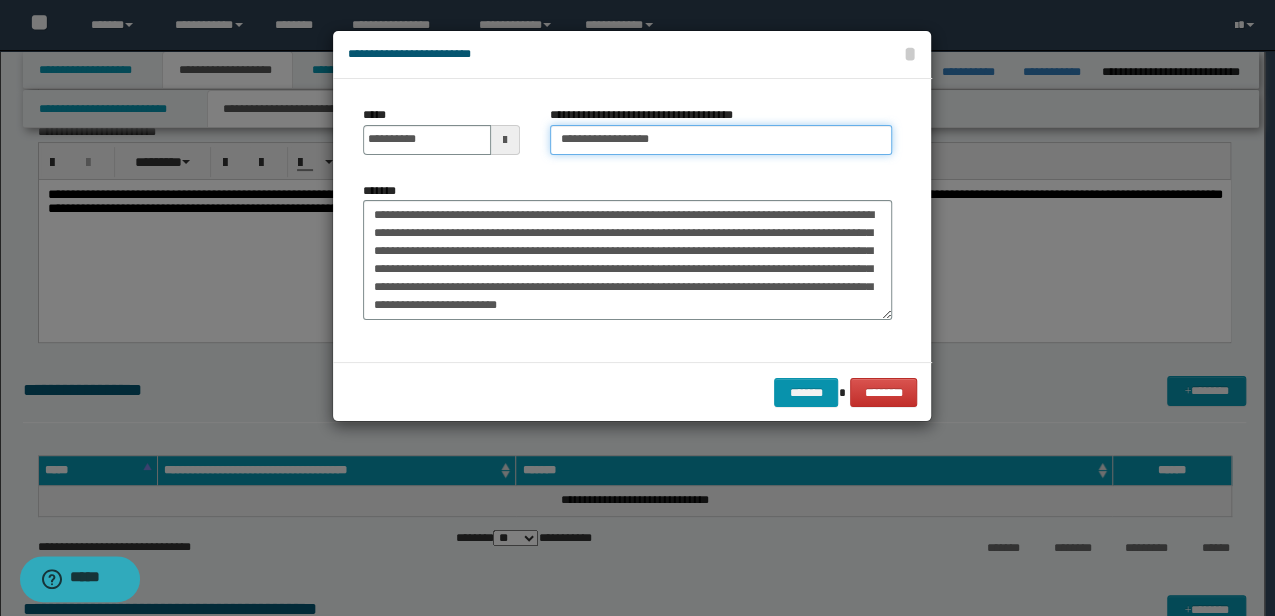 type on "**********" 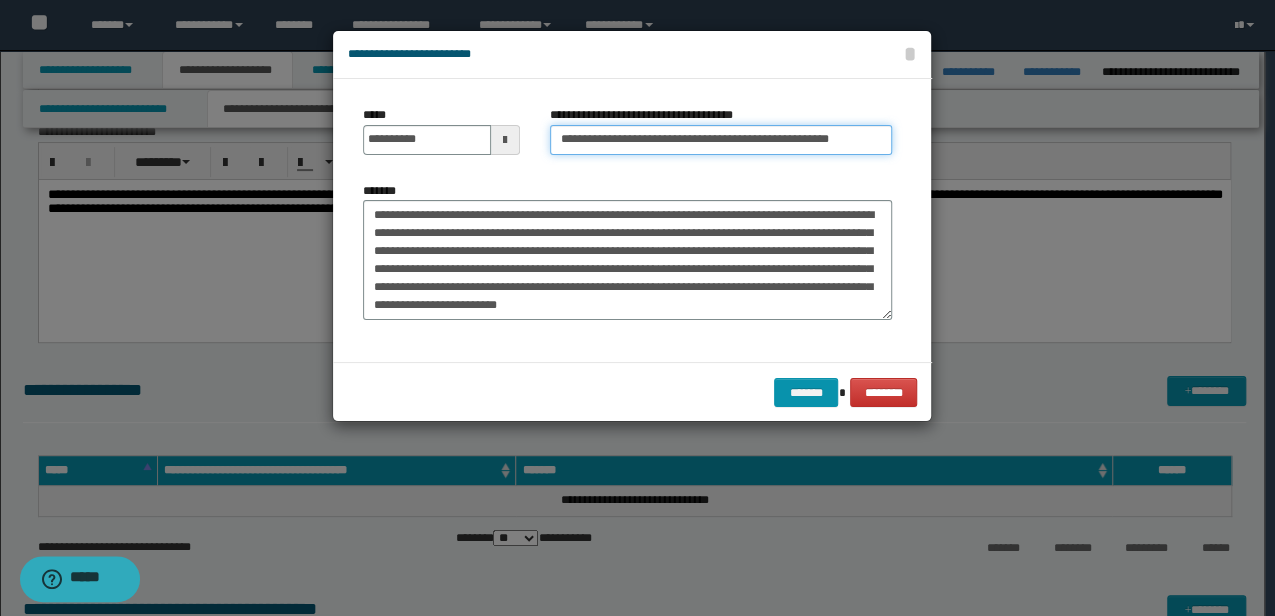 click on "*******" at bounding box center [806, 392] 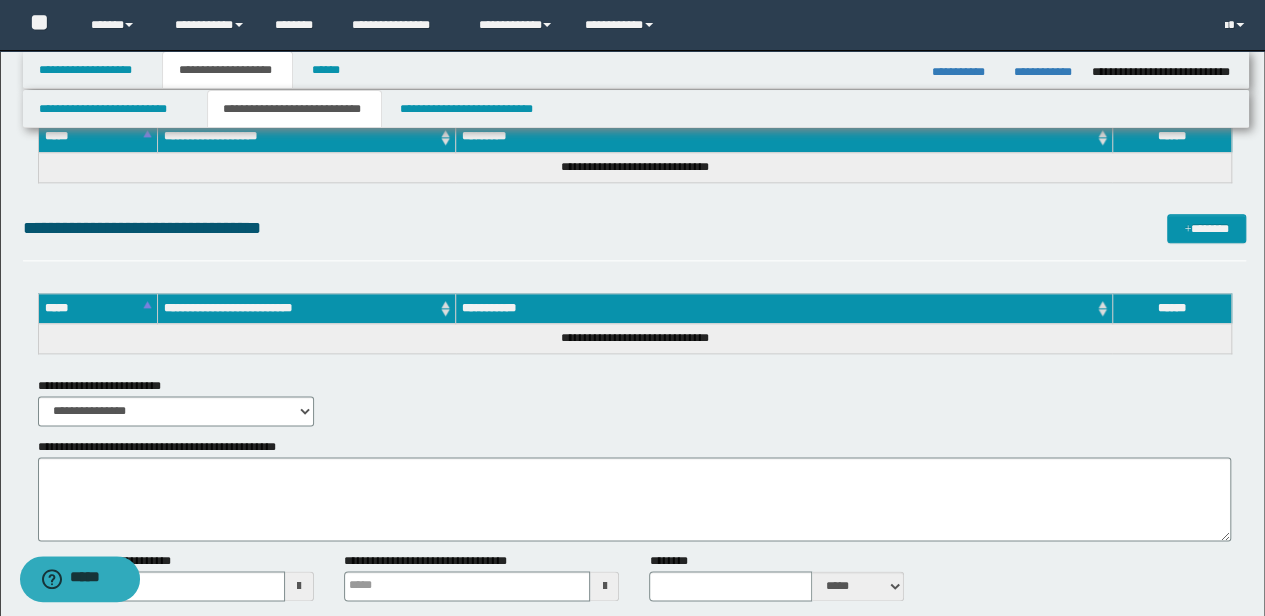 scroll, scrollTop: 1166, scrollLeft: 0, axis: vertical 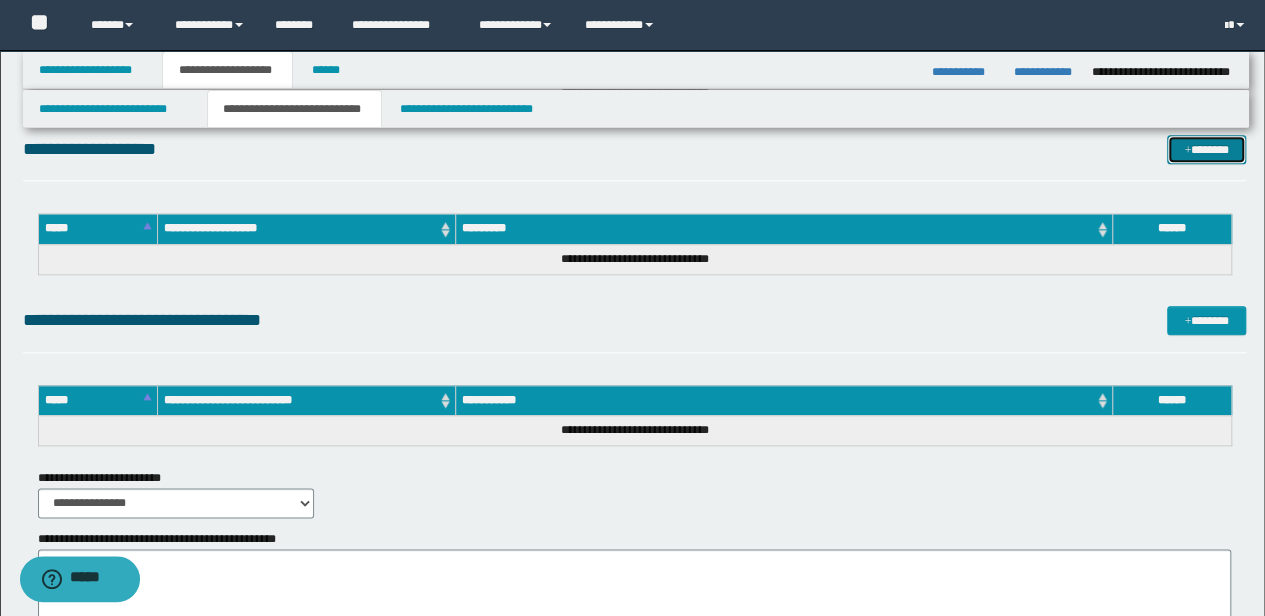 drag, startPoint x: 1196, startPoint y: 156, endPoint x: 1080, endPoint y: 176, distance: 117.71151 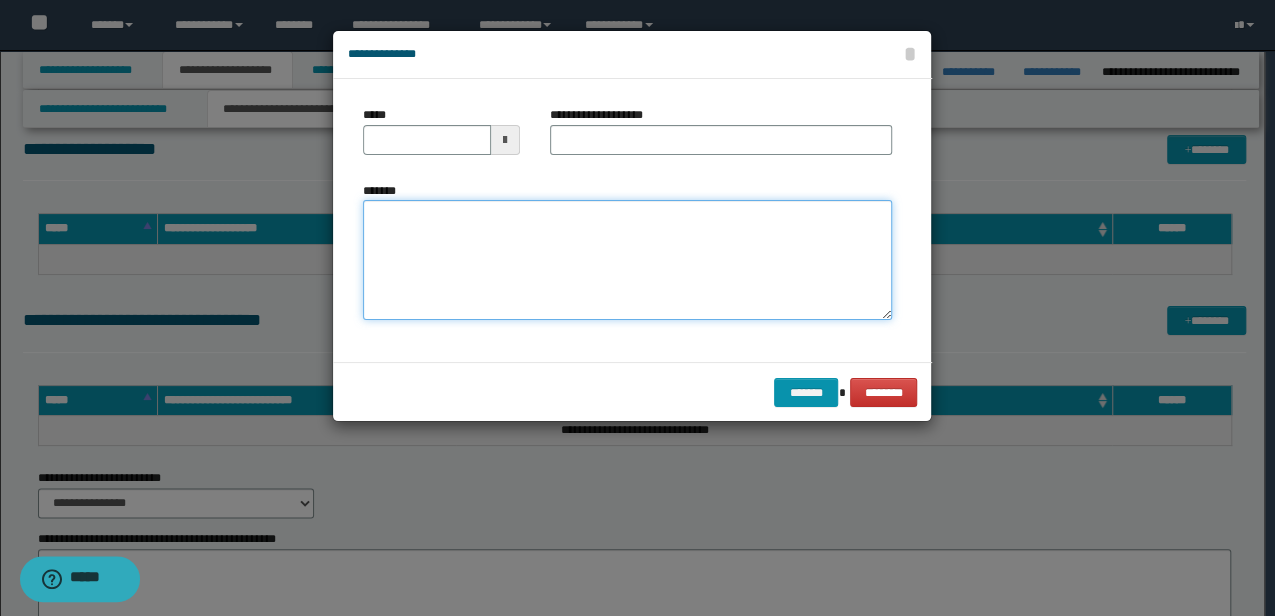 click on "*******" at bounding box center (627, 260) 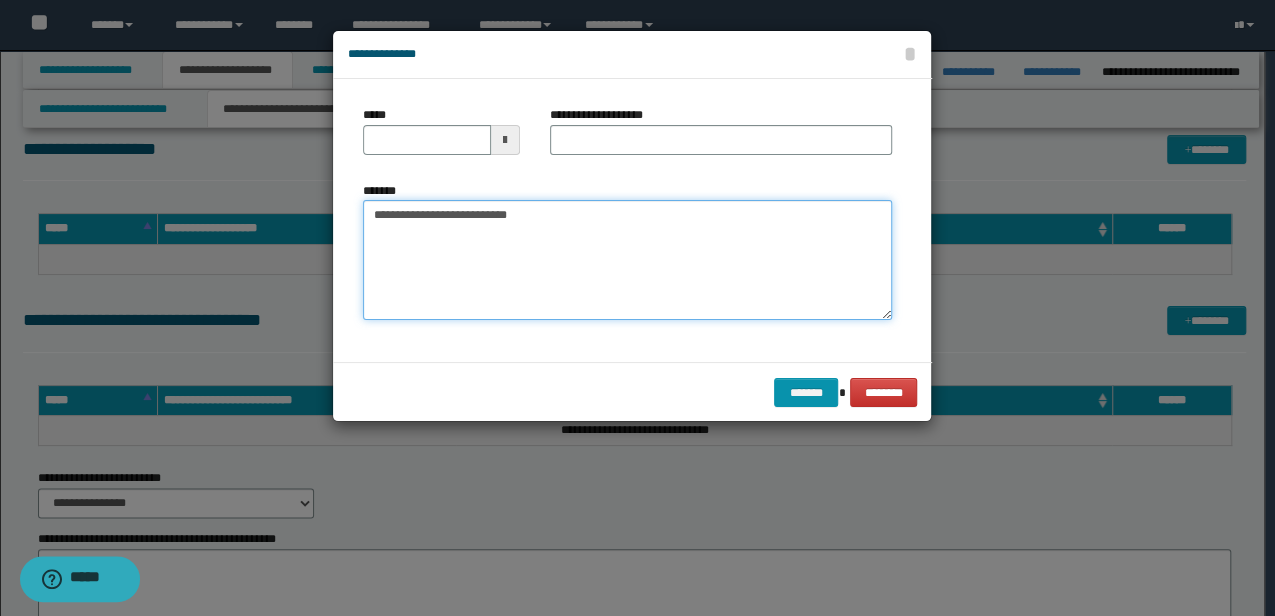 type on "**********" 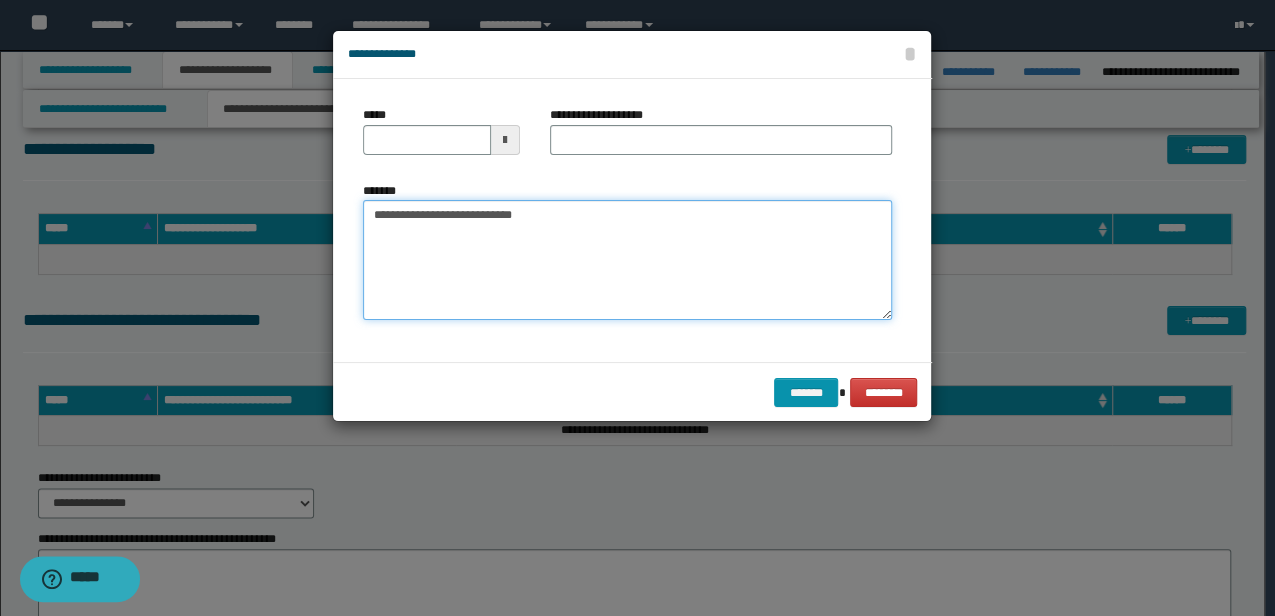 type 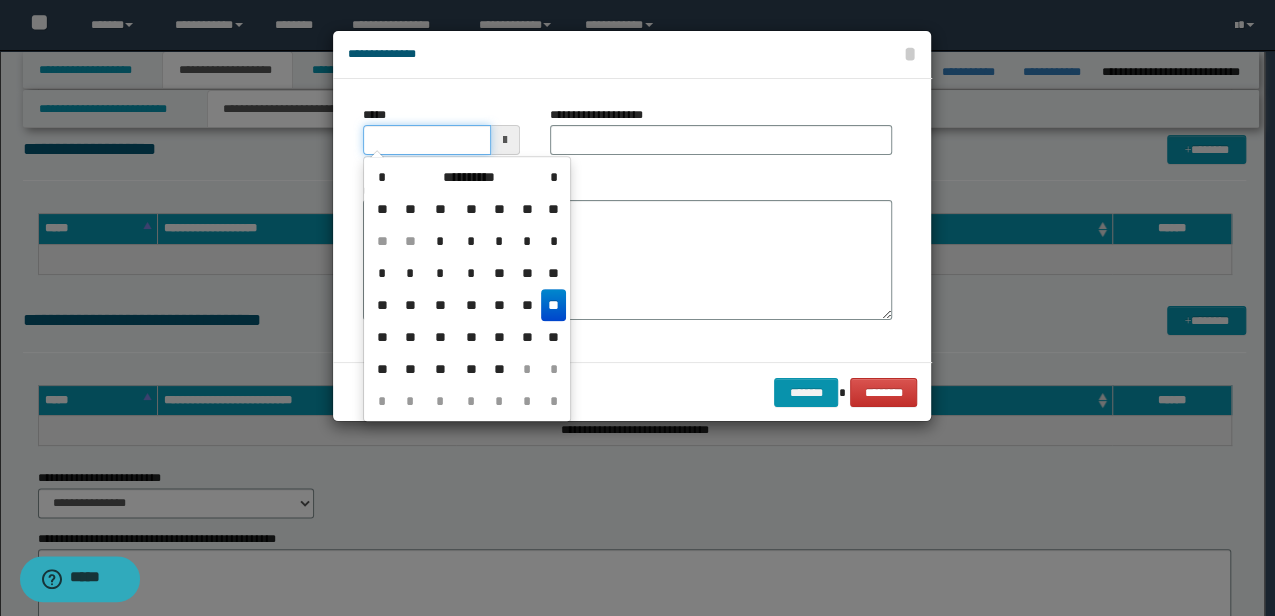 drag, startPoint x: 439, startPoint y: 133, endPoint x: 290, endPoint y: 134, distance: 149.00336 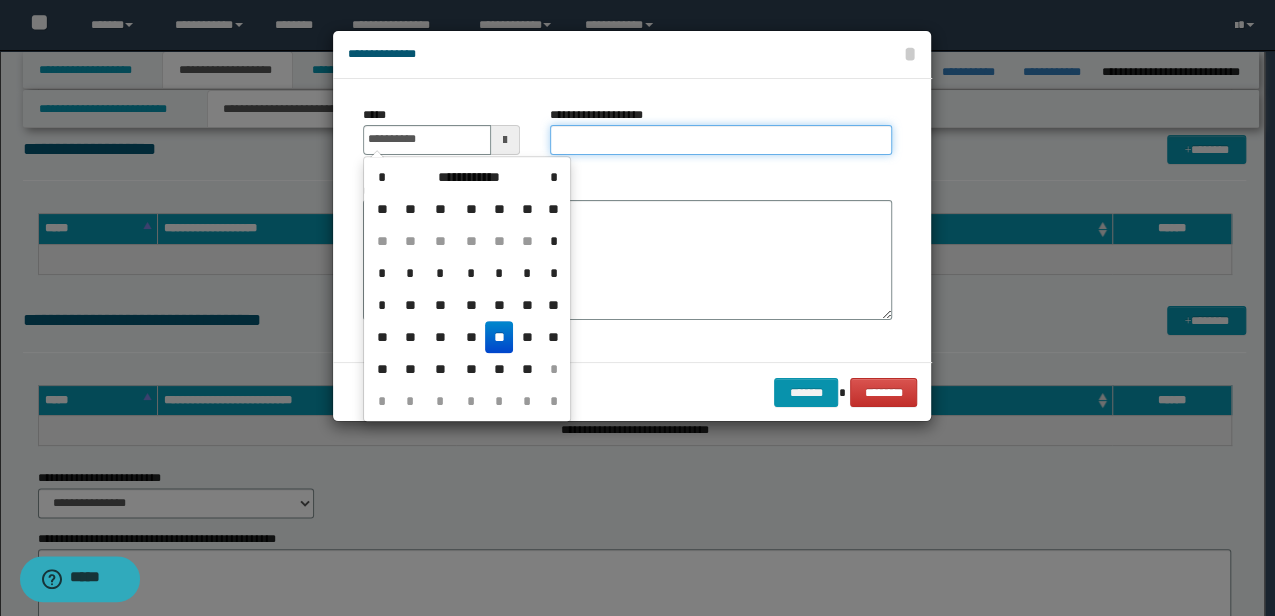 type on "**********" 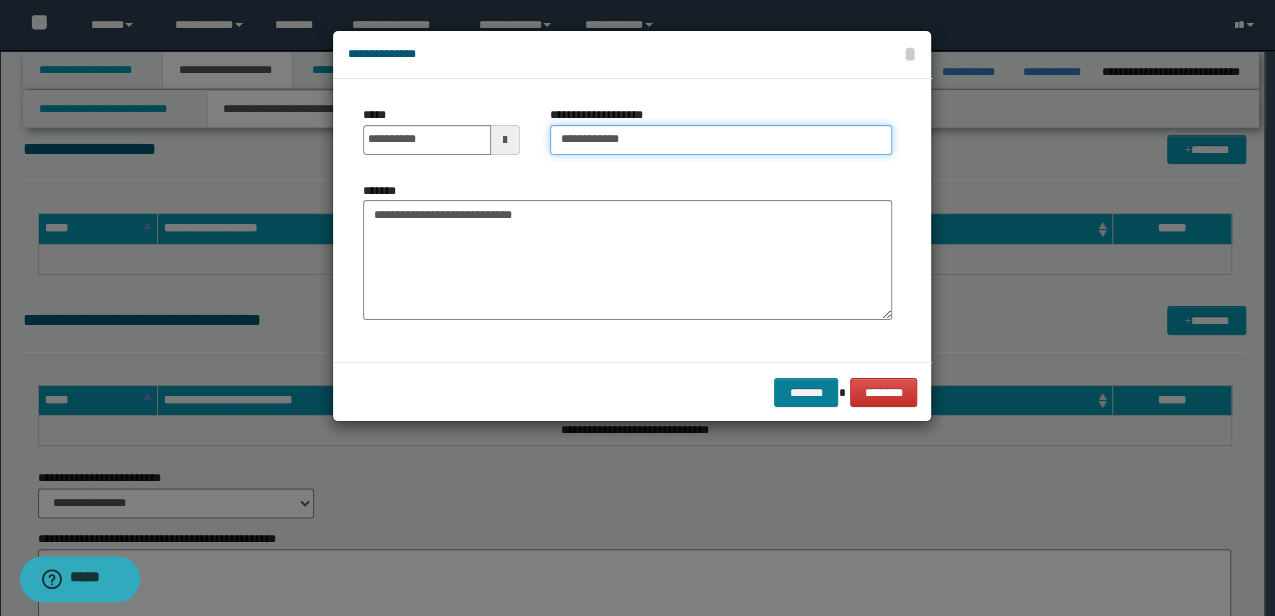 type on "**********" 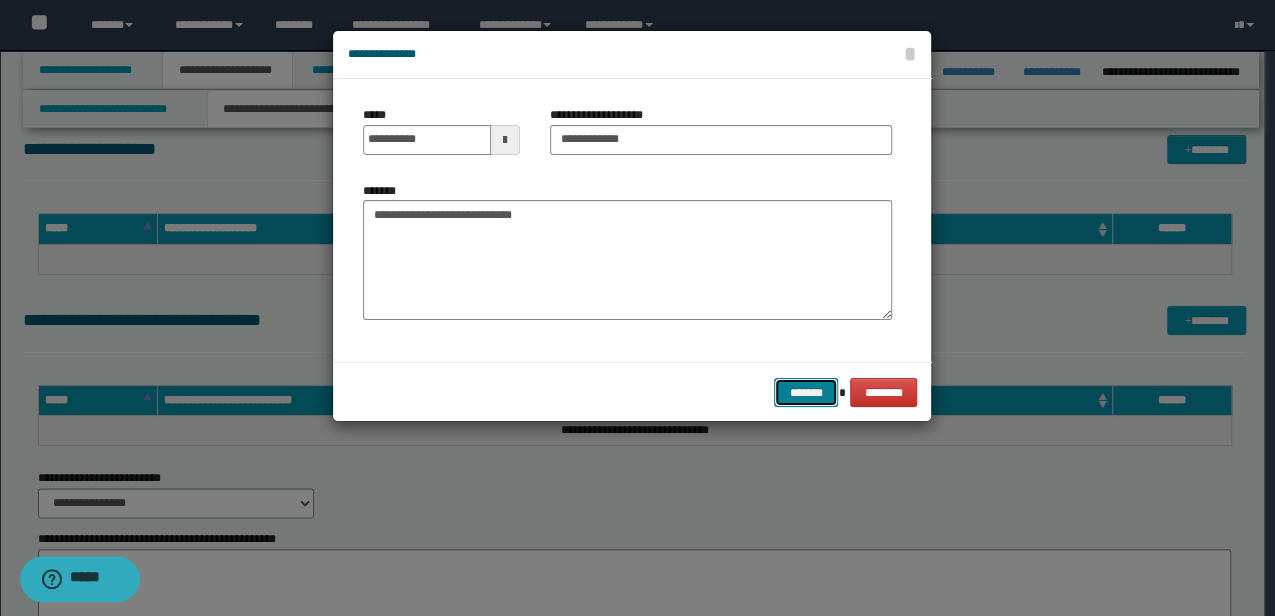click on "*******" at bounding box center (806, 392) 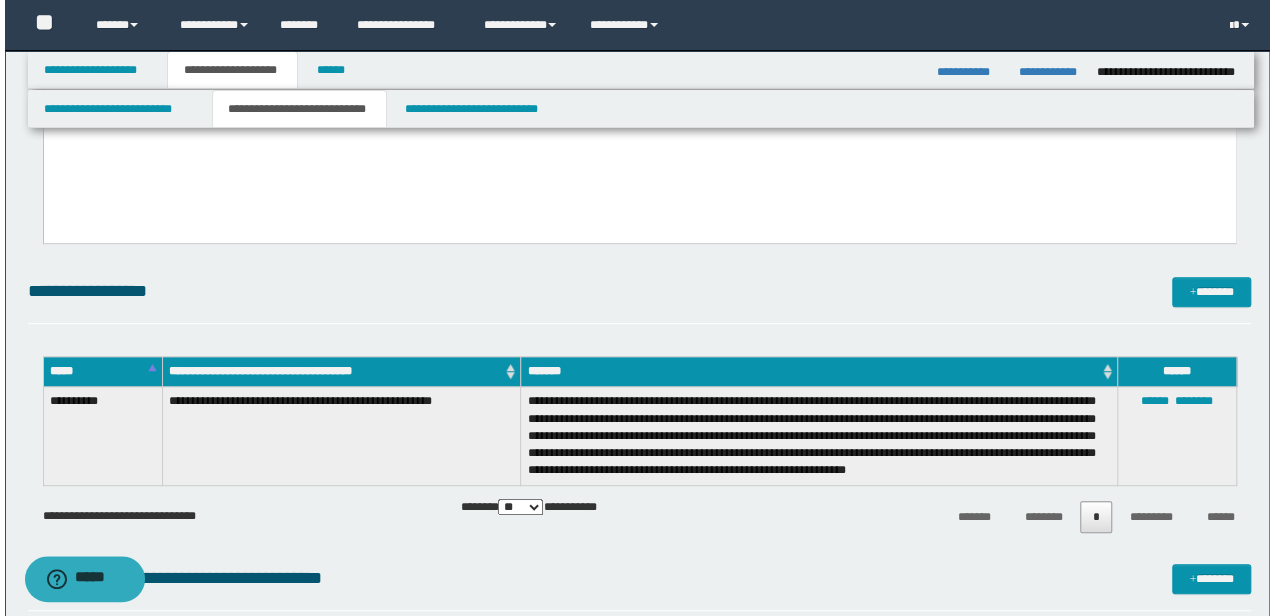 scroll, scrollTop: 366, scrollLeft: 0, axis: vertical 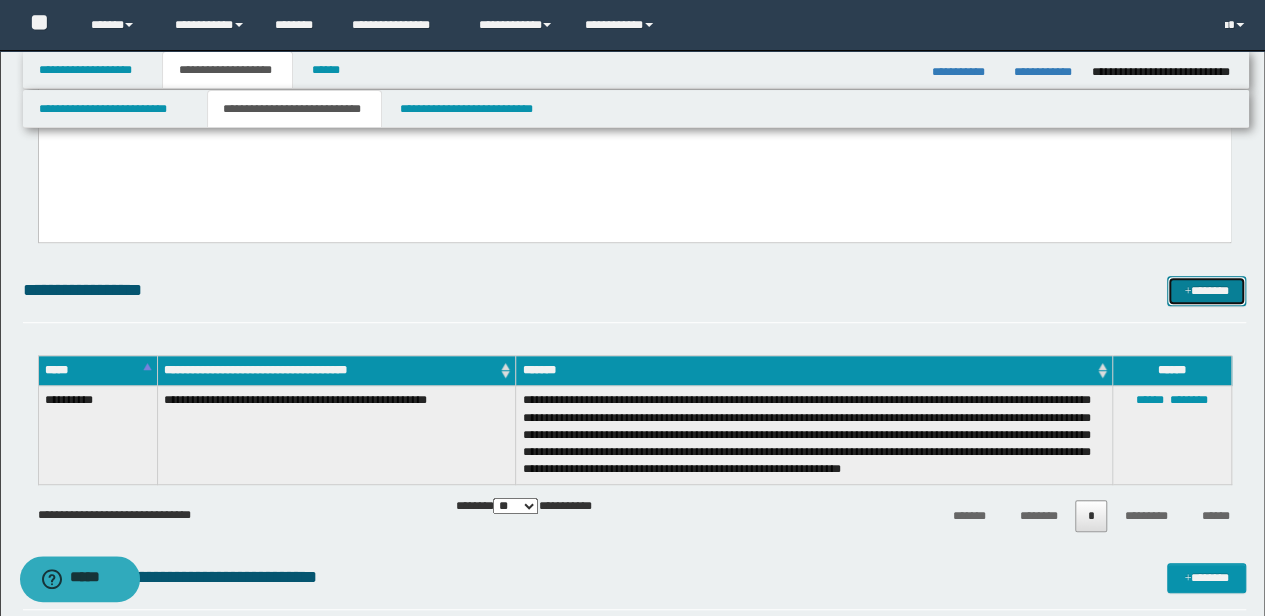 click on "*******" at bounding box center (1206, 290) 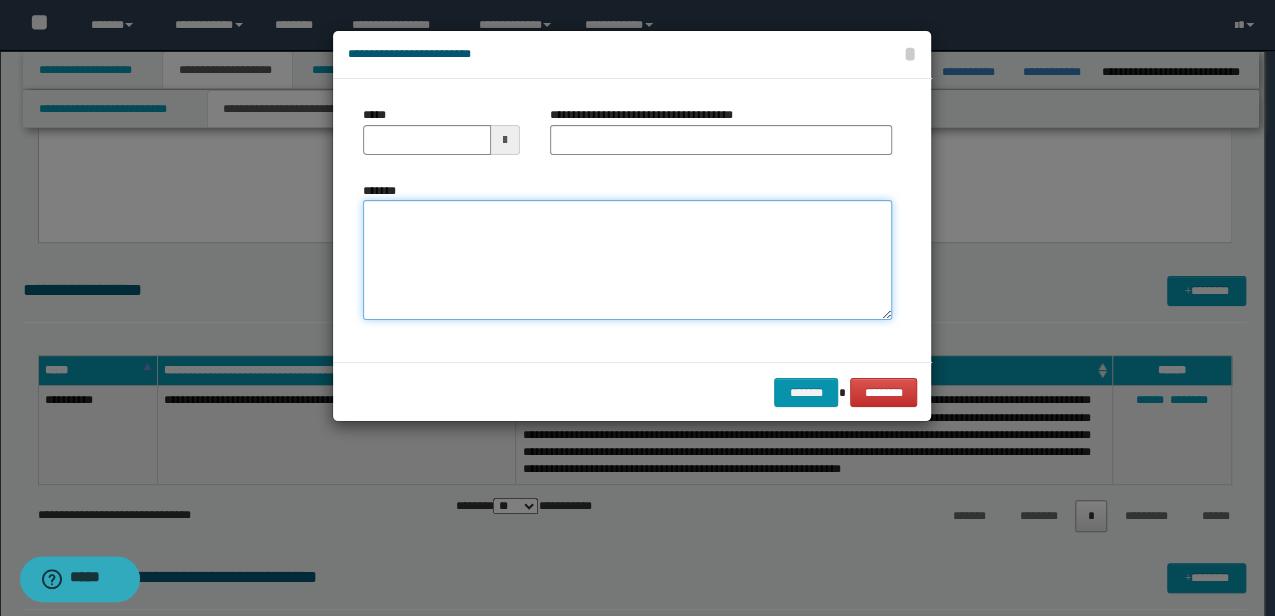 click on "*******" at bounding box center [627, 260] 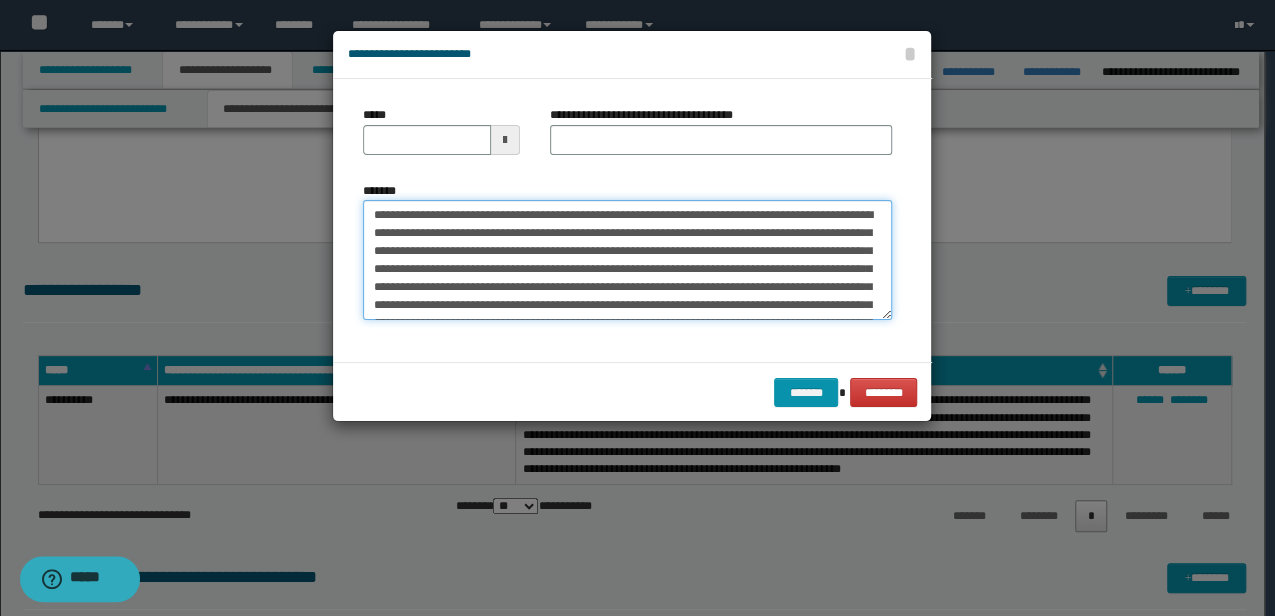 scroll, scrollTop: 66, scrollLeft: 0, axis: vertical 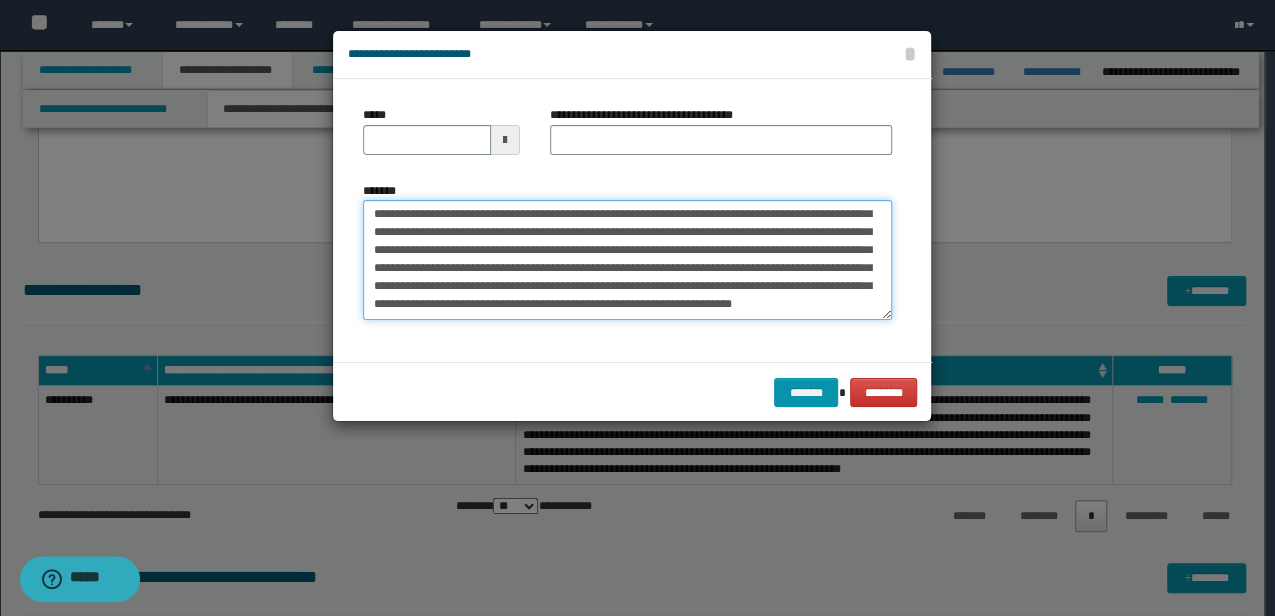 type on "**********" 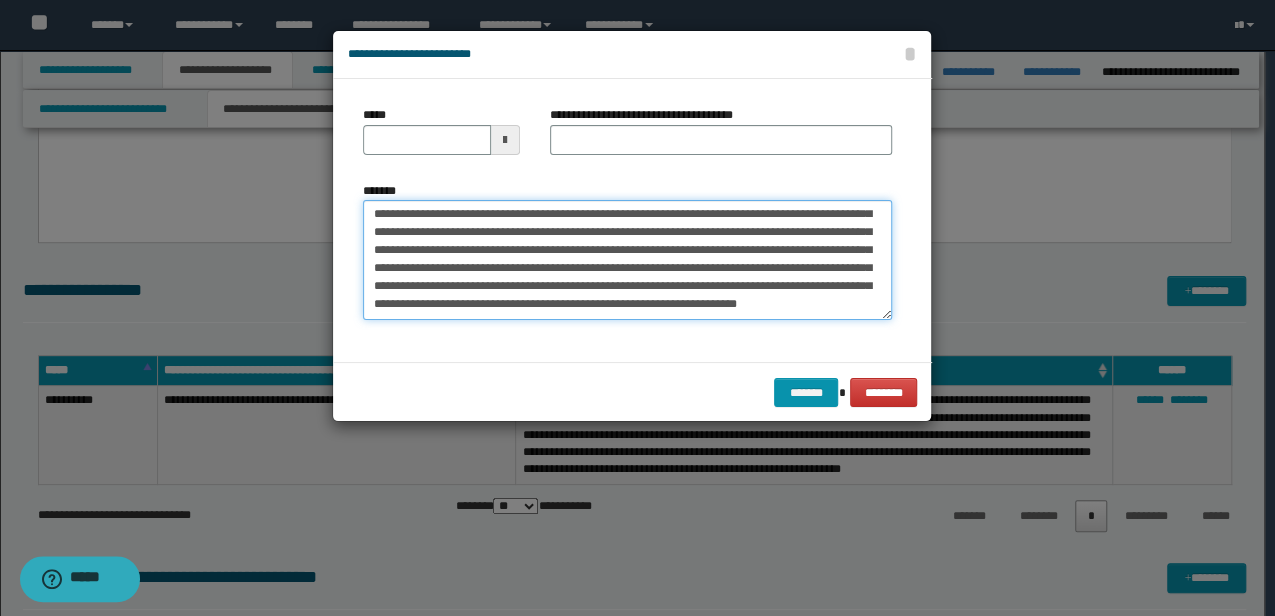 type 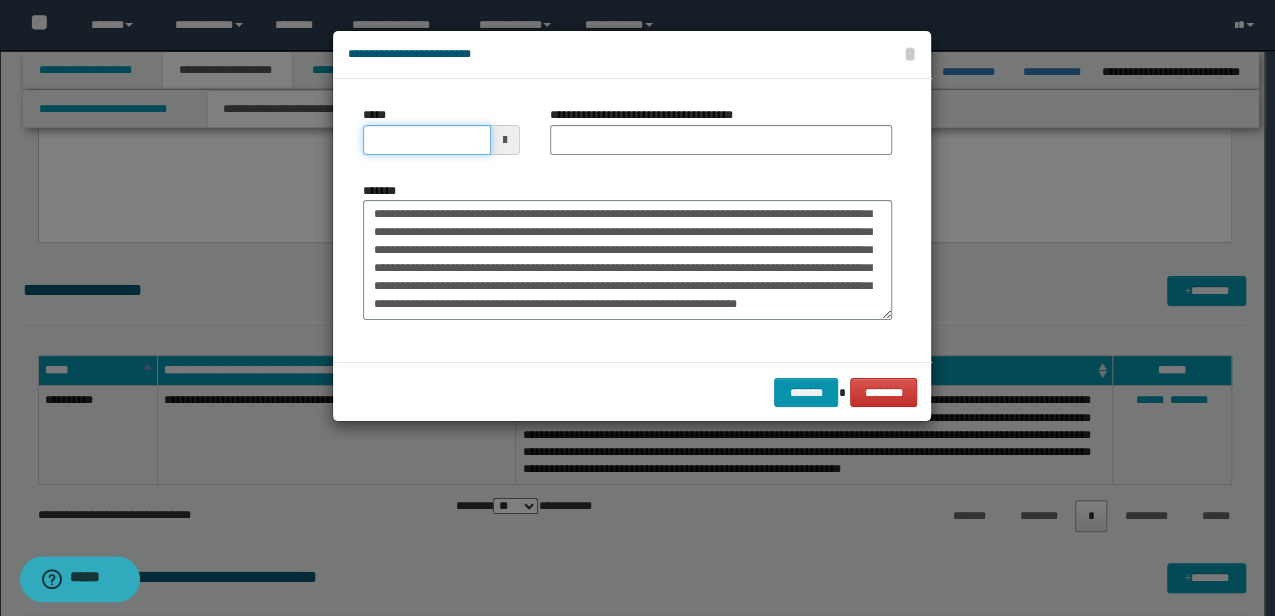 drag, startPoint x: 451, startPoint y: 140, endPoint x: 64, endPoint y: 190, distance: 390.2166 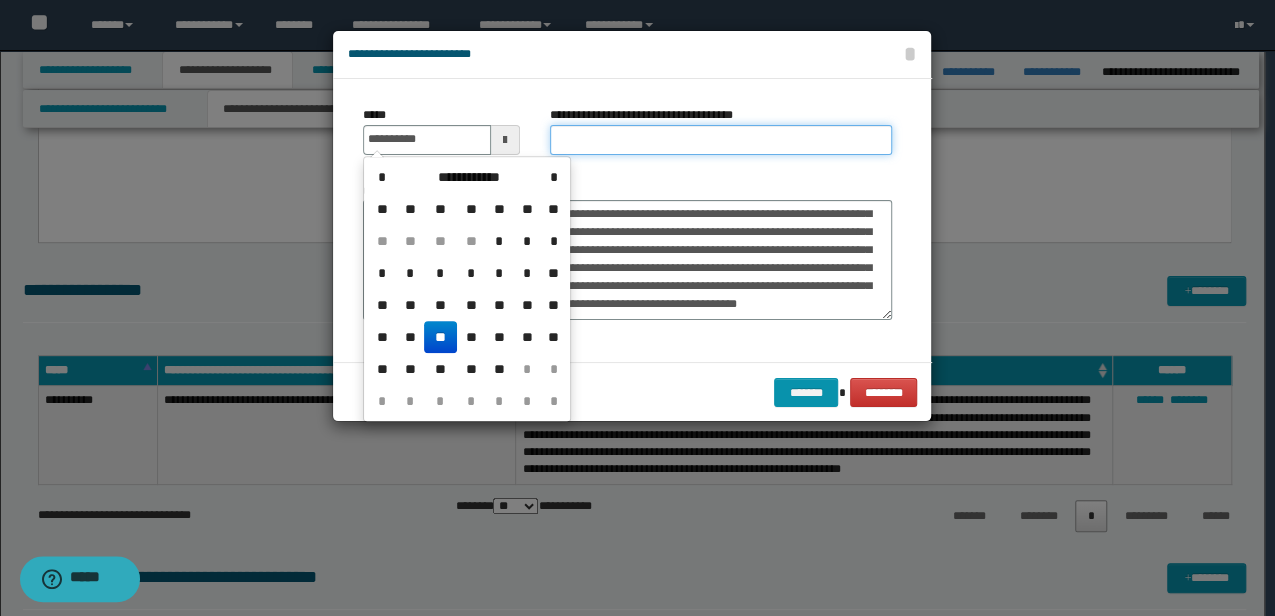 type on "**********" 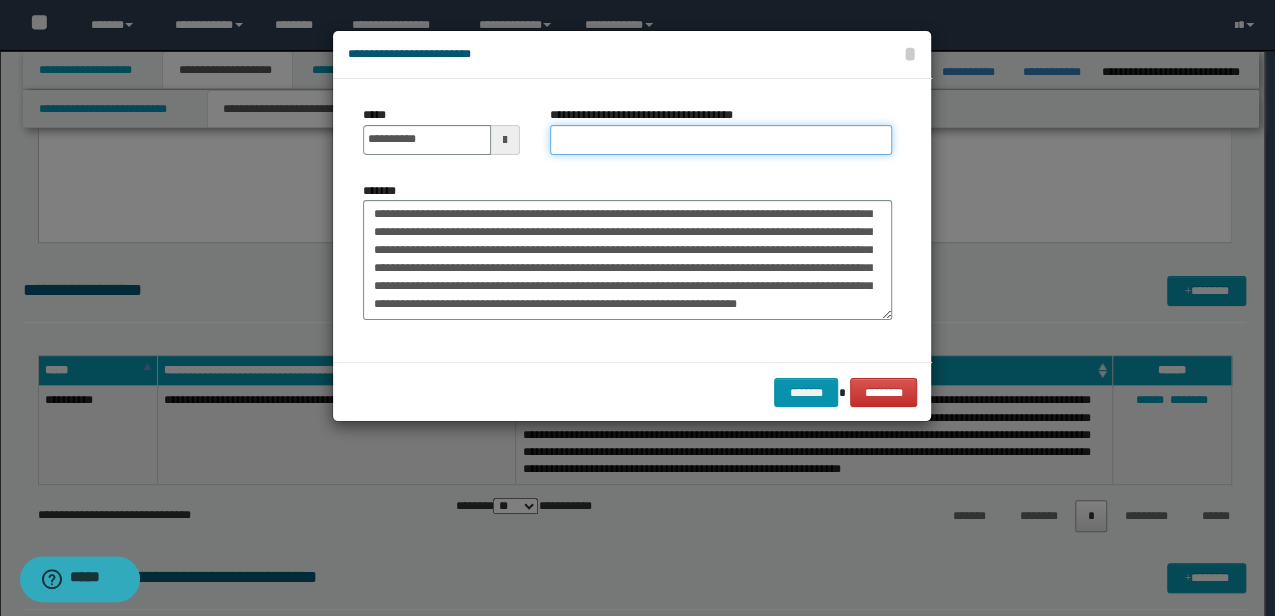 click on "**********" at bounding box center (721, 140) 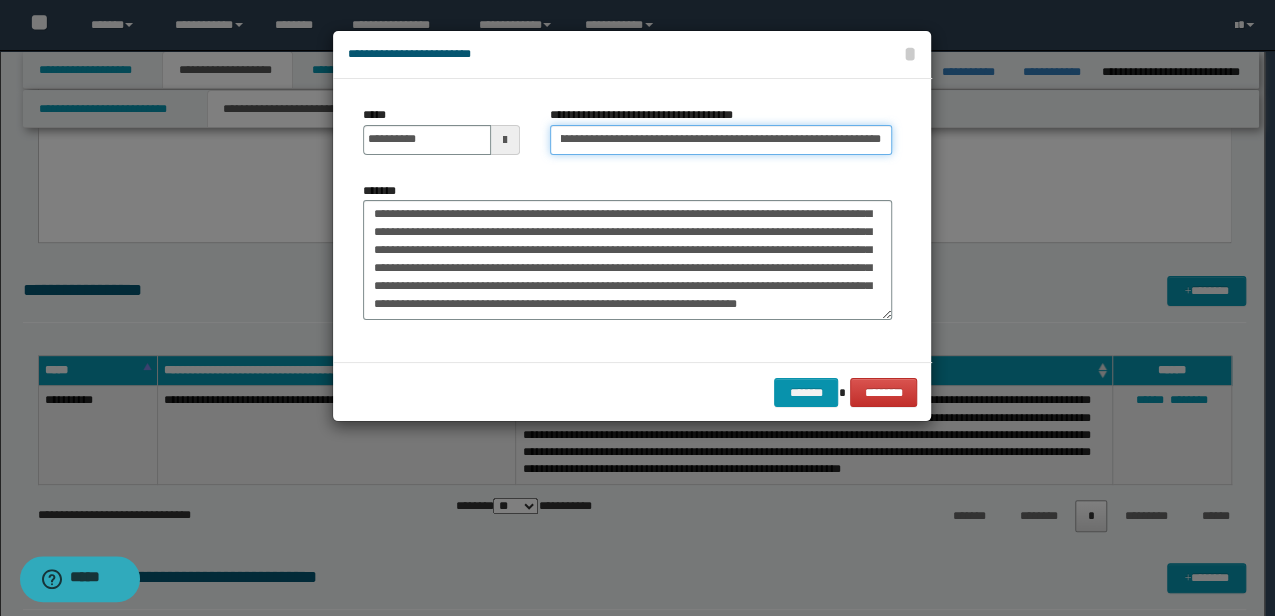 scroll, scrollTop: 0, scrollLeft: 54, axis: horizontal 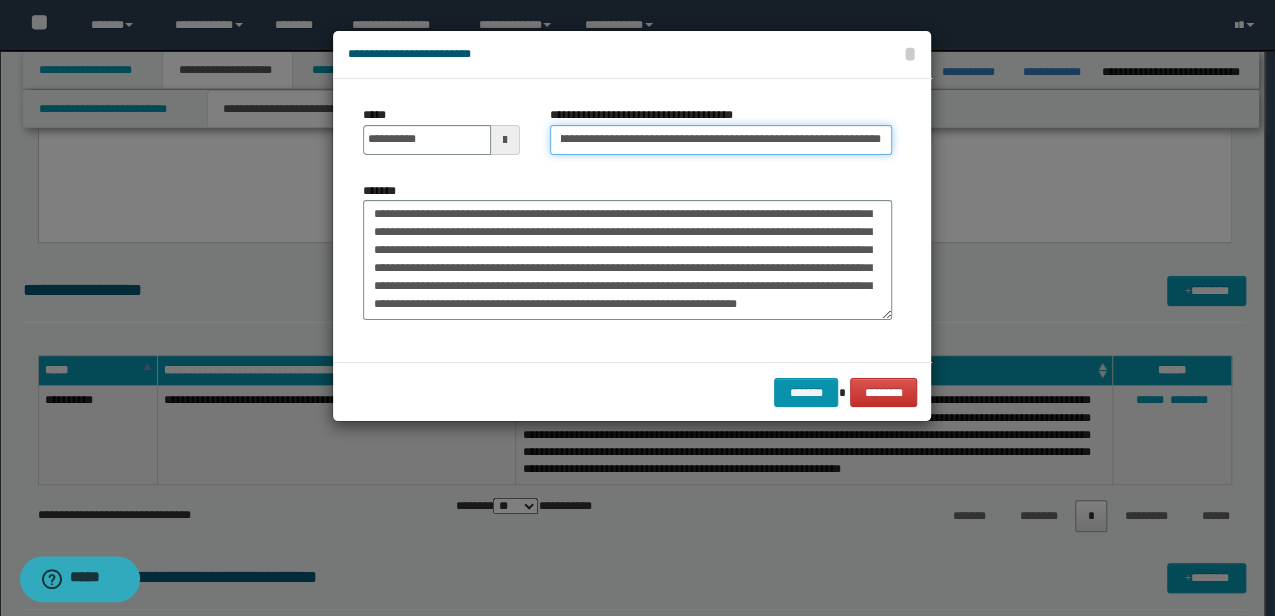 type on "**********" 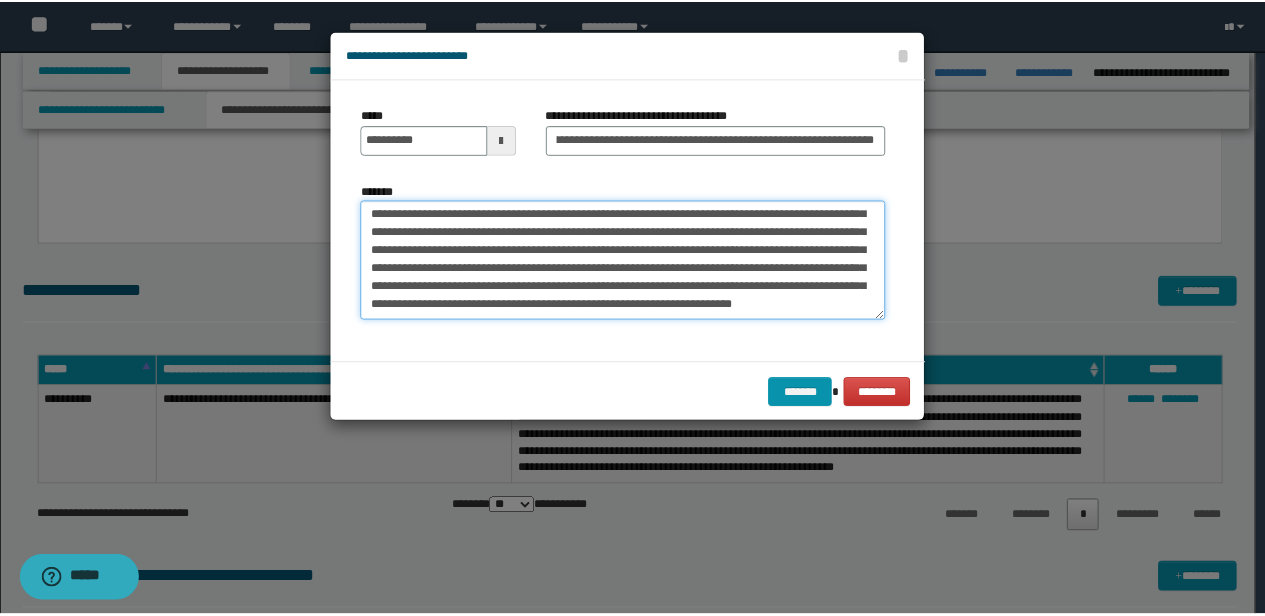 scroll, scrollTop: 0, scrollLeft: 0, axis: both 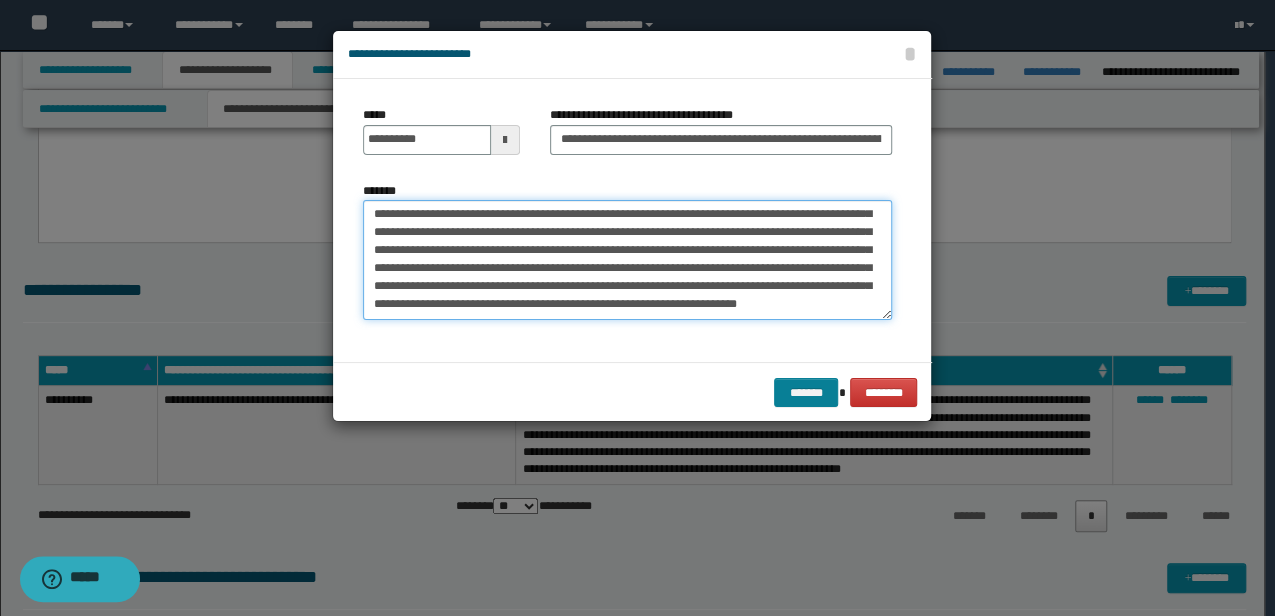 type on "**********" 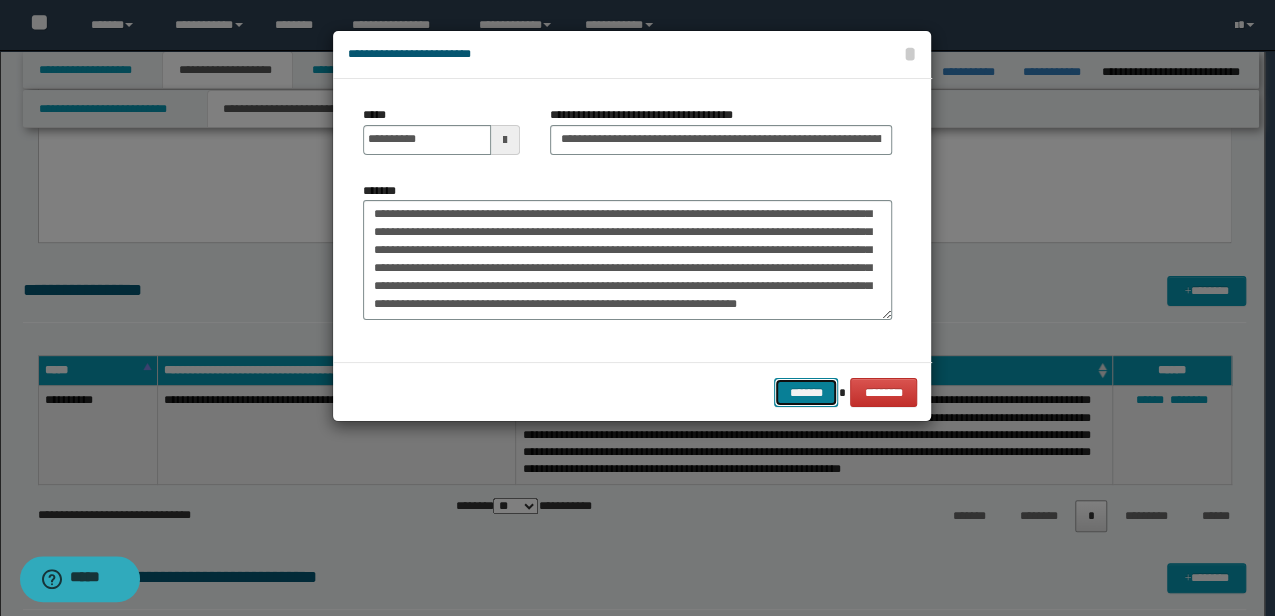 click on "*******" at bounding box center [806, 392] 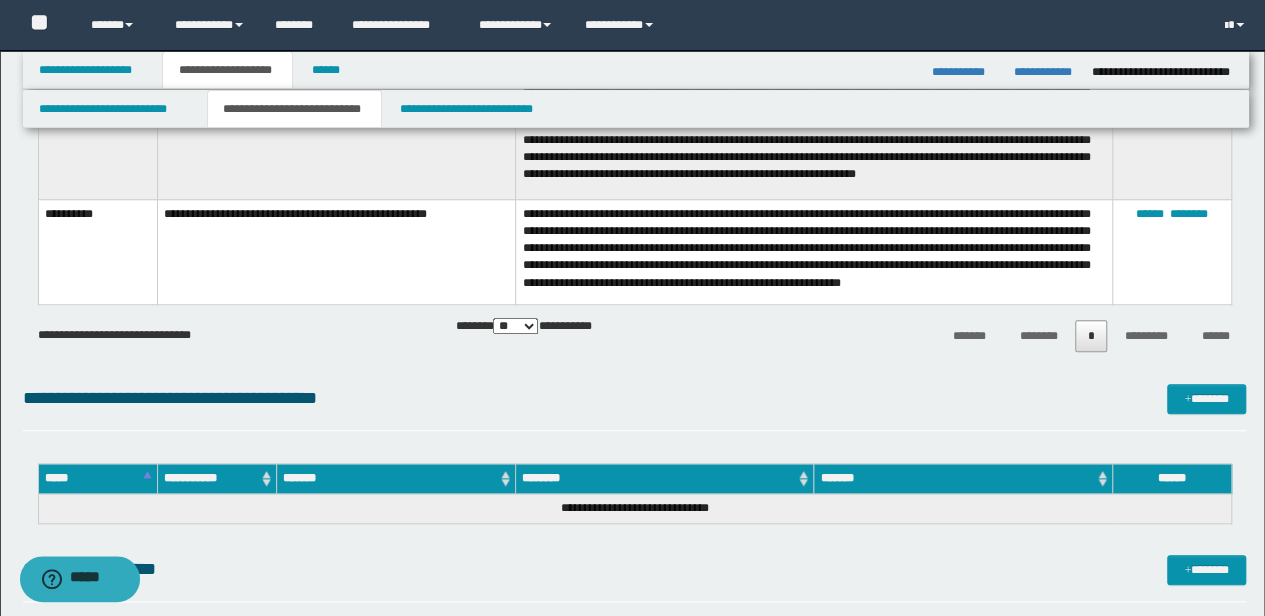 scroll, scrollTop: 966, scrollLeft: 0, axis: vertical 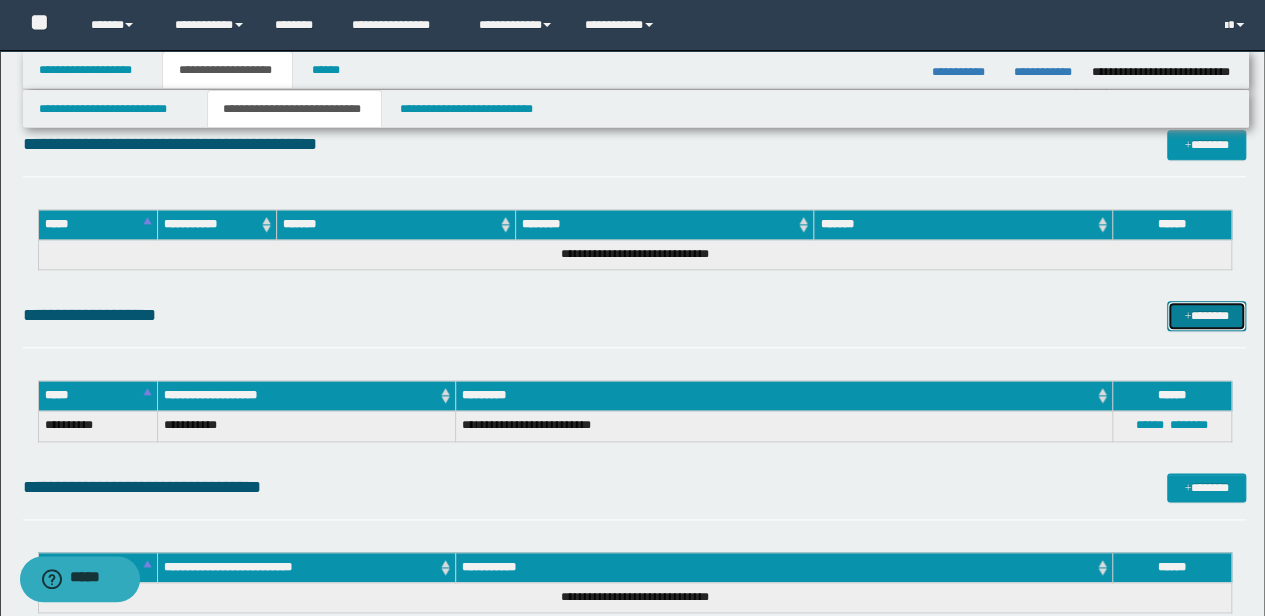 click at bounding box center (1187, 317) 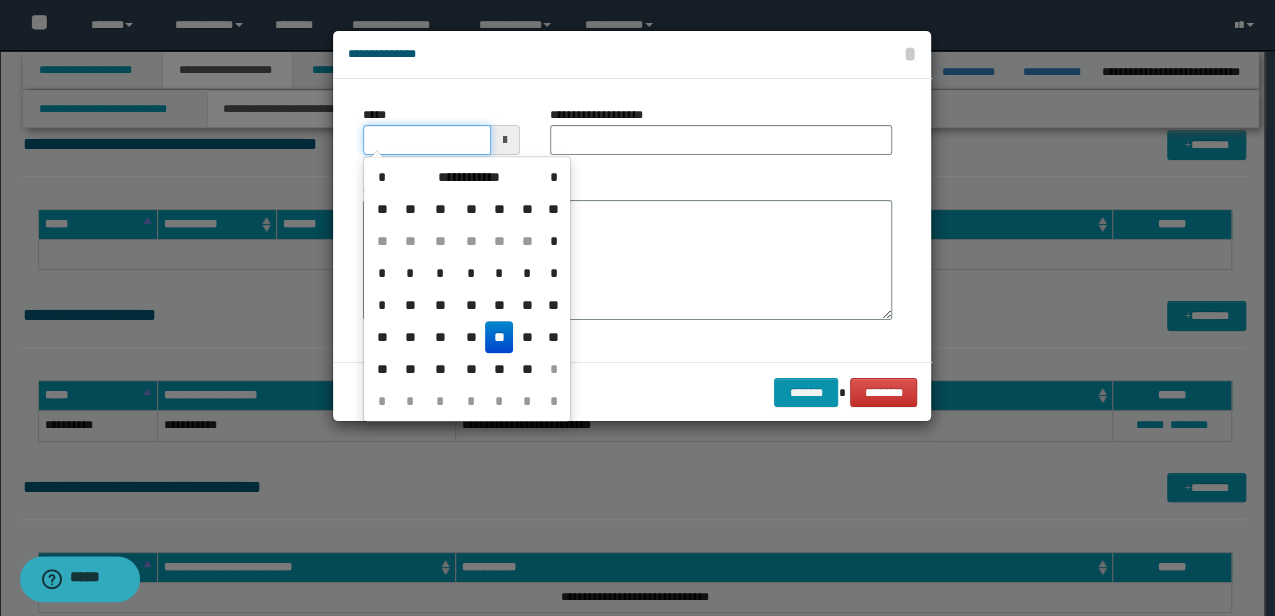 drag, startPoint x: 470, startPoint y: 139, endPoint x: 198, endPoint y: 130, distance: 272.14886 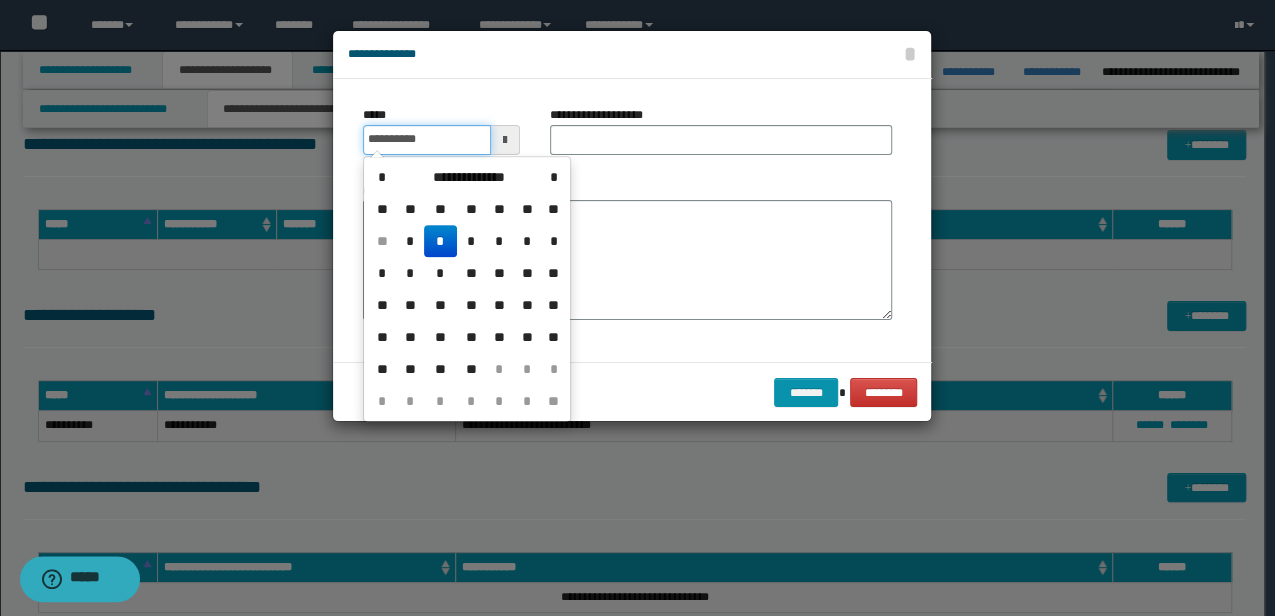 type on "**********" 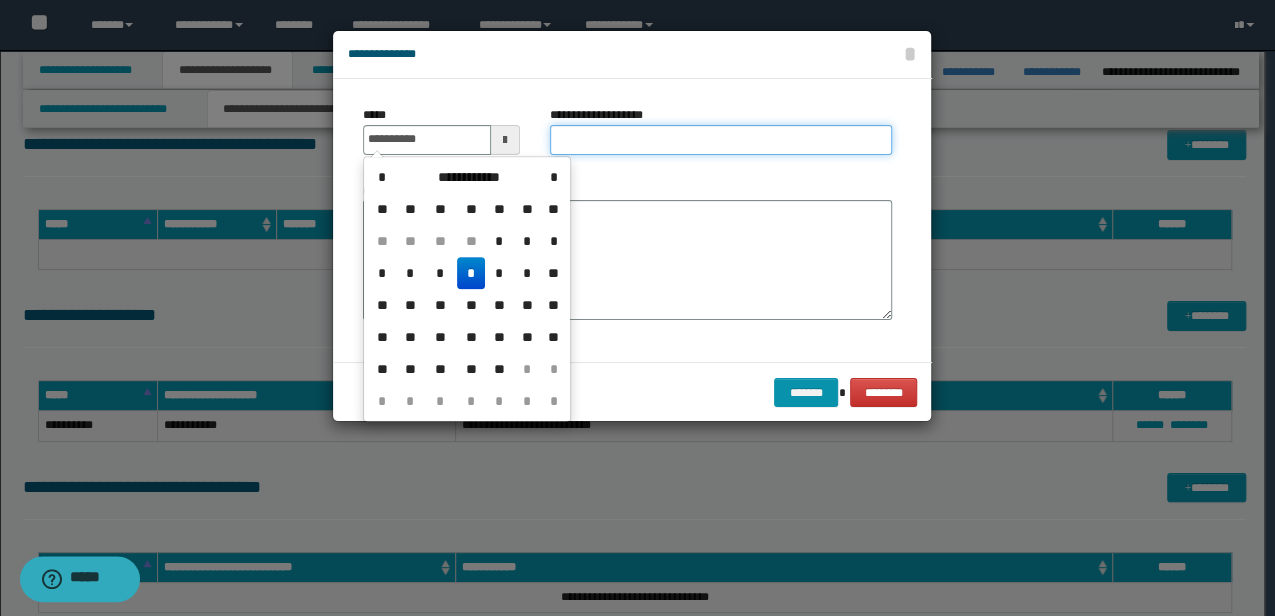 type on "**********" 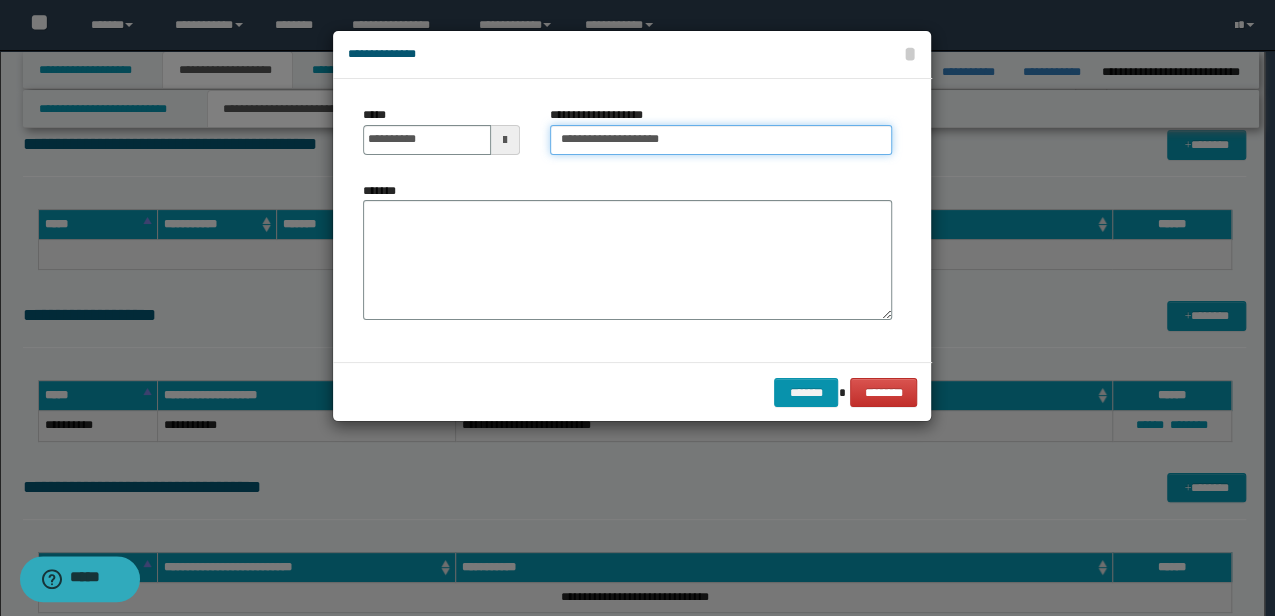 type on "**********" 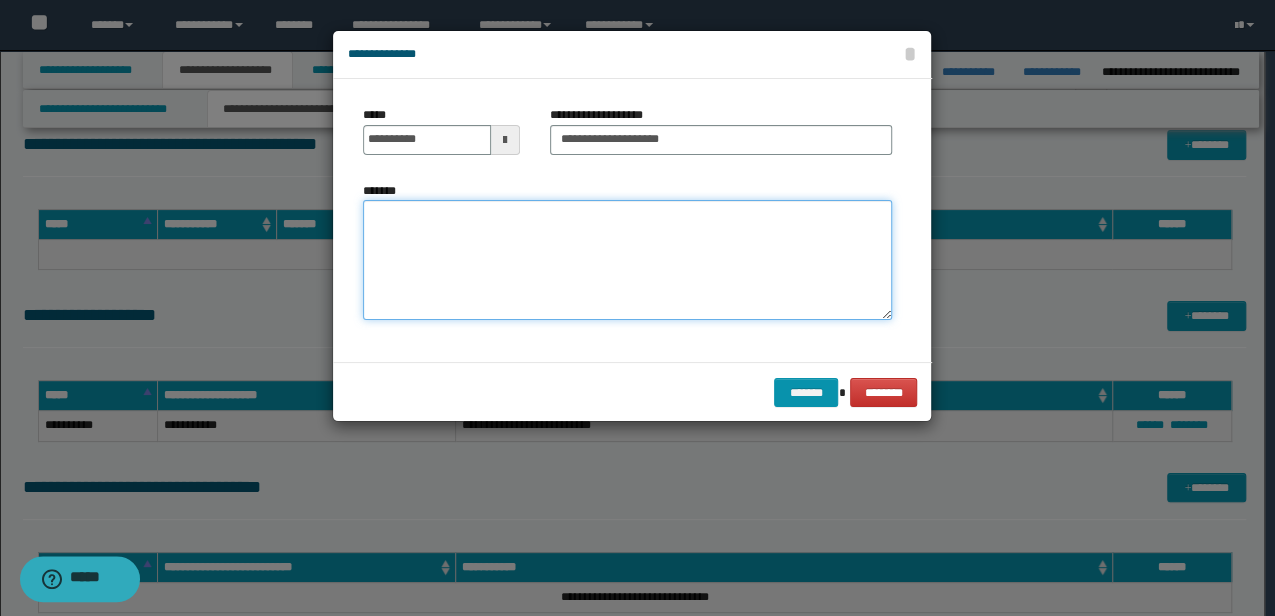 click on "*******" at bounding box center [627, 260] 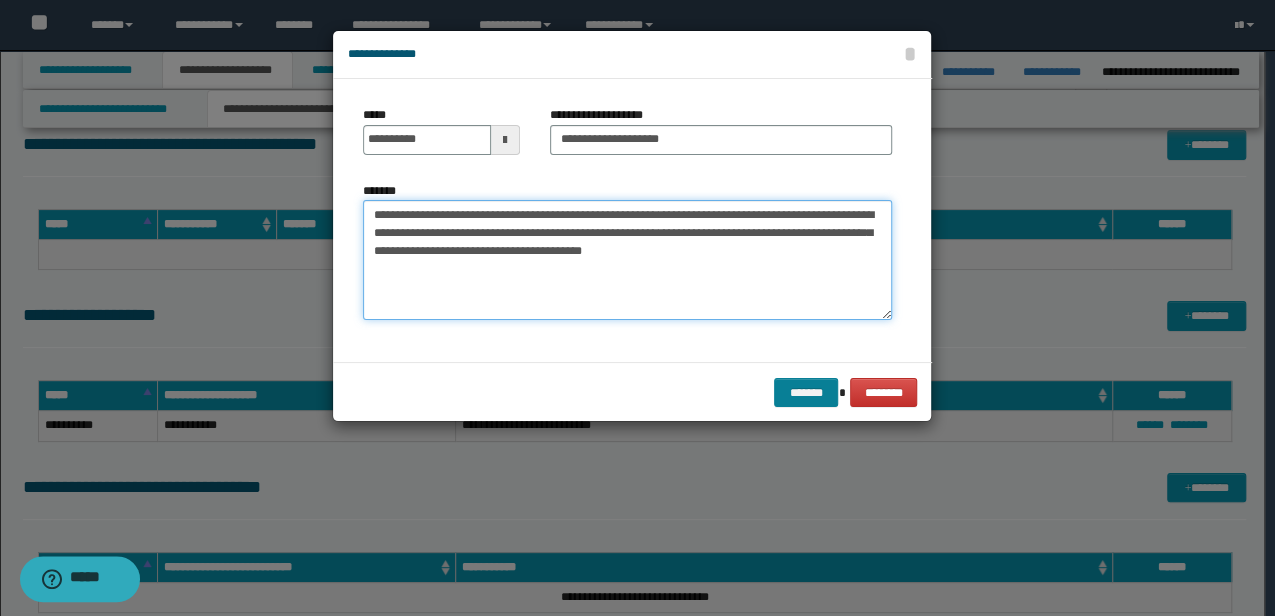 type on "**********" 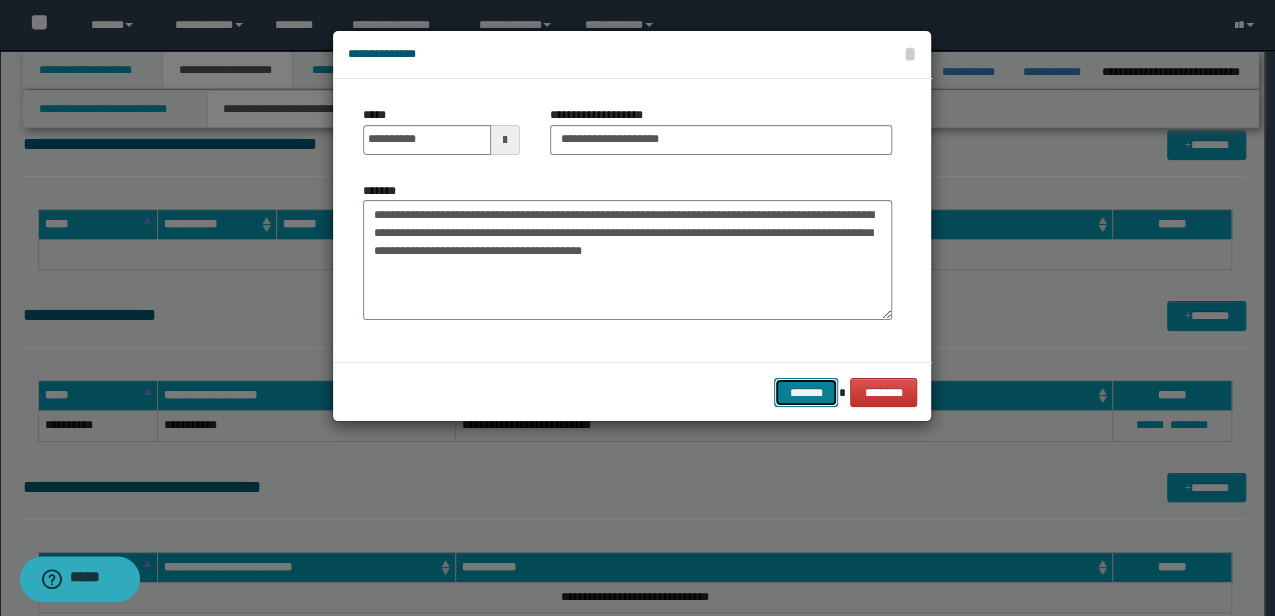 click on "*******" at bounding box center [806, 392] 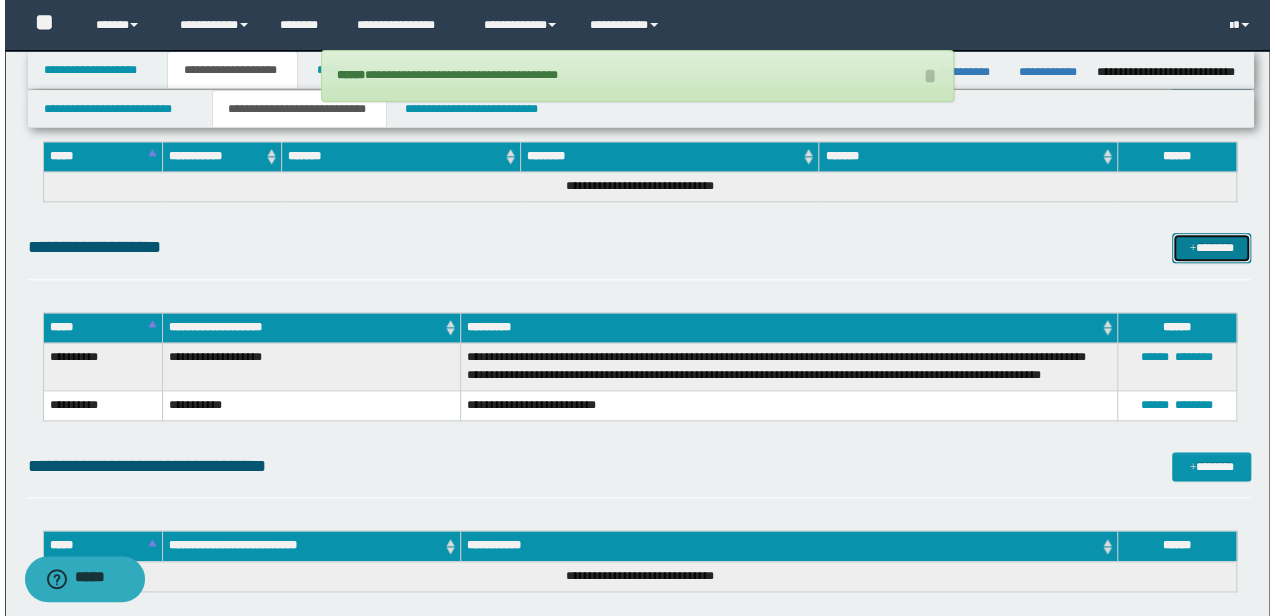 scroll, scrollTop: 1099, scrollLeft: 0, axis: vertical 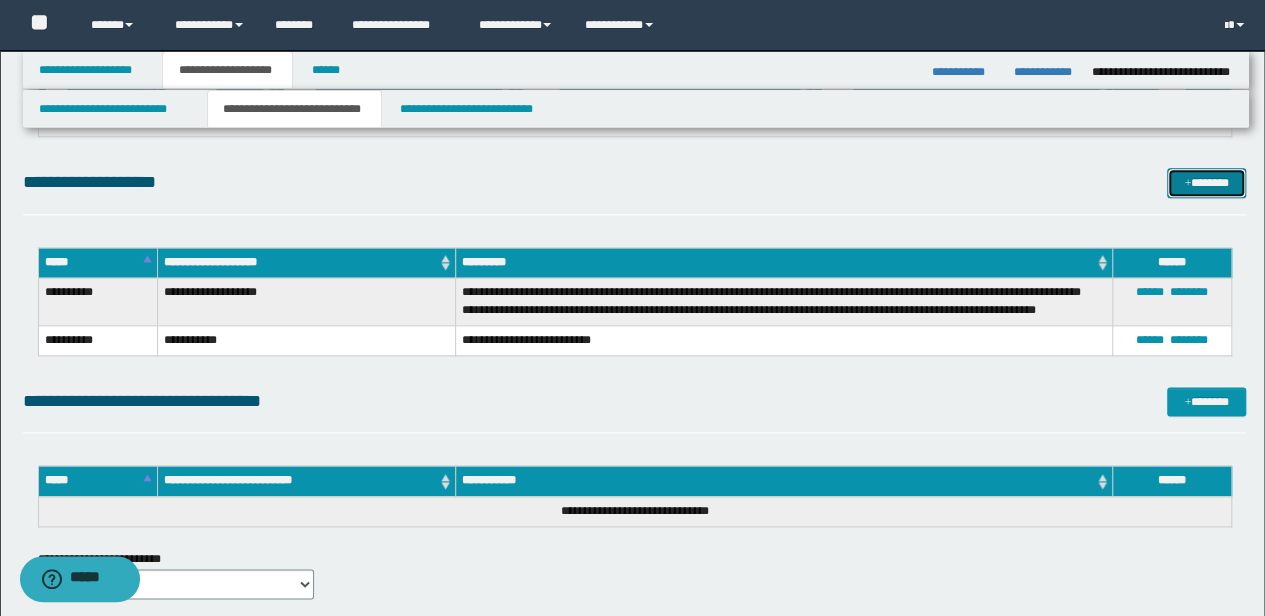 click on "*******" at bounding box center (1206, 182) 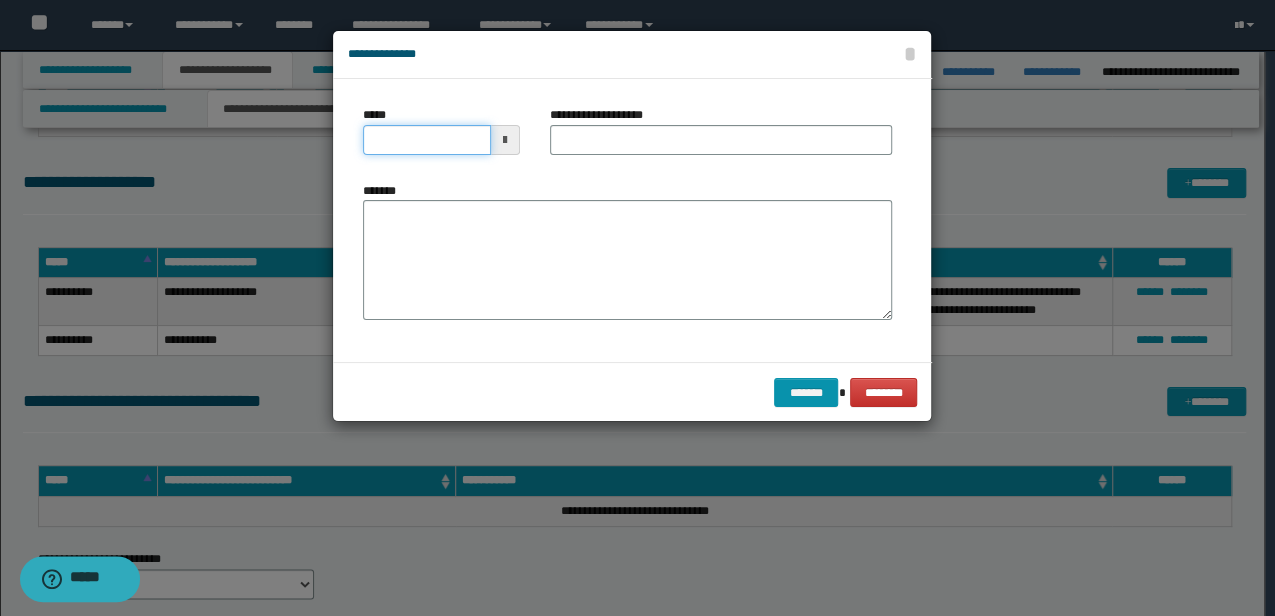 drag, startPoint x: 456, startPoint y: 145, endPoint x: -3, endPoint y: 187, distance: 460.91757 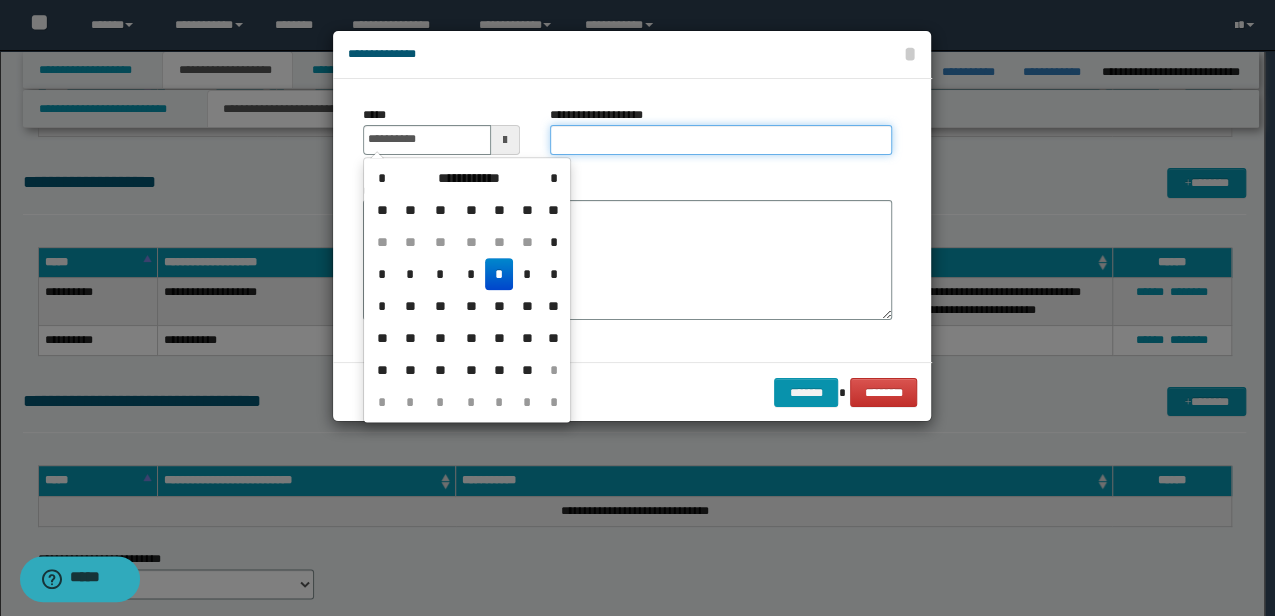 type on "**********" 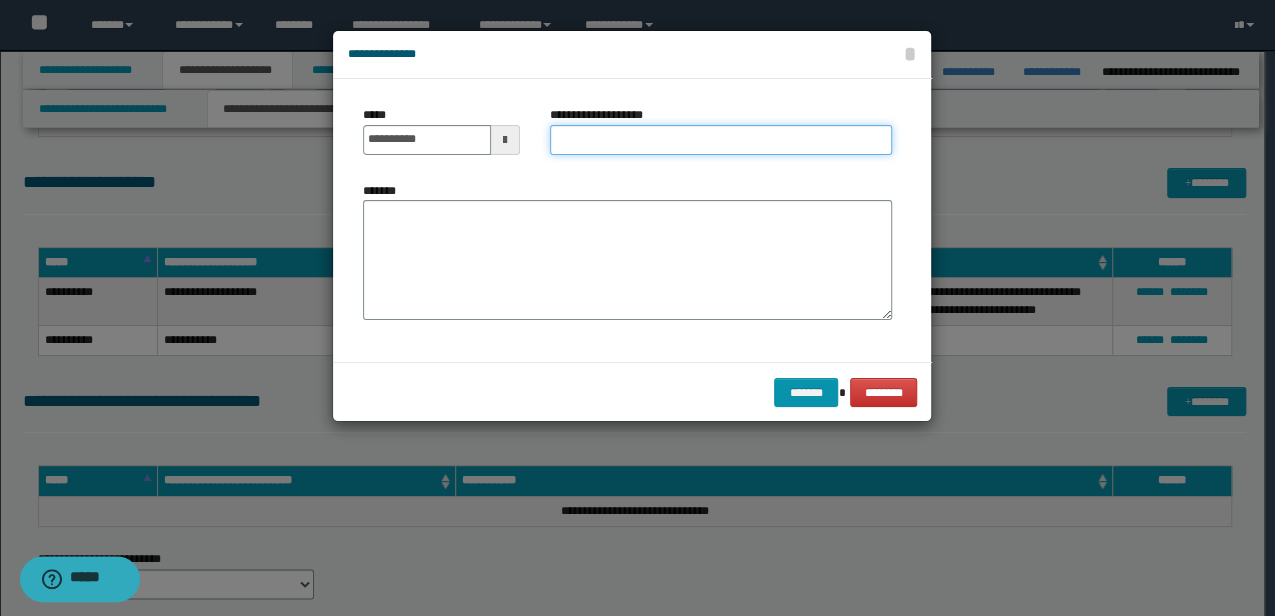click on "**********" at bounding box center (721, 140) 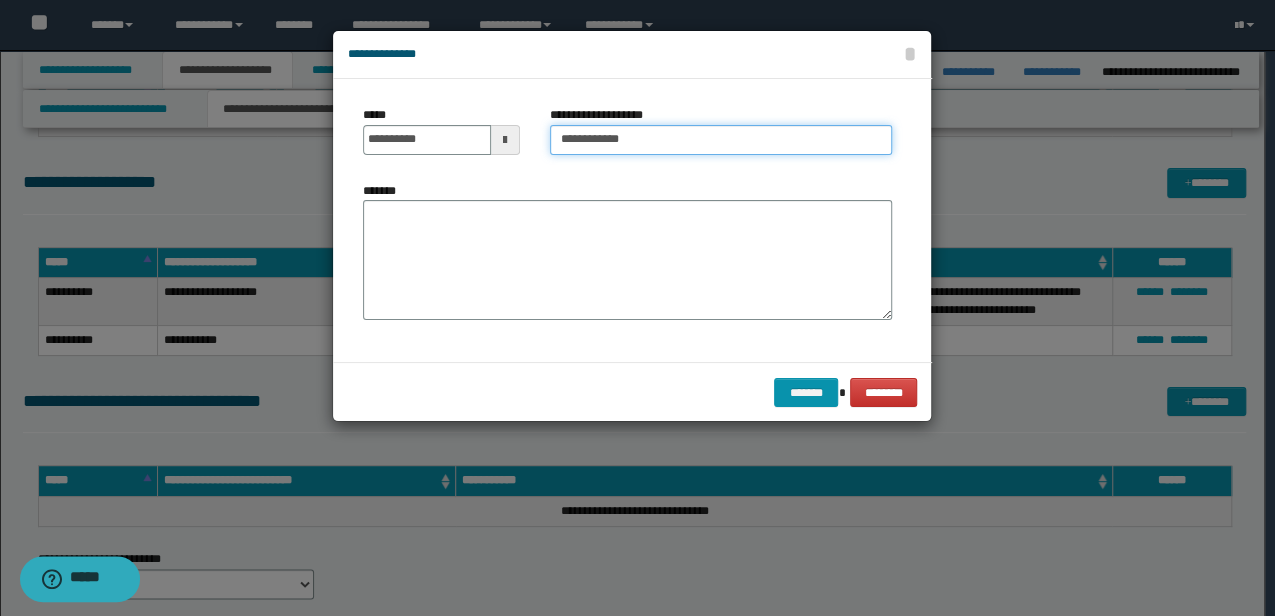 type on "**********" 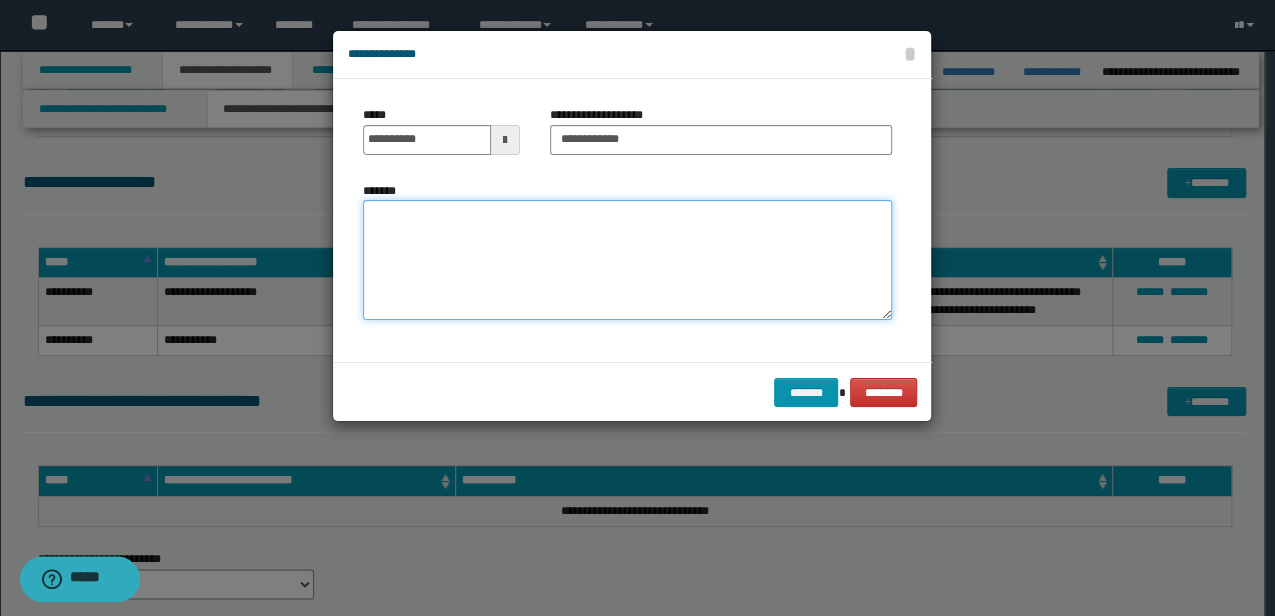 click on "*******" at bounding box center [627, 260] 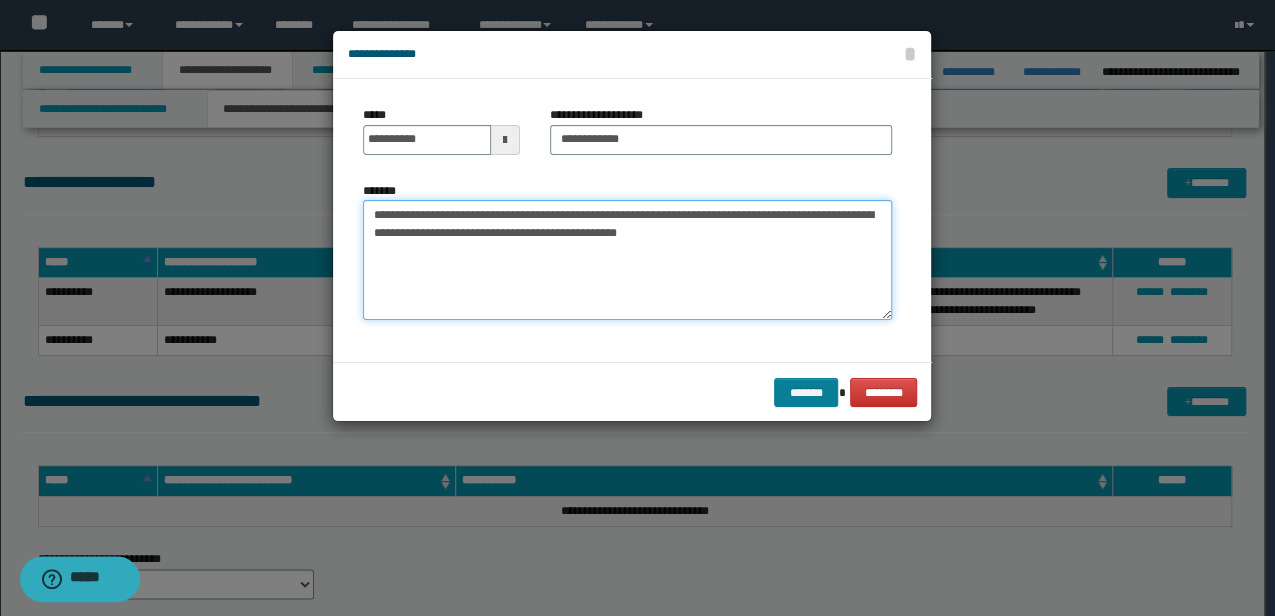 type on "**********" 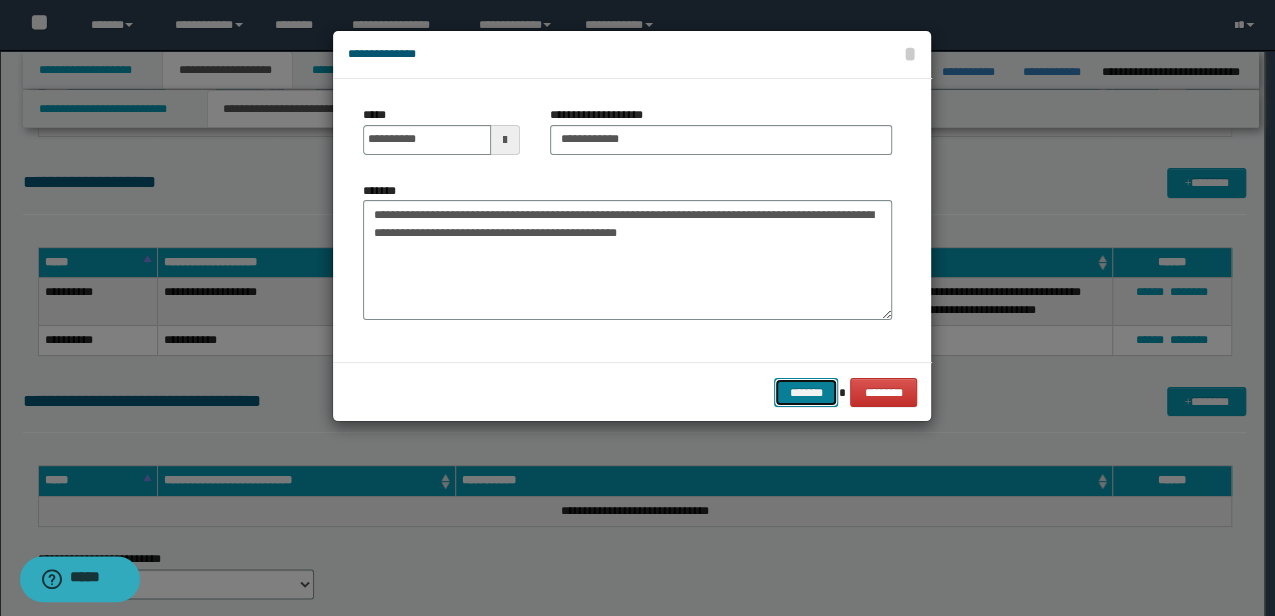click on "*******" at bounding box center [806, 392] 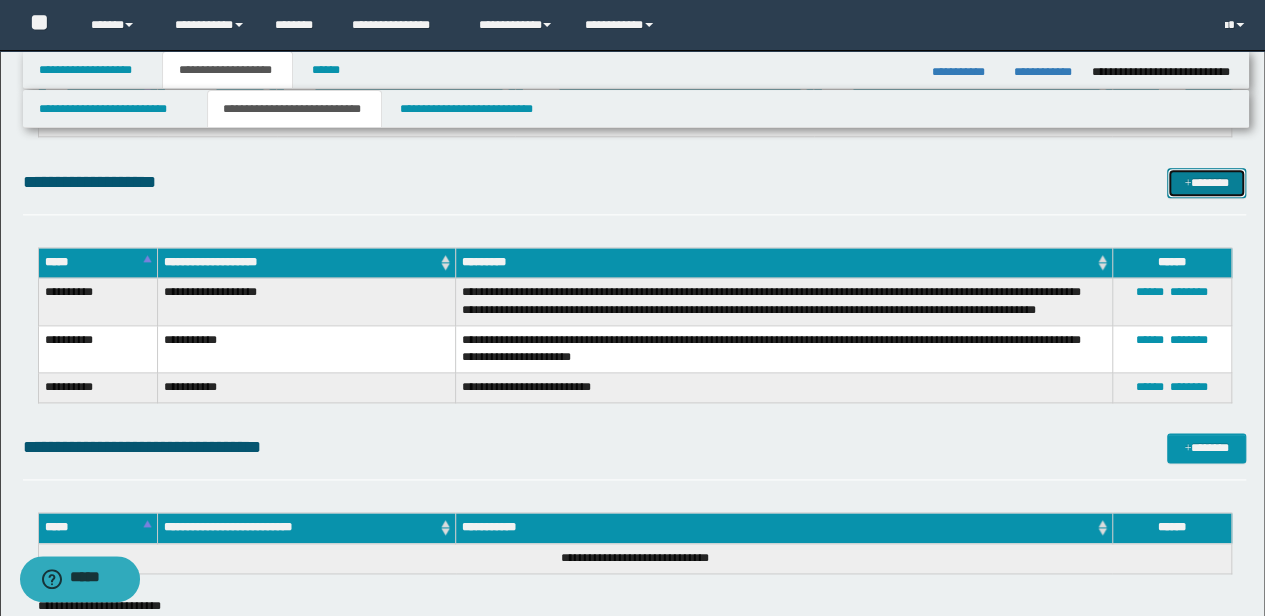 click on "*******" at bounding box center (1206, 182) 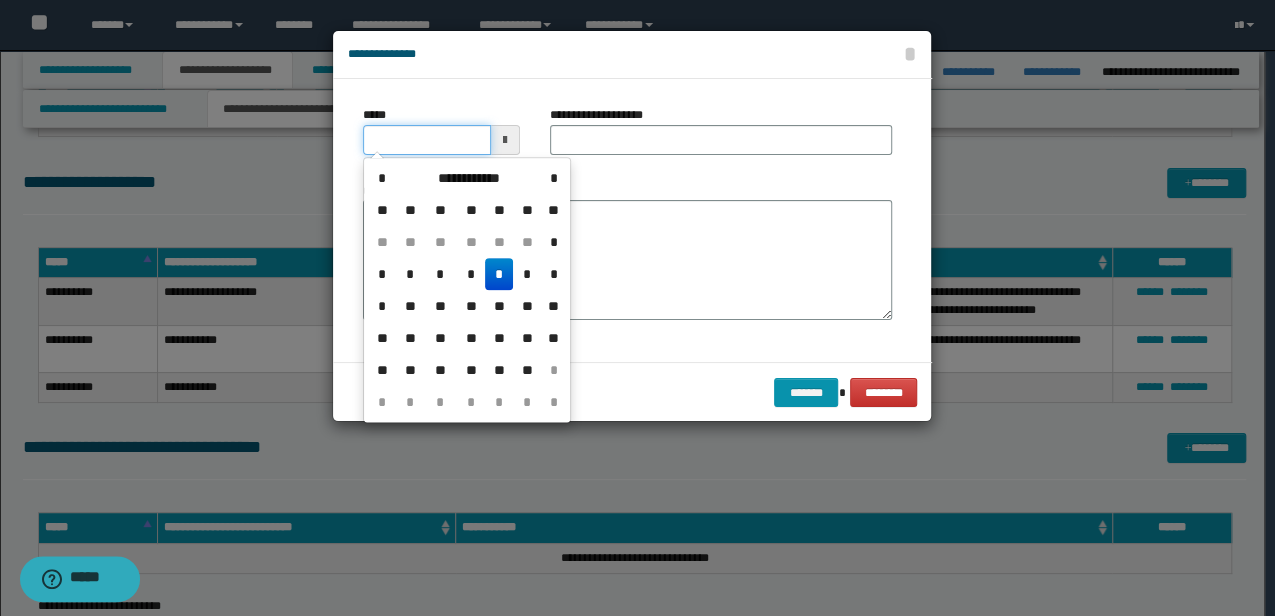 drag, startPoint x: 456, startPoint y: 142, endPoint x: 210, endPoint y: 166, distance: 247.16795 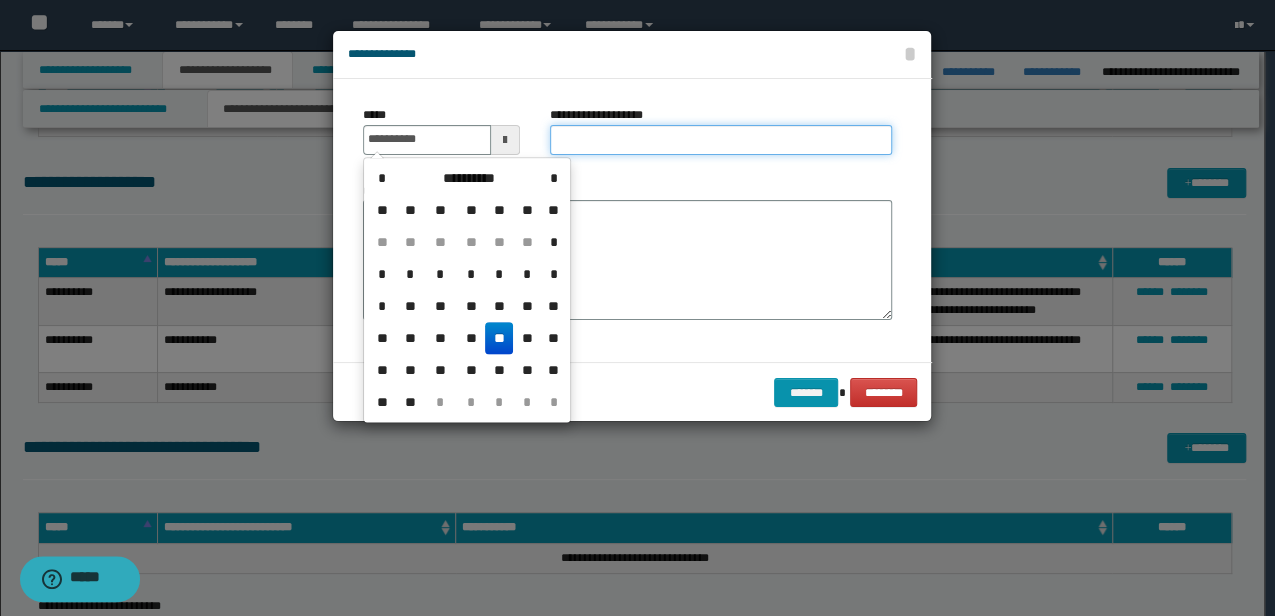 type on "**********" 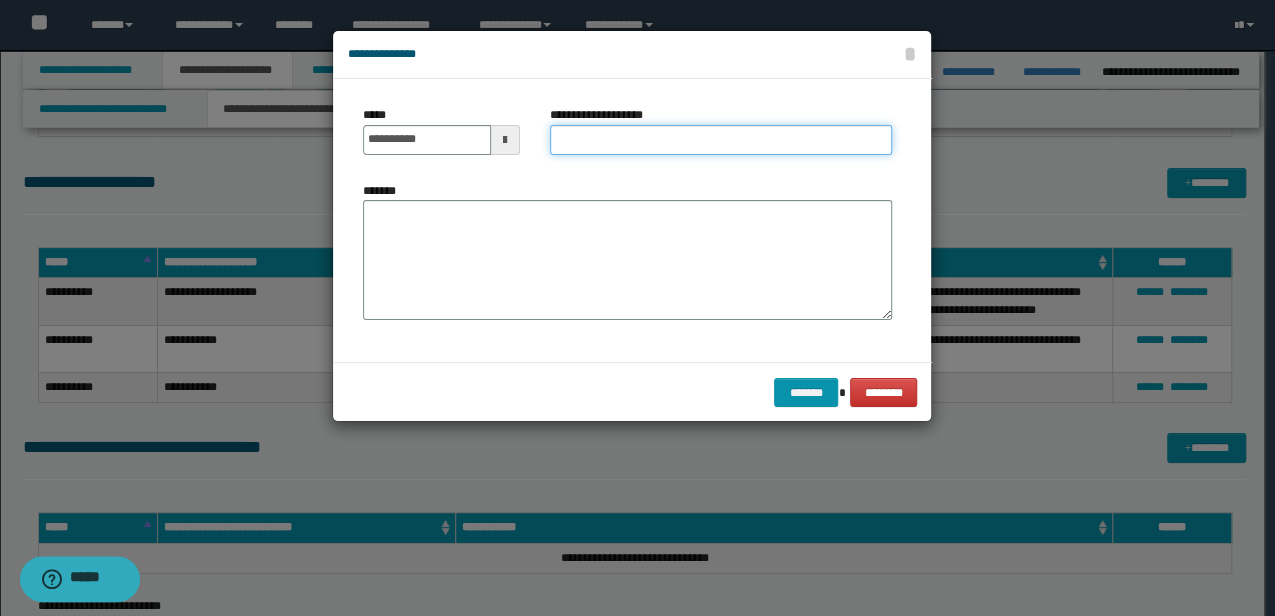 click on "**********" at bounding box center [721, 140] 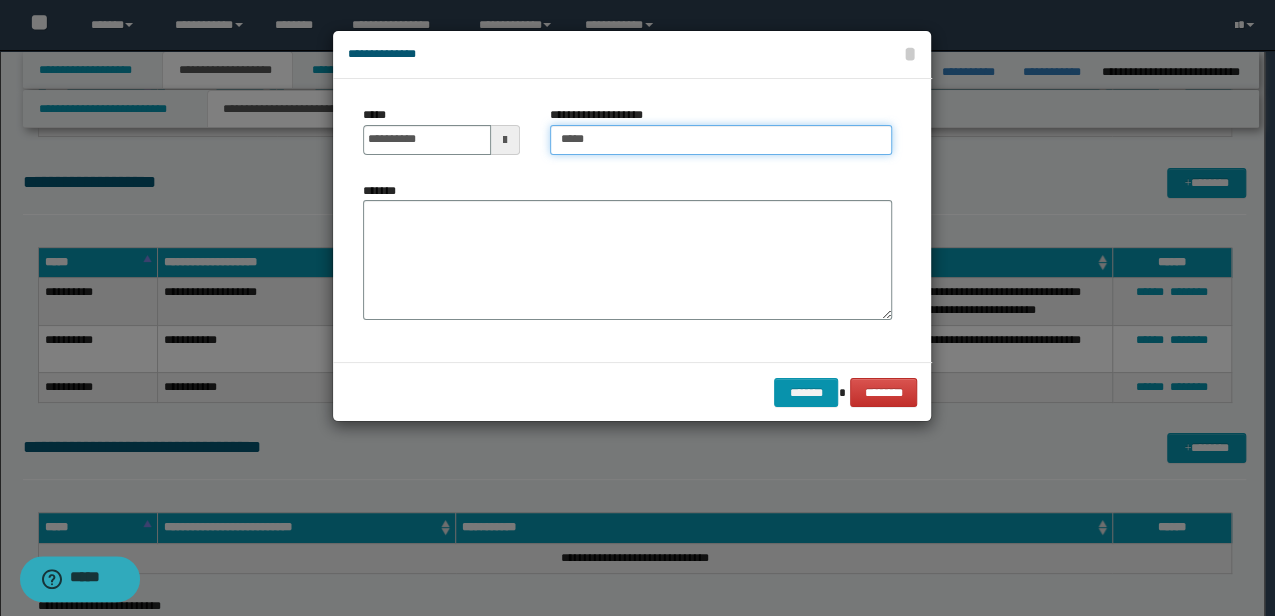 type on "**********" 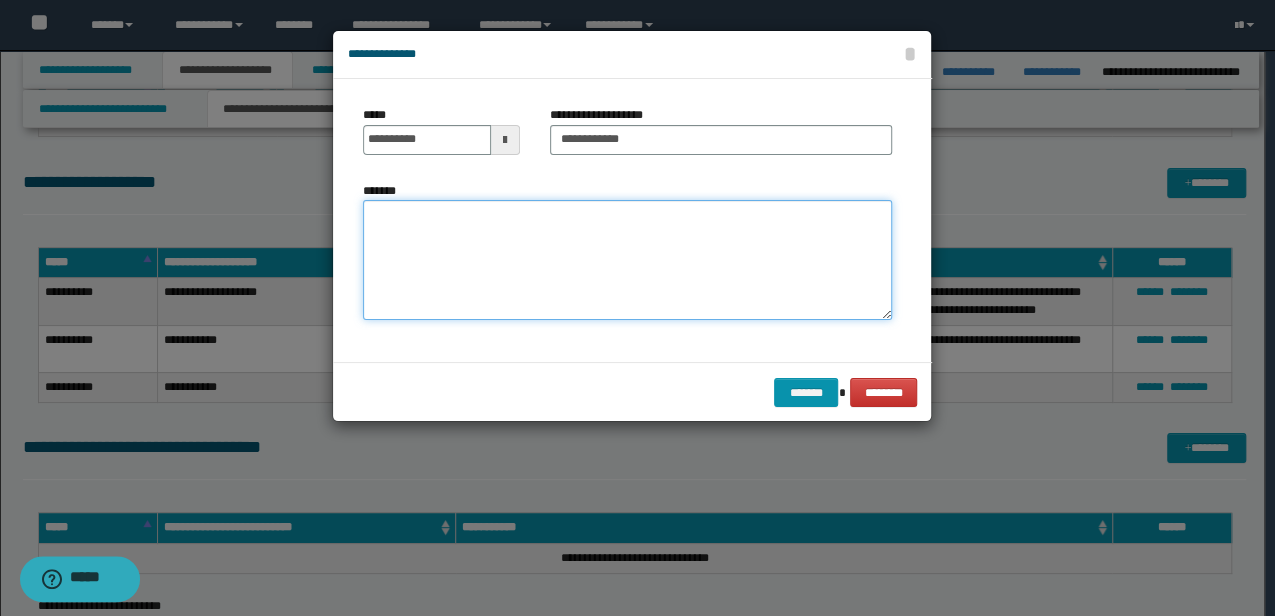 click on "*******" at bounding box center [627, 260] 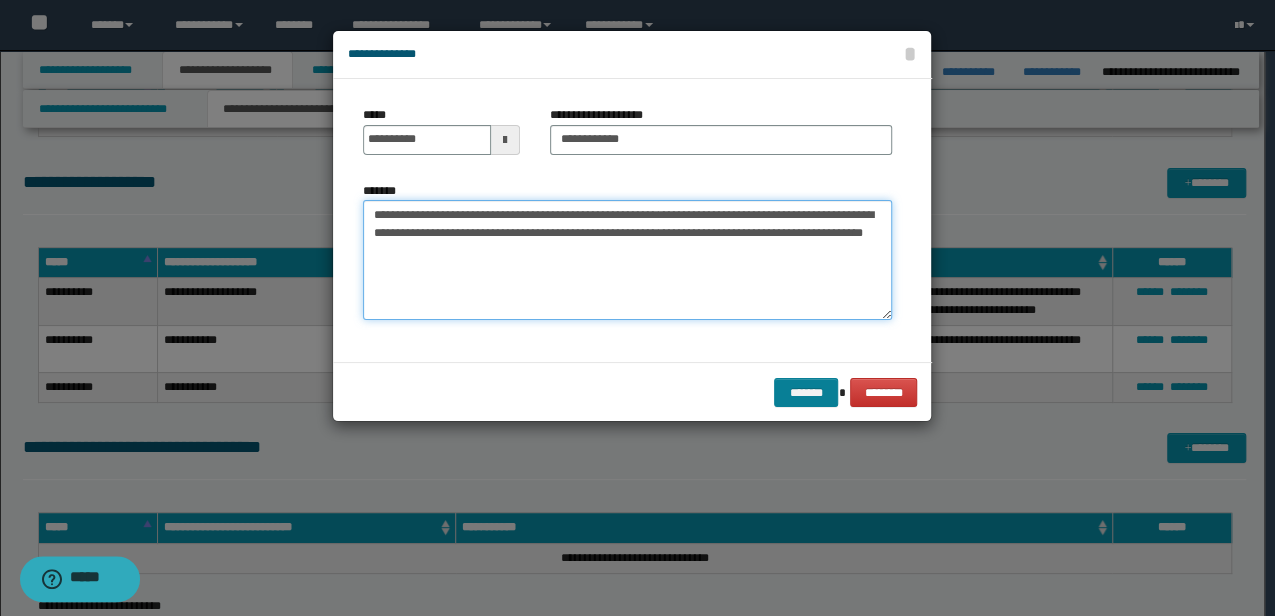 type on "**********" 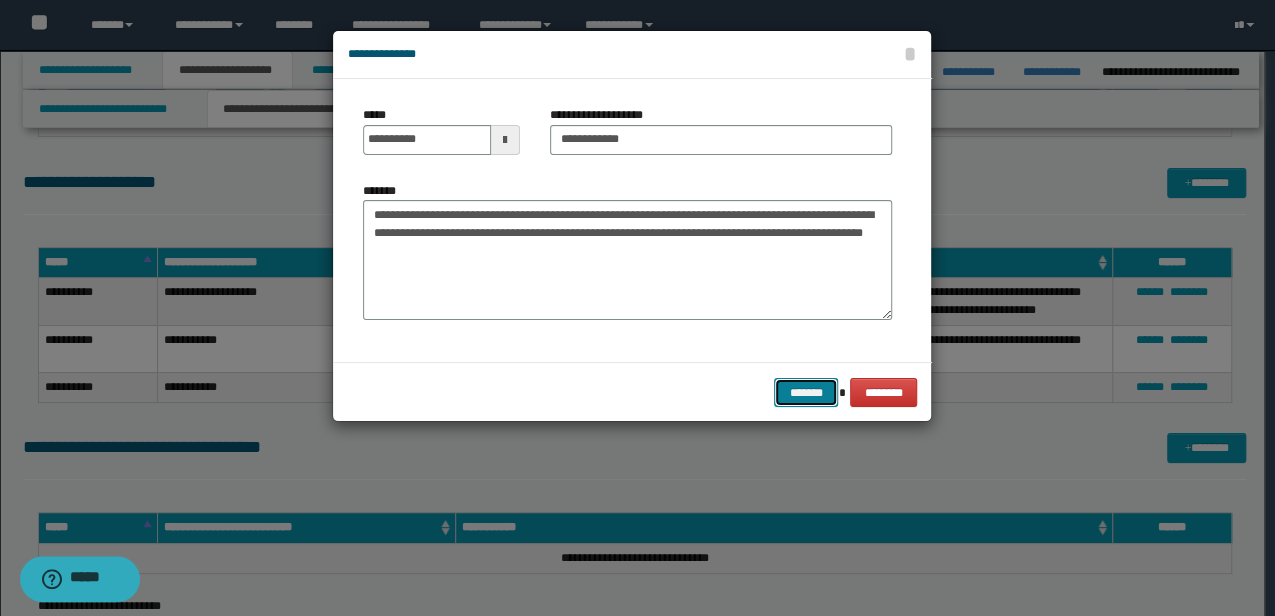 click on "*******" at bounding box center [806, 392] 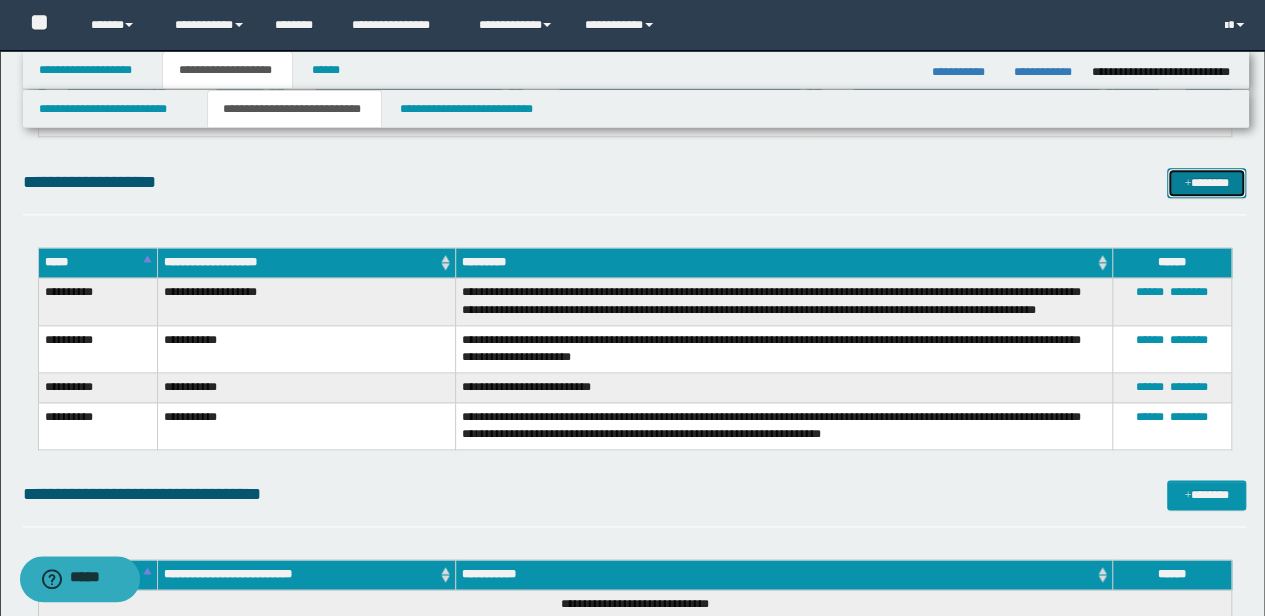 click at bounding box center (1187, 184) 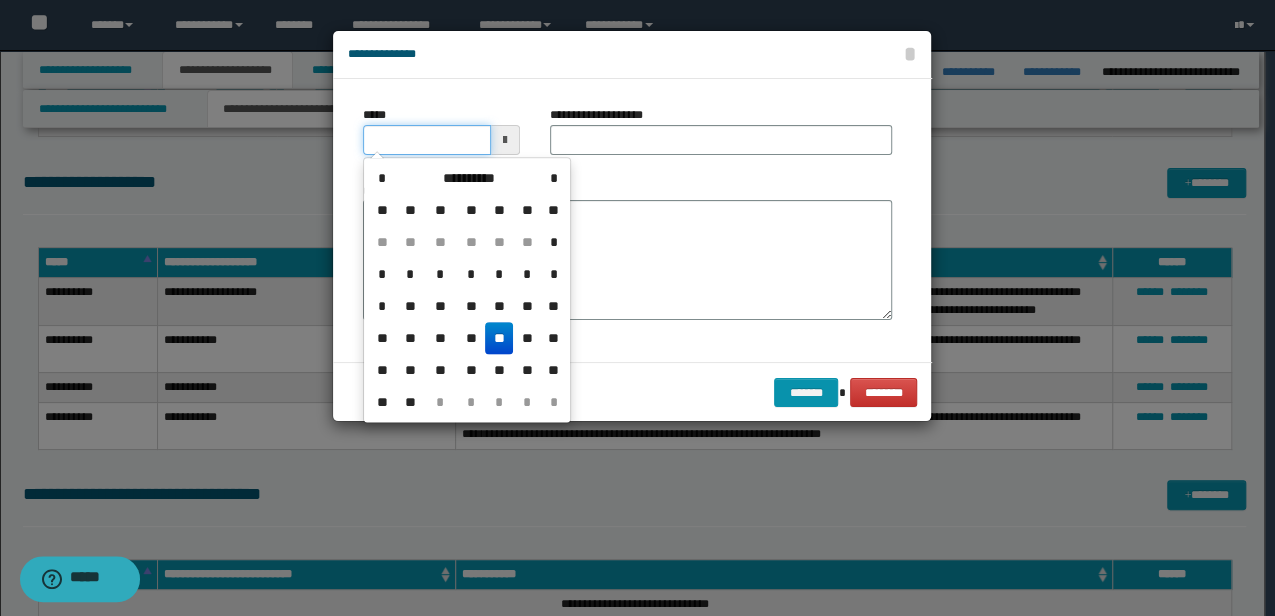 drag, startPoint x: 454, startPoint y: 140, endPoint x: 32, endPoint y: 150, distance: 422.11847 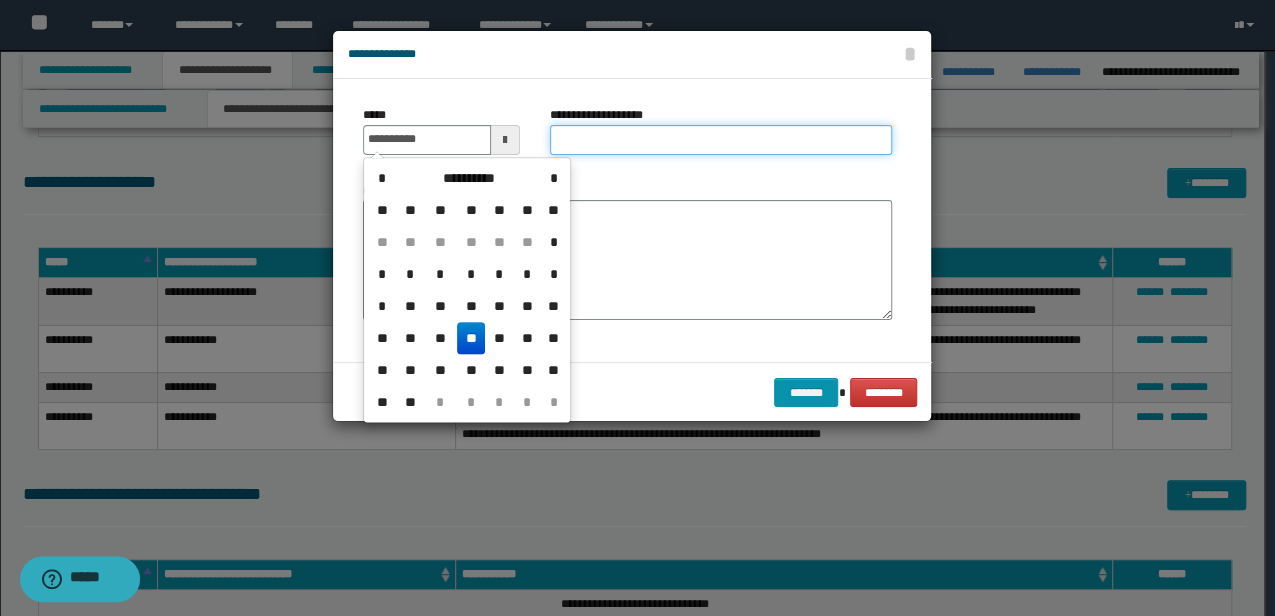 type on "**********" 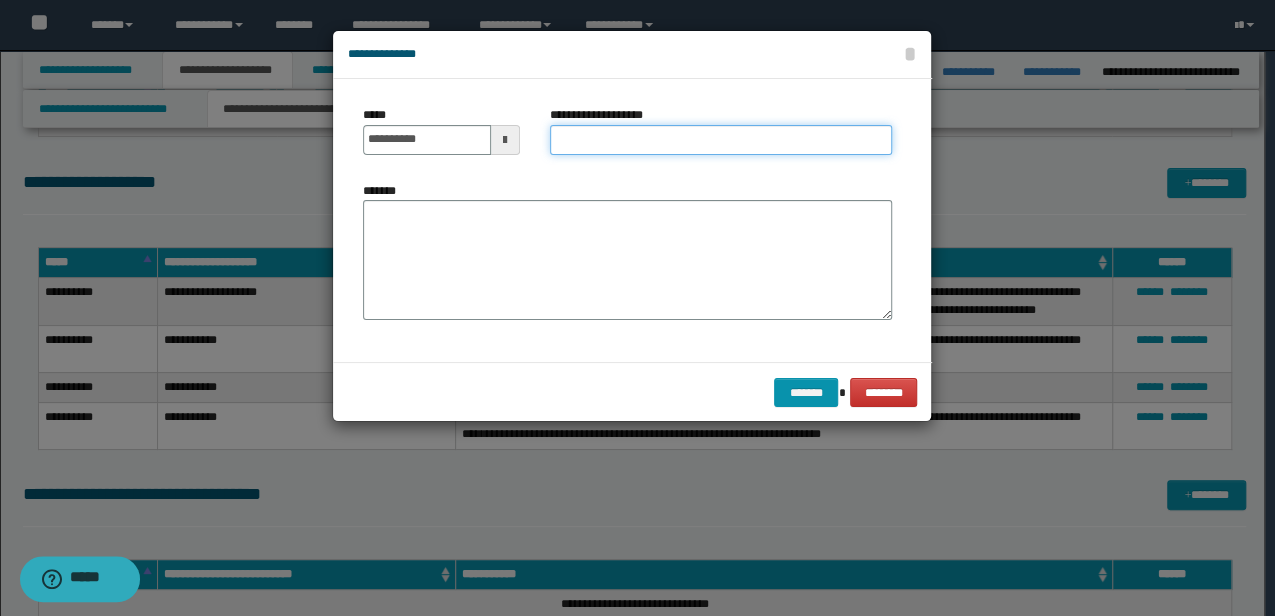 click on "**********" at bounding box center (721, 140) 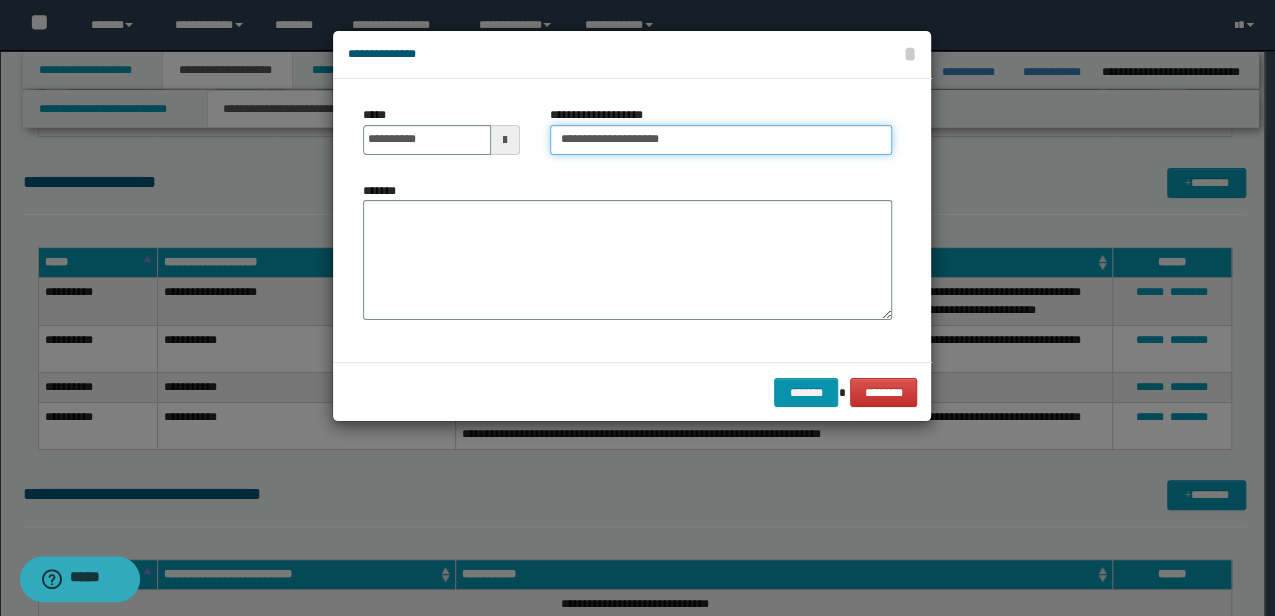 type on "**********" 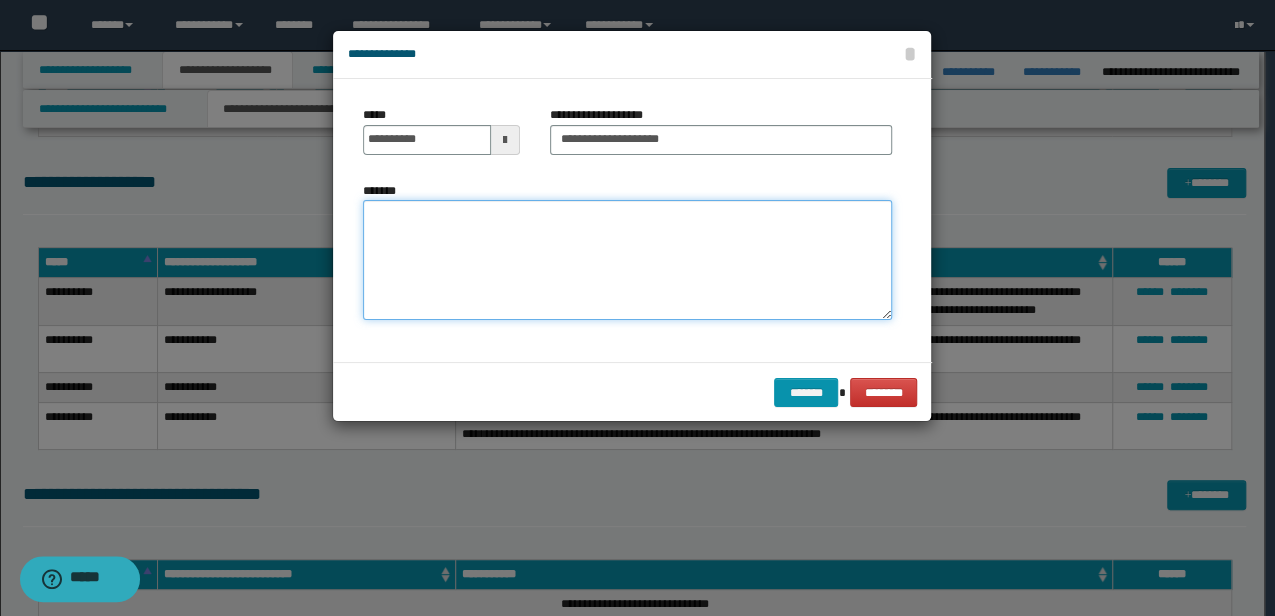 click on "*******" at bounding box center [627, 260] 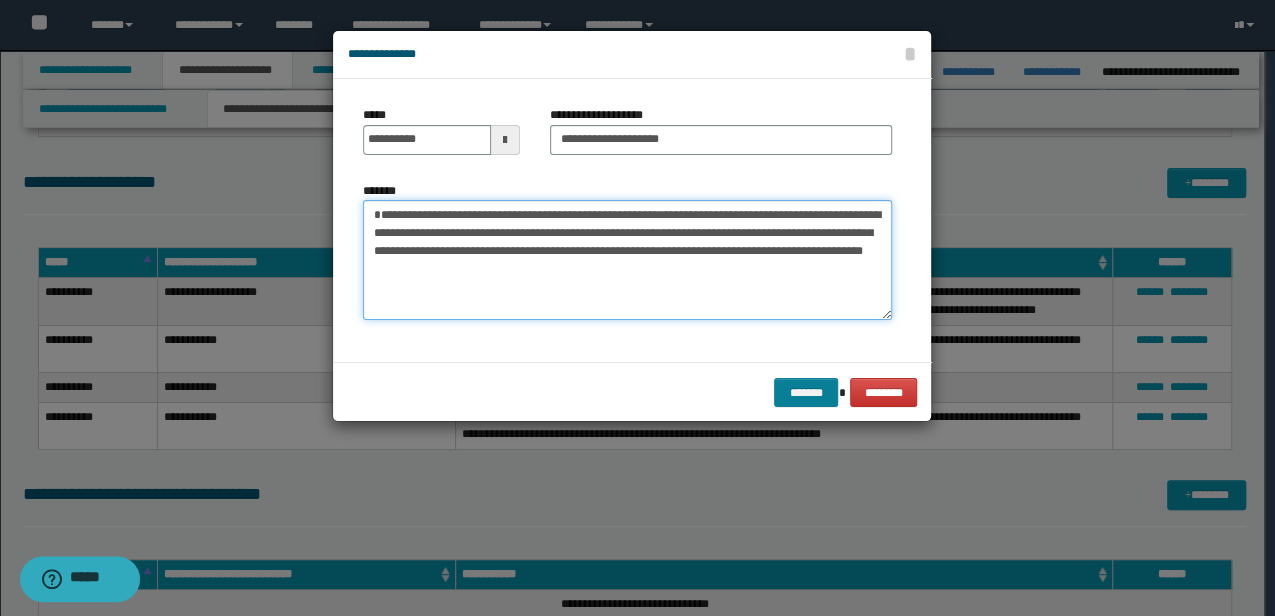 type on "**********" 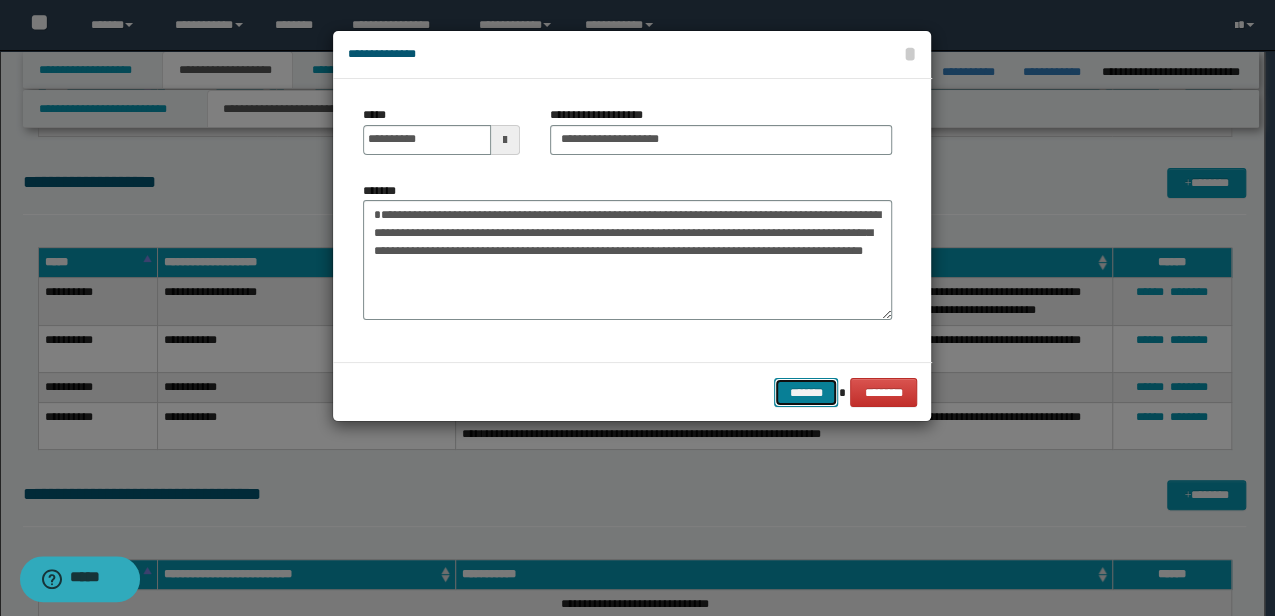 click on "*******" at bounding box center (806, 392) 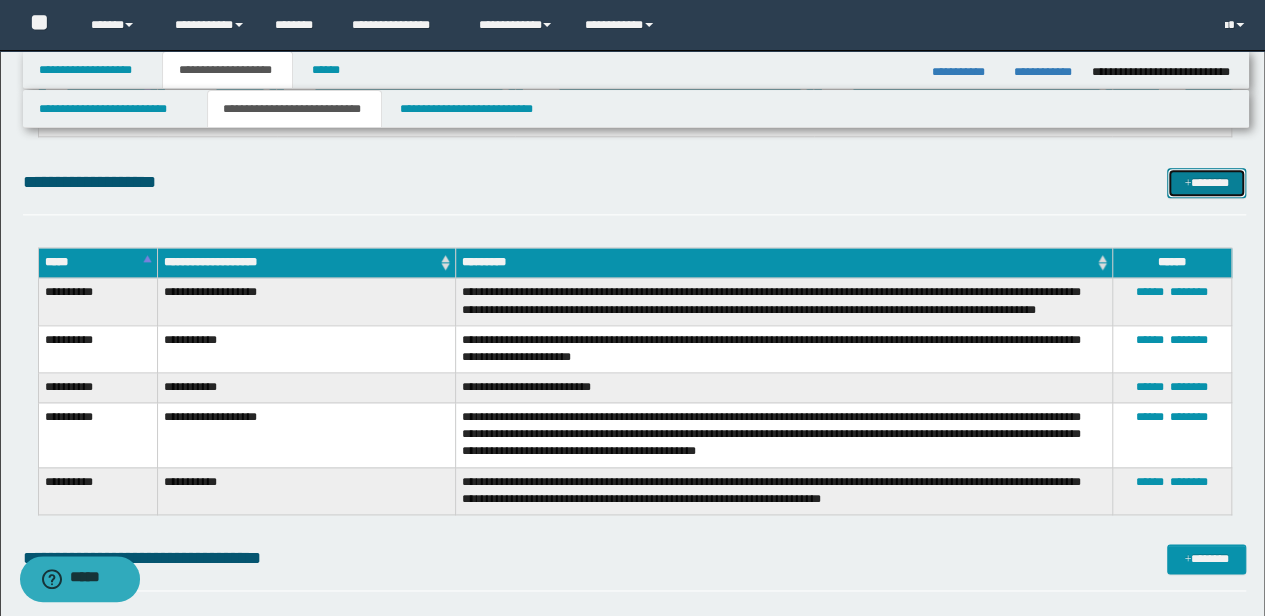 click on "*******" at bounding box center [1206, 182] 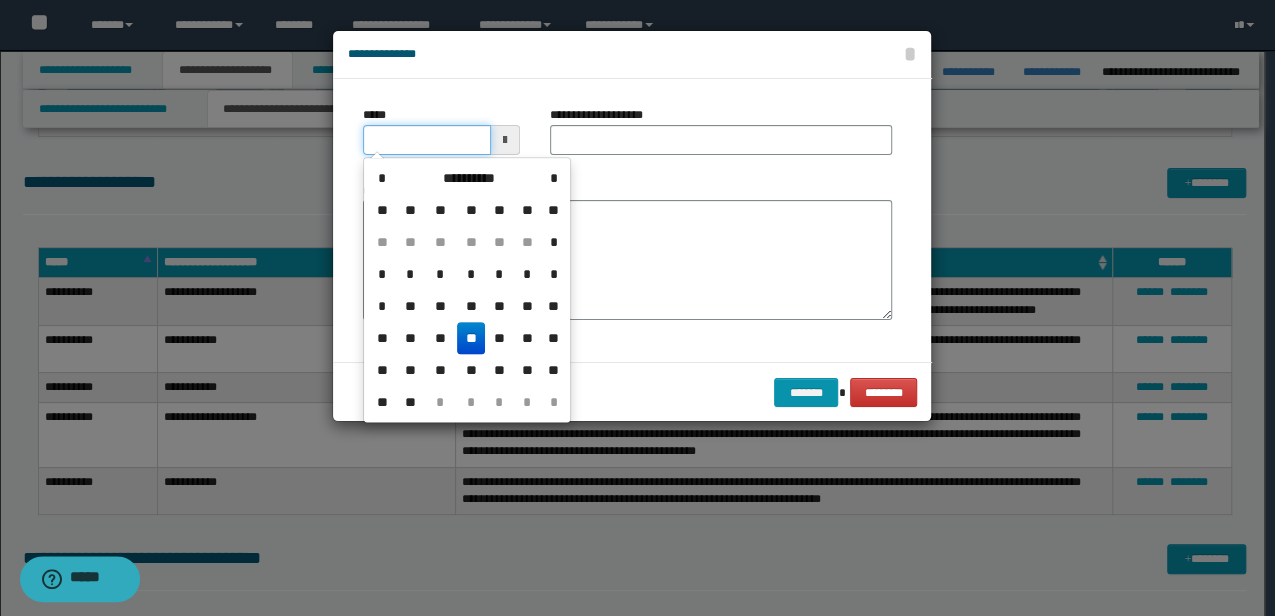 drag, startPoint x: 467, startPoint y: 133, endPoint x: 28, endPoint y: 148, distance: 439.2562 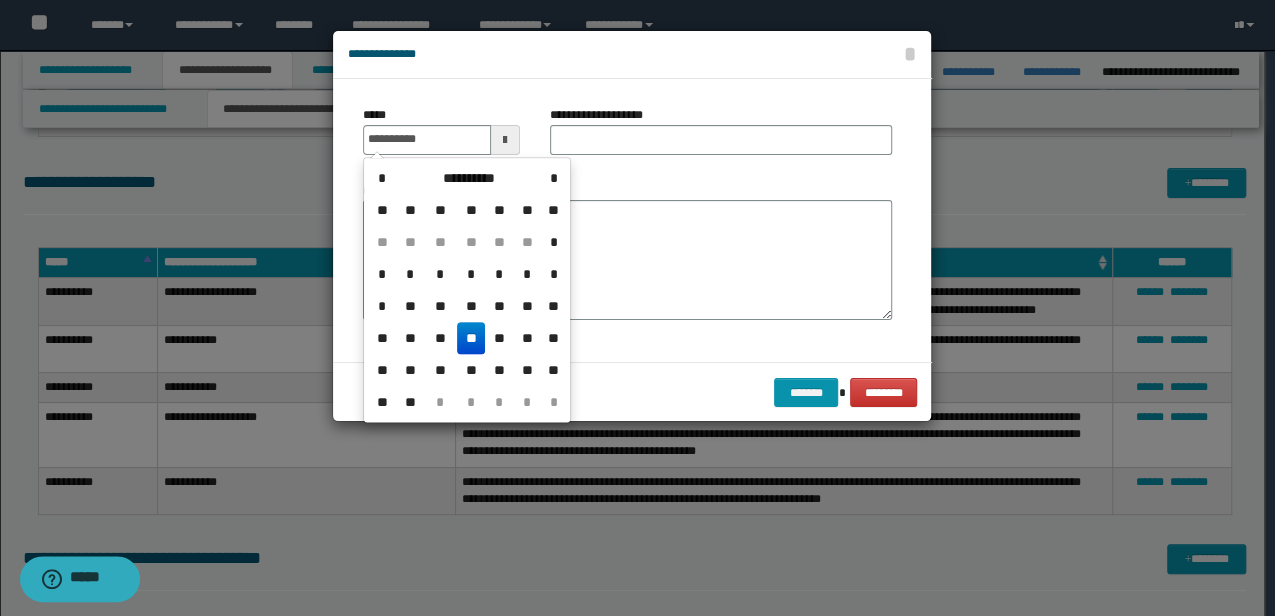 type on "**********" 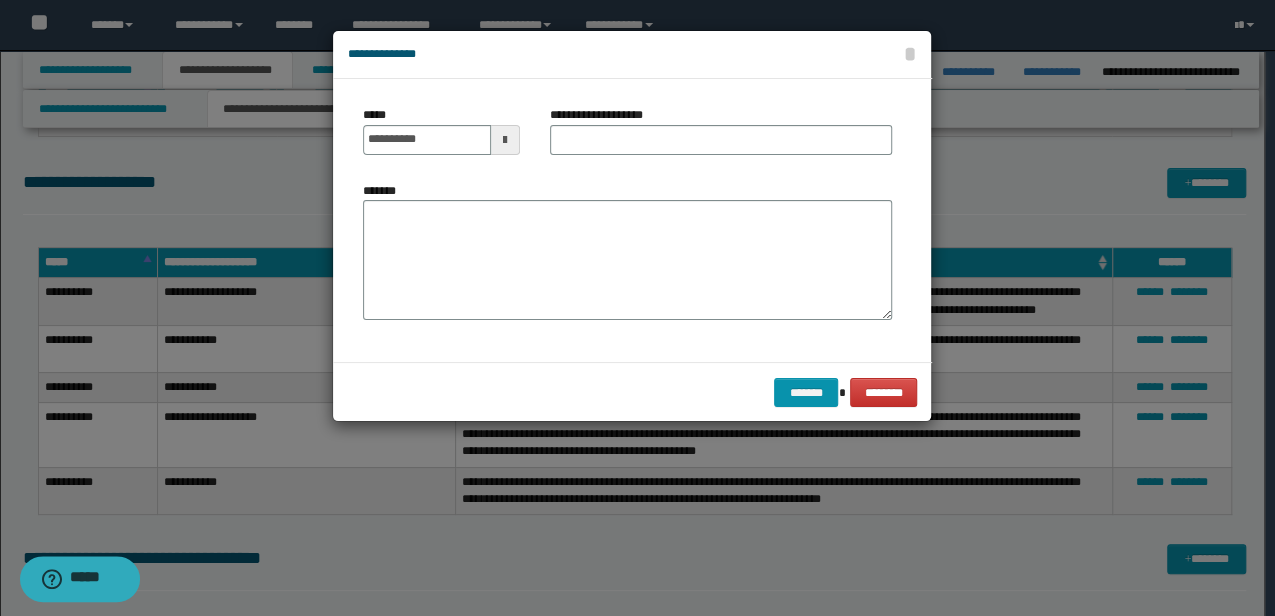 click on "**********" at bounding box center [607, 115] 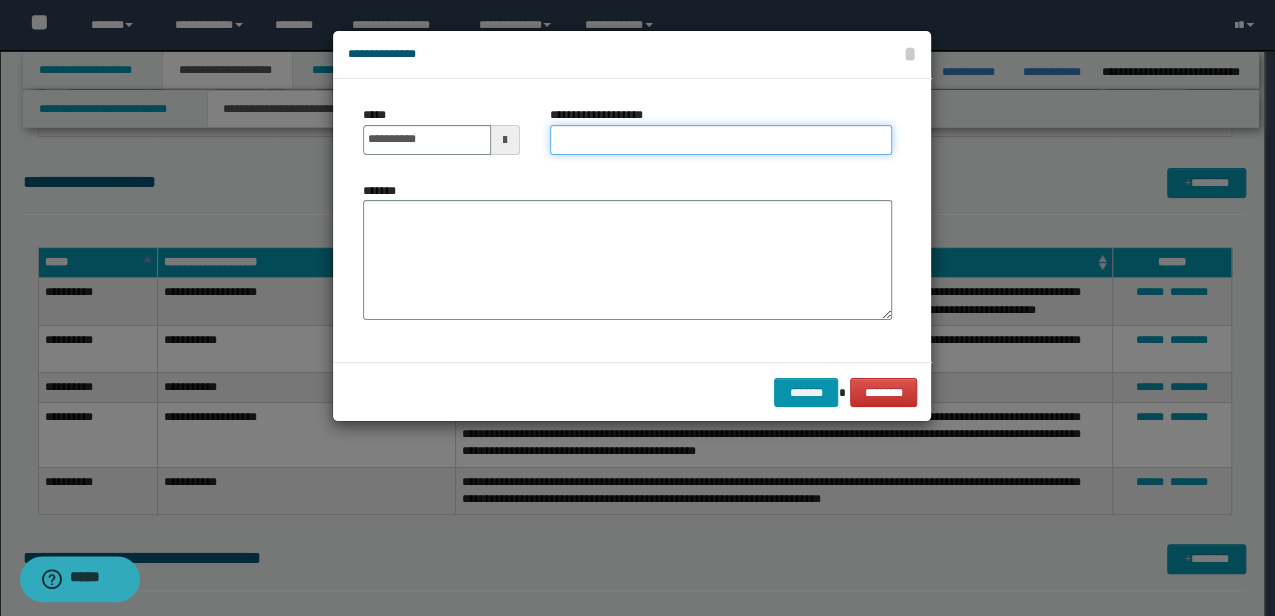 click on "**********" at bounding box center (721, 140) 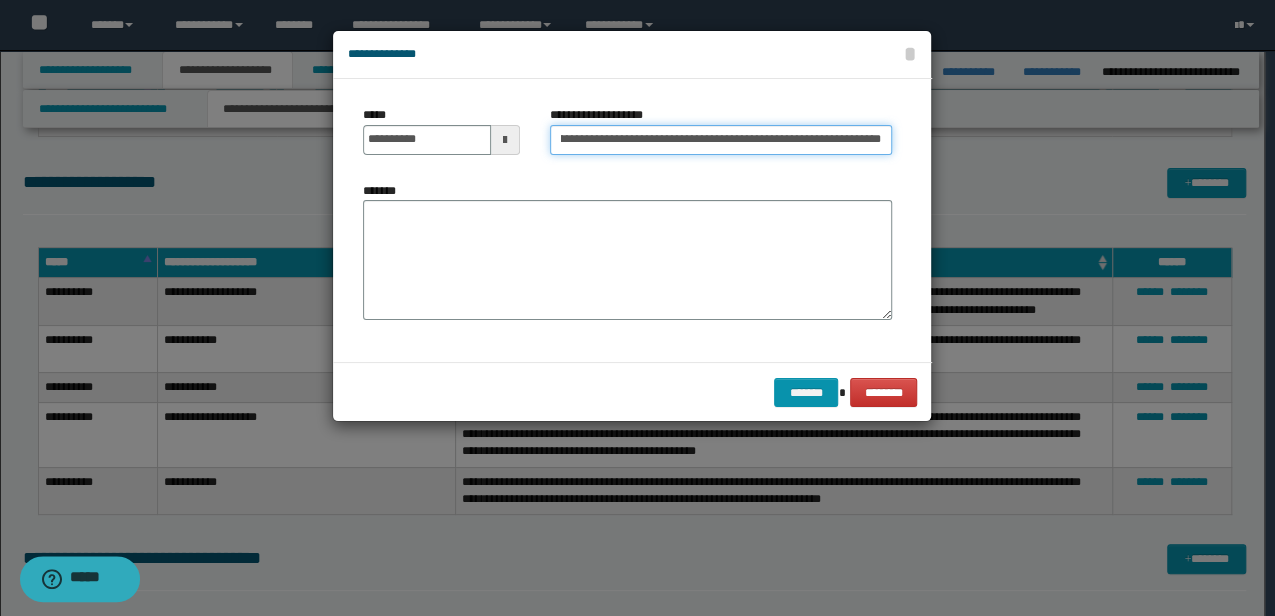 scroll, scrollTop: 0, scrollLeft: 177, axis: horizontal 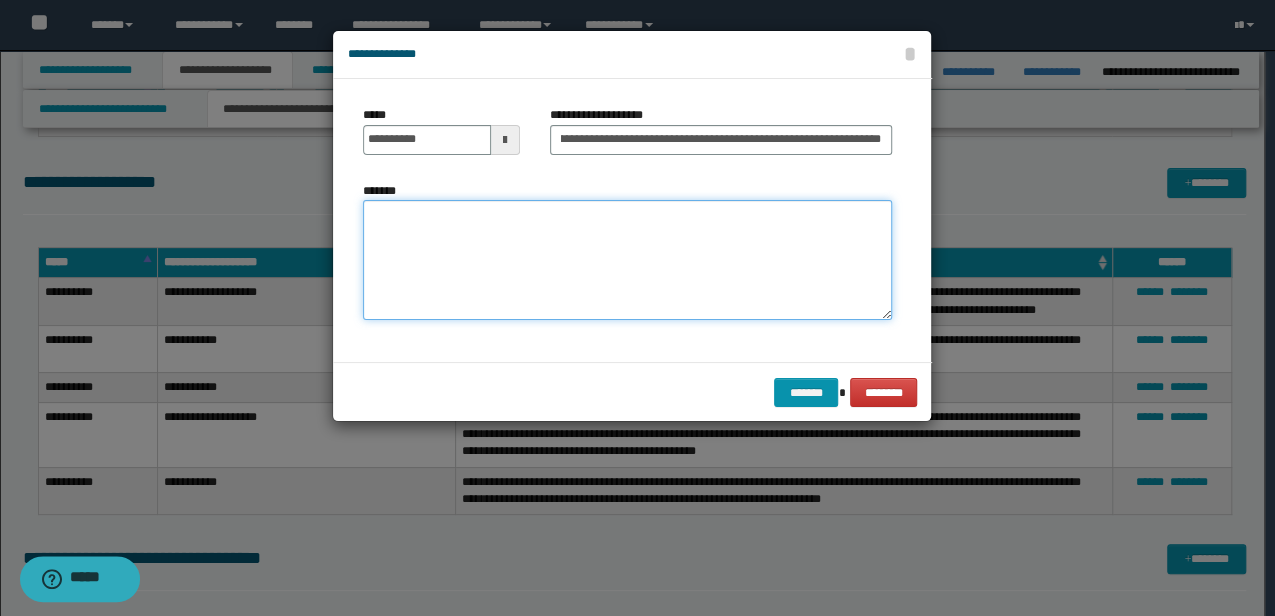 click on "*******" at bounding box center (627, 260) 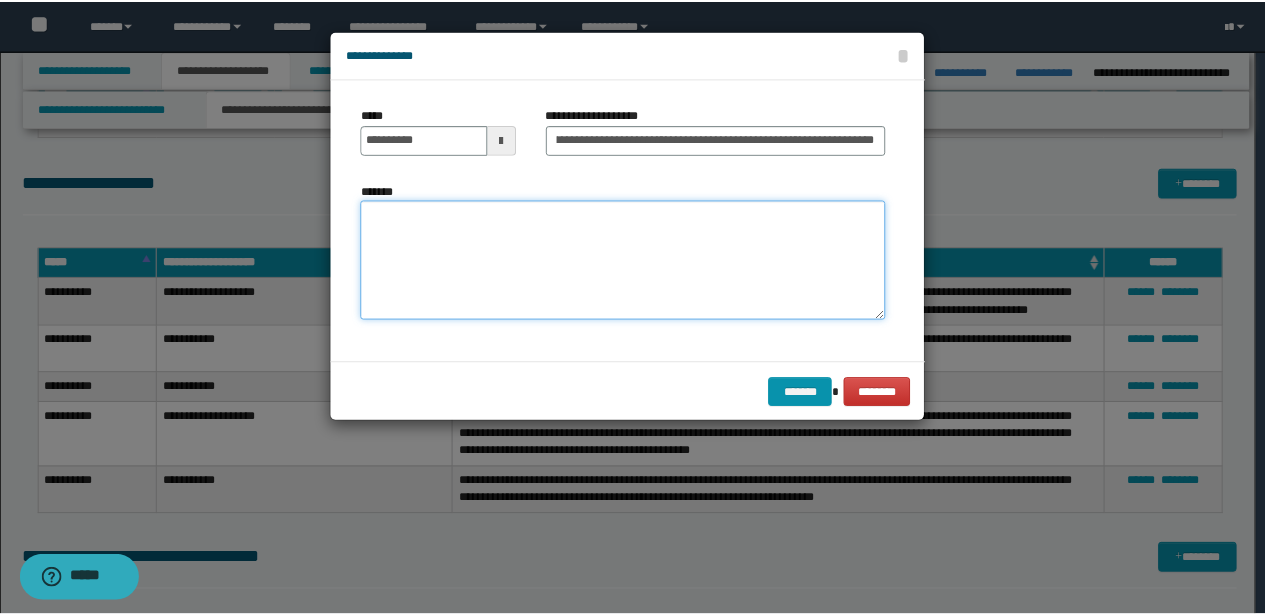 scroll, scrollTop: 0, scrollLeft: 0, axis: both 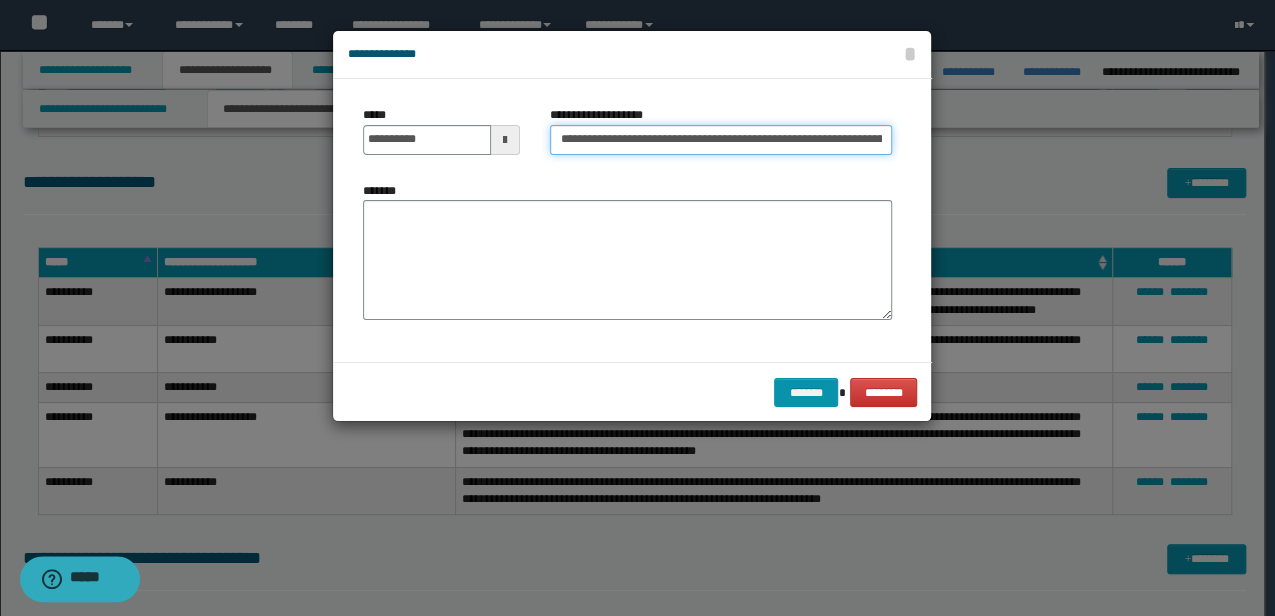 click on "**********" at bounding box center [721, 140] 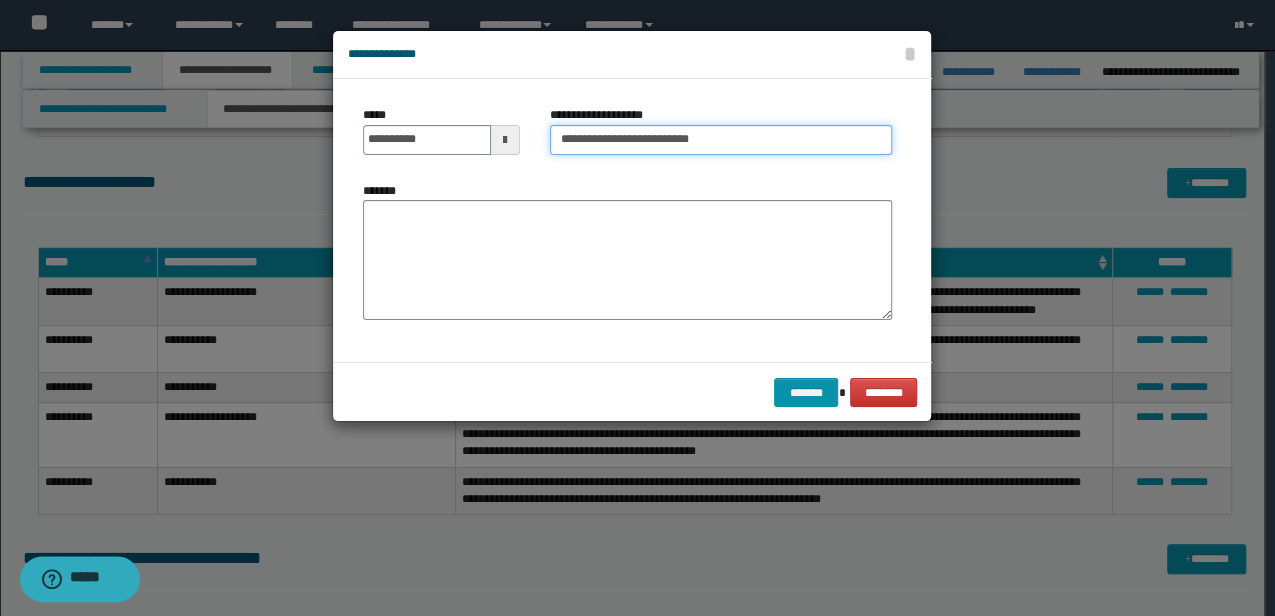 type on "**********" 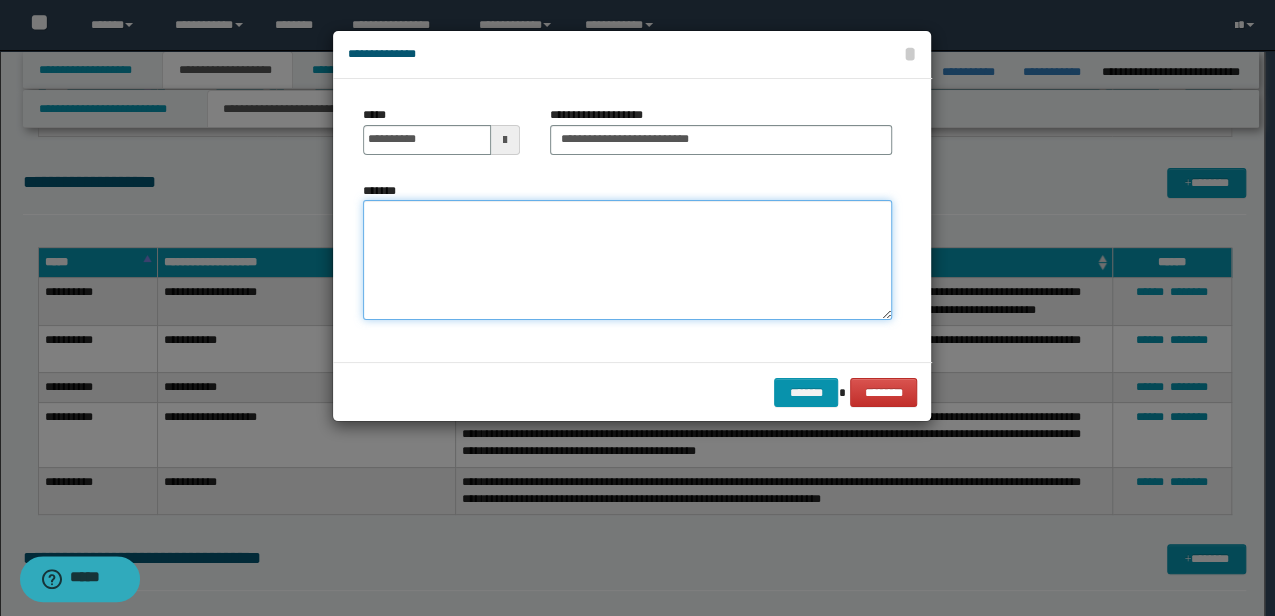 click on "*******" at bounding box center (627, 260) 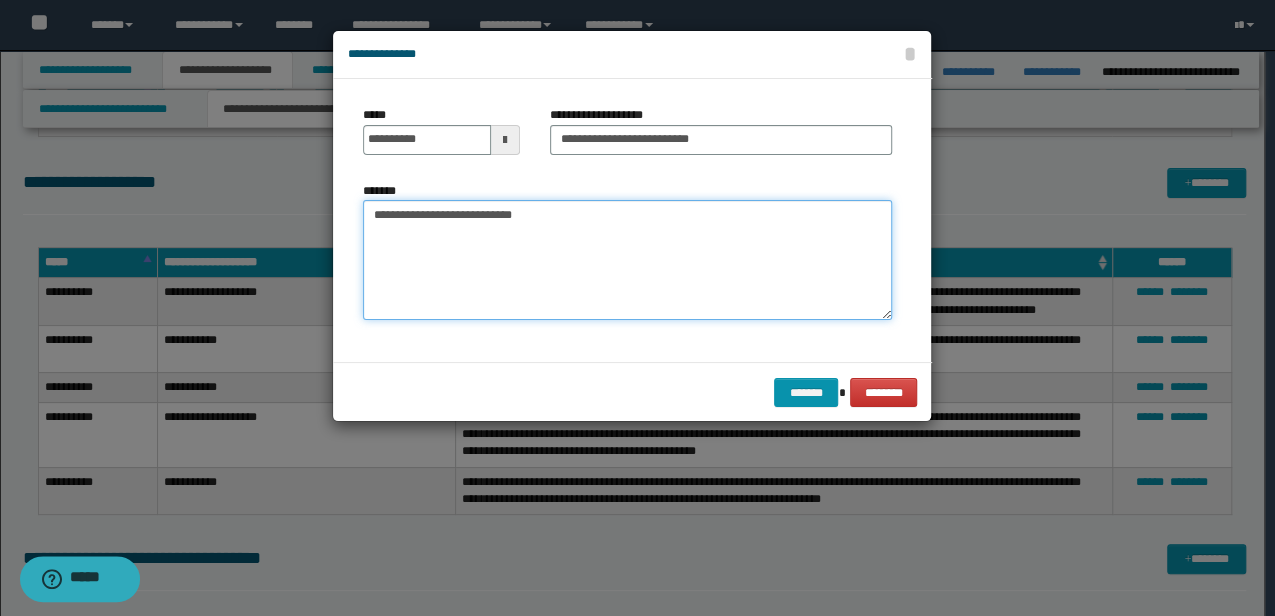 click on "**********" at bounding box center [627, 260] 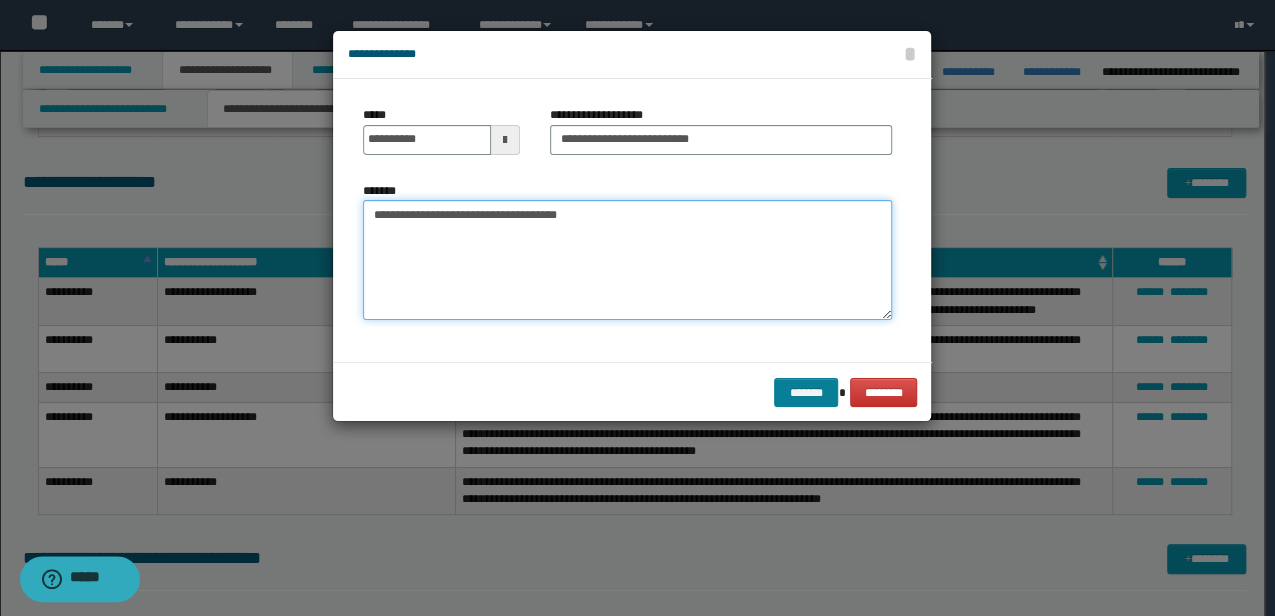 type on "**********" 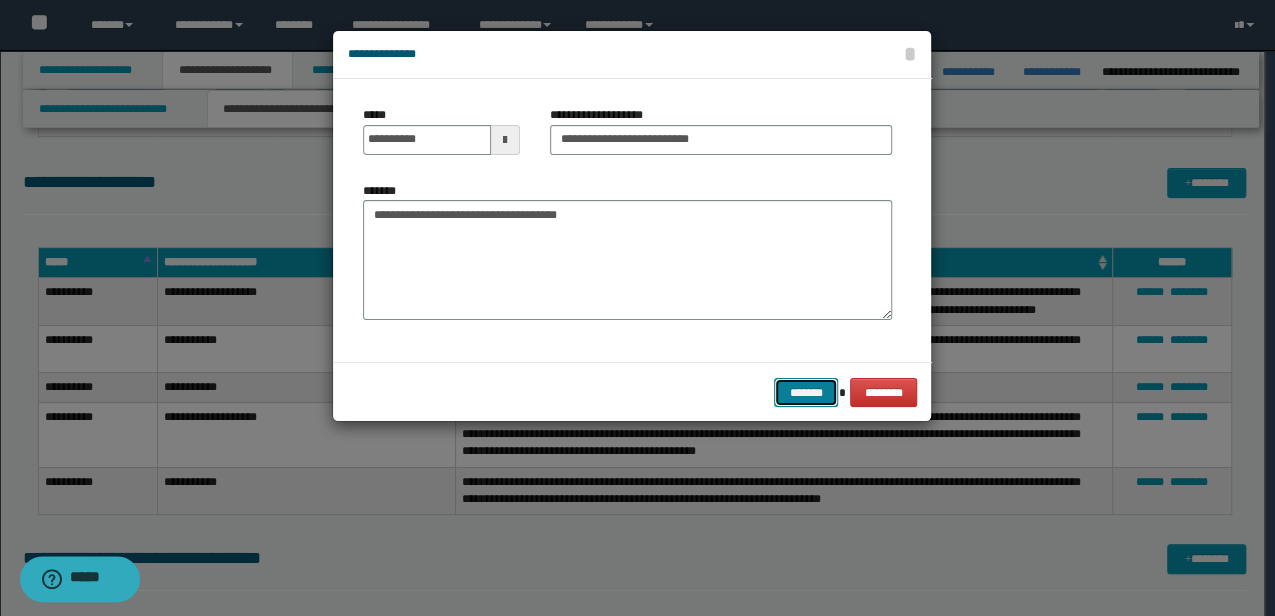 click on "*******" at bounding box center (806, 392) 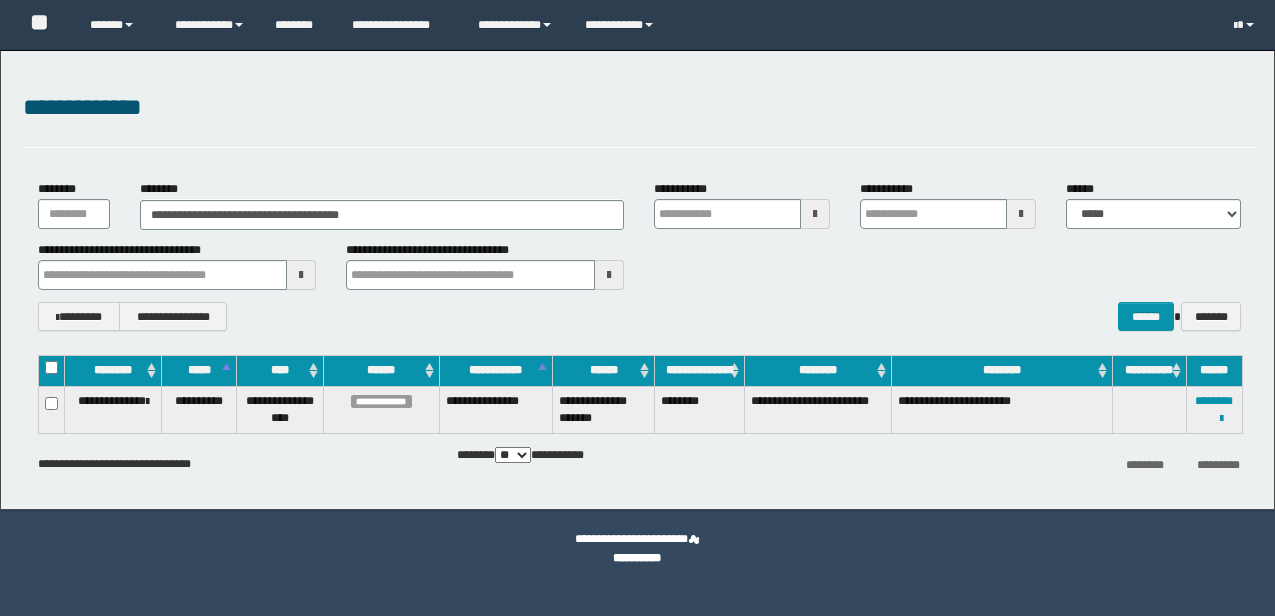 scroll, scrollTop: 0, scrollLeft: 0, axis: both 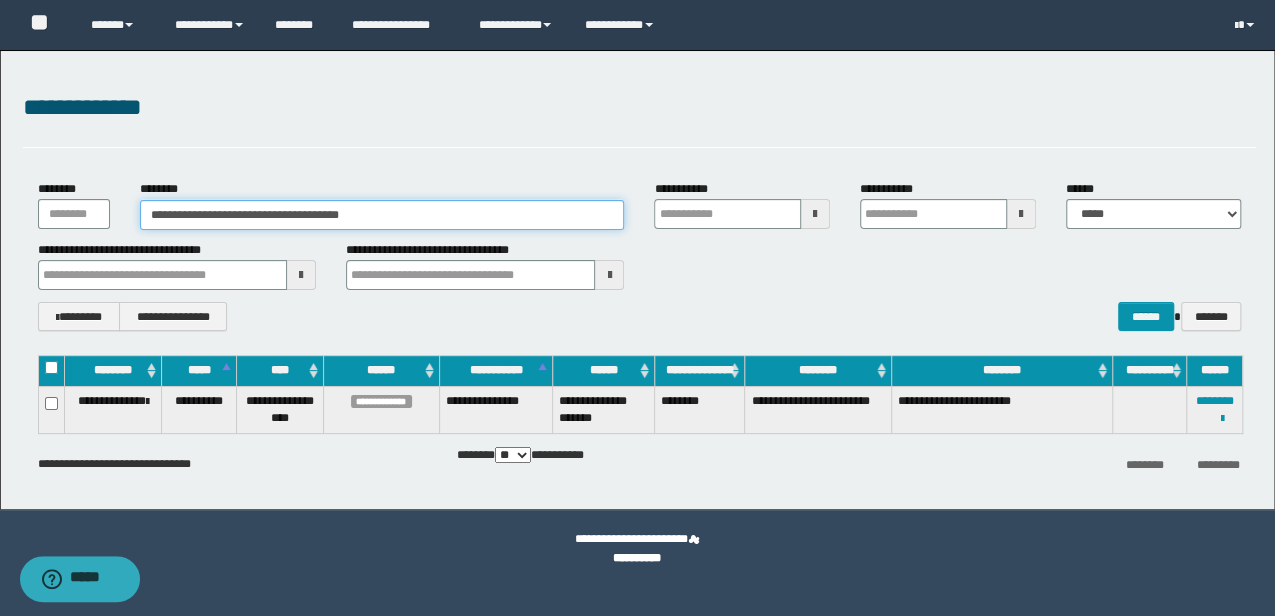 drag, startPoint x: 398, startPoint y: 206, endPoint x: 0, endPoint y: 239, distance: 399.36575 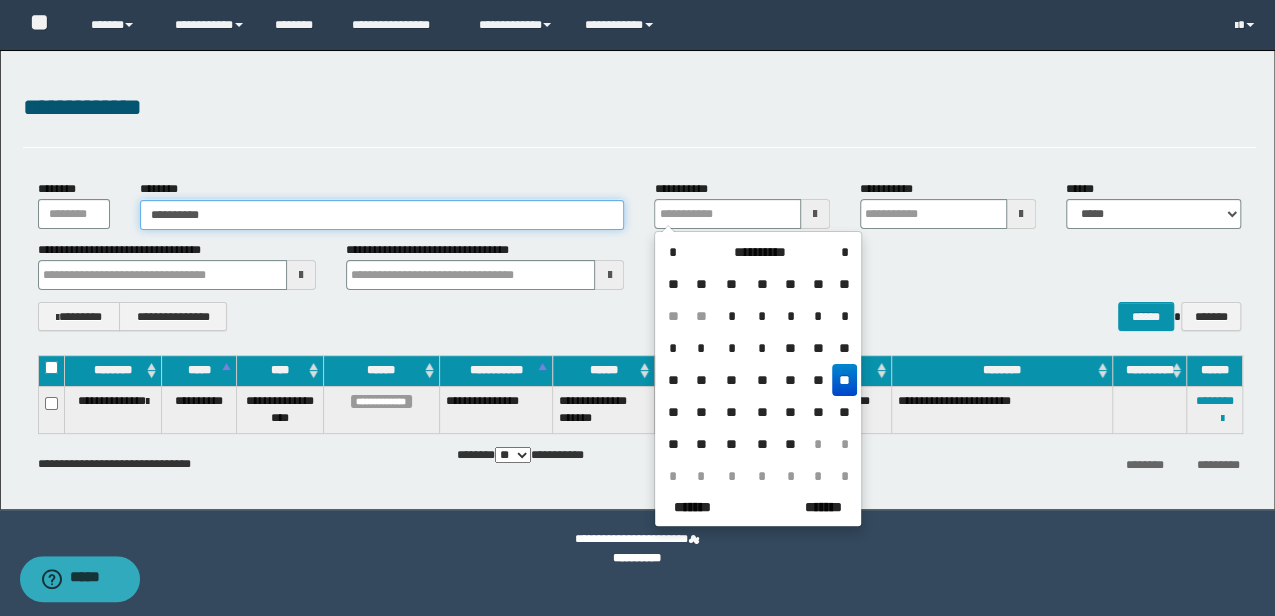 drag, startPoint x: 266, startPoint y: 209, endPoint x: 276, endPoint y: 207, distance: 10.198039 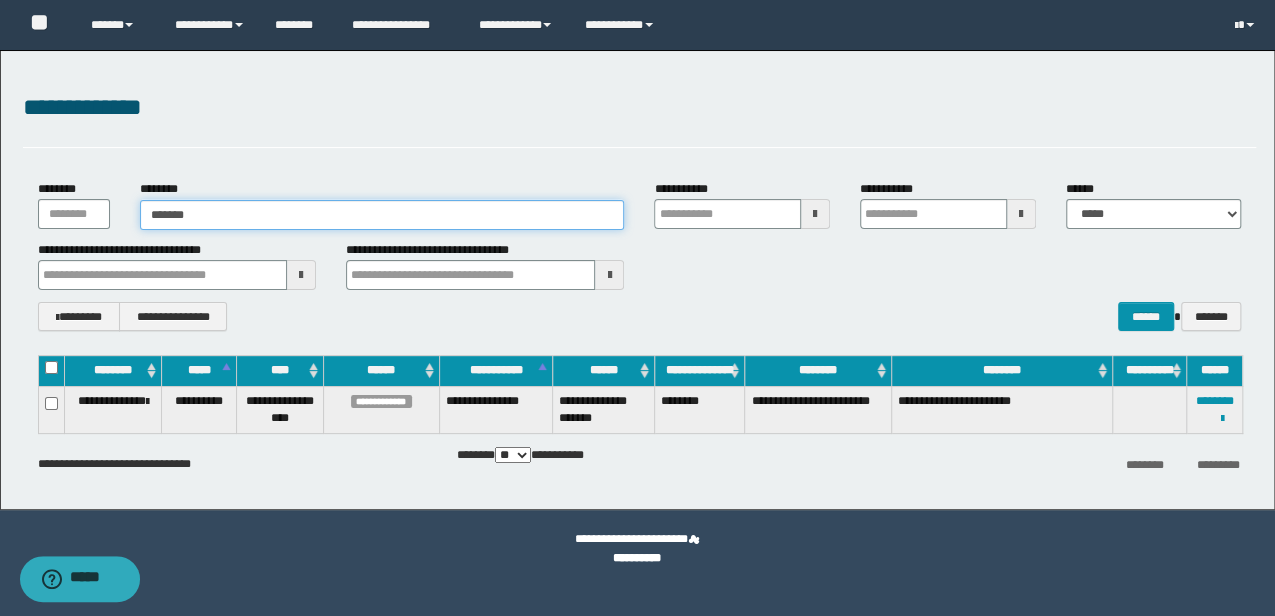 type on "*****" 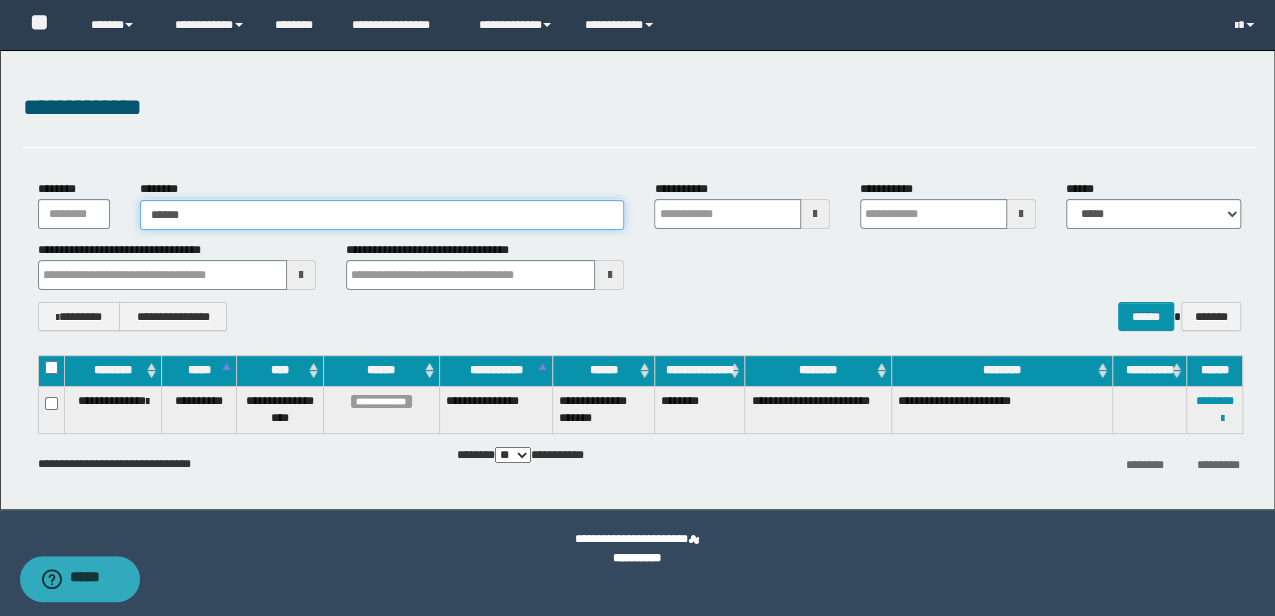 type on "*****" 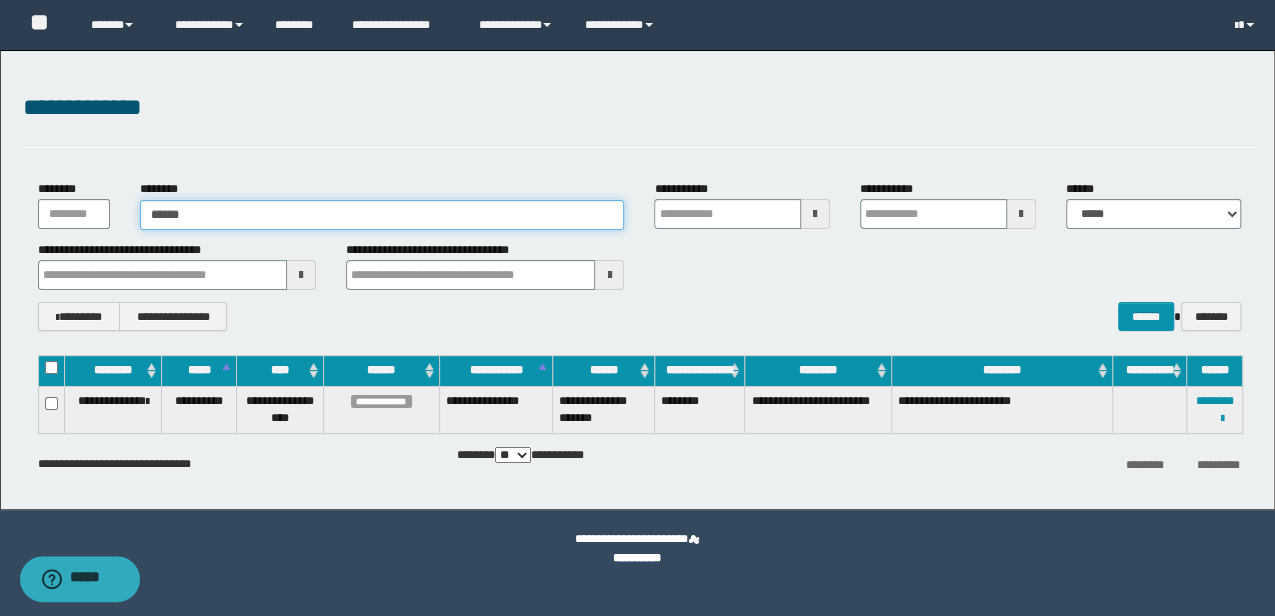type 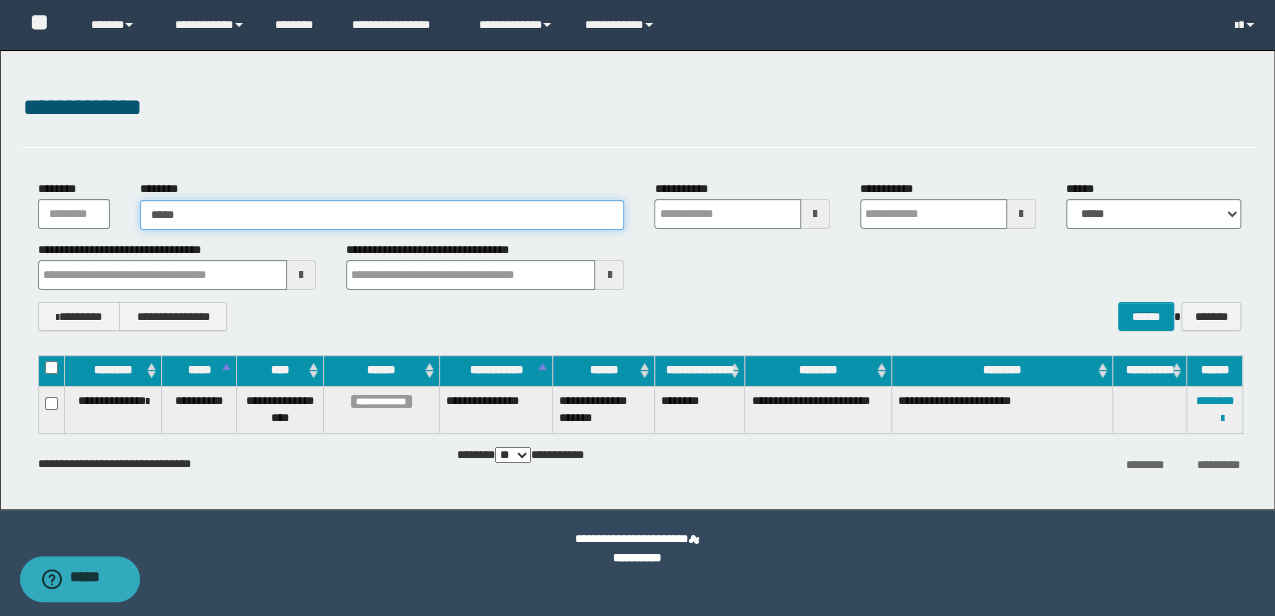 type on "*****" 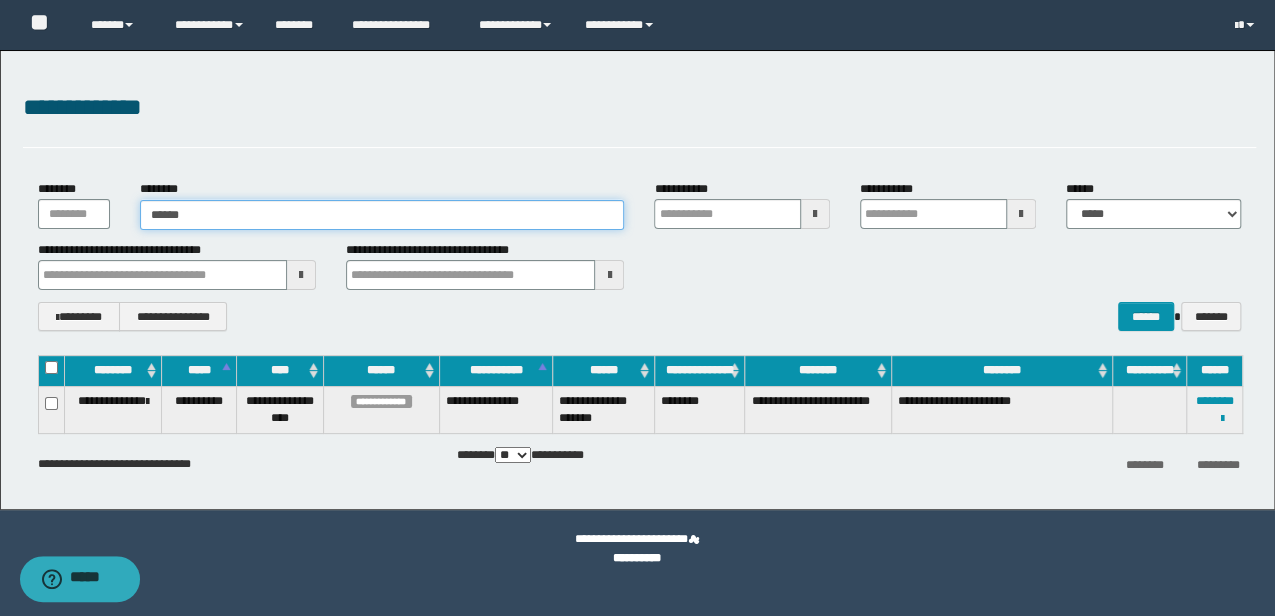 type on "*****" 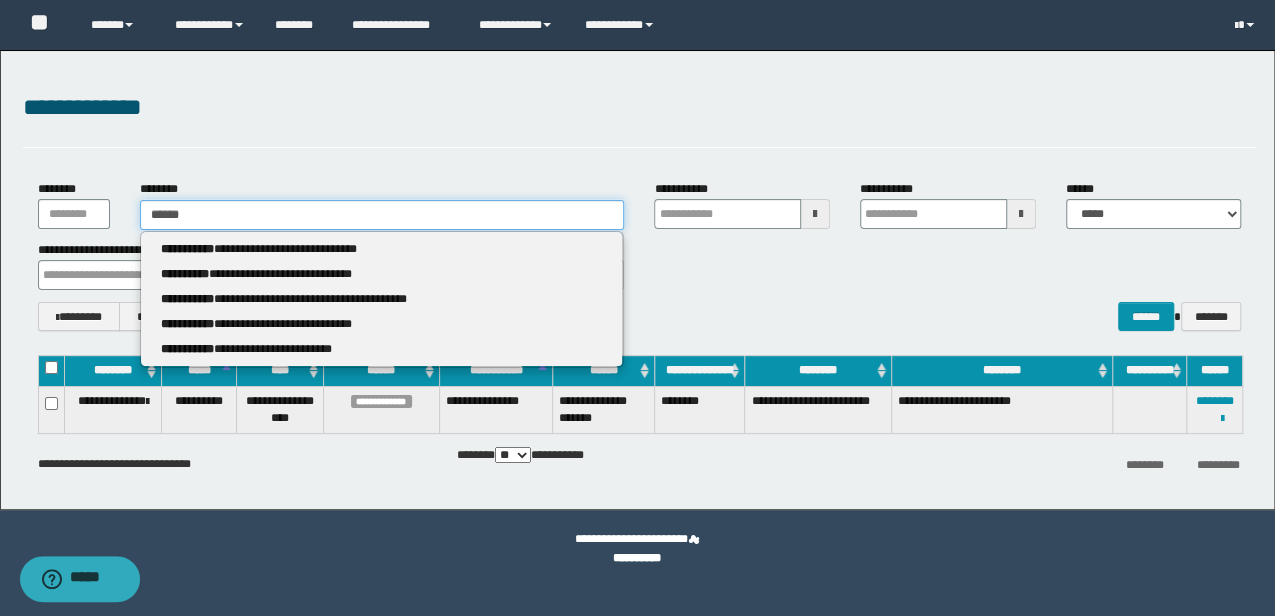 type 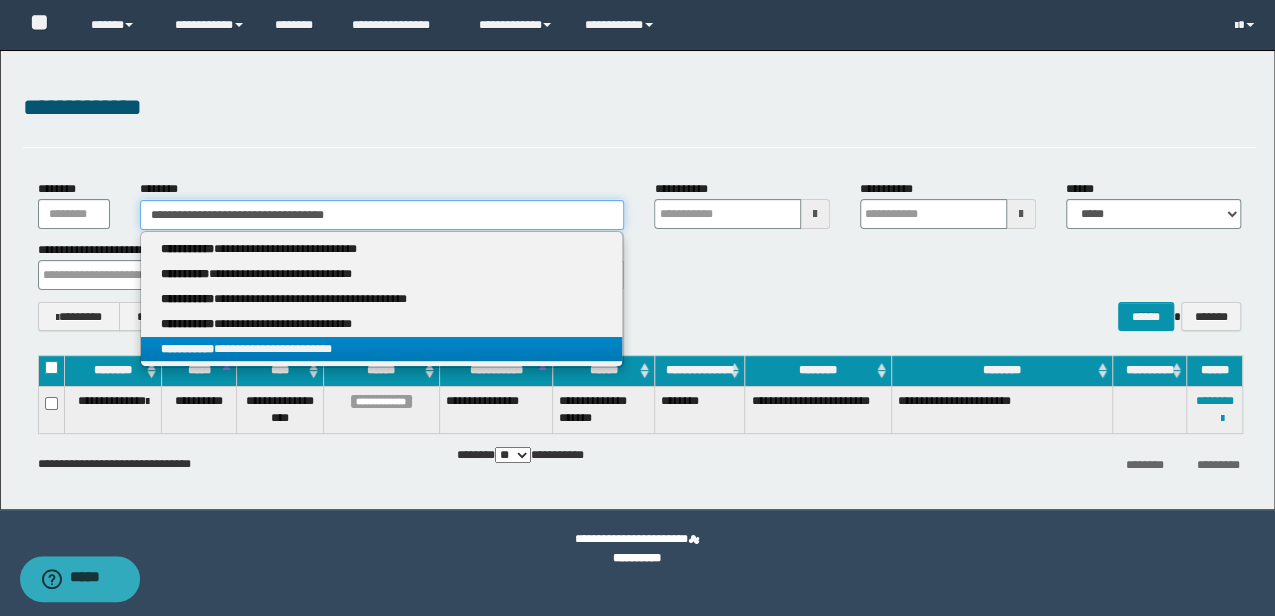 type on "**********" 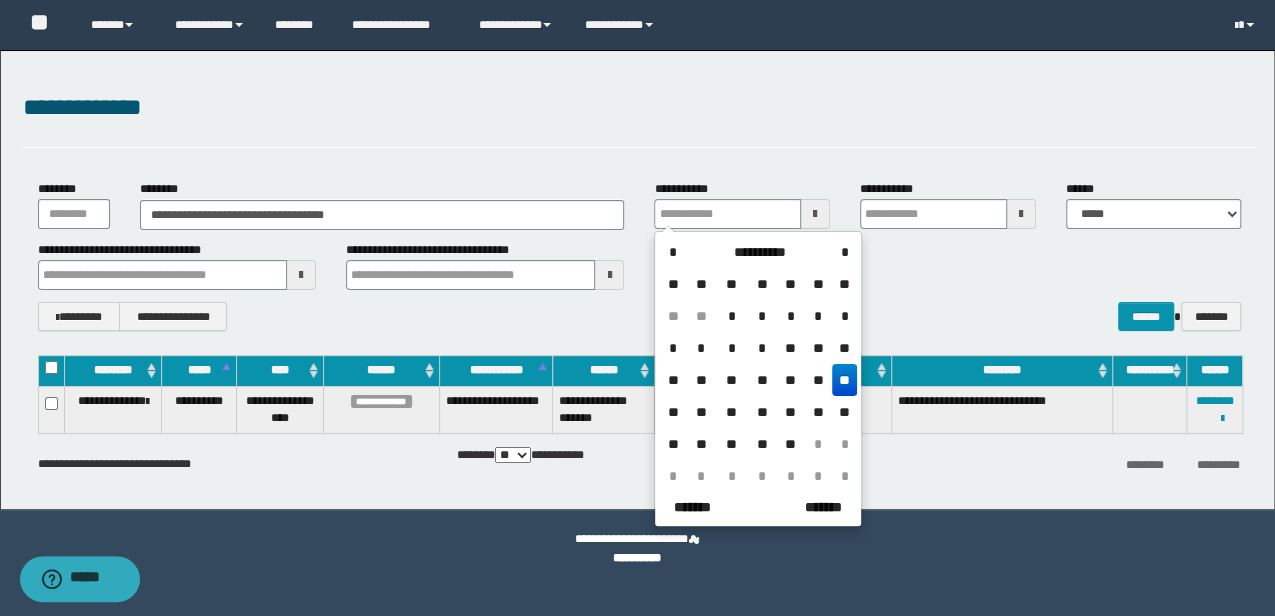 click on "**********" at bounding box center (637, 549) 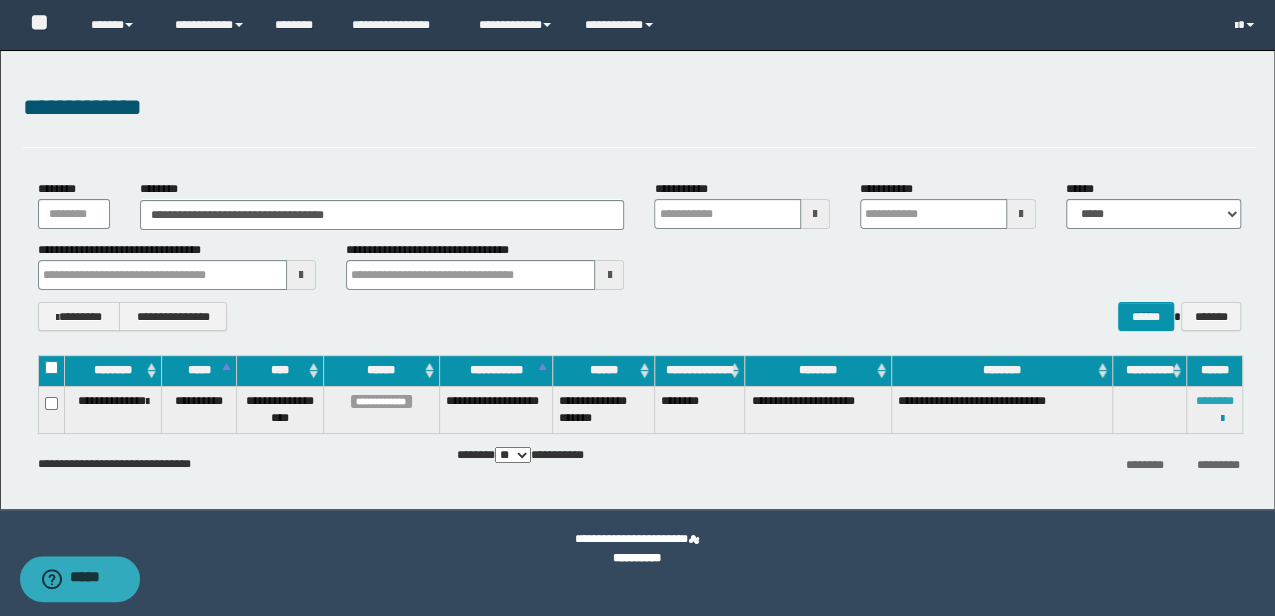 click on "********" at bounding box center (1214, 401) 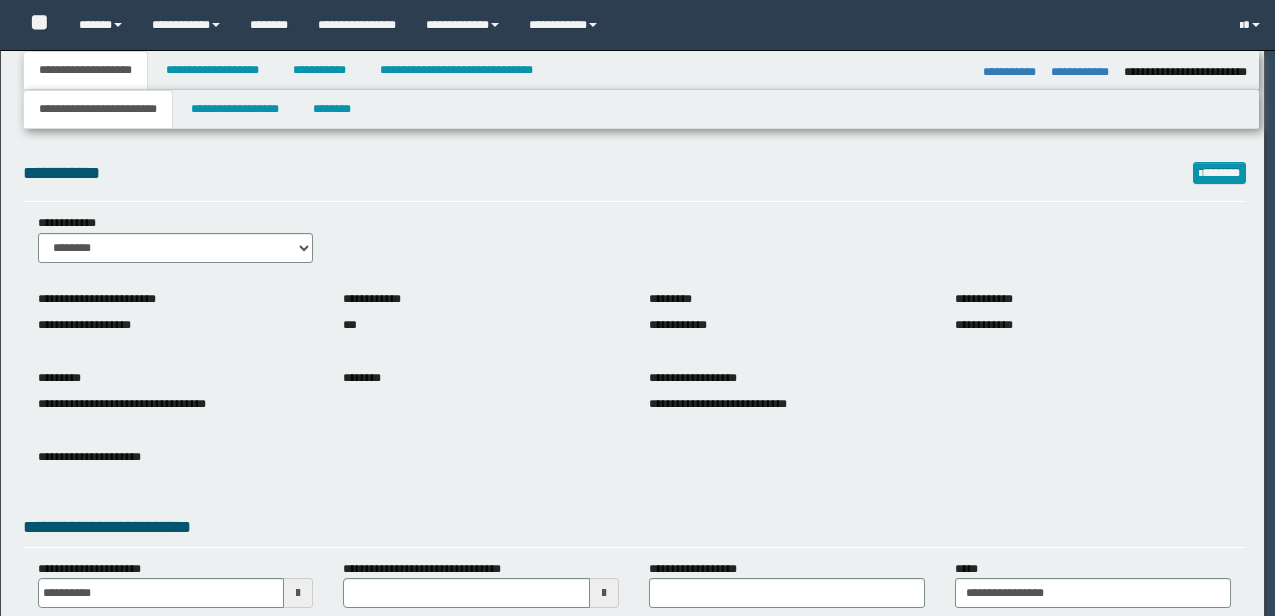 select on "**" 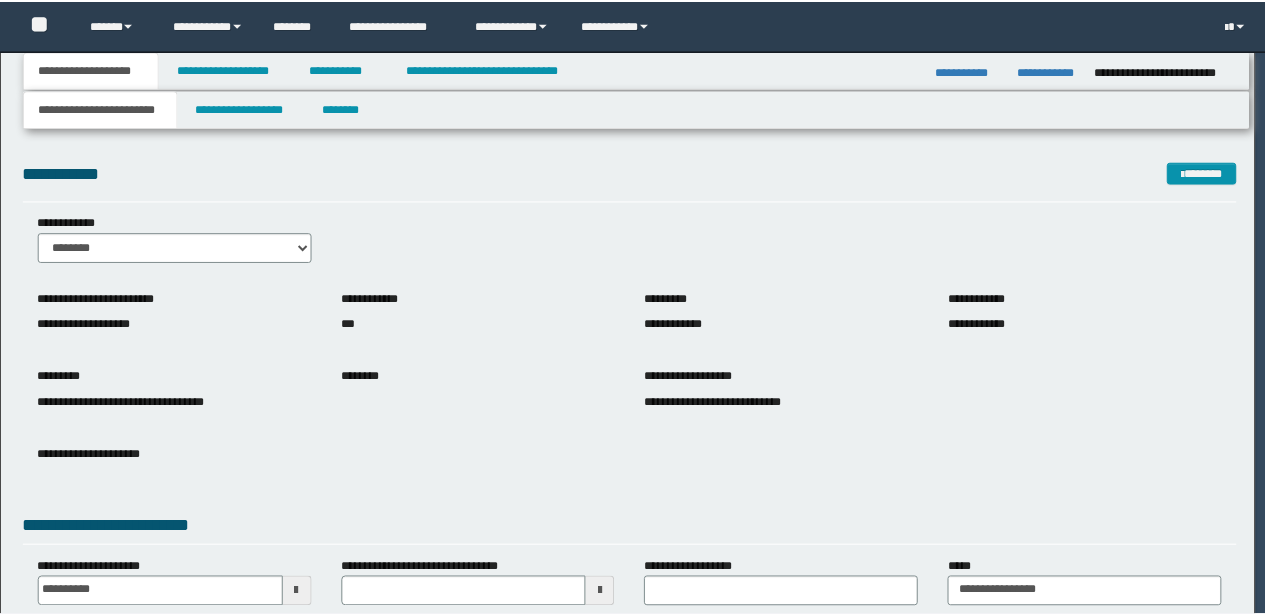 scroll, scrollTop: 0, scrollLeft: 0, axis: both 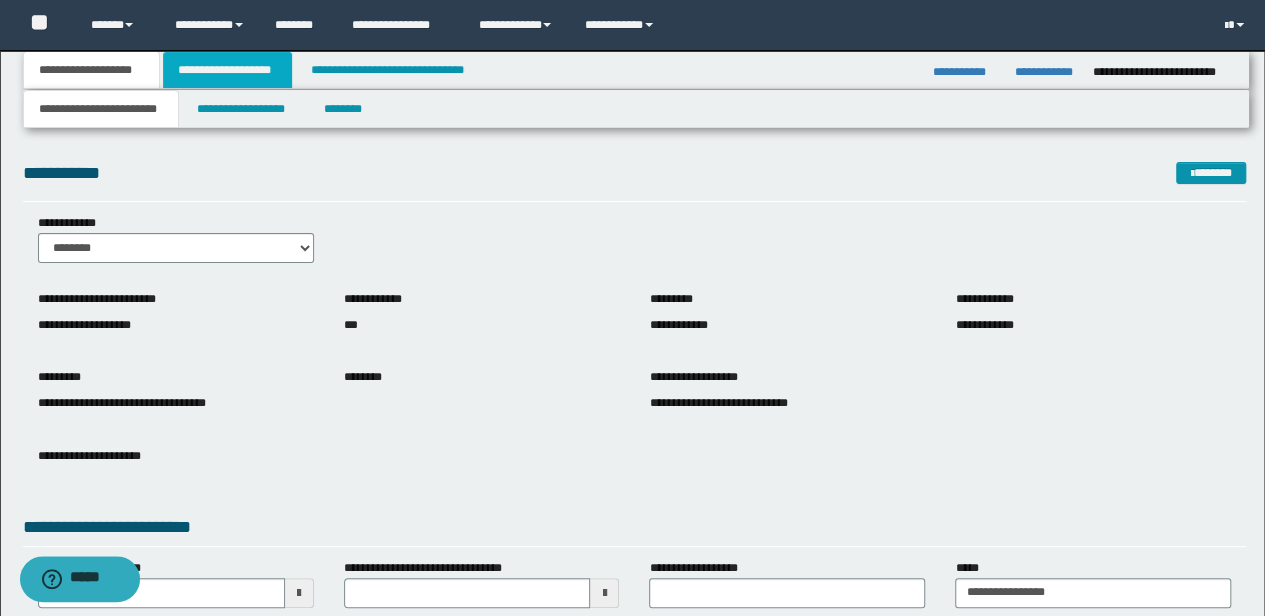 click on "**********" at bounding box center (227, 70) 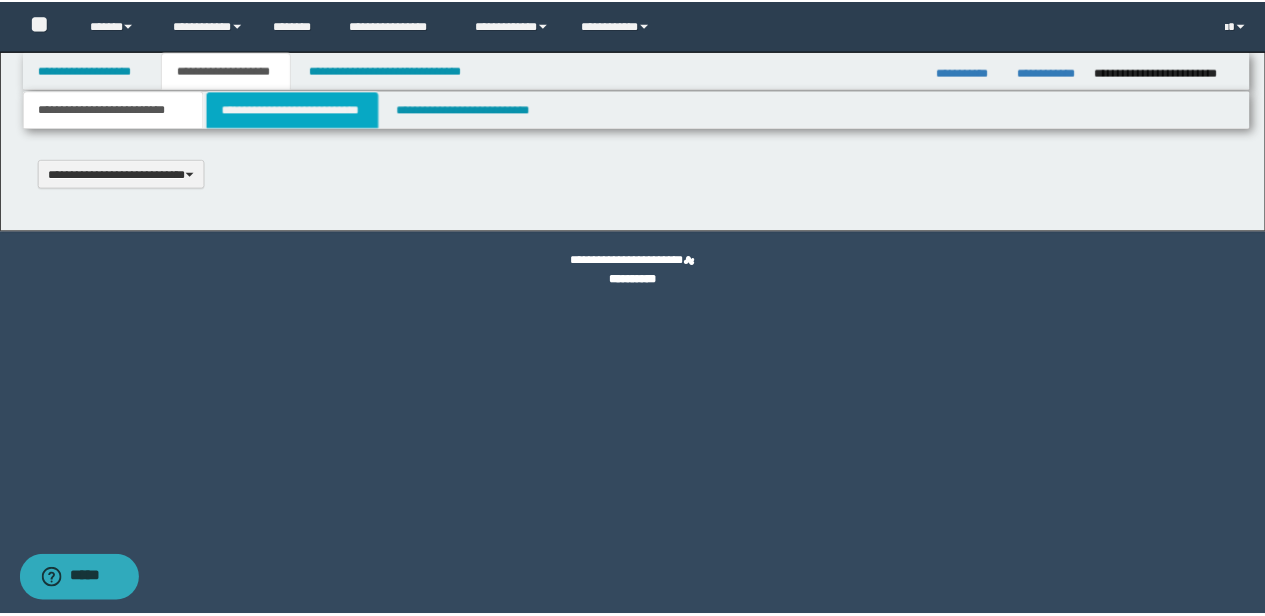 type 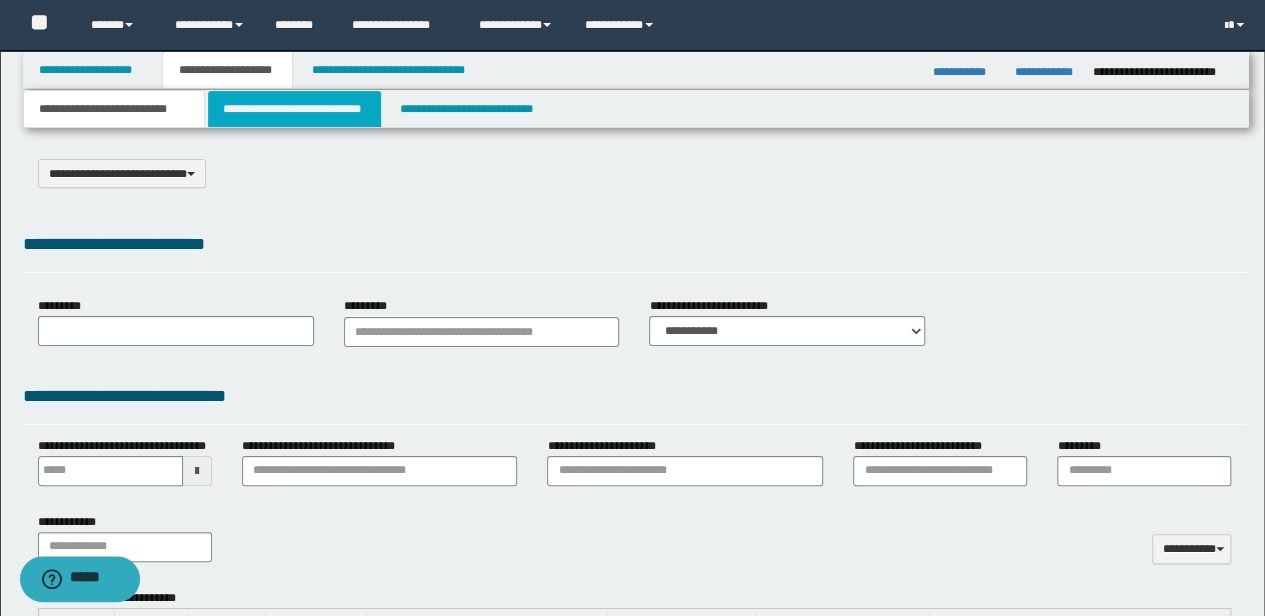 type on "**********" 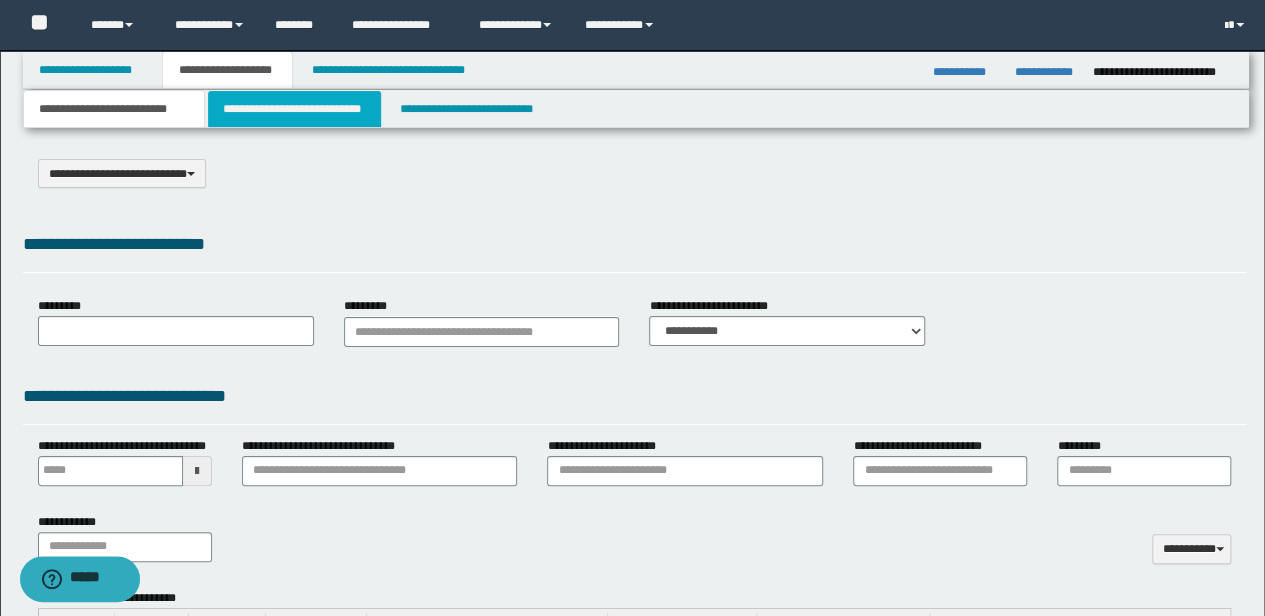 type on "**********" 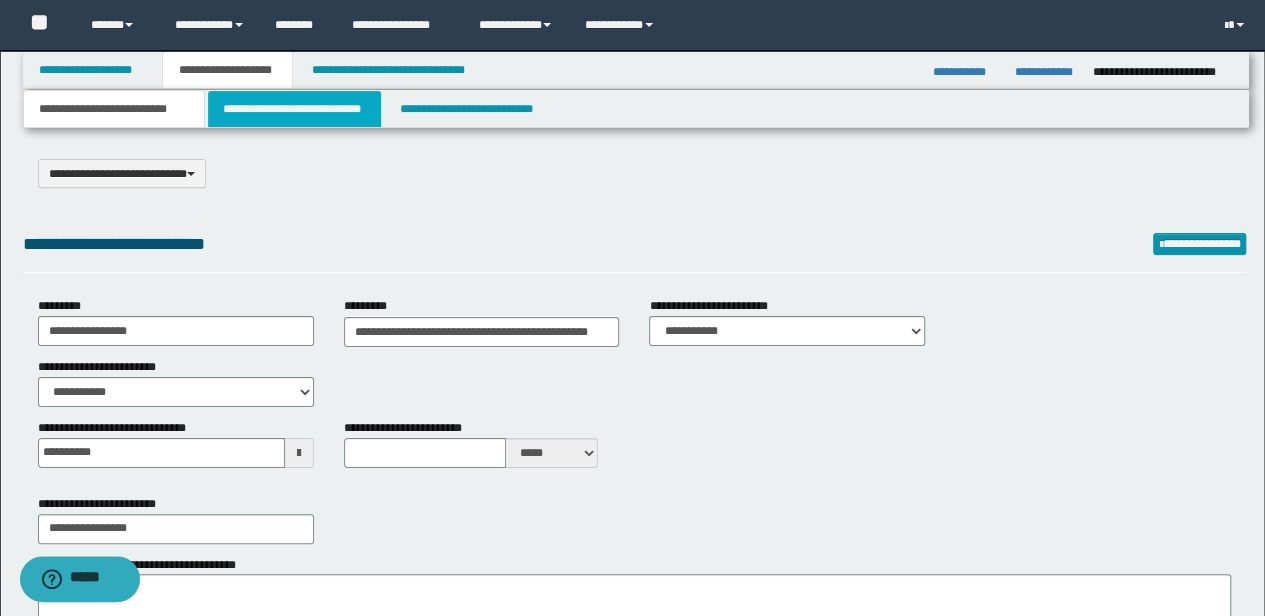 scroll, scrollTop: 0, scrollLeft: 0, axis: both 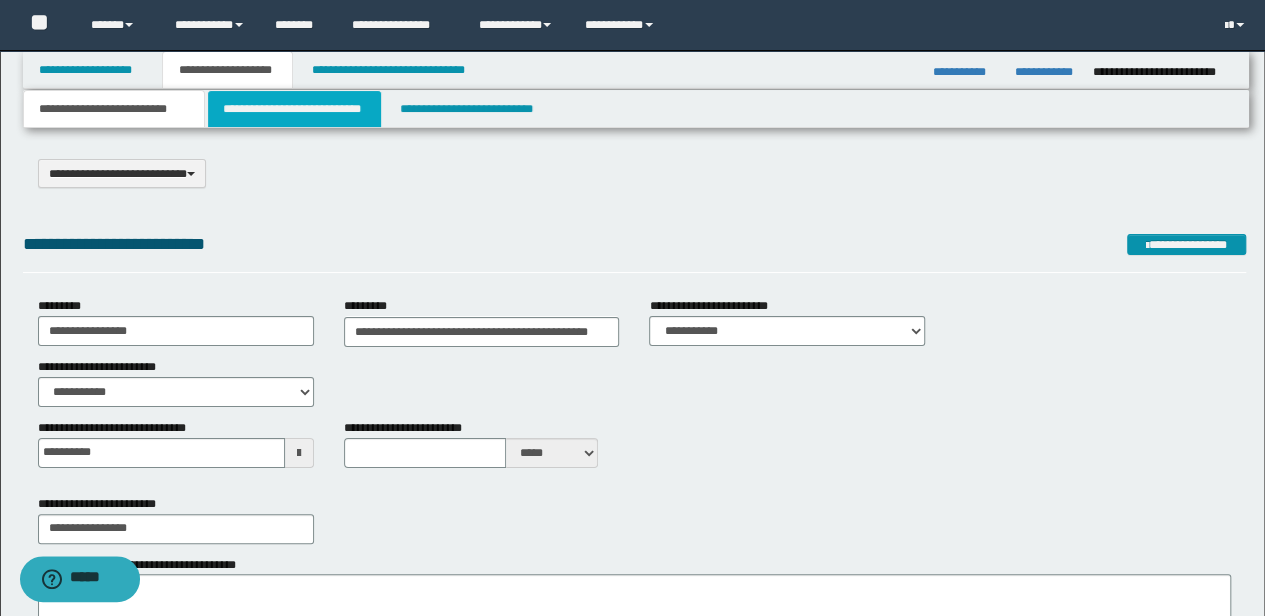 click on "**********" at bounding box center [294, 109] 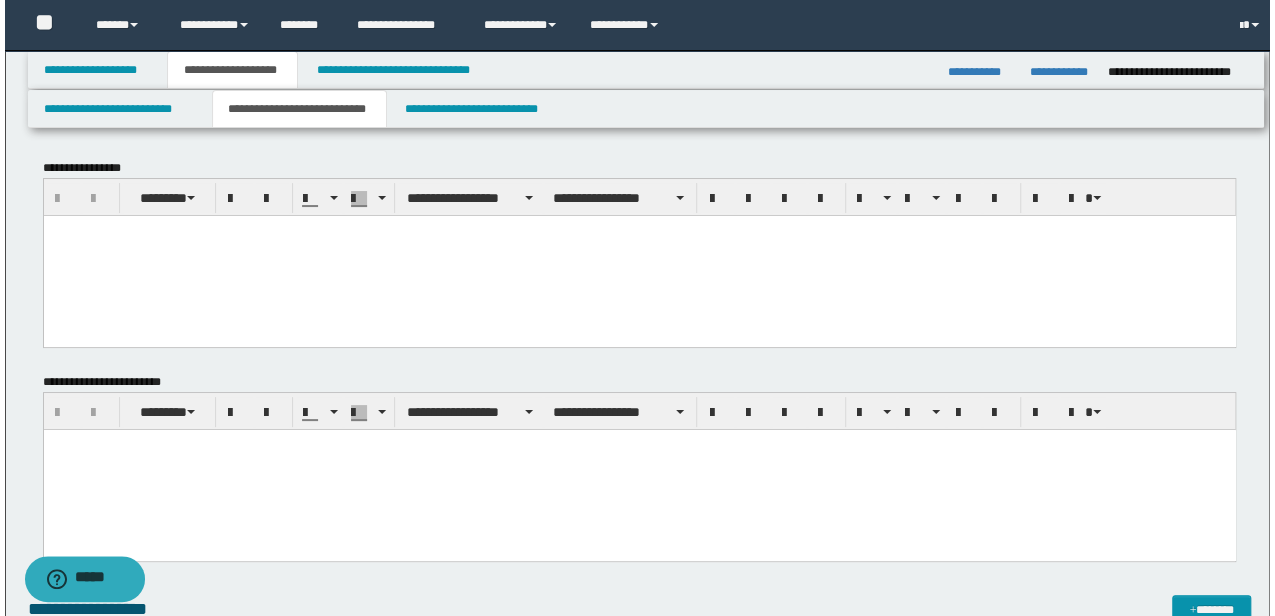 scroll, scrollTop: 0, scrollLeft: 0, axis: both 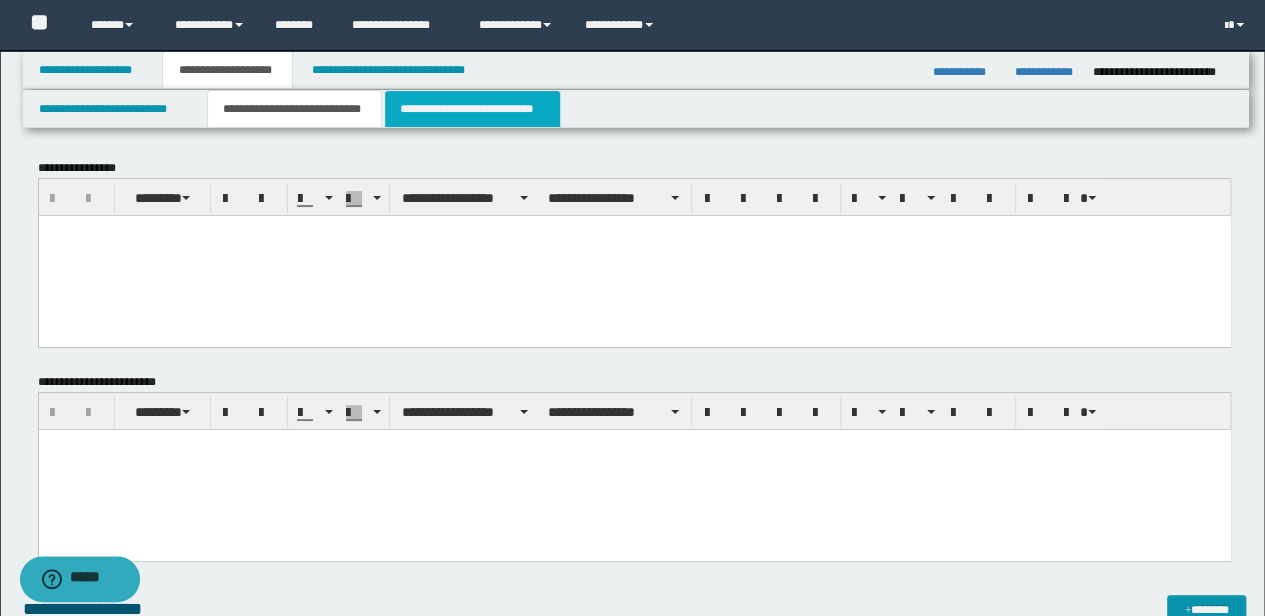 click on "**********" at bounding box center [472, 109] 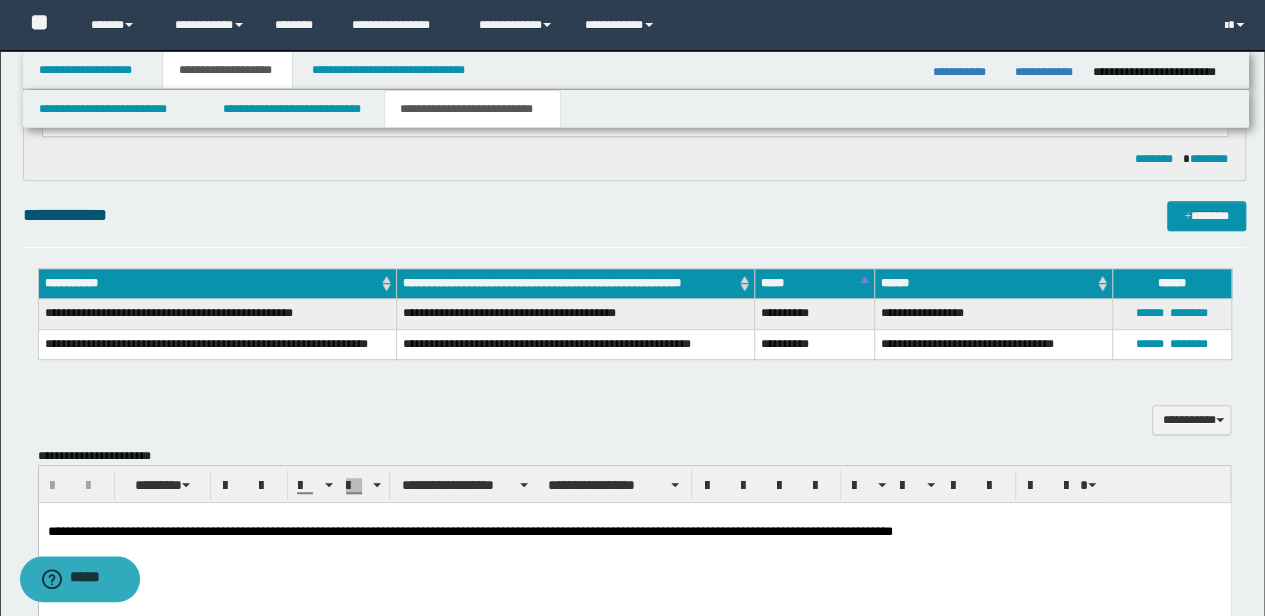 scroll, scrollTop: 533, scrollLeft: 0, axis: vertical 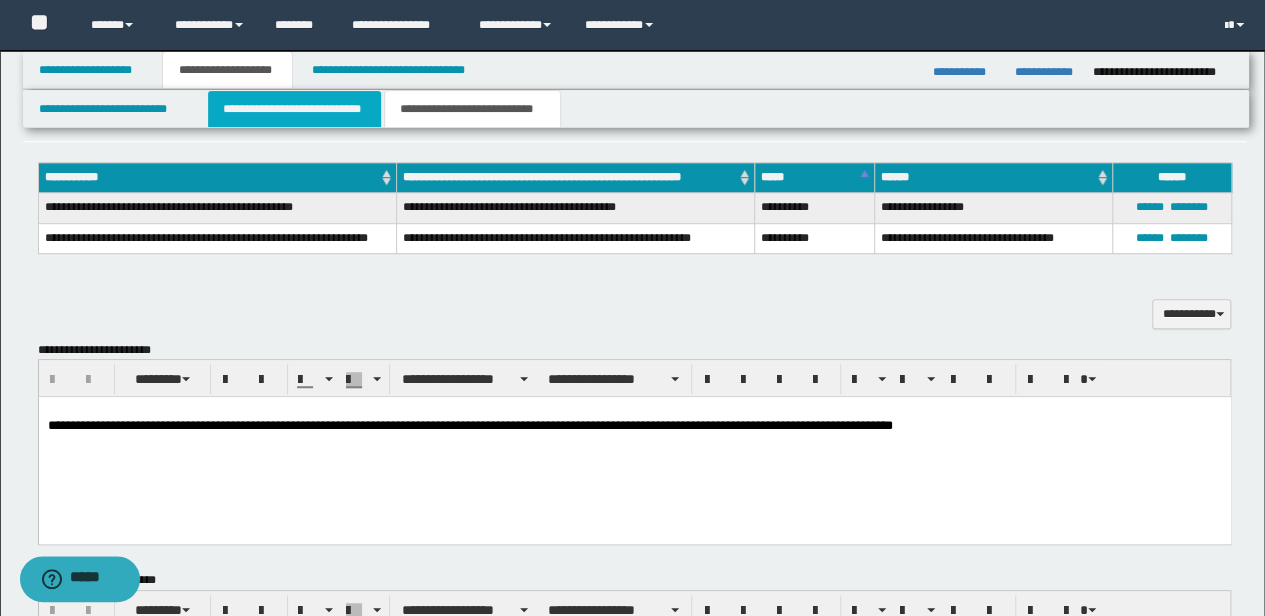 click on "**********" at bounding box center (294, 109) 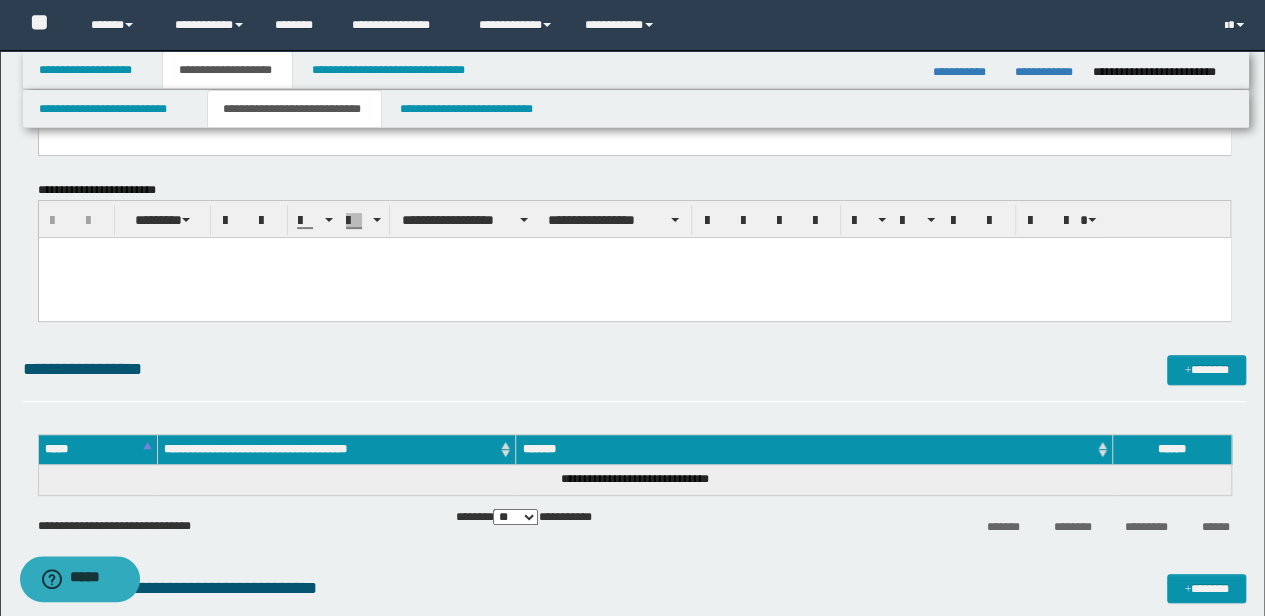 scroll, scrollTop: 133, scrollLeft: 0, axis: vertical 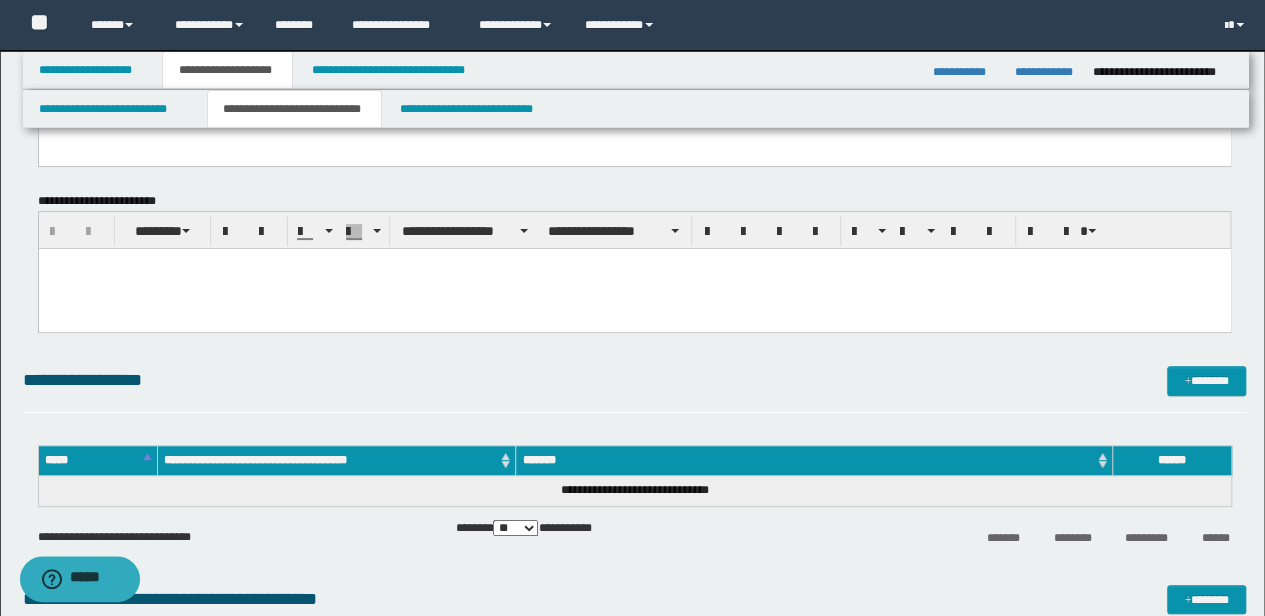 drag, startPoint x: 438, startPoint y: 297, endPoint x: 442, endPoint y: 287, distance: 10.770329 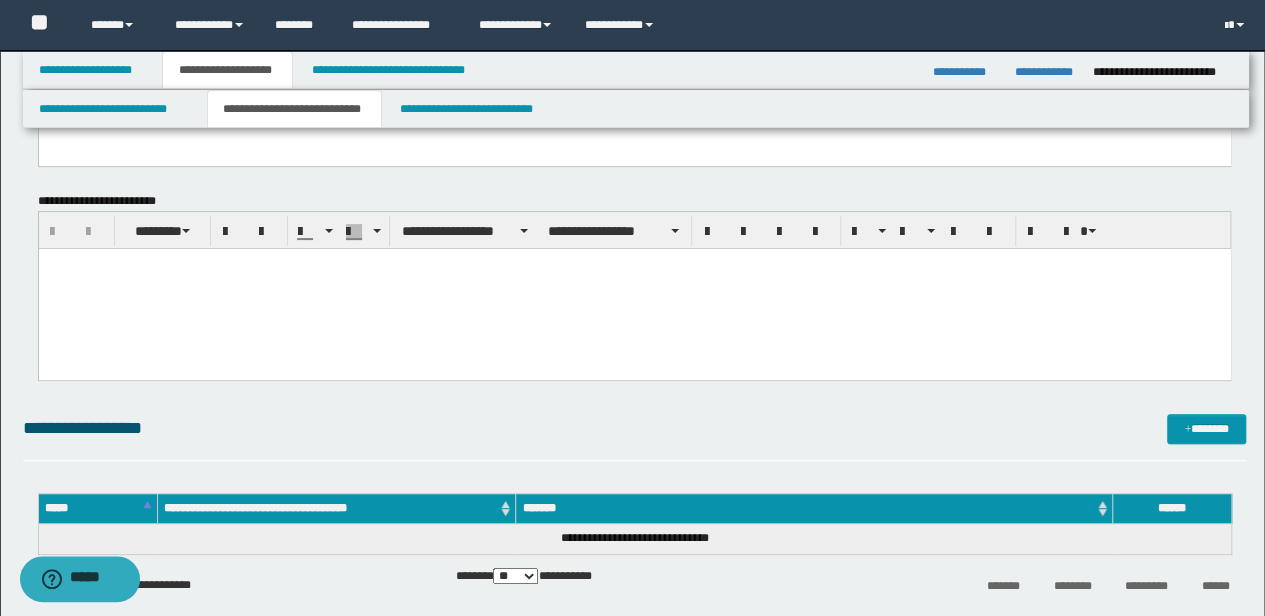 type 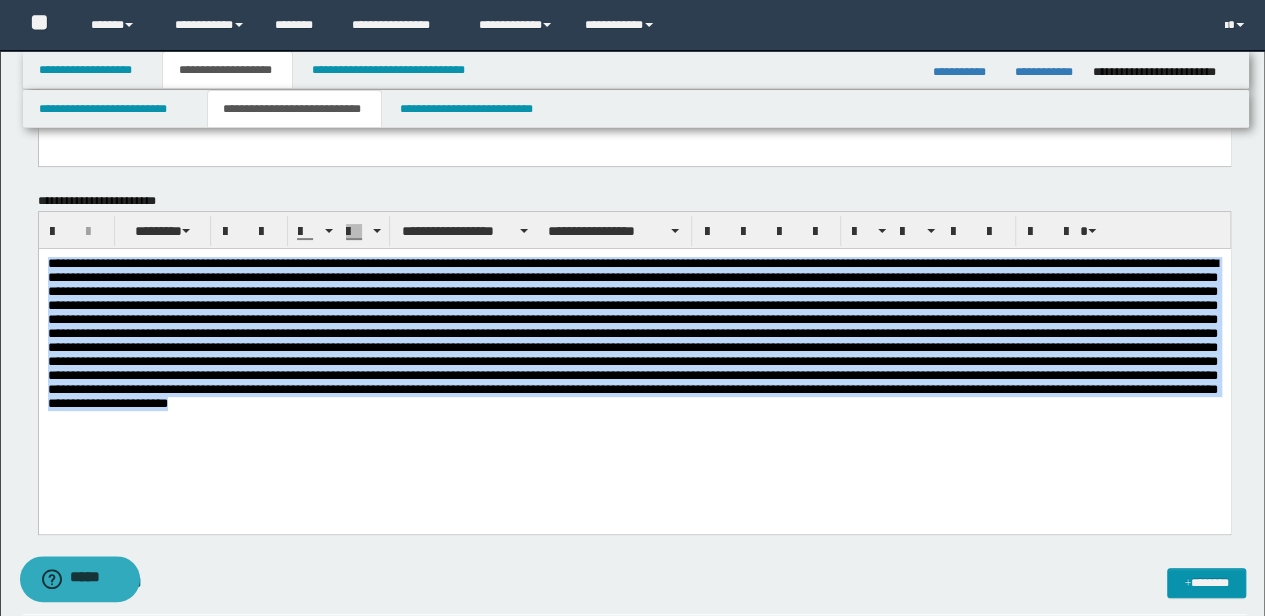 drag, startPoint x: 1195, startPoint y: 474, endPoint x: -3, endPoint y: 214, distance: 1225.889 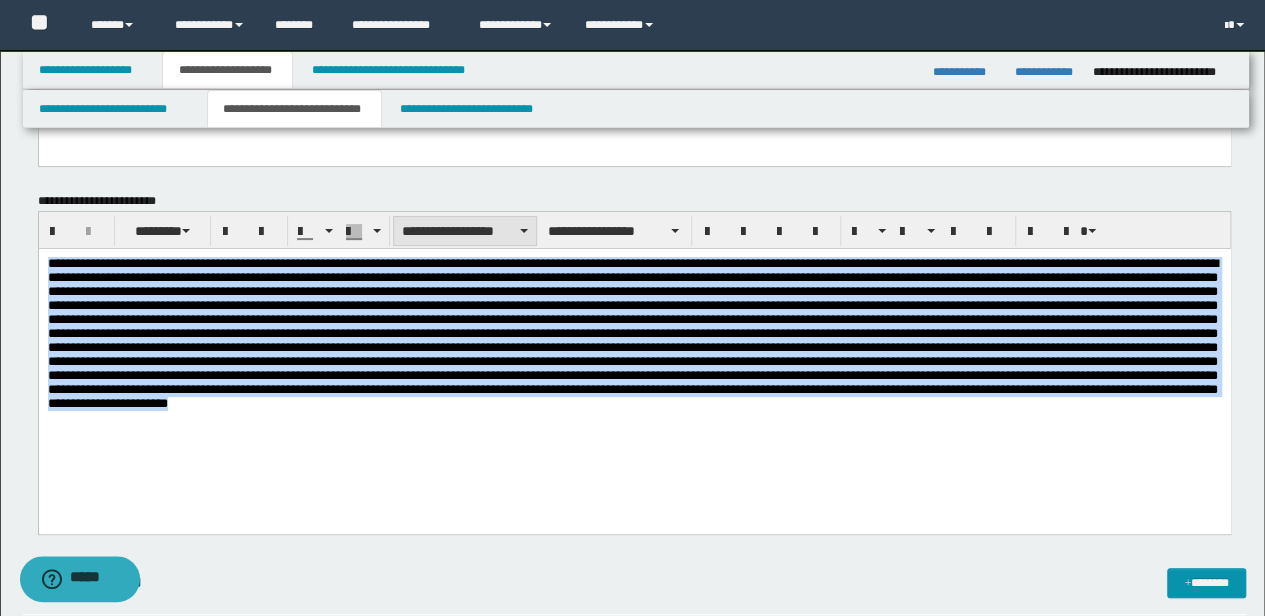 click on "**********" at bounding box center (465, 231) 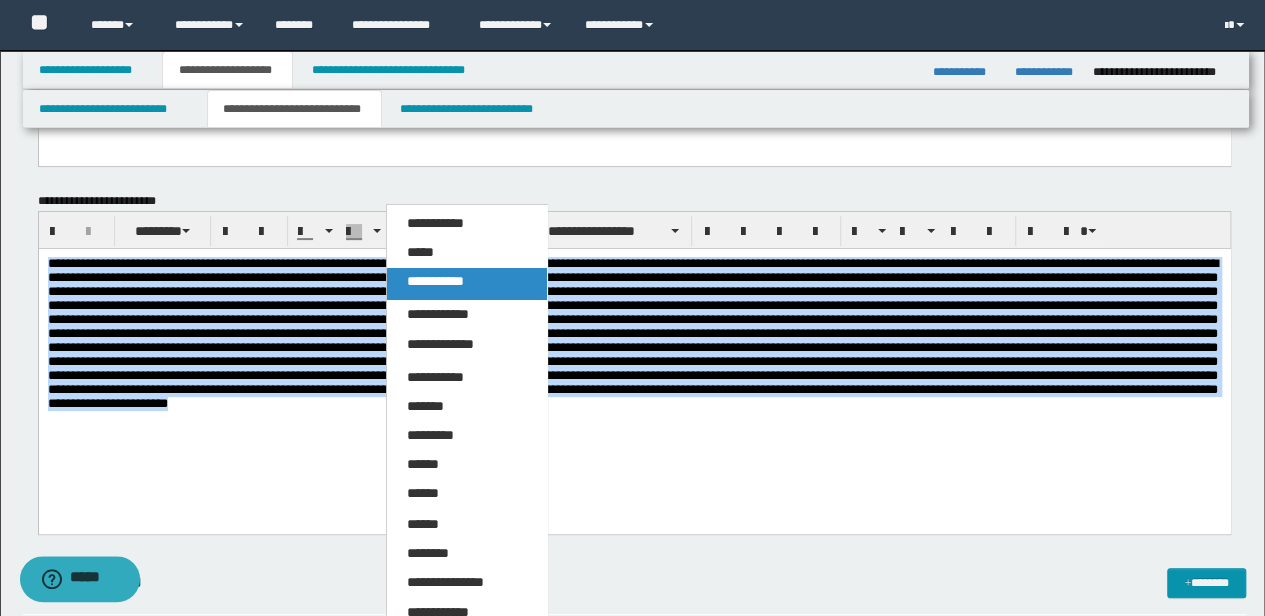 click on "**********" at bounding box center (435, 281) 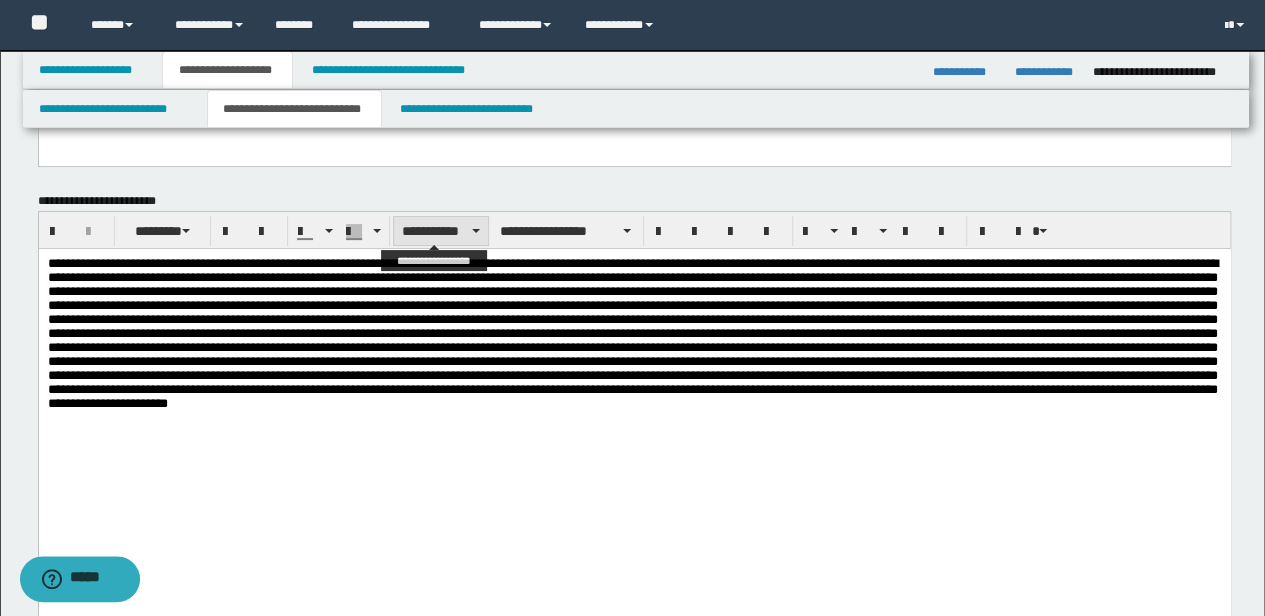 click on "**********" at bounding box center [441, 231] 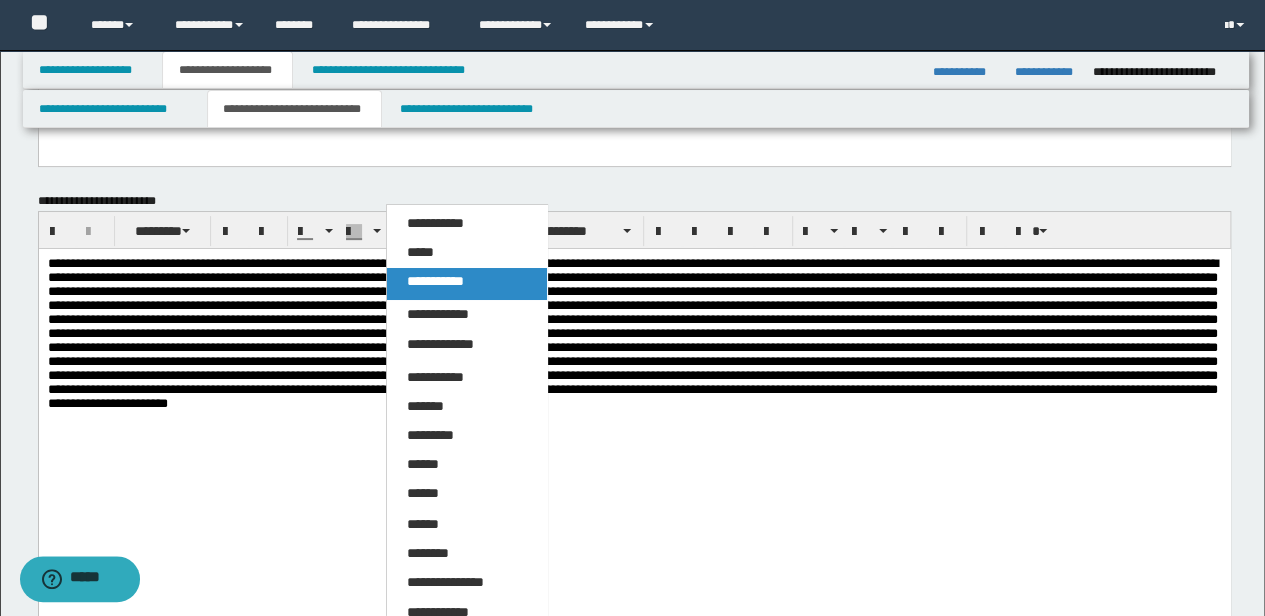 click on "**********" at bounding box center (466, 284) 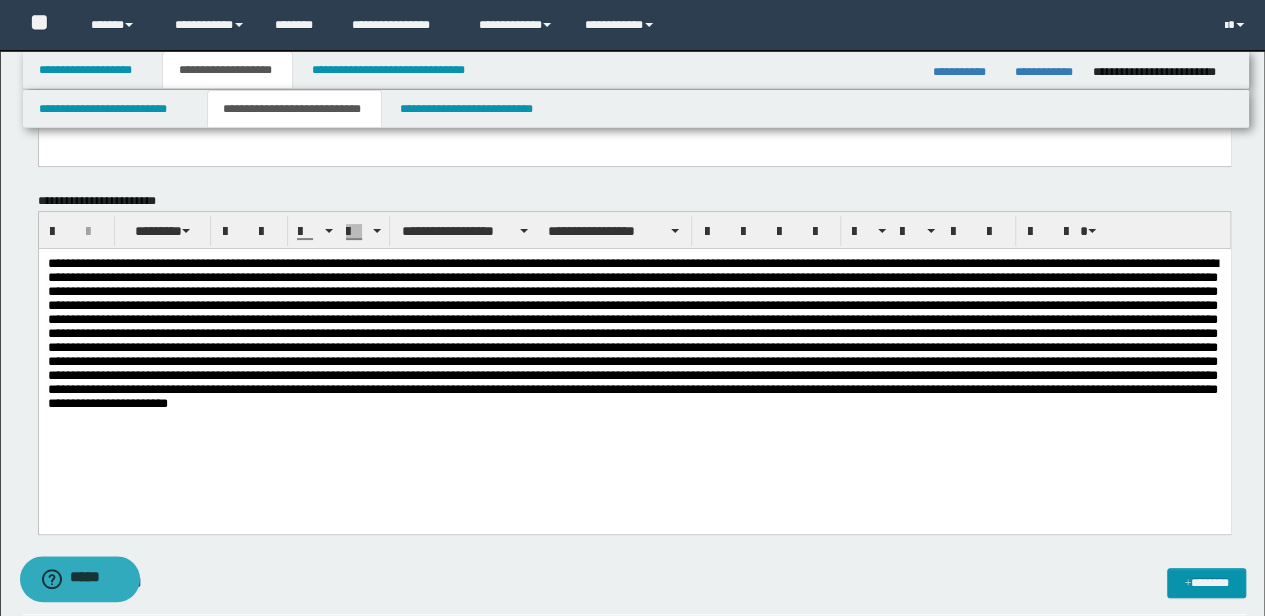 click at bounding box center [634, 366] 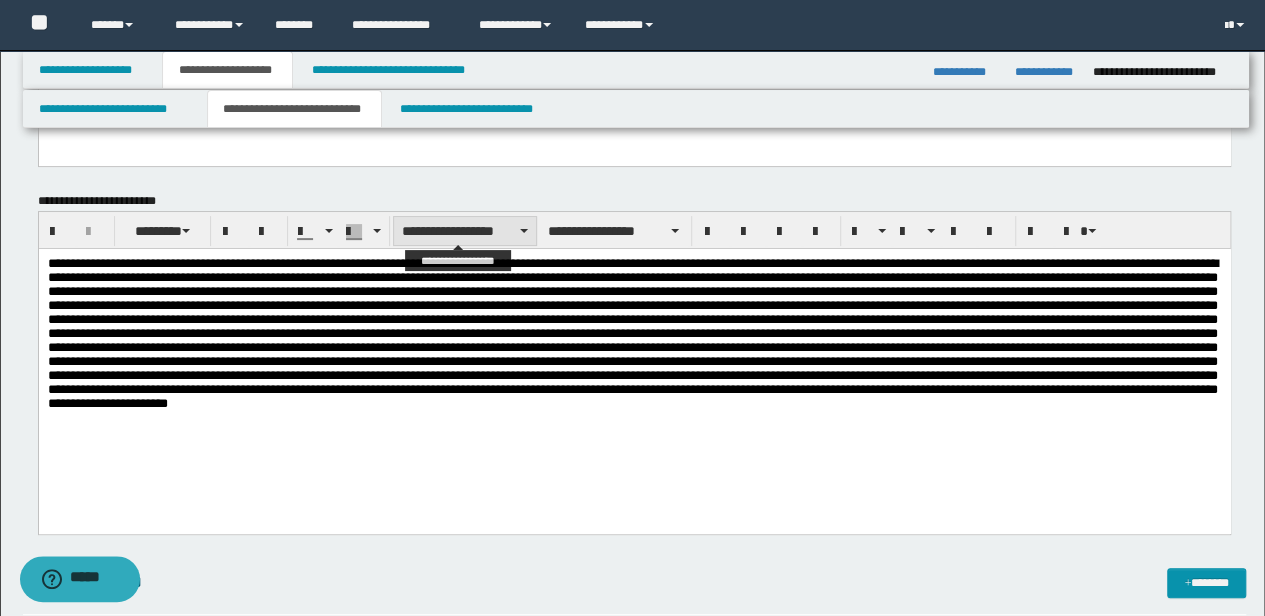 drag, startPoint x: 410, startPoint y: 0, endPoint x: 442, endPoint y: 261, distance: 262.95438 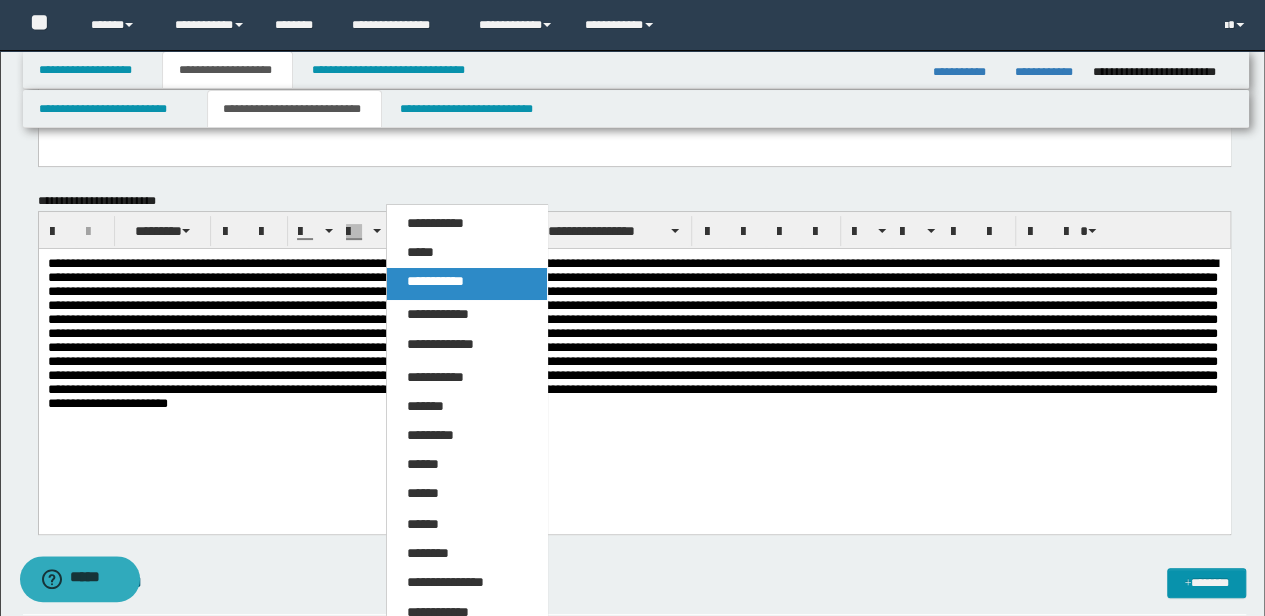 click on "**********" at bounding box center [466, 284] 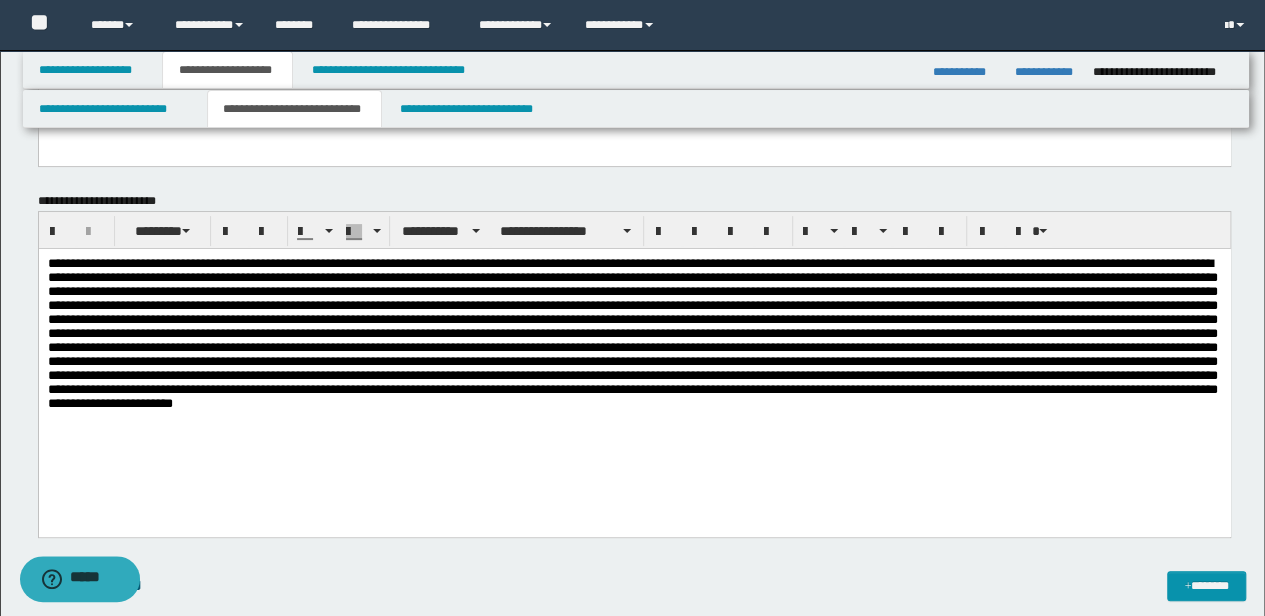 click on "**********" at bounding box center (437, 263) 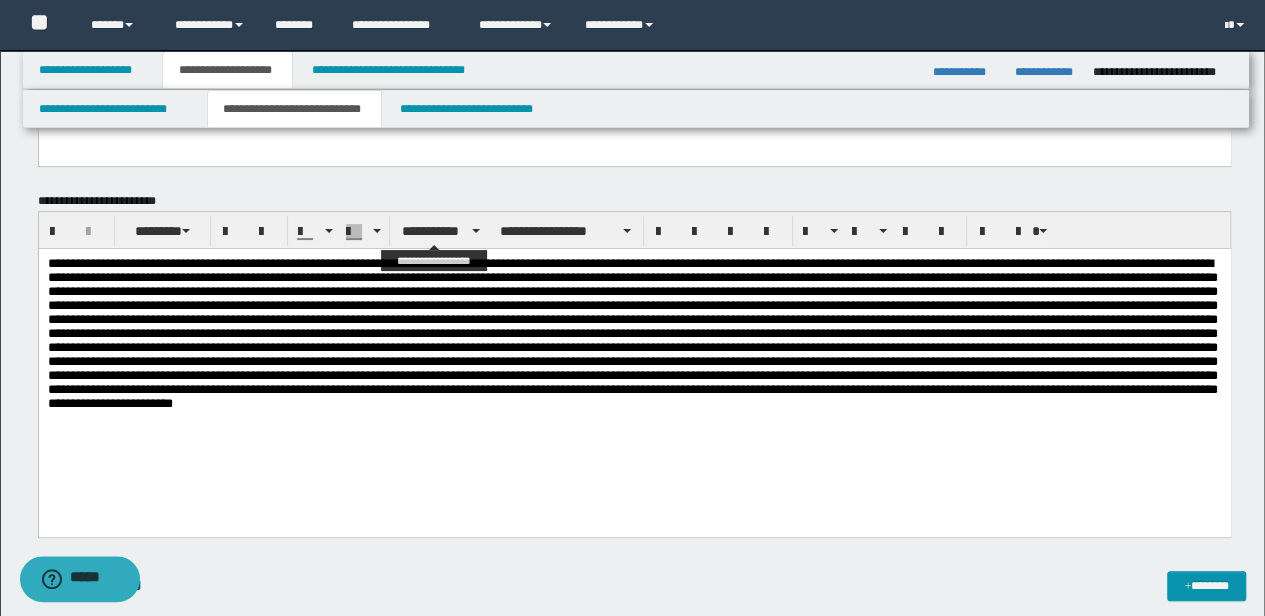 drag, startPoint x: 405, startPoint y: 4, endPoint x: 447, endPoint y: 255, distance: 254.48969 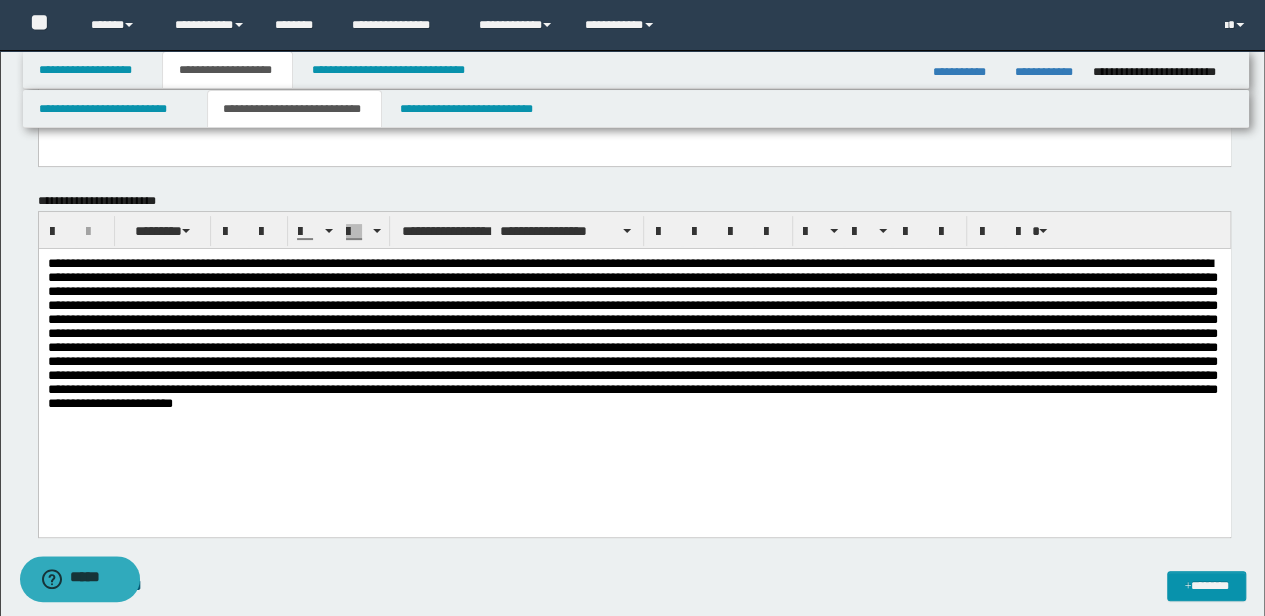 click on "**********" at bounding box center (634, 368) 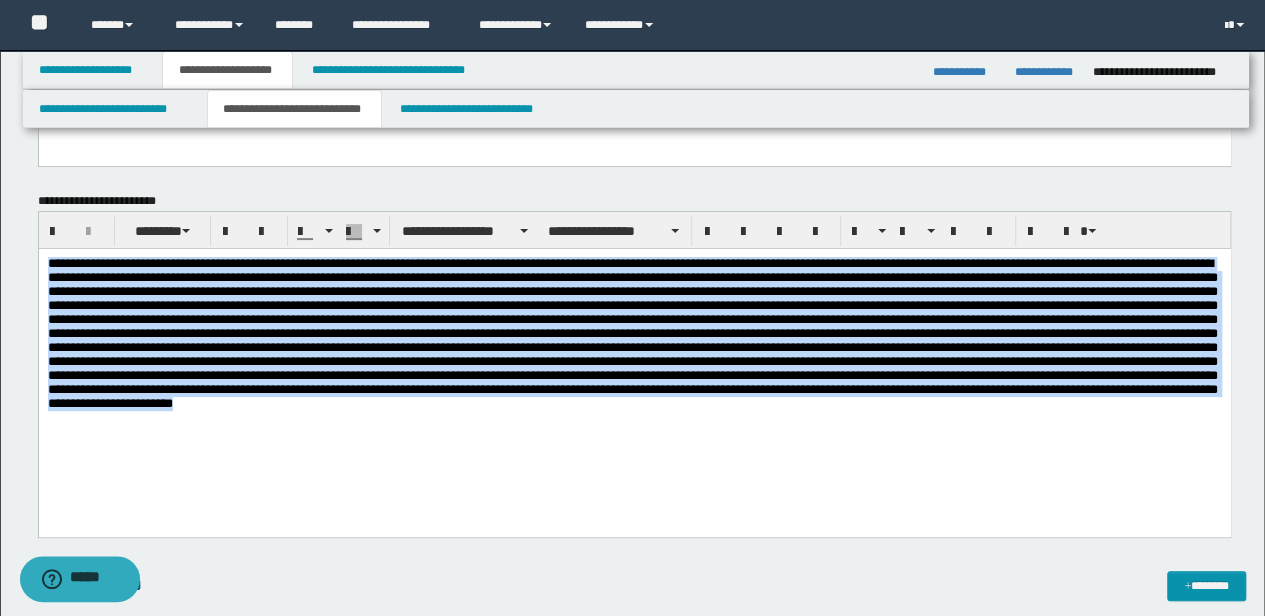 drag, startPoint x: 1070, startPoint y: 442, endPoint x: -3, endPoint y: 107, distance: 1124.0792 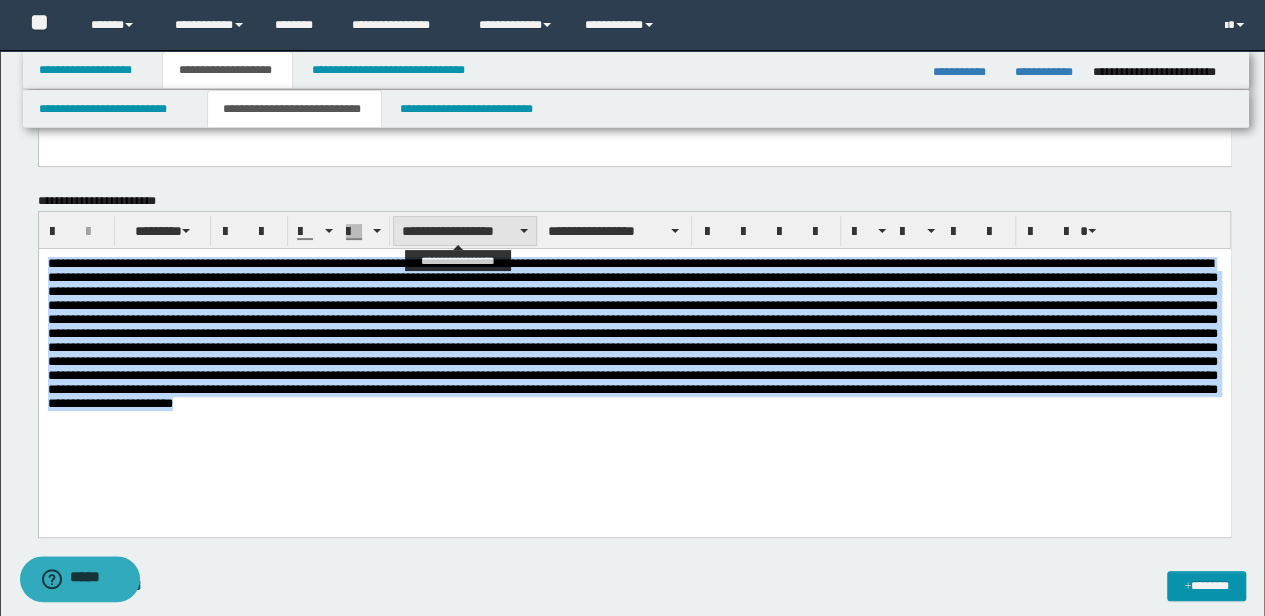 drag, startPoint x: 460, startPoint y: 220, endPoint x: 458, endPoint y: 235, distance: 15.132746 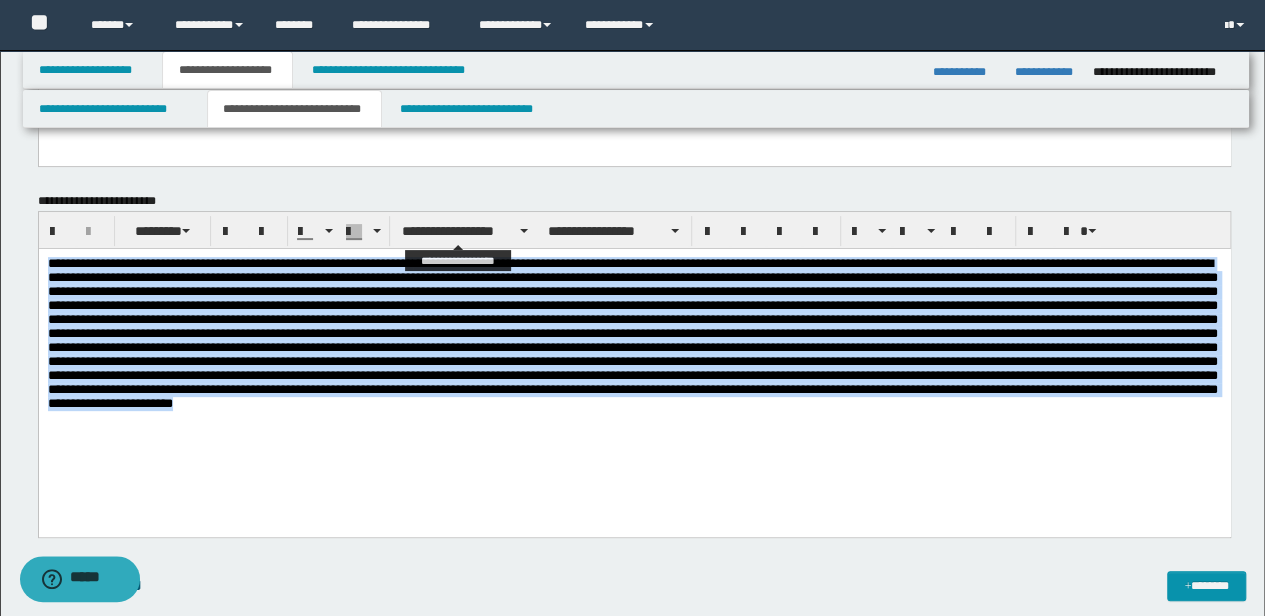 click on "**********" at bounding box center [465, 231] 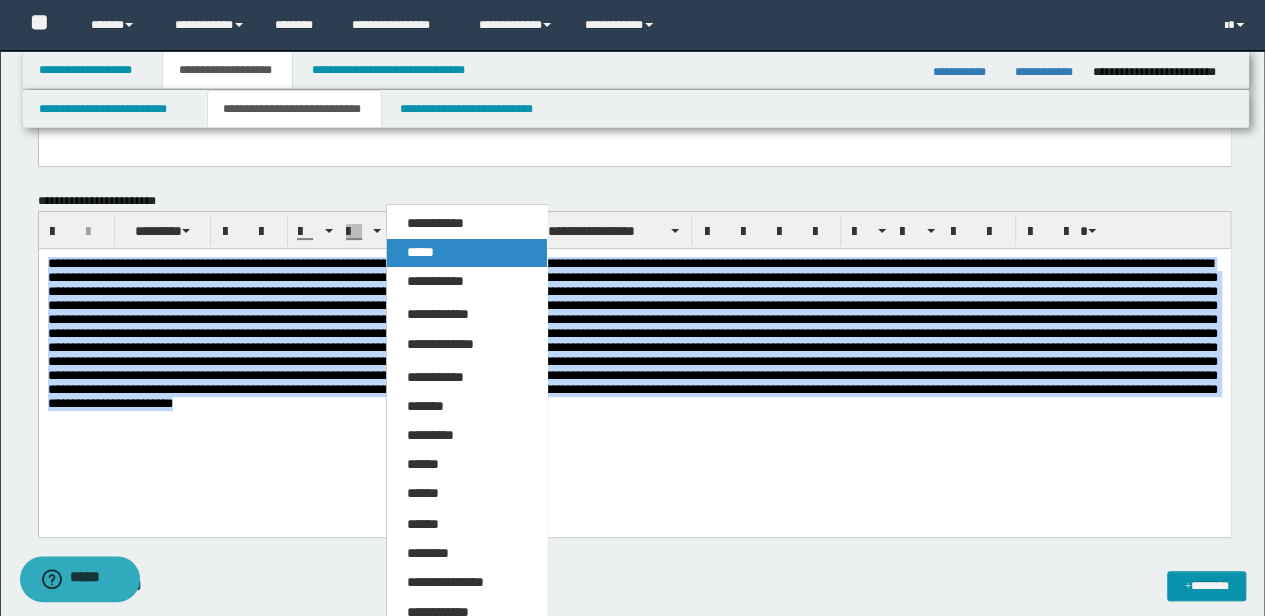 click on "*****" at bounding box center (466, 253) 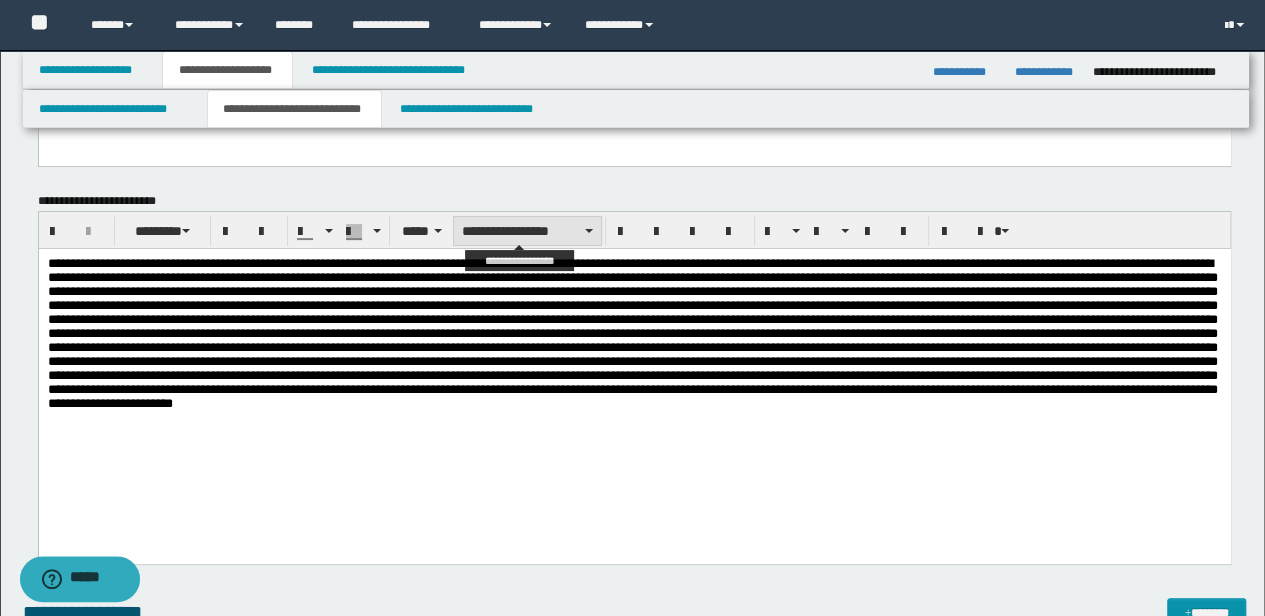 click on "**********" at bounding box center [527, 231] 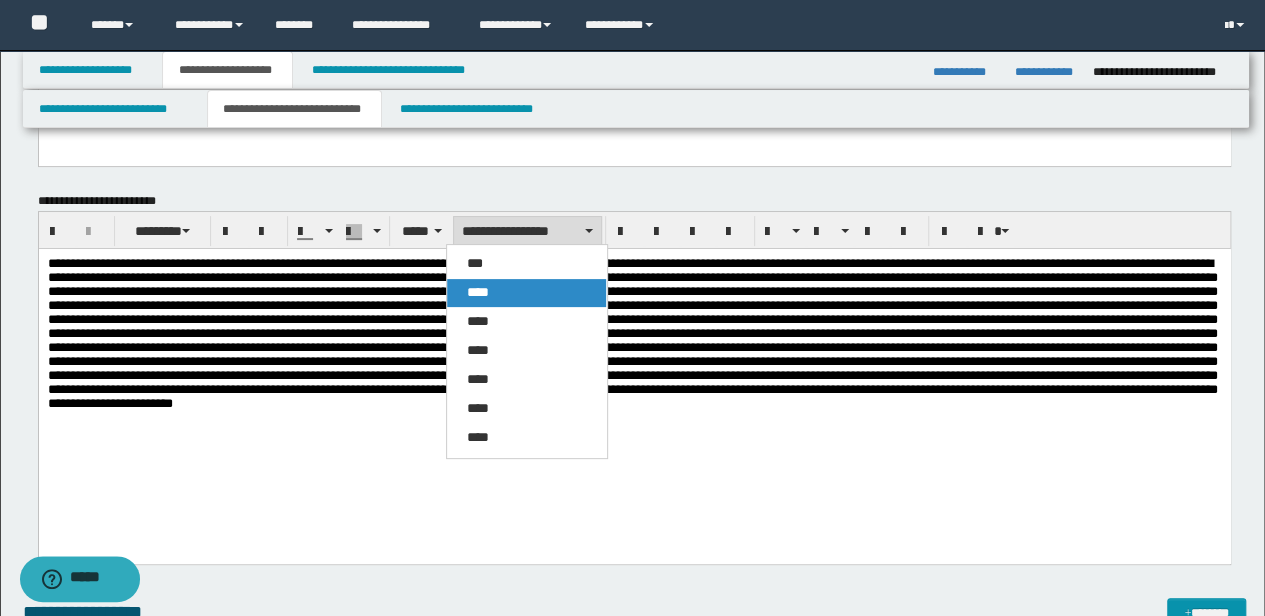 click on "****" at bounding box center (526, 293) 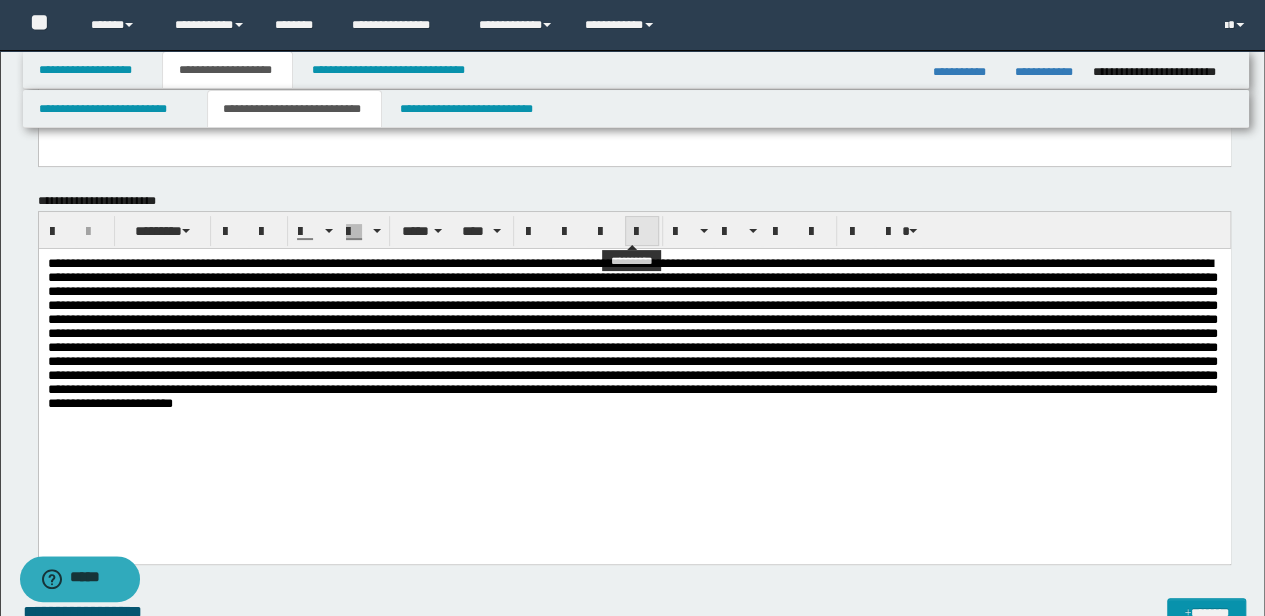 click at bounding box center (642, 232) 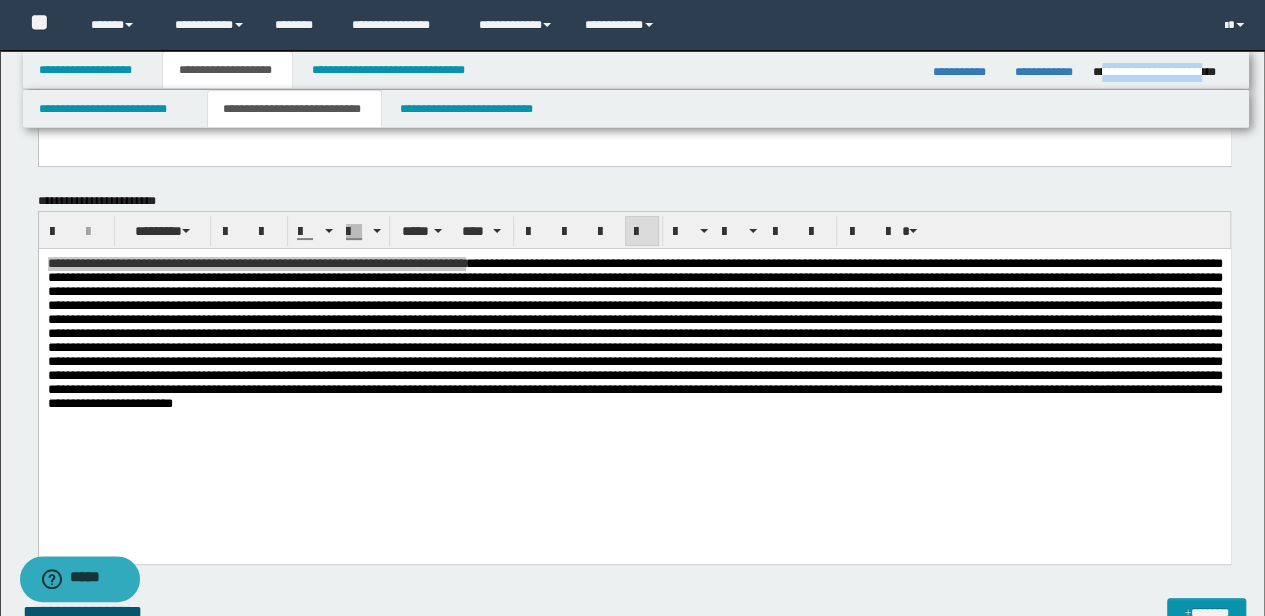 drag, startPoint x: 1100, startPoint y: 74, endPoint x: 1226, endPoint y: 65, distance: 126.32102 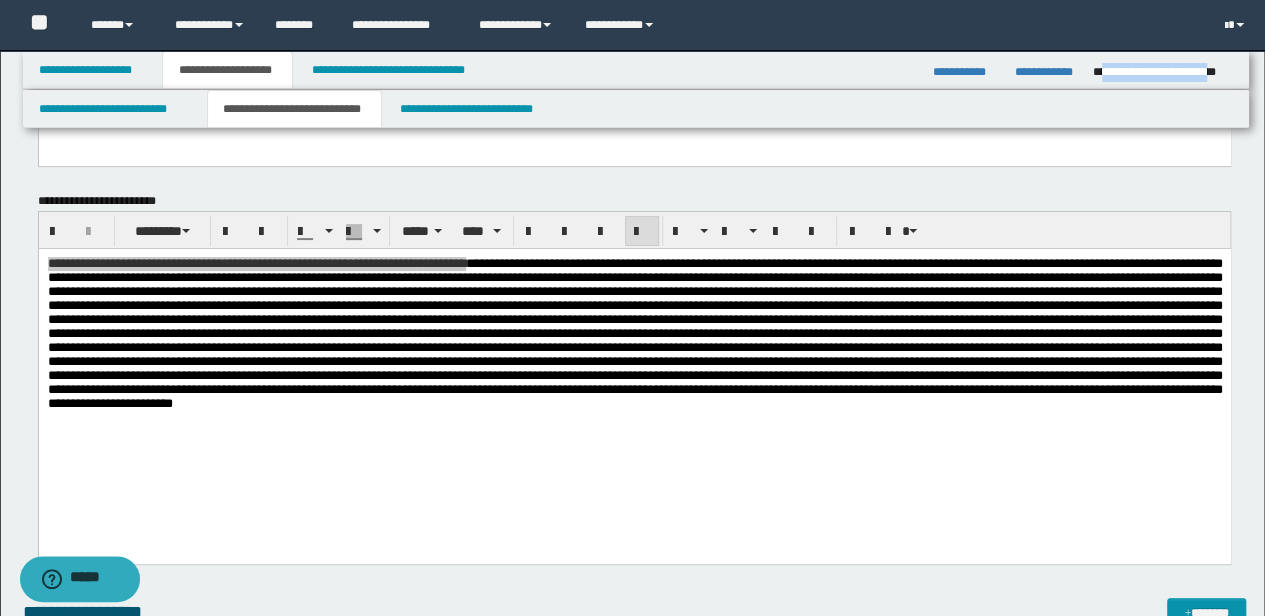 drag, startPoint x: 1231, startPoint y: 72, endPoint x: 1100, endPoint y: 72, distance: 131 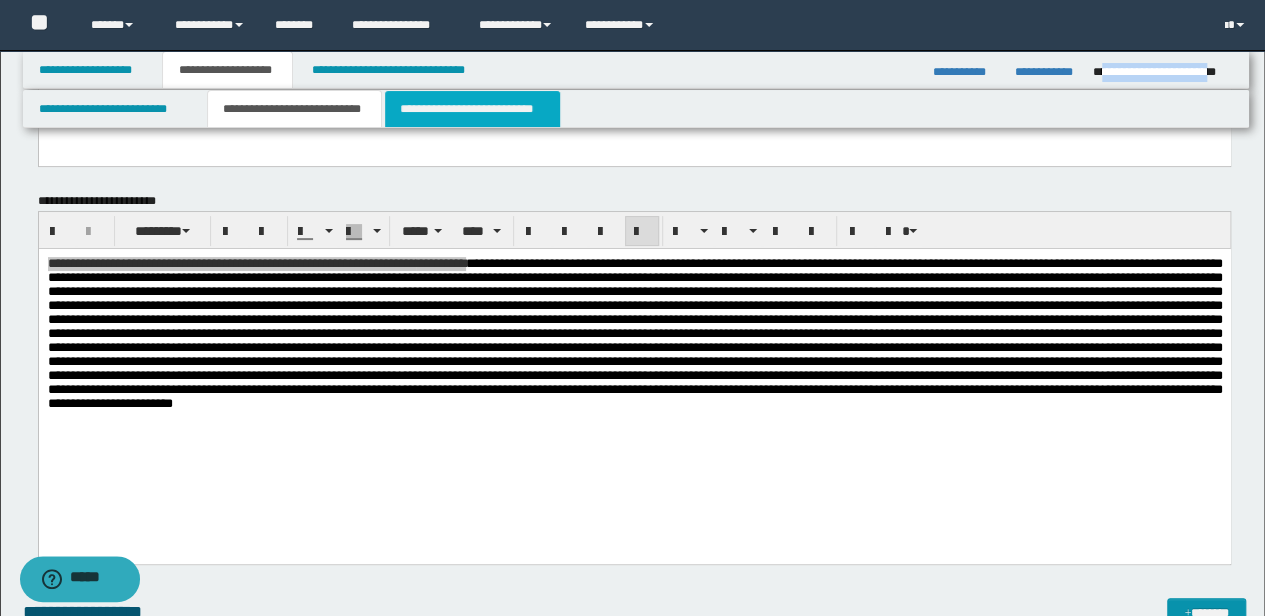 click on "**********" at bounding box center [472, 109] 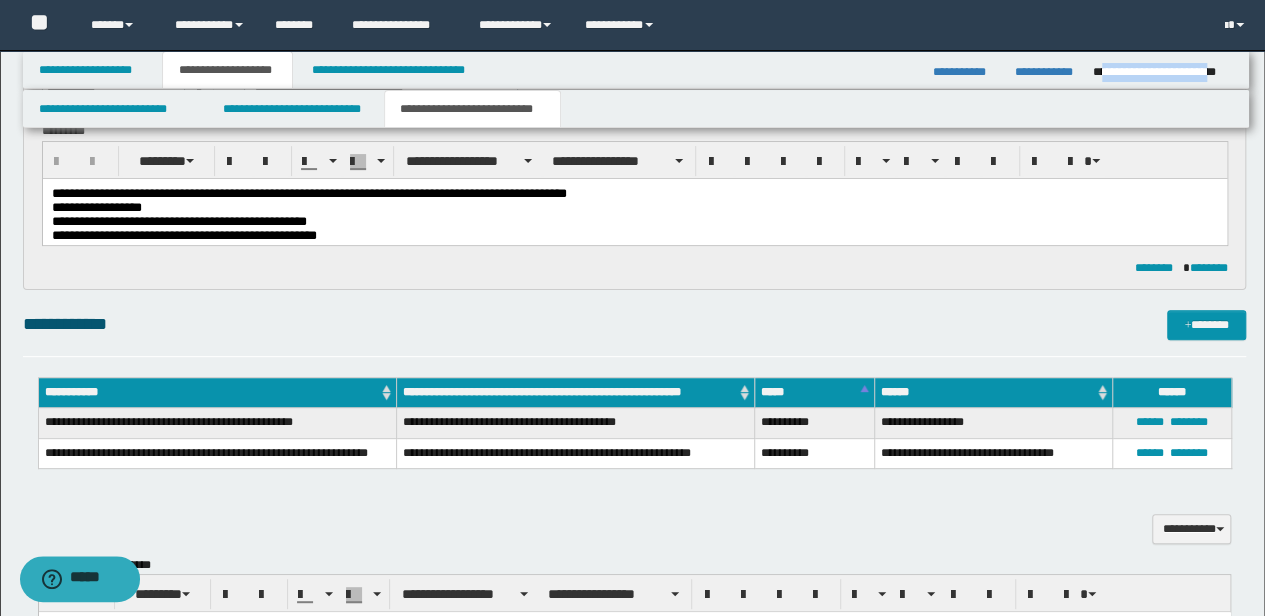 scroll, scrollTop: 200, scrollLeft: 0, axis: vertical 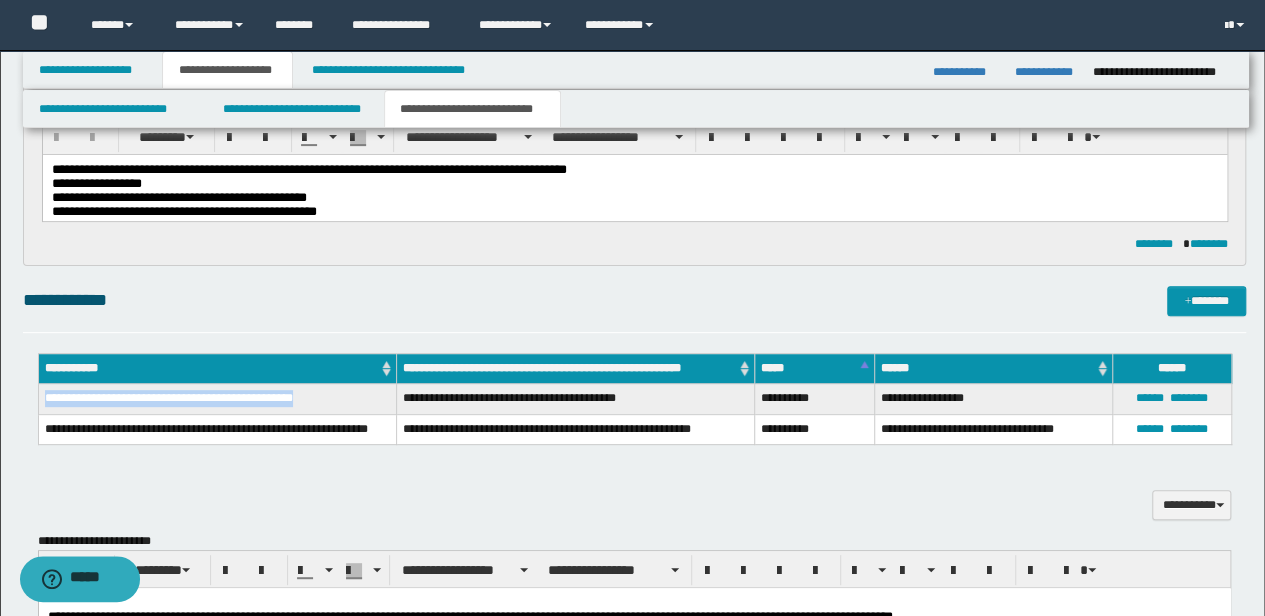 drag, startPoint x: 341, startPoint y: 400, endPoint x: 44, endPoint y: 392, distance: 297.10773 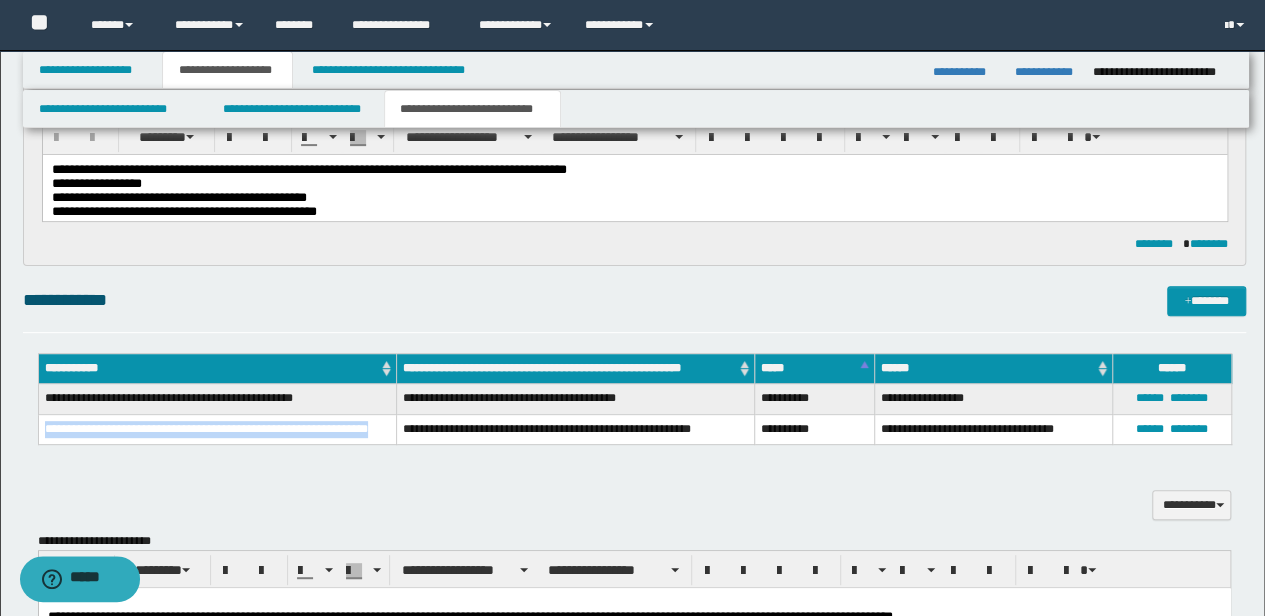 drag, startPoint x: 385, startPoint y: 430, endPoint x: 37, endPoint y: 429, distance: 348.00143 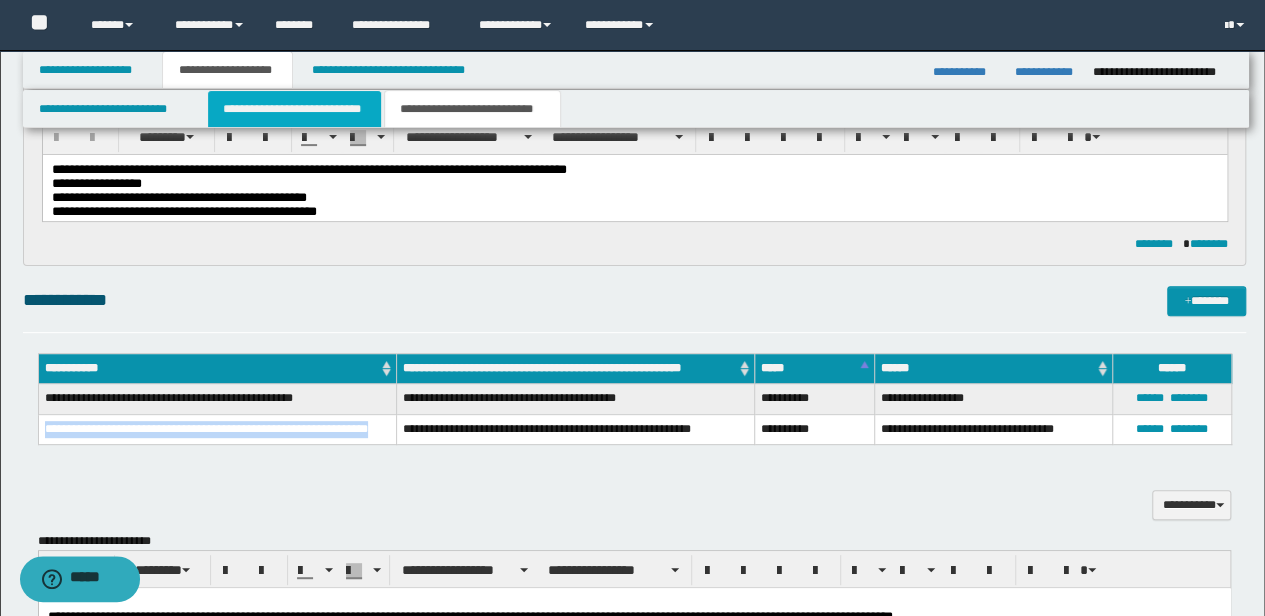 click on "**********" at bounding box center [294, 109] 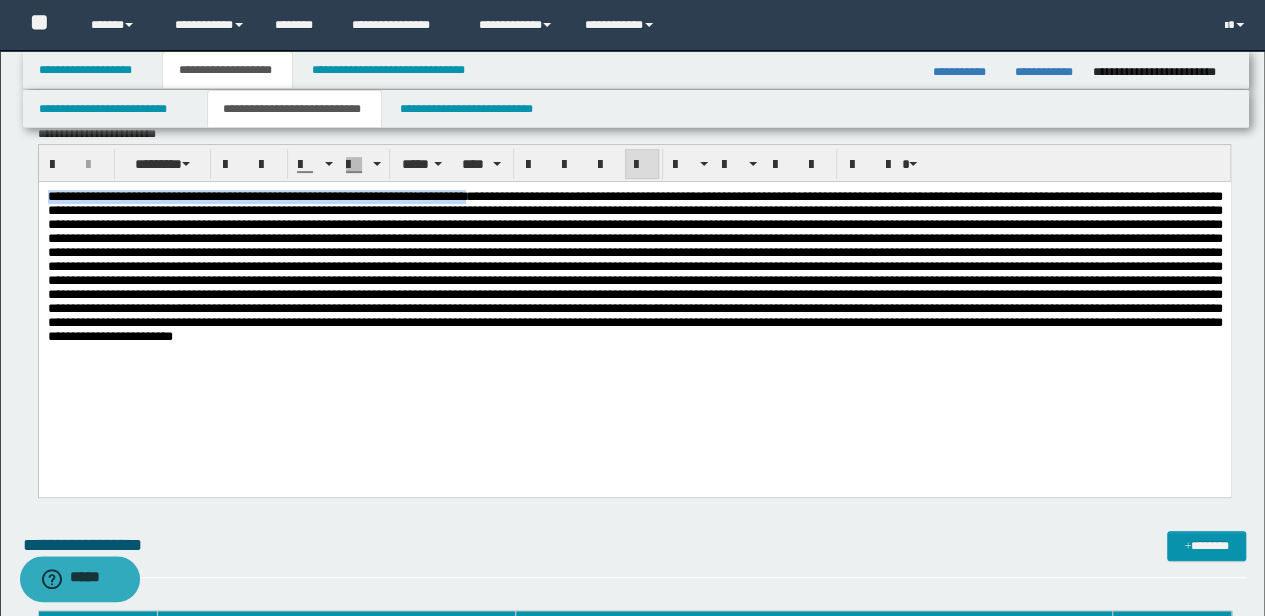 click on "**********" at bounding box center (634, 289) 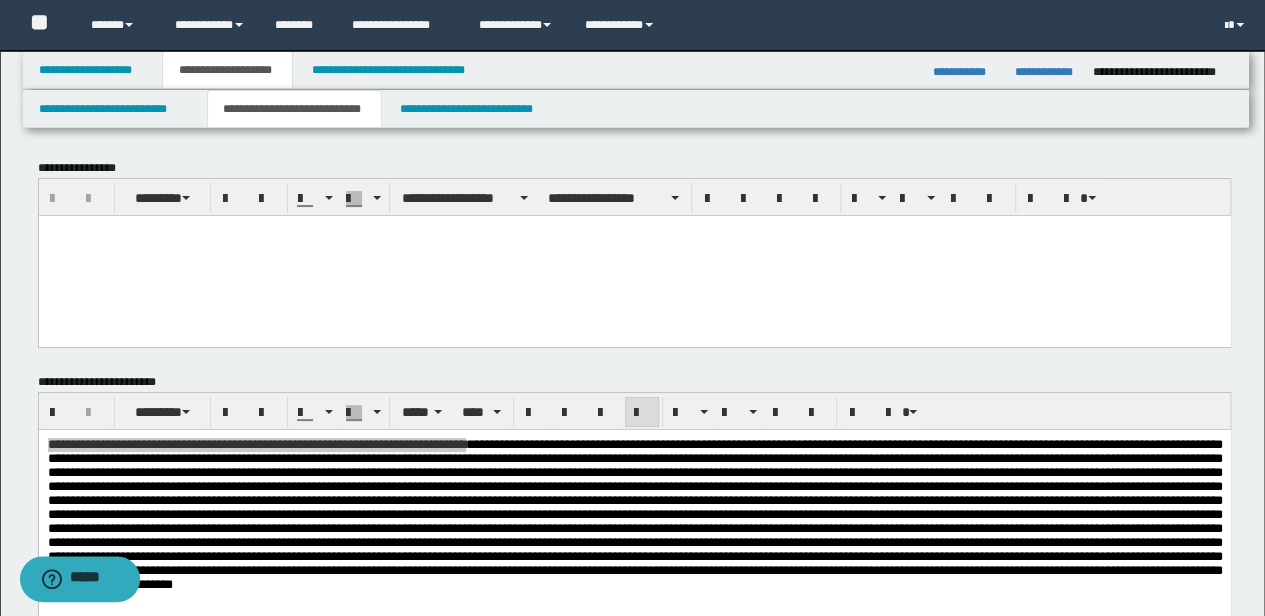 click at bounding box center [634, 255] 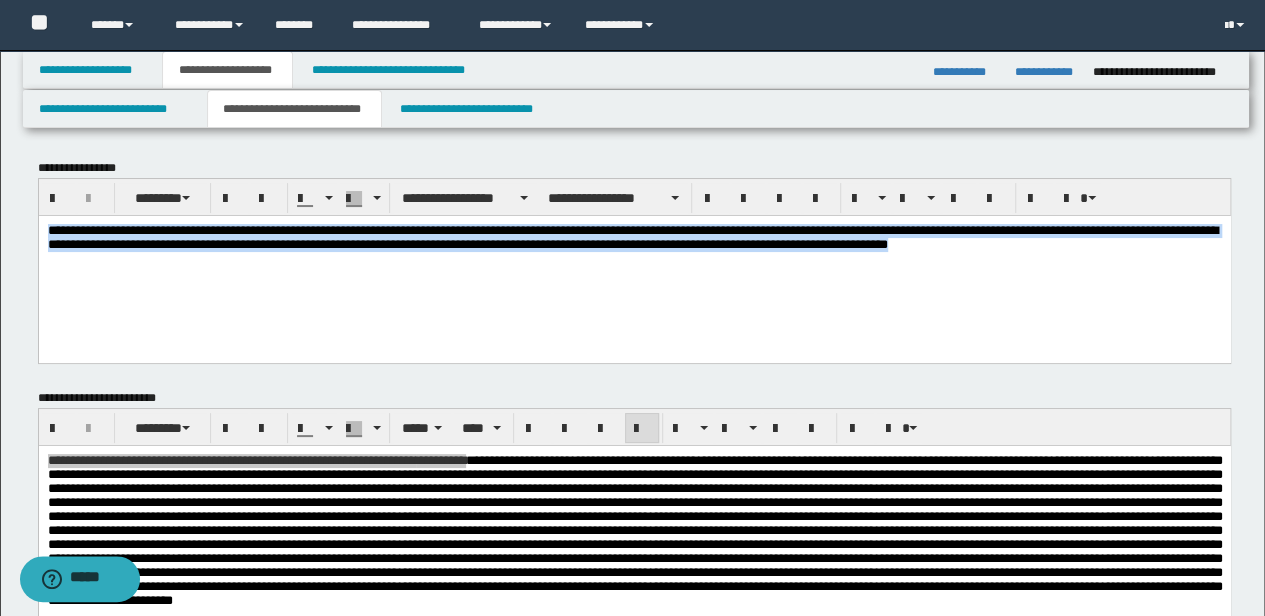 drag, startPoint x: 1196, startPoint y: 262, endPoint x: -3, endPoint y: 95, distance: 1210.5742 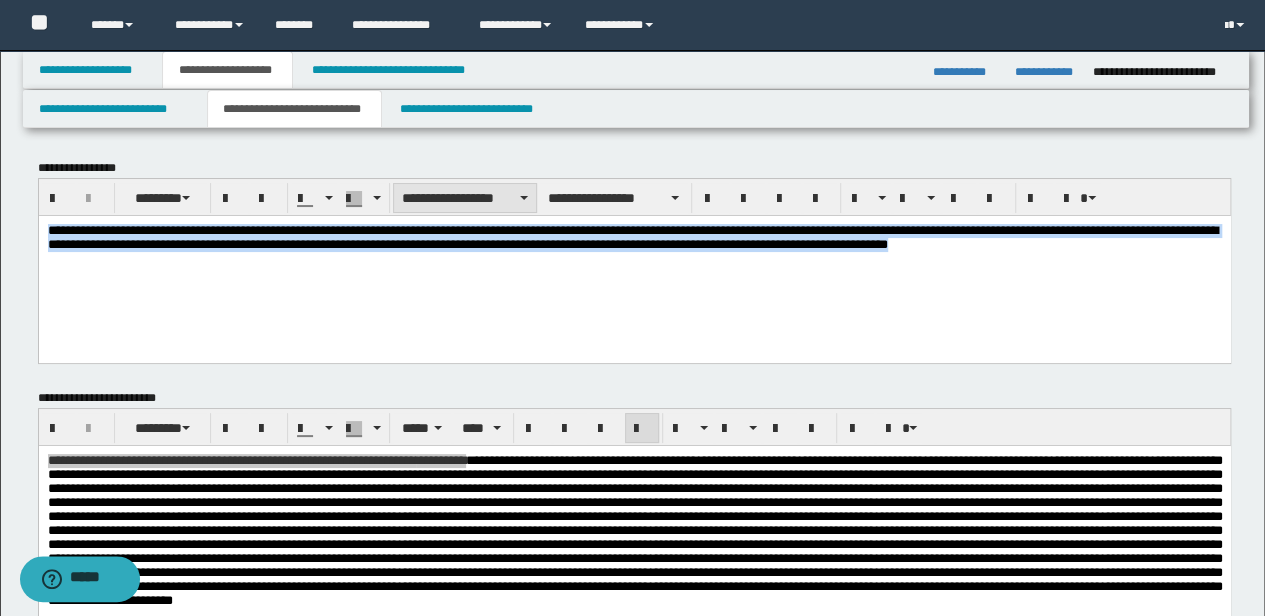 click on "**********" at bounding box center [465, 198] 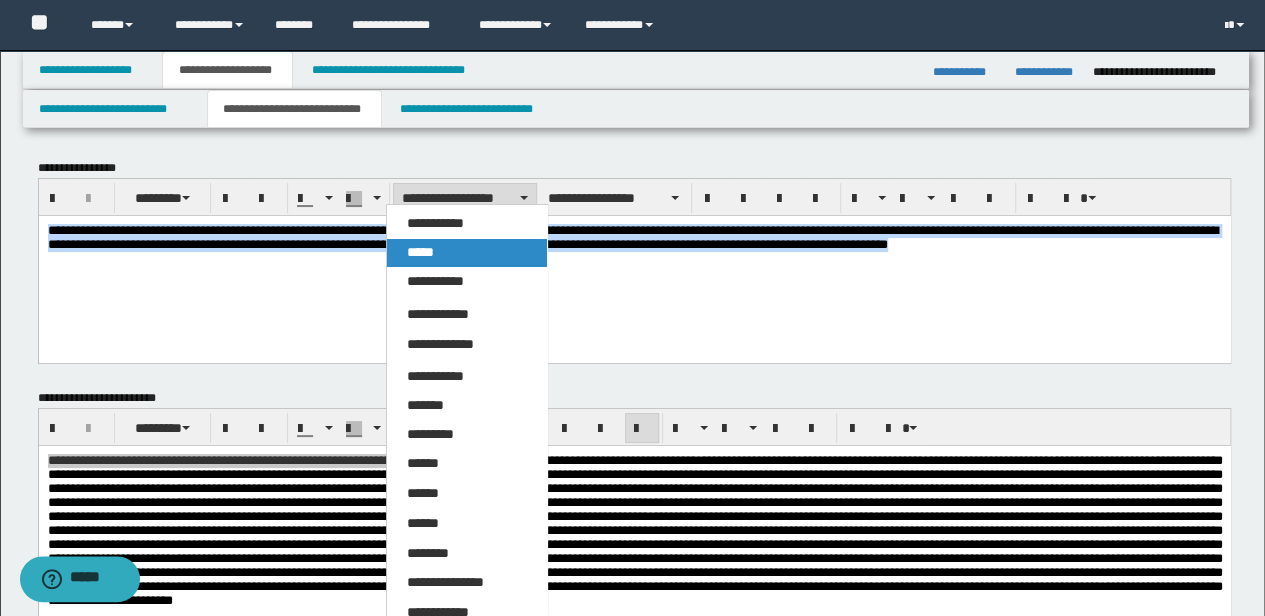 click on "*****" at bounding box center [466, 253] 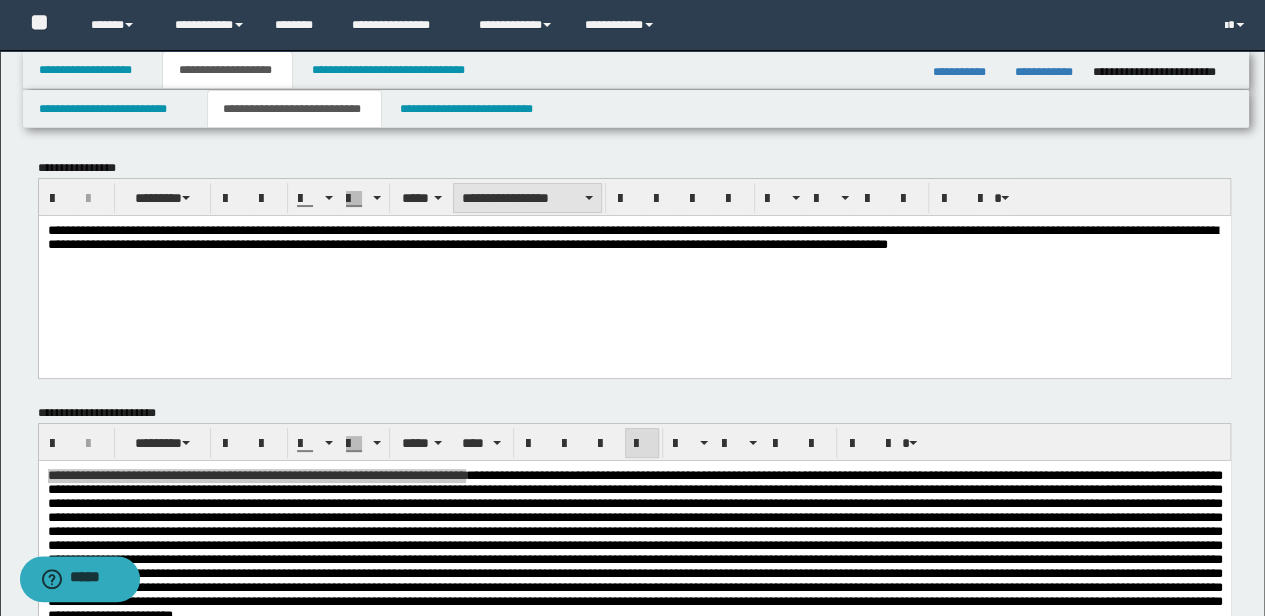 click on "**********" at bounding box center (527, 198) 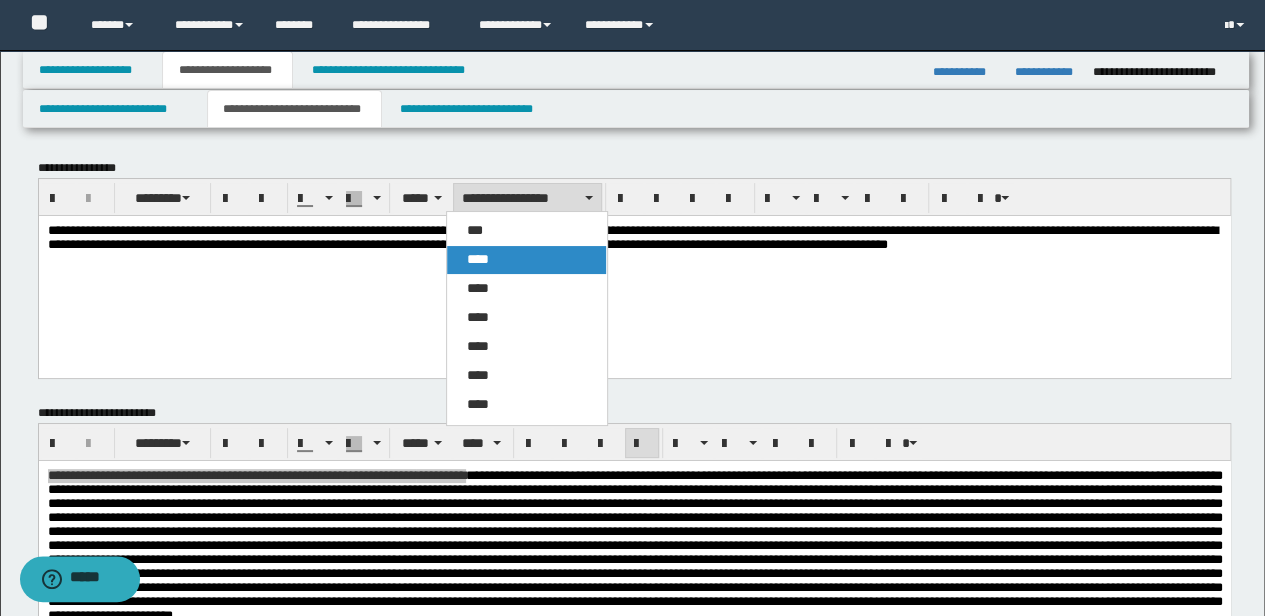 drag, startPoint x: 530, startPoint y: 264, endPoint x: 562, endPoint y: 1, distance: 264.9396 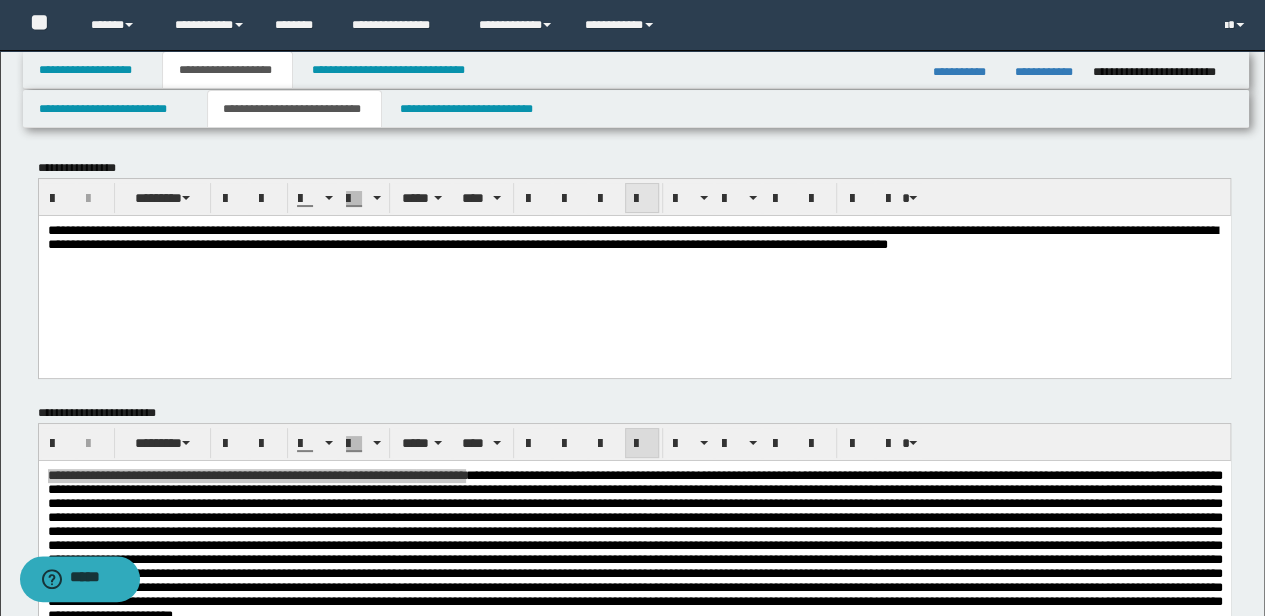 click at bounding box center [642, 199] 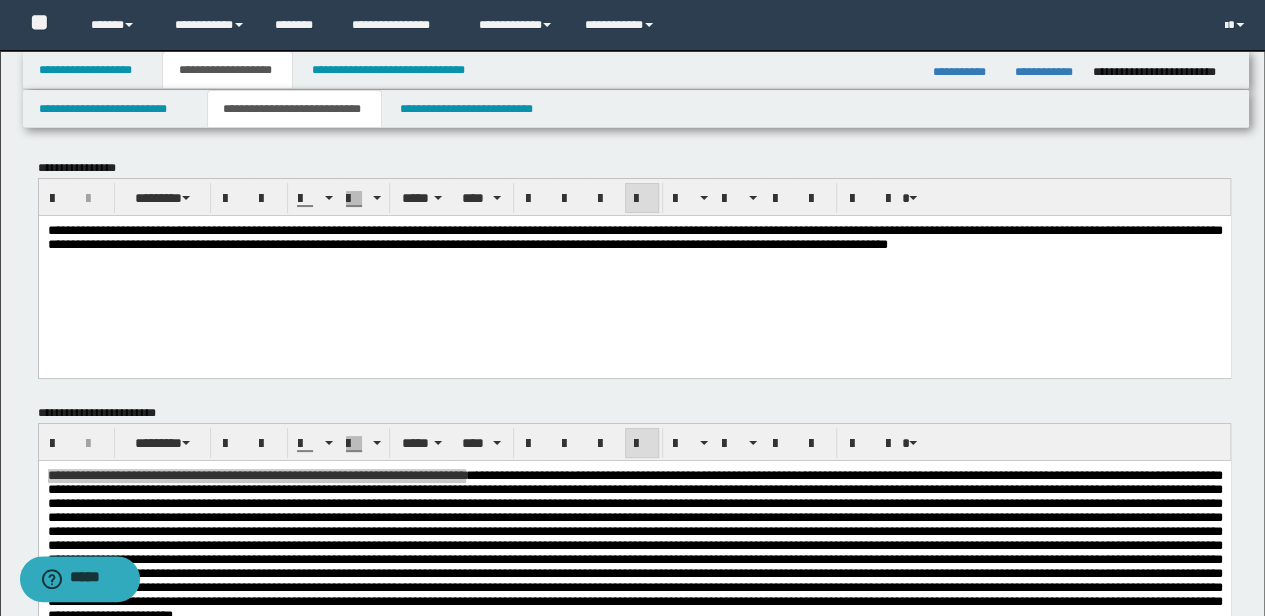 click on "**********" at bounding box center (634, 271) 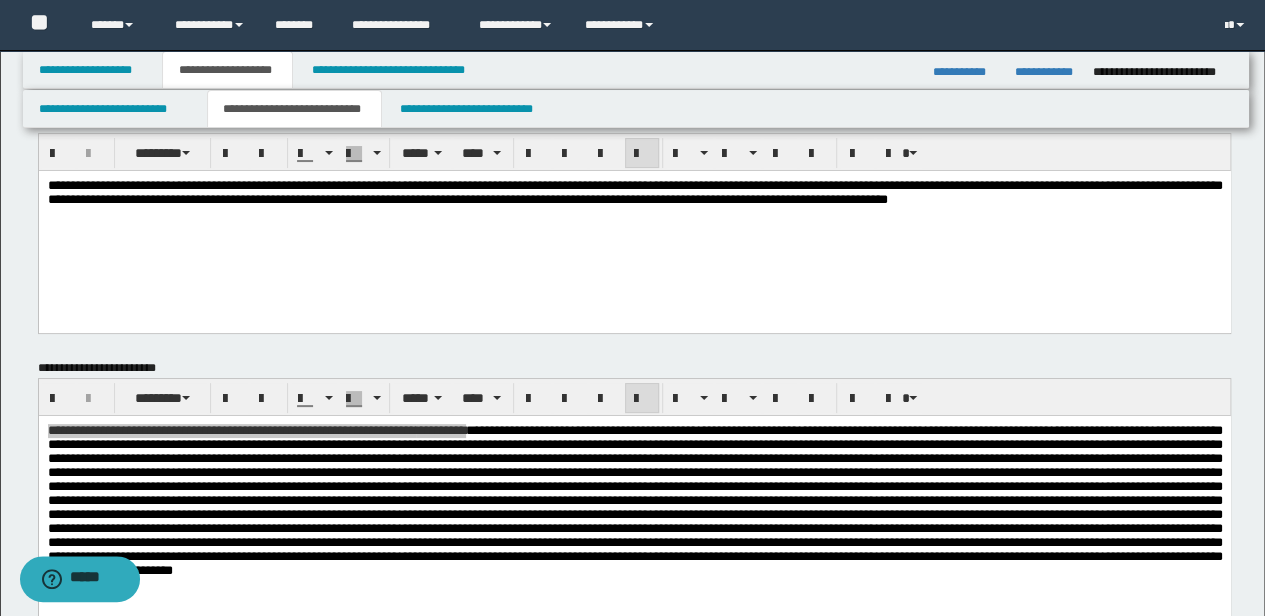 scroll, scrollTop: 333, scrollLeft: 0, axis: vertical 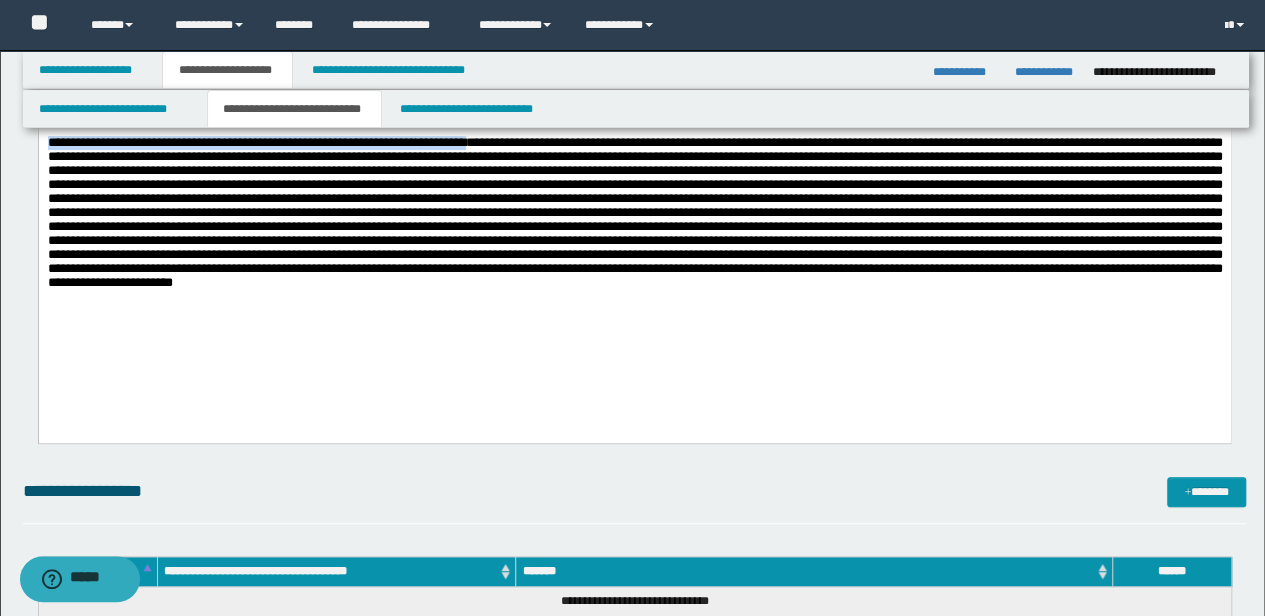 click on "**********" at bounding box center [634, 212] 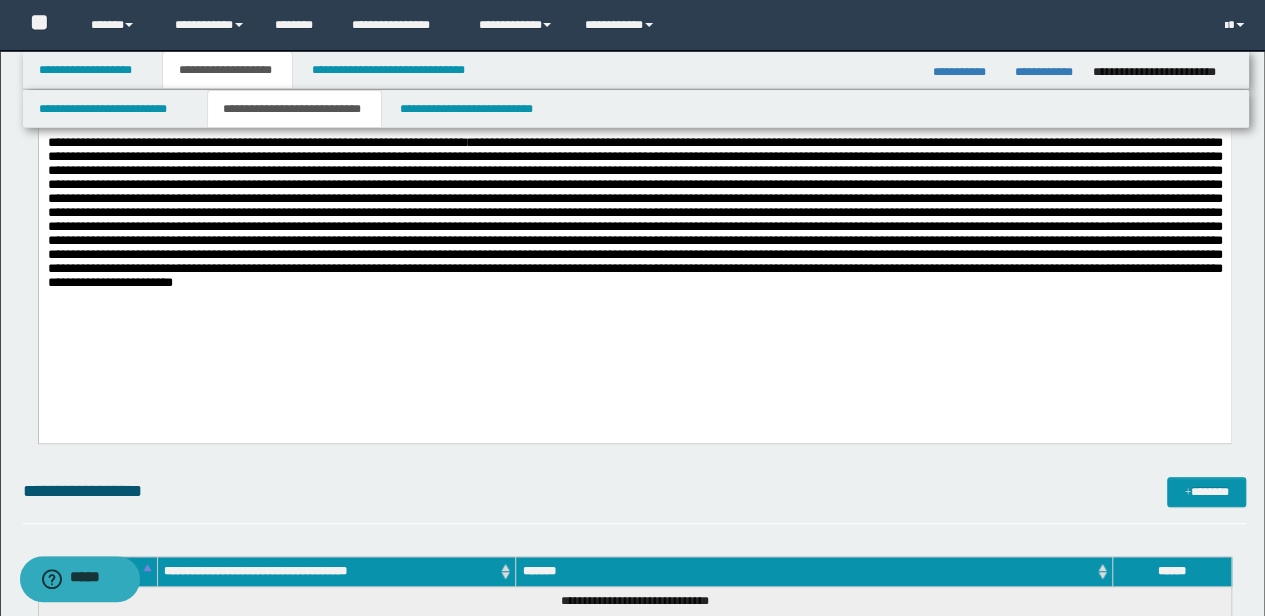 click on "**********" at bounding box center [634, 212] 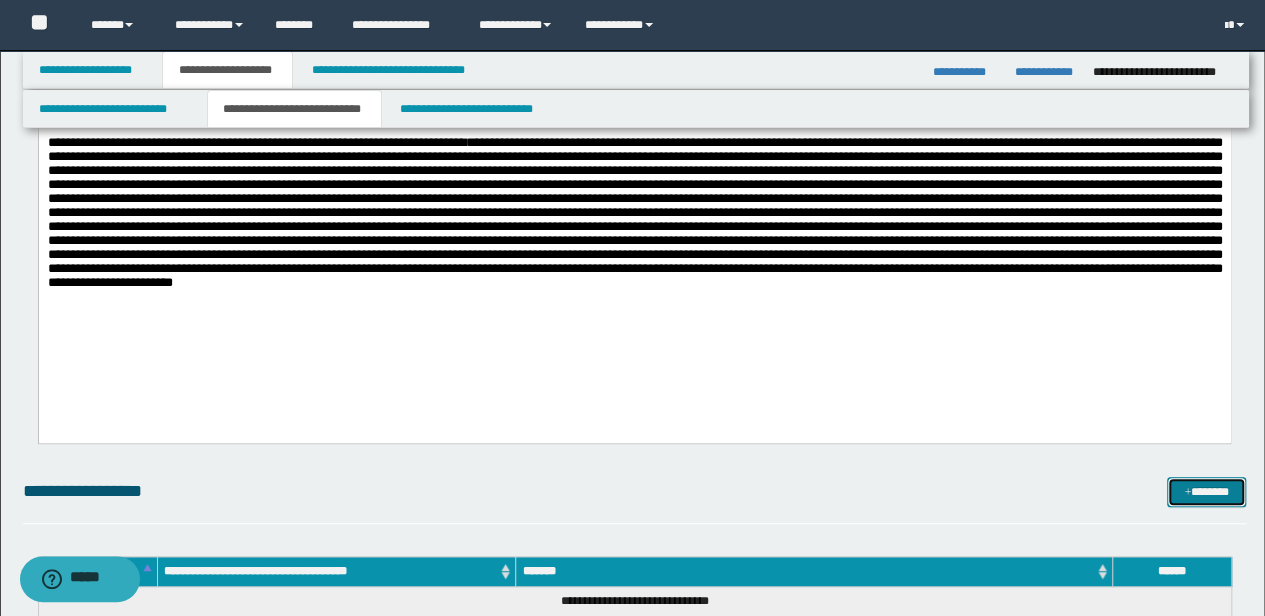 click on "*******" at bounding box center (1206, 491) 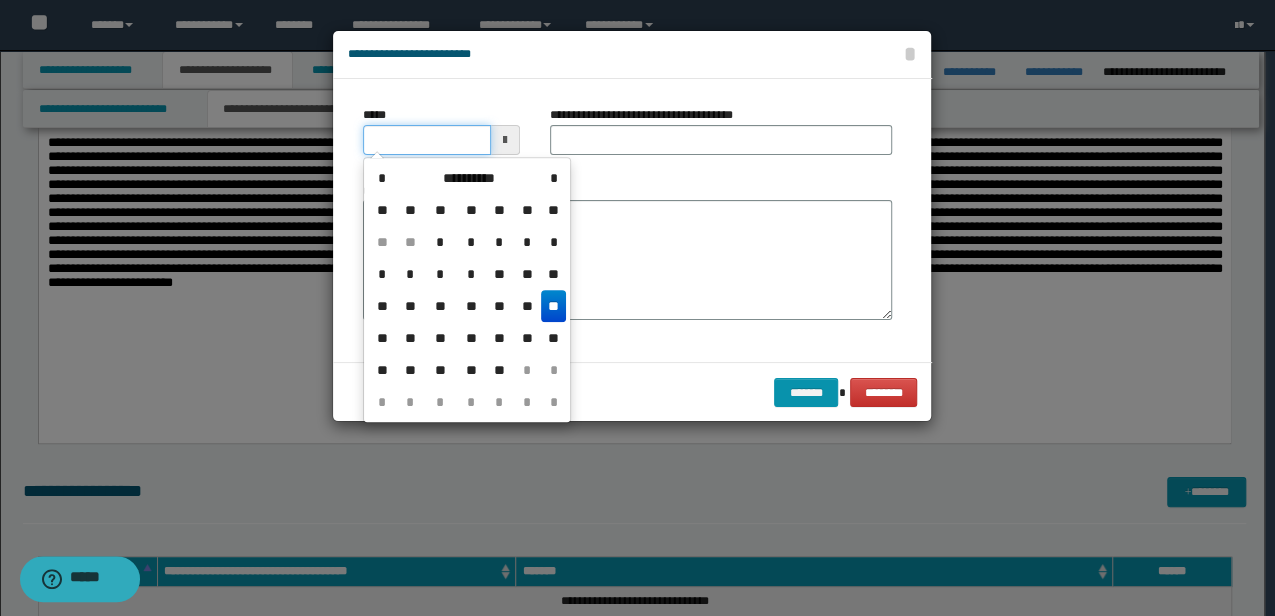 drag, startPoint x: 445, startPoint y: 142, endPoint x: -3, endPoint y: 142, distance: 448 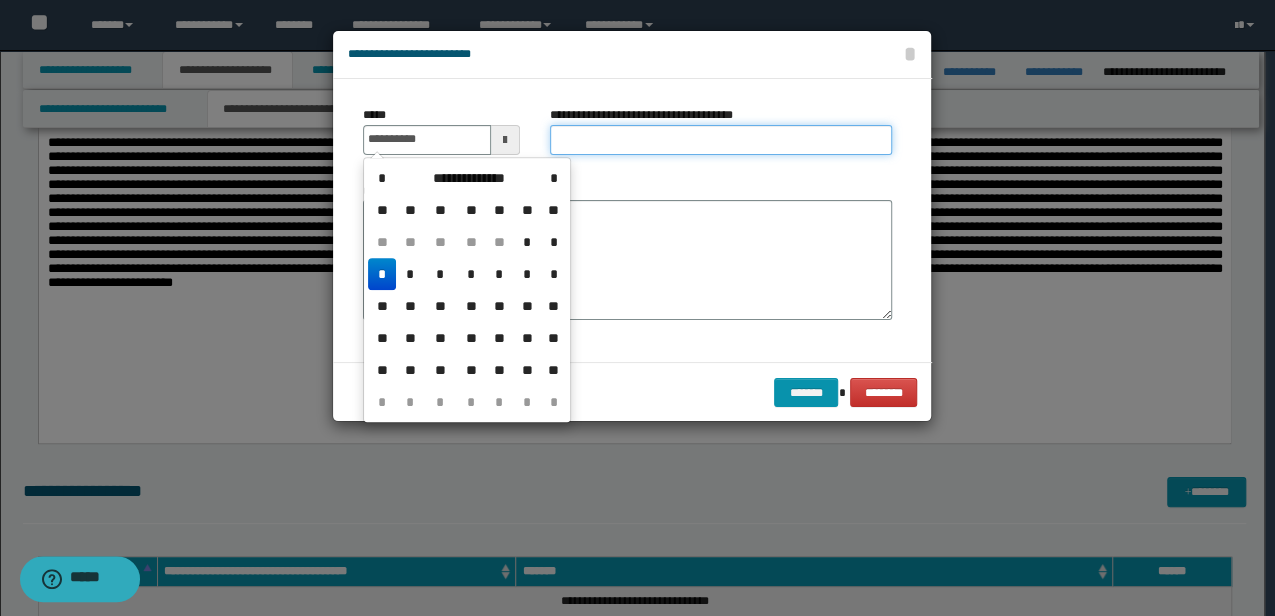 type on "**********" 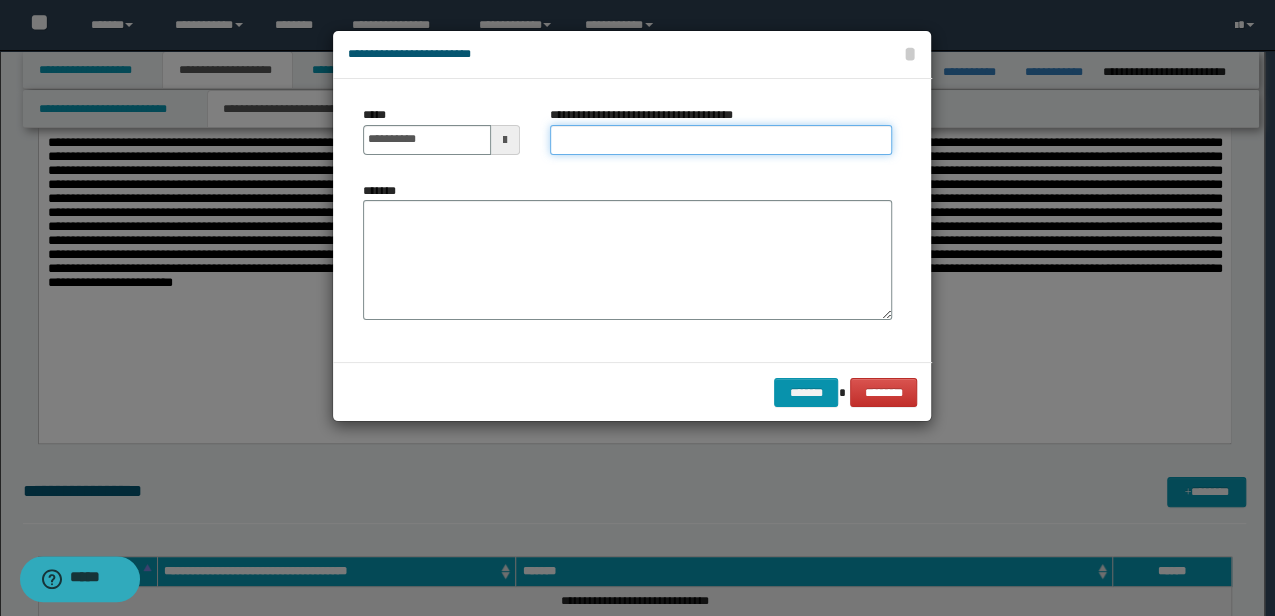click on "**********" at bounding box center (721, 140) 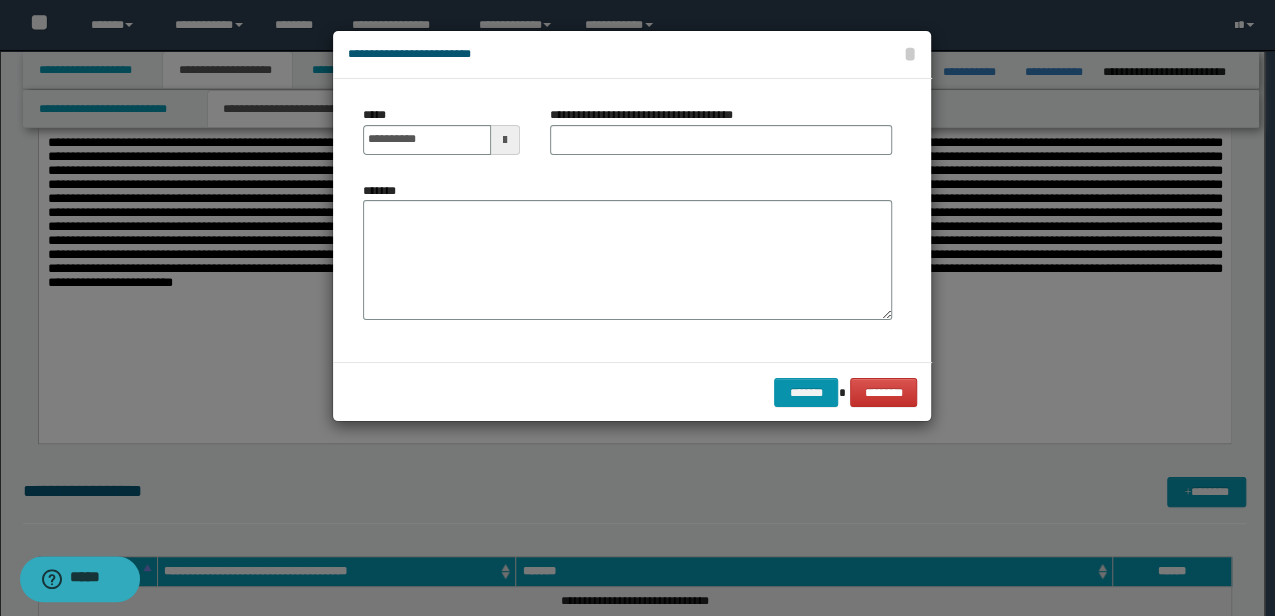 click on "**********" at bounding box center (441, 130) 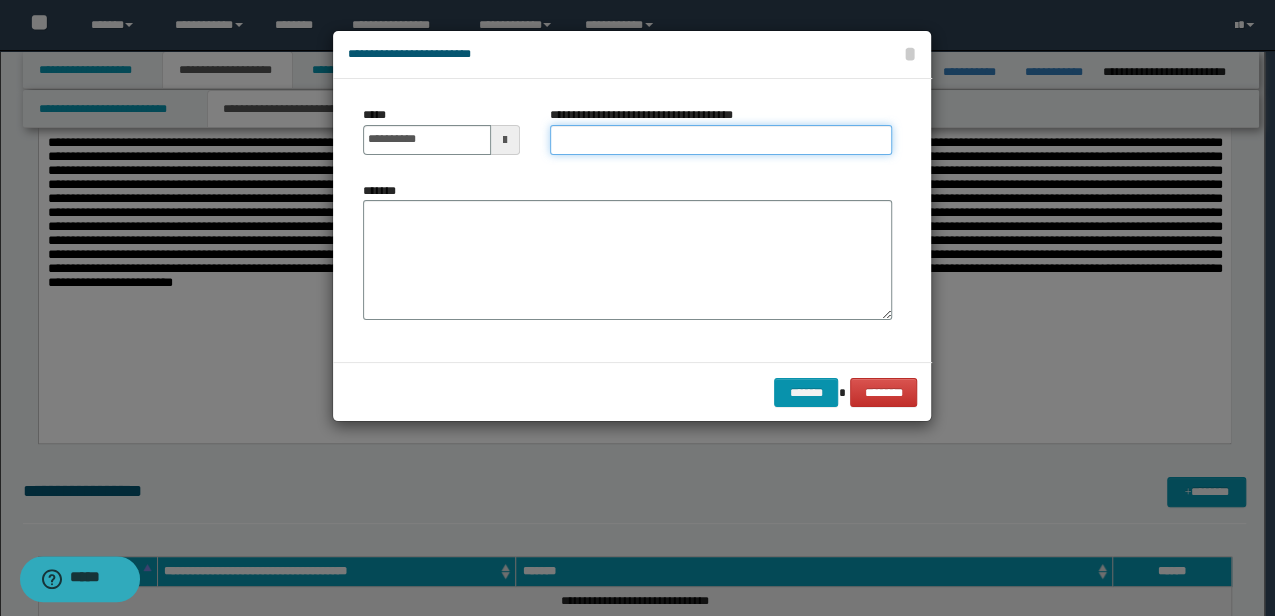 click on "**********" at bounding box center [721, 140] 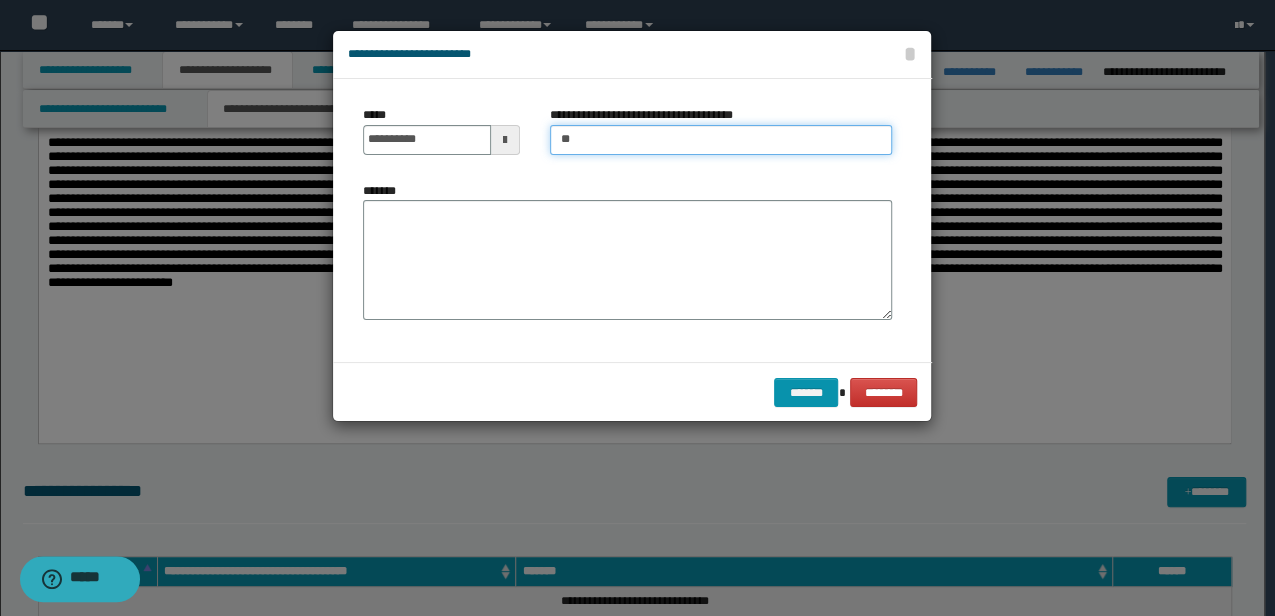 type on "*" 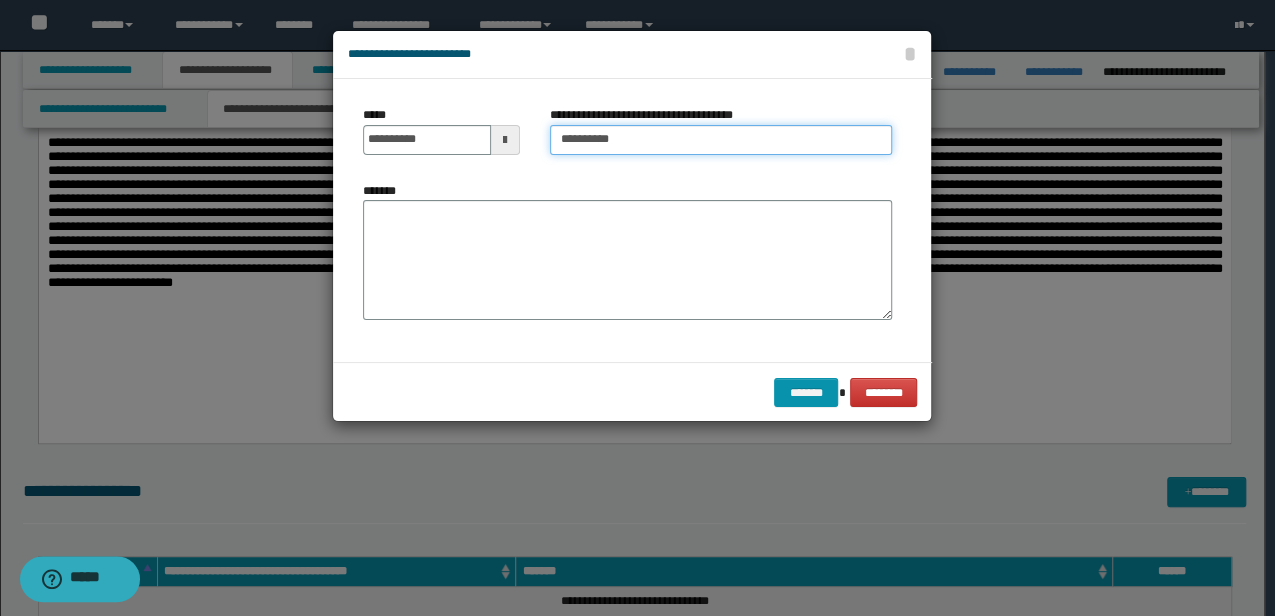 type on "**********" 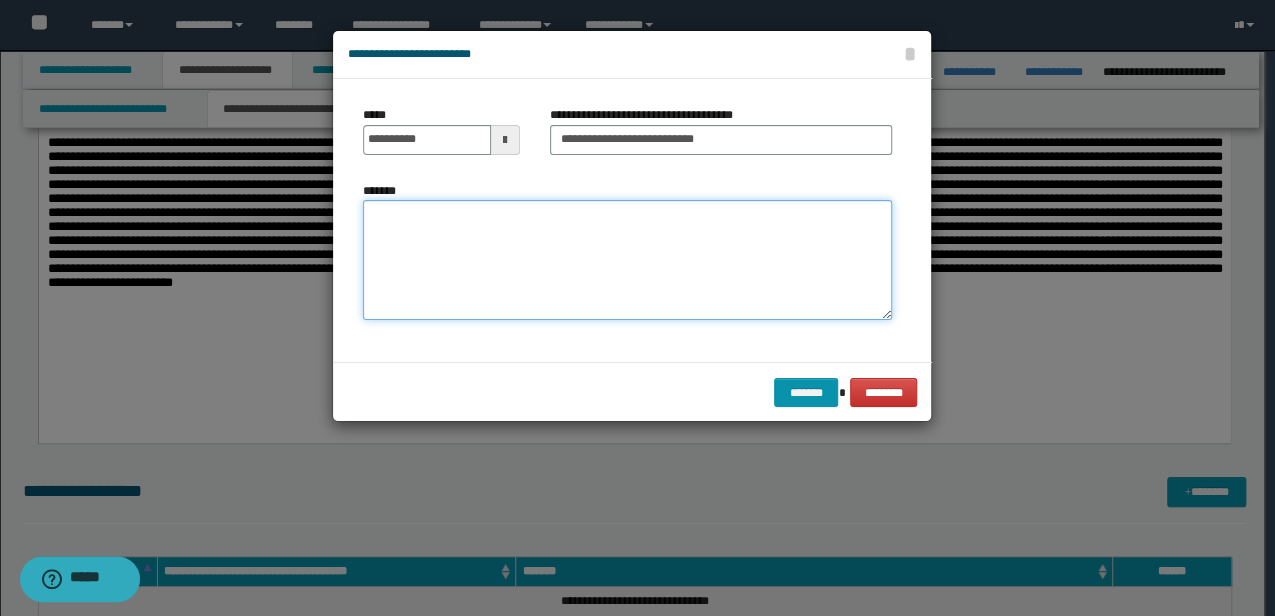 click on "*******" at bounding box center [627, 260] 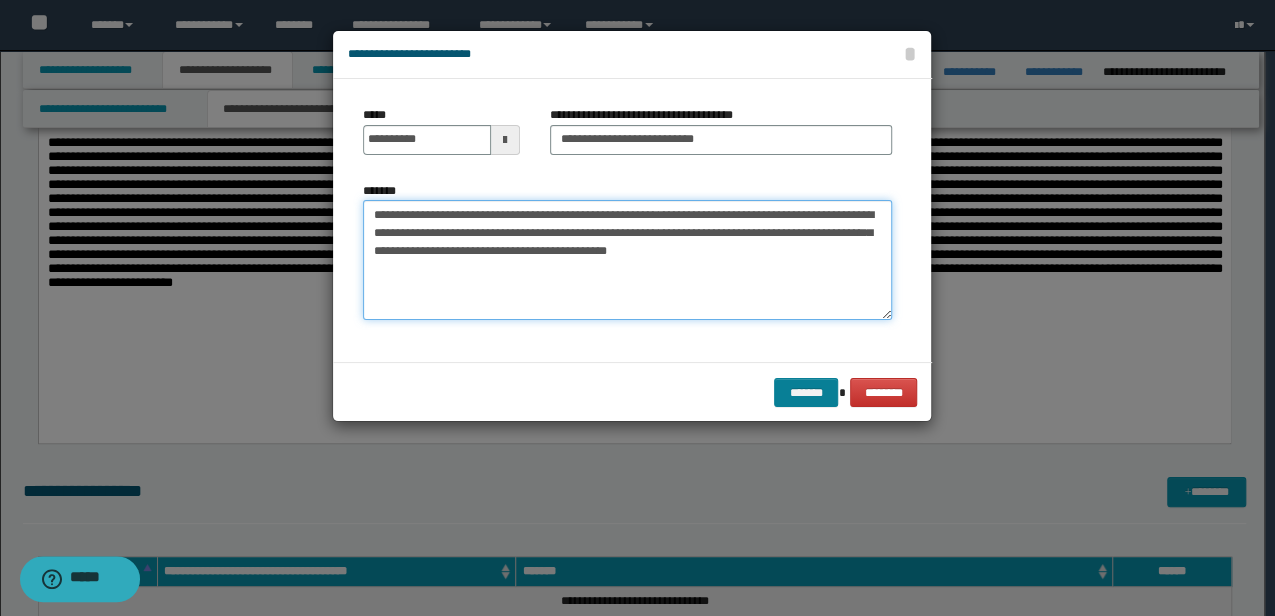 type on "**********" 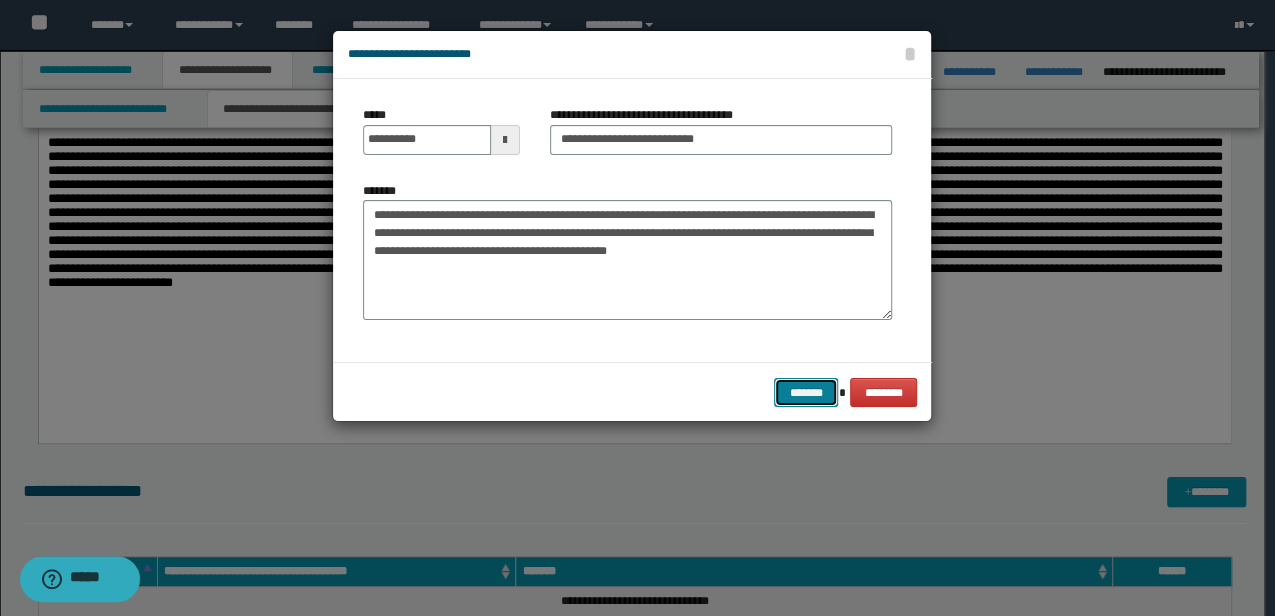 click on "*******" at bounding box center (806, 392) 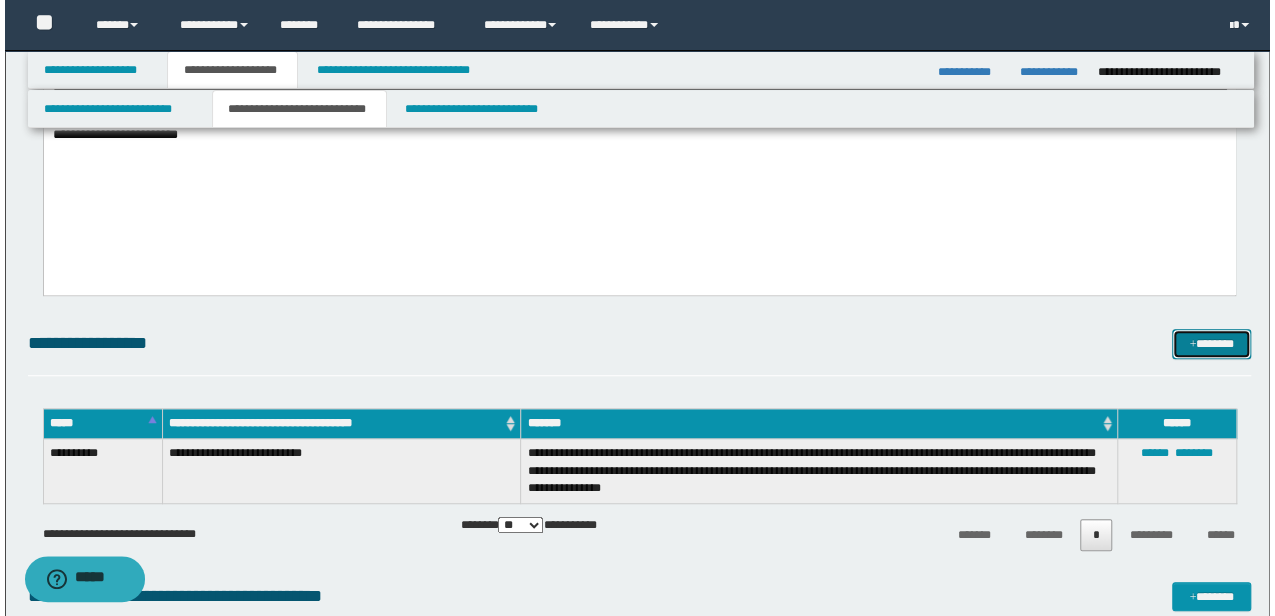 scroll, scrollTop: 600, scrollLeft: 0, axis: vertical 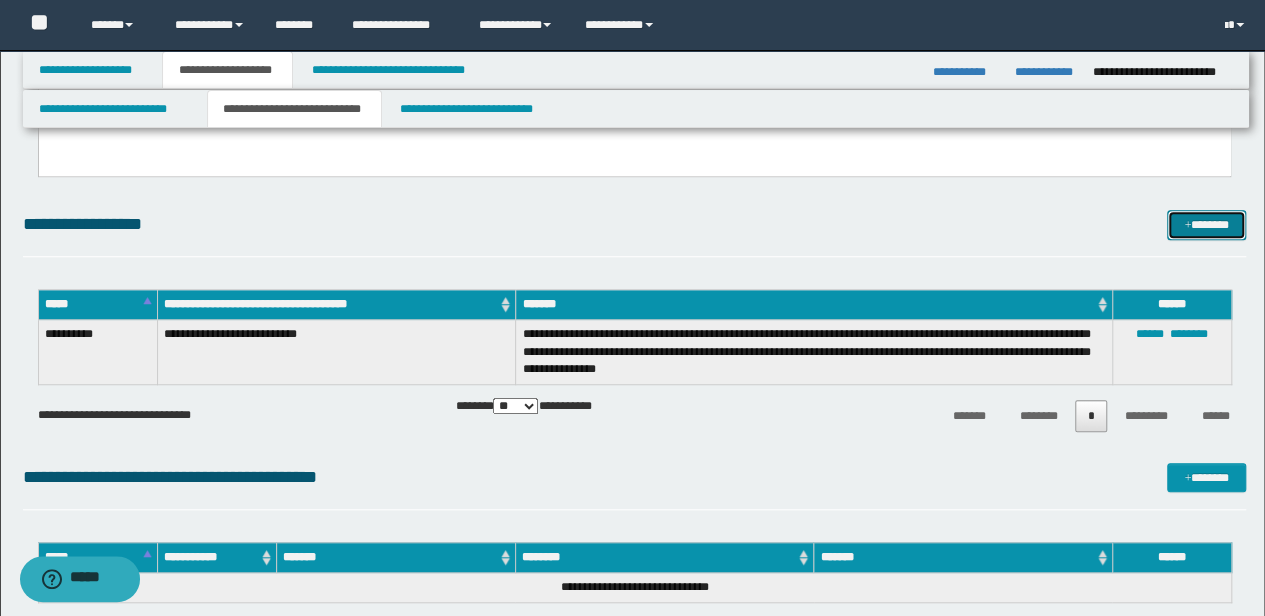 drag, startPoint x: 1198, startPoint y: 224, endPoint x: 850, endPoint y: 222, distance: 348.00574 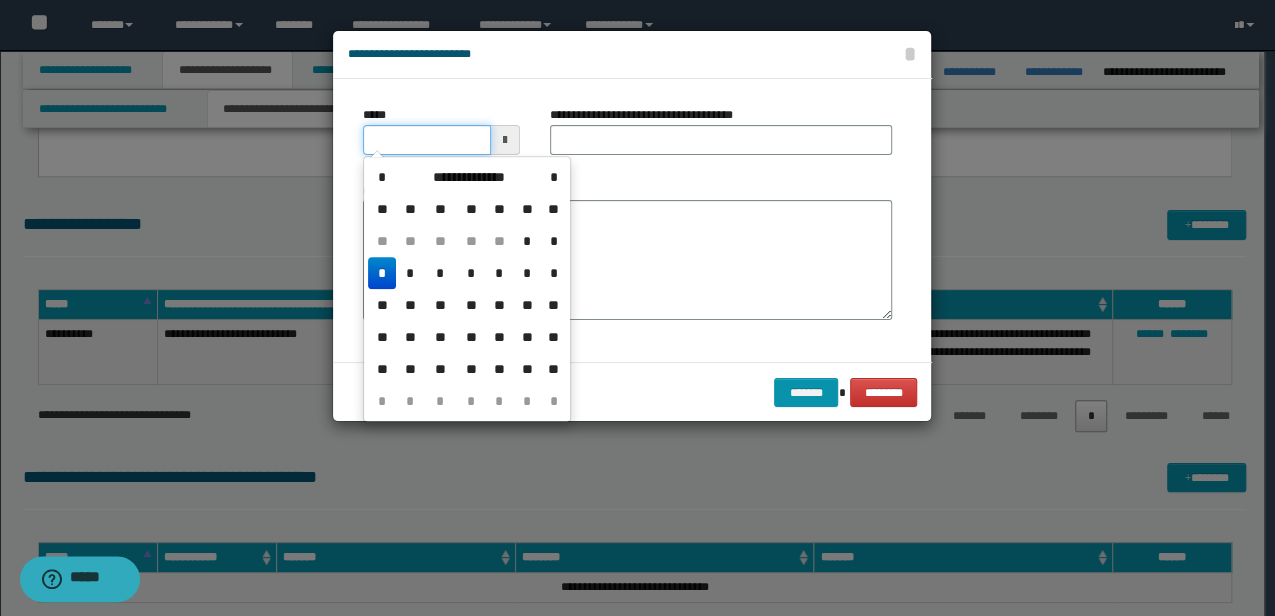 drag, startPoint x: 222, startPoint y: 150, endPoint x: 190, endPoint y: 164, distance: 34.928497 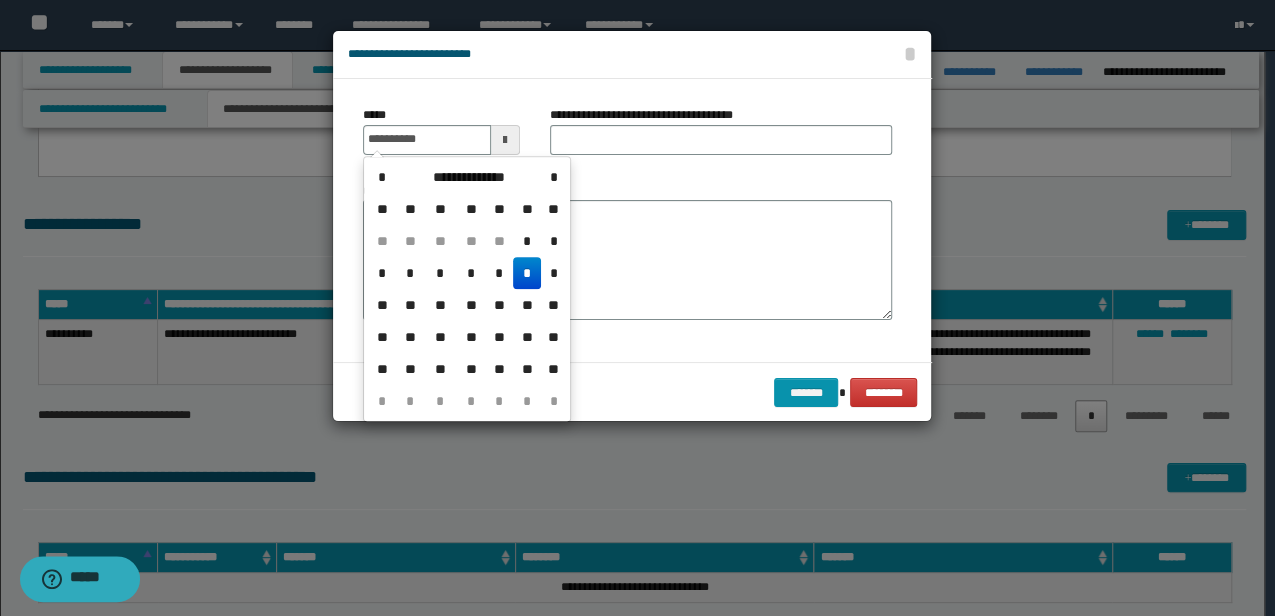 type on "**********" 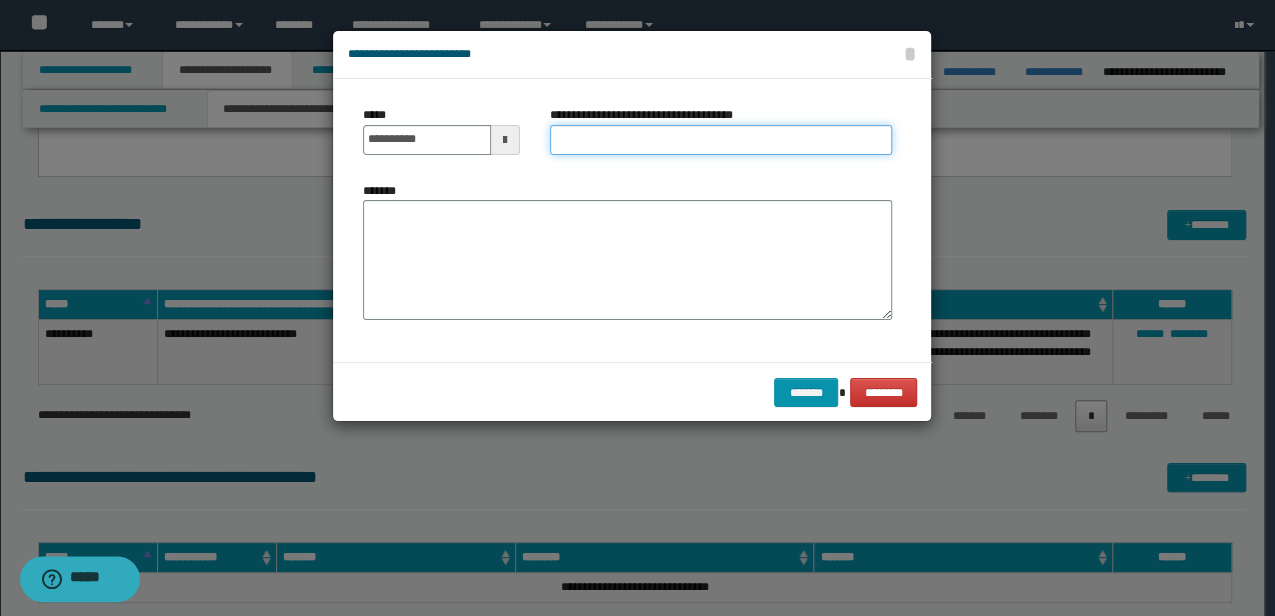click on "**********" at bounding box center [721, 140] 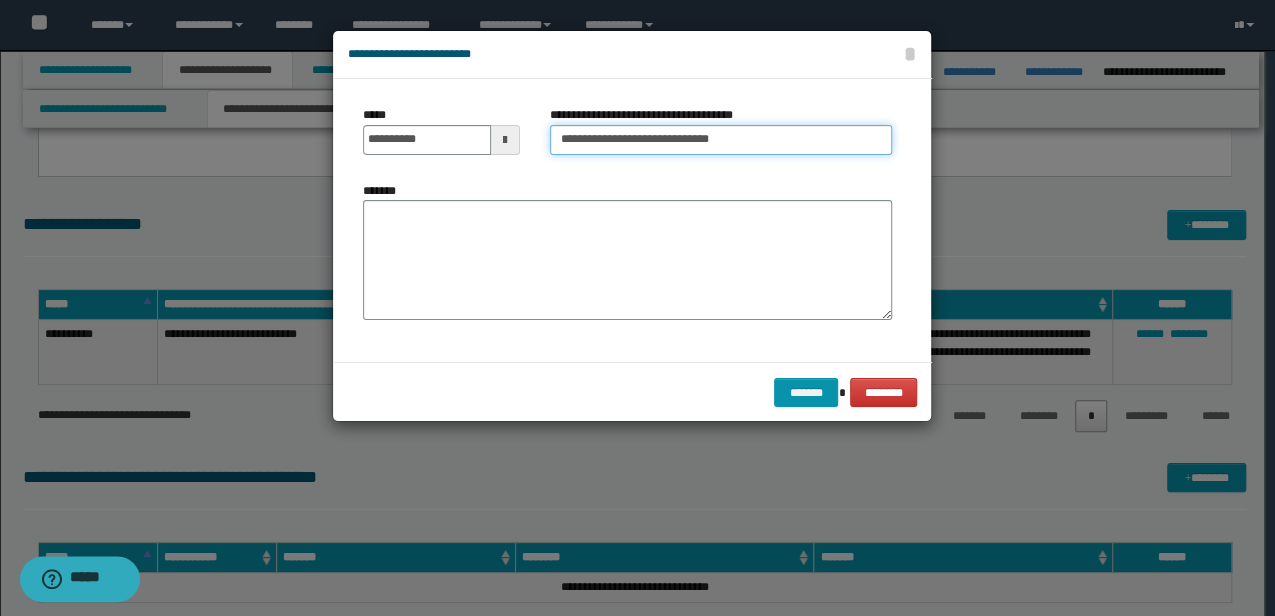 type on "**********" 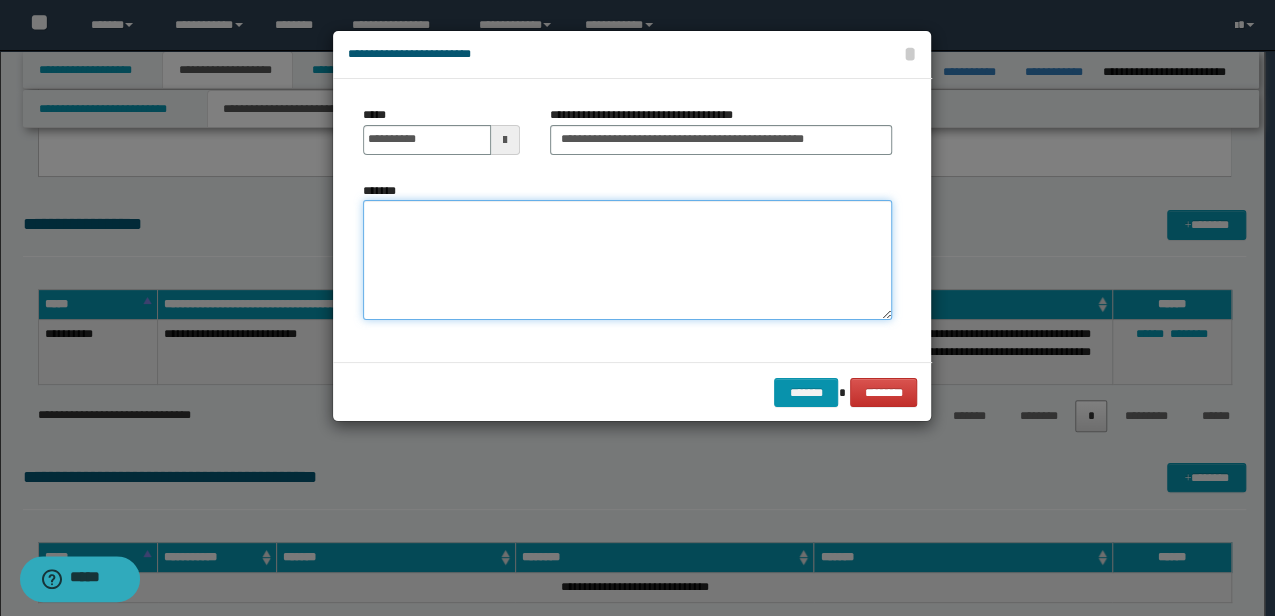 click on "*******" at bounding box center (627, 260) 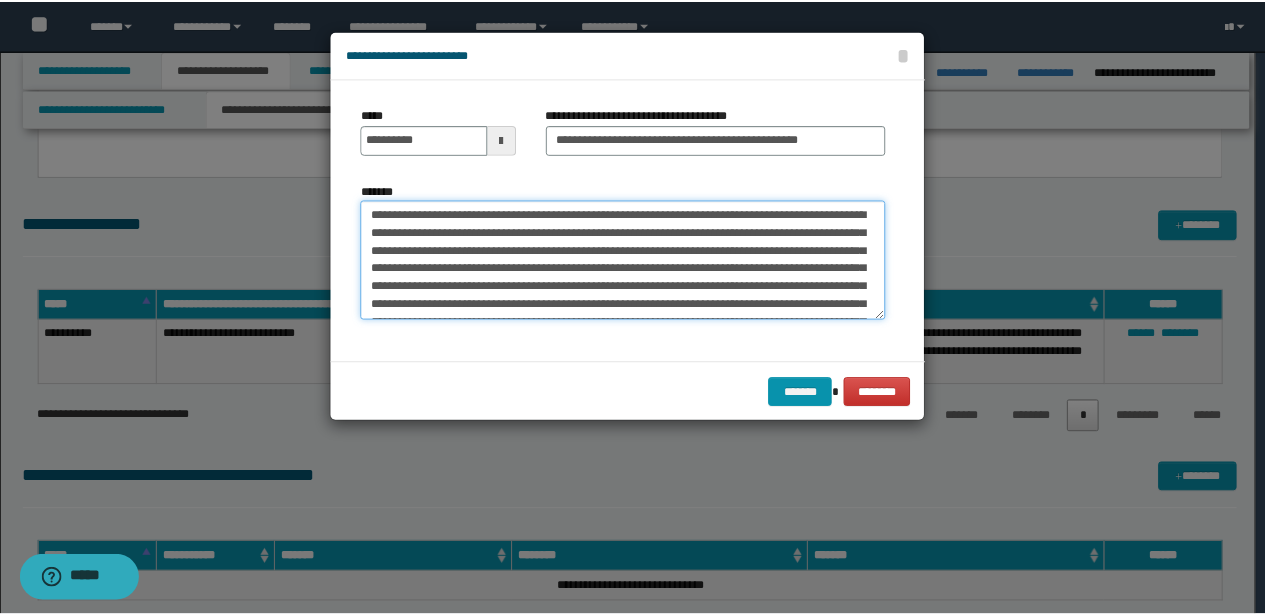 scroll, scrollTop: 228, scrollLeft: 0, axis: vertical 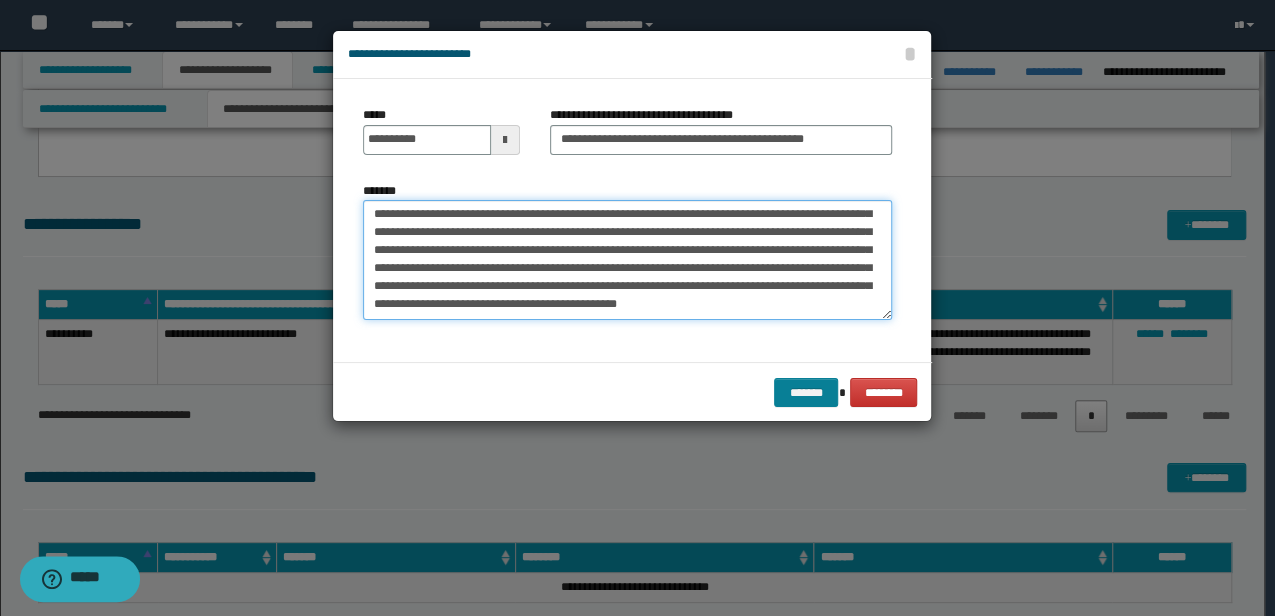type on "**********" 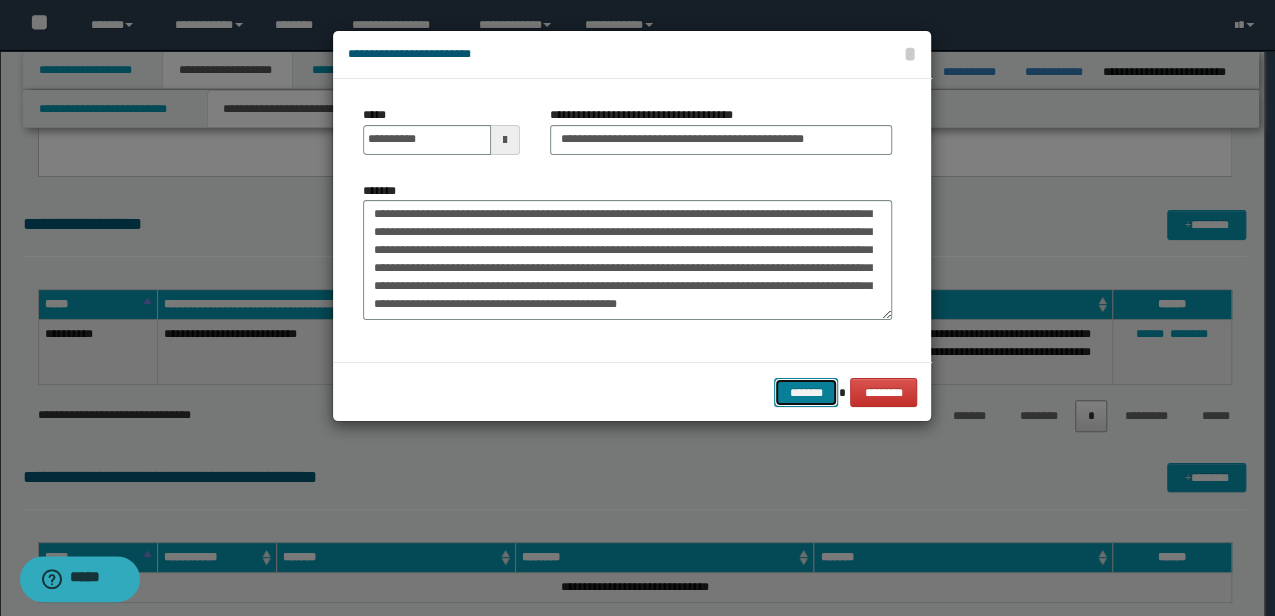 click on "*******" at bounding box center [806, 392] 